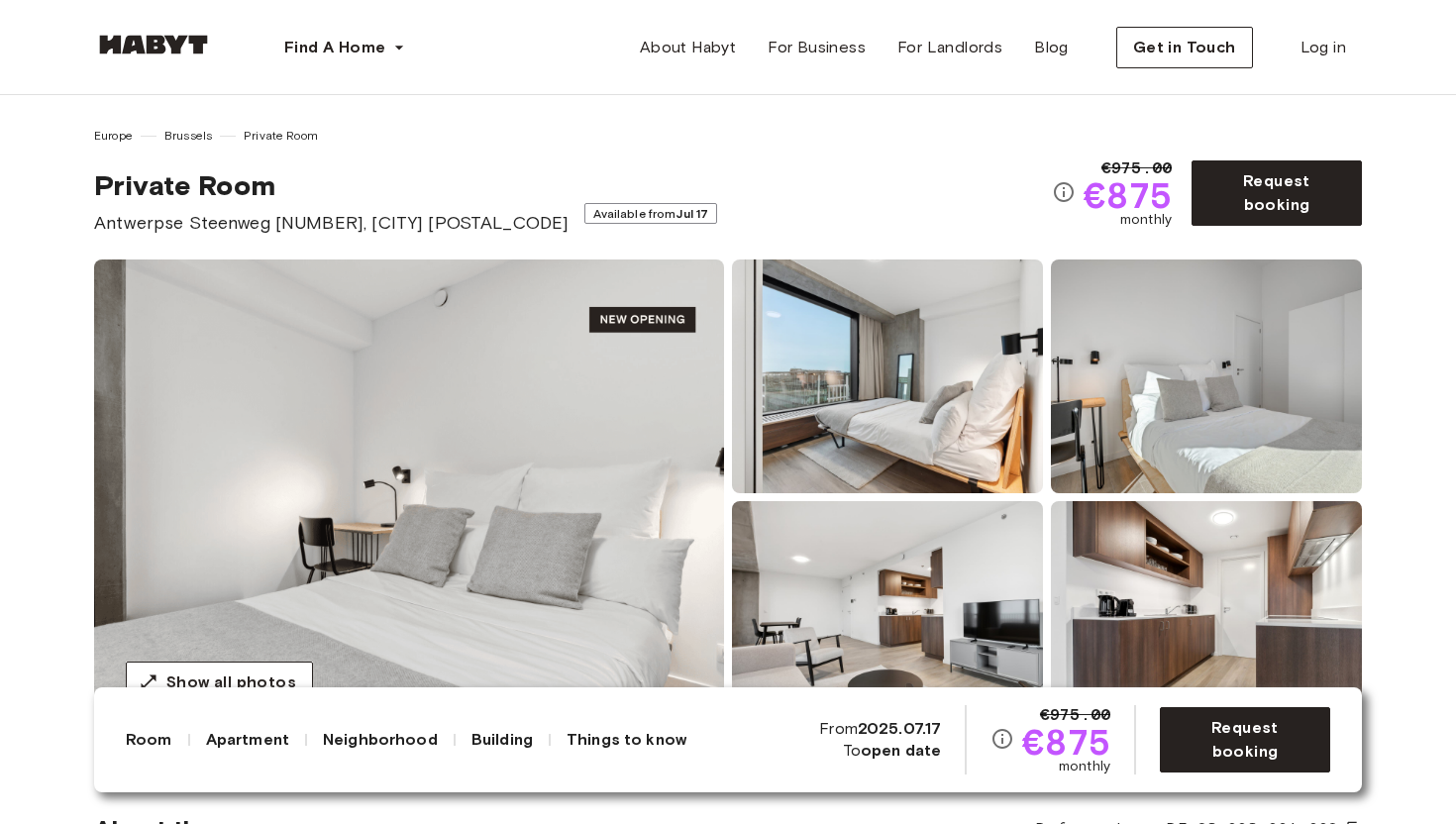 scroll, scrollTop: 581, scrollLeft: 0, axis: vertical 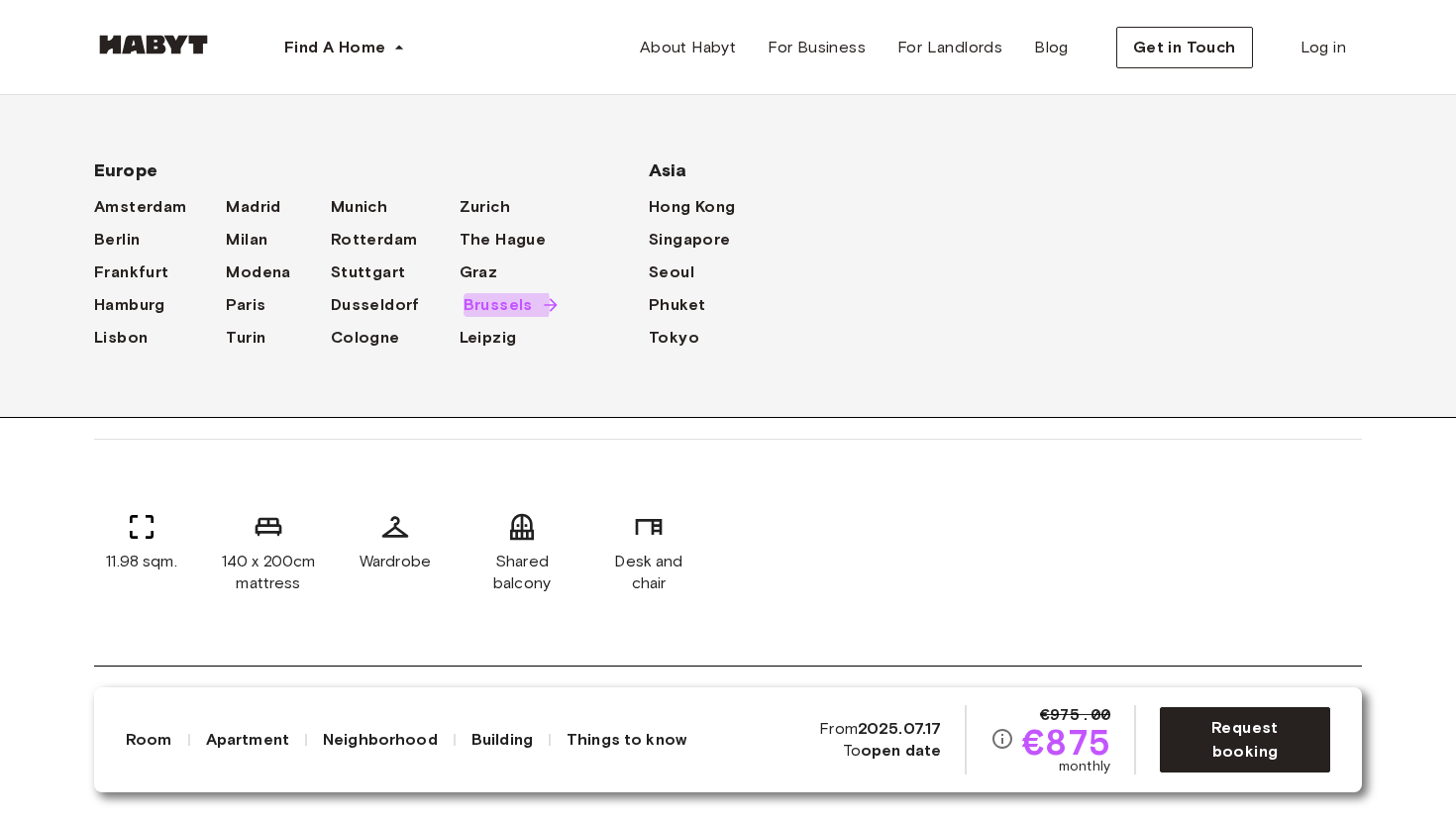 click on "Brussels" at bounding box center (498, 305) 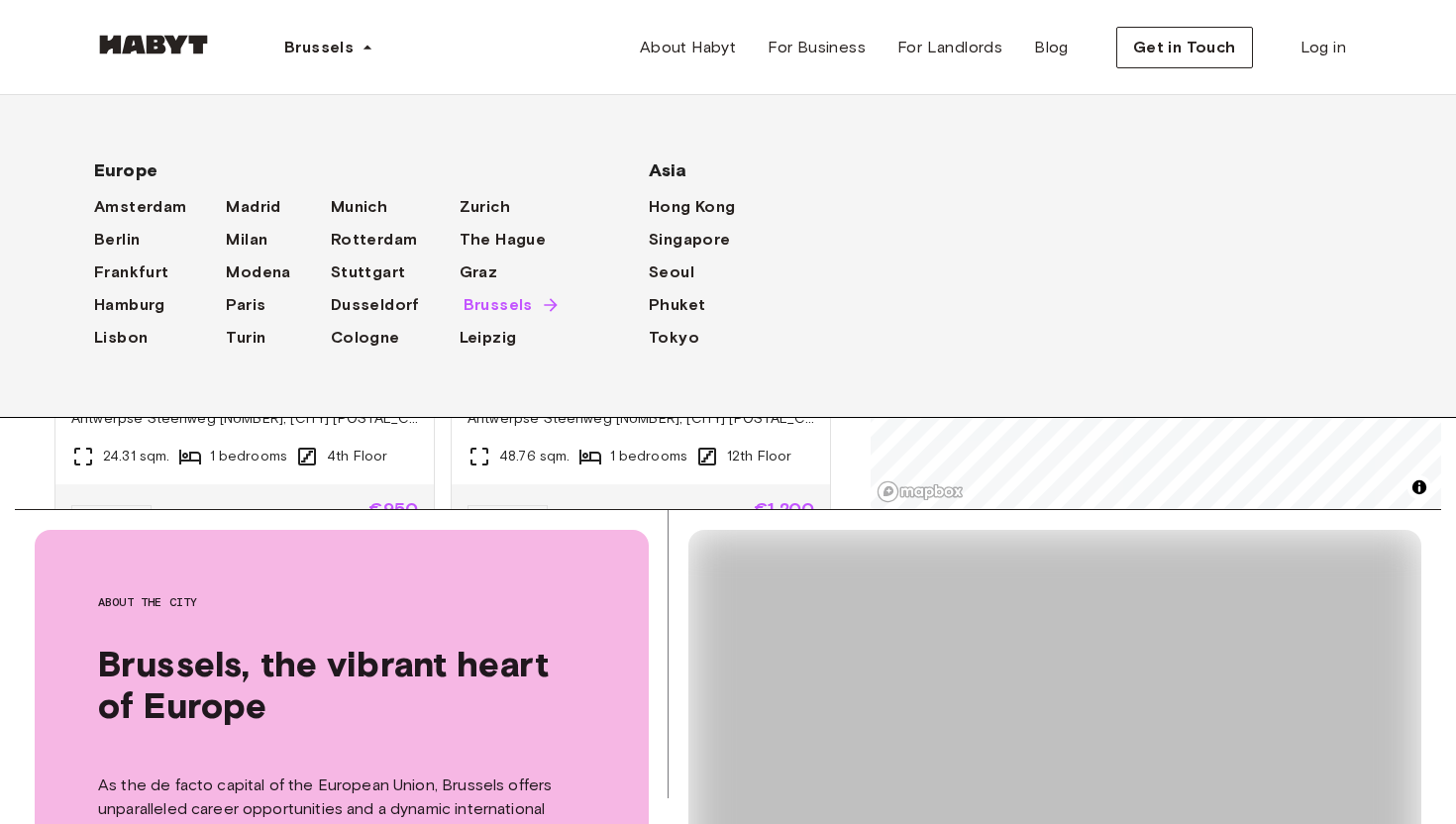 scroll, scrollTop: 0, scrollLeft: 0, axis: both 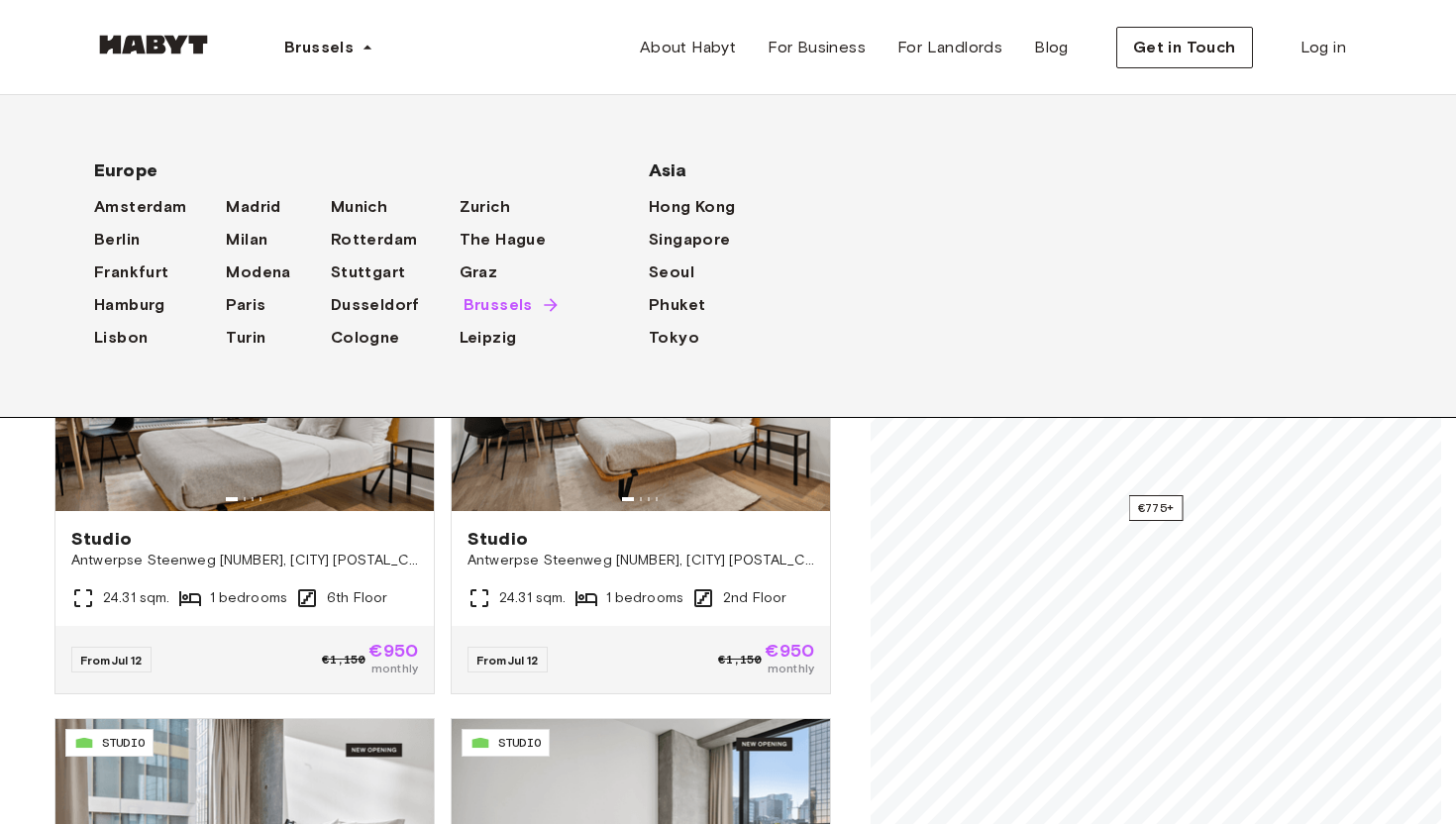 click on "Brussels" at bounding box center (498, 305) 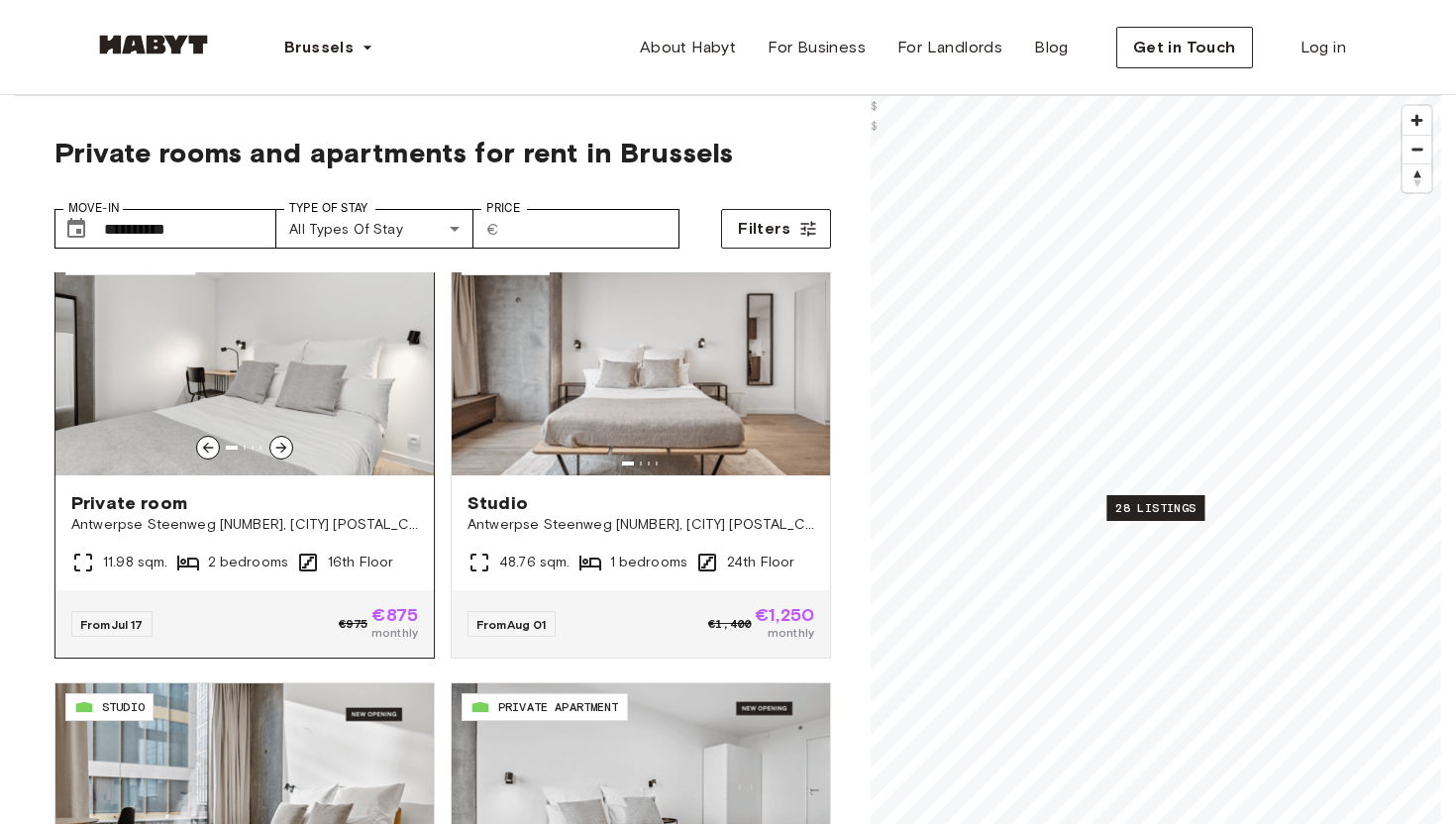 scroll, scrollTop: 1370, scrollLeft: 0, axis: vertical 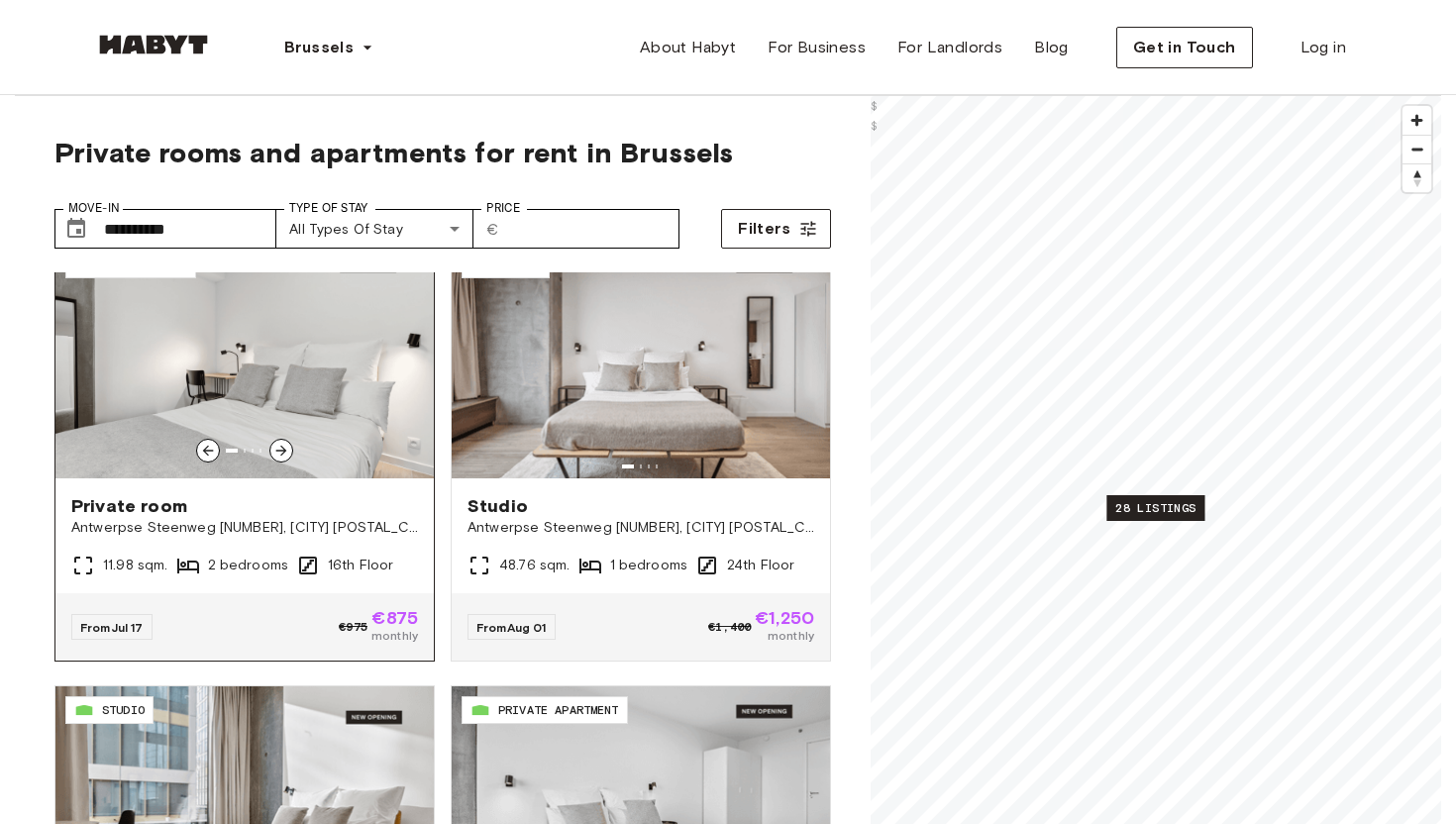 click at bounding box center (281, 451) 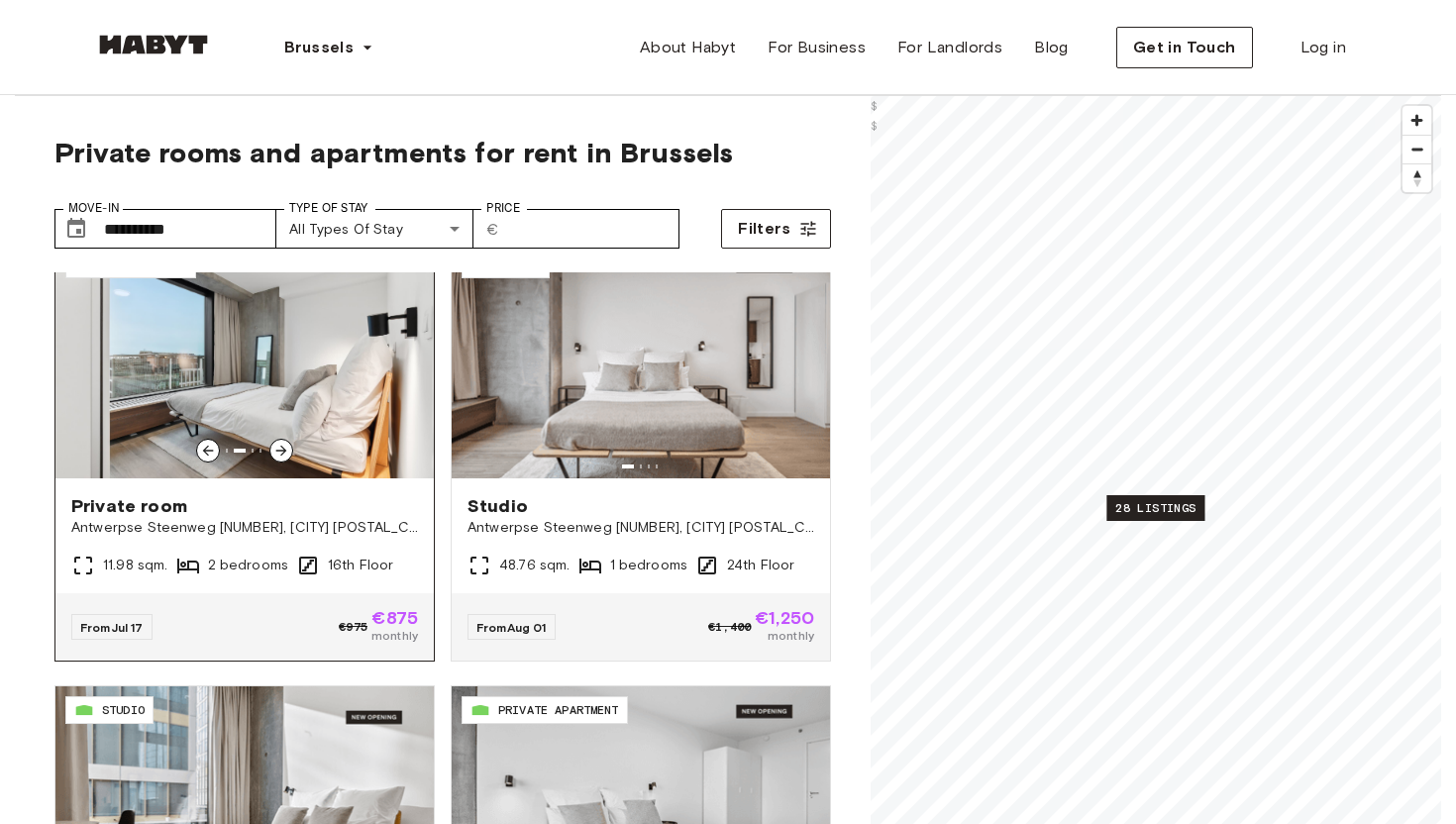 click at bounding box center [245, 360] 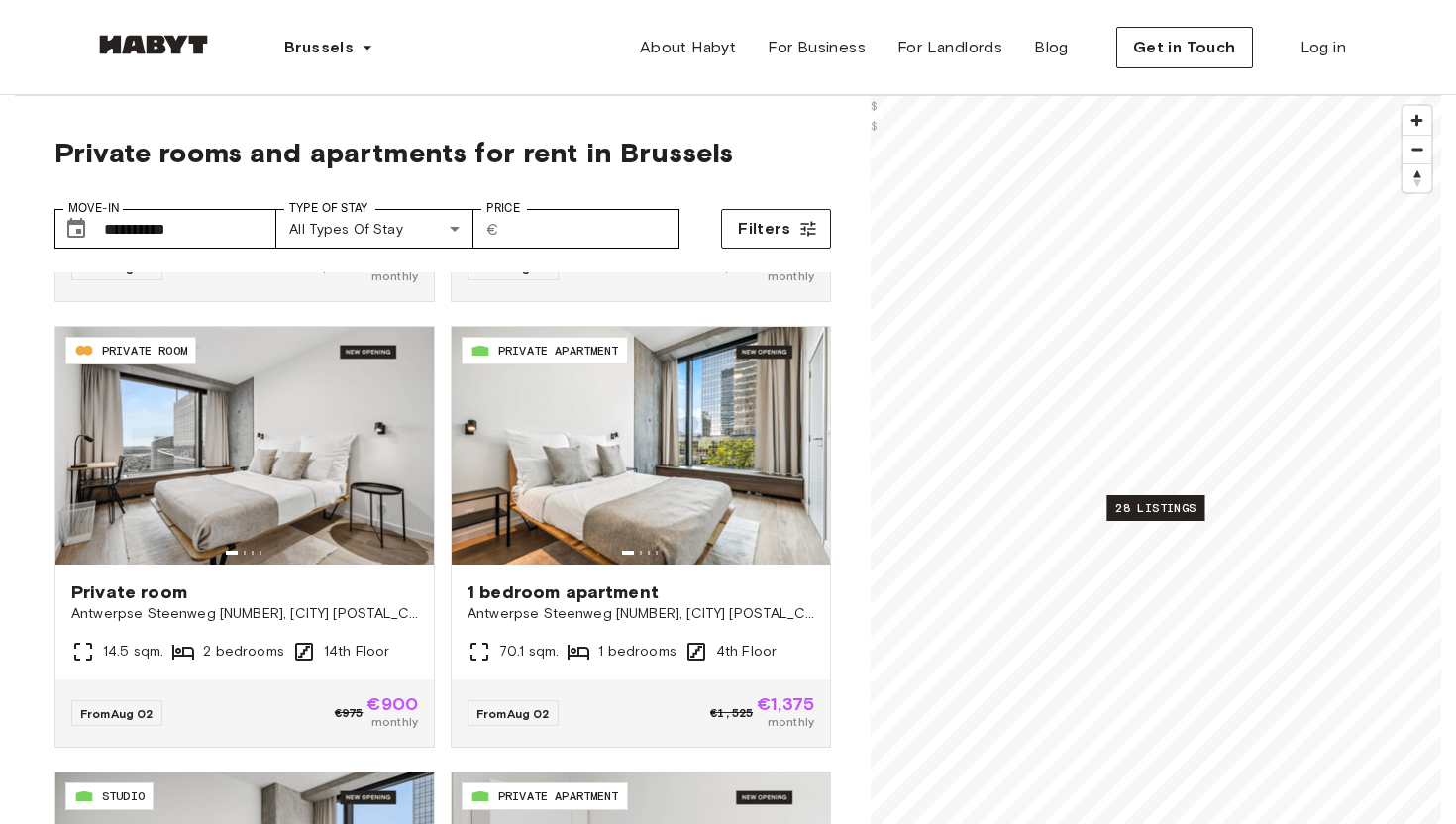 scroll, scrollTop: 2164, scrollLeft: 0, axis: vertical 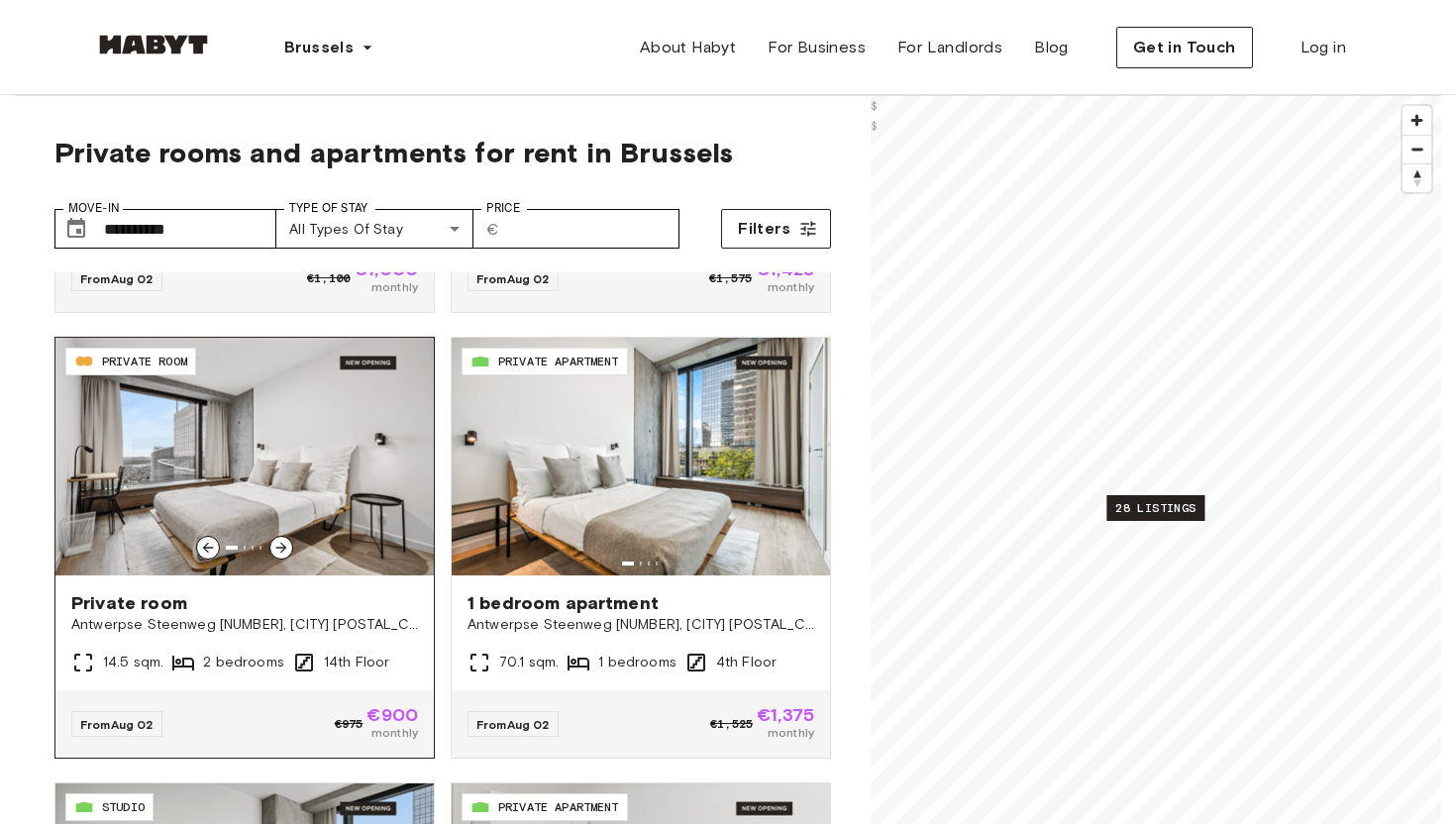 click 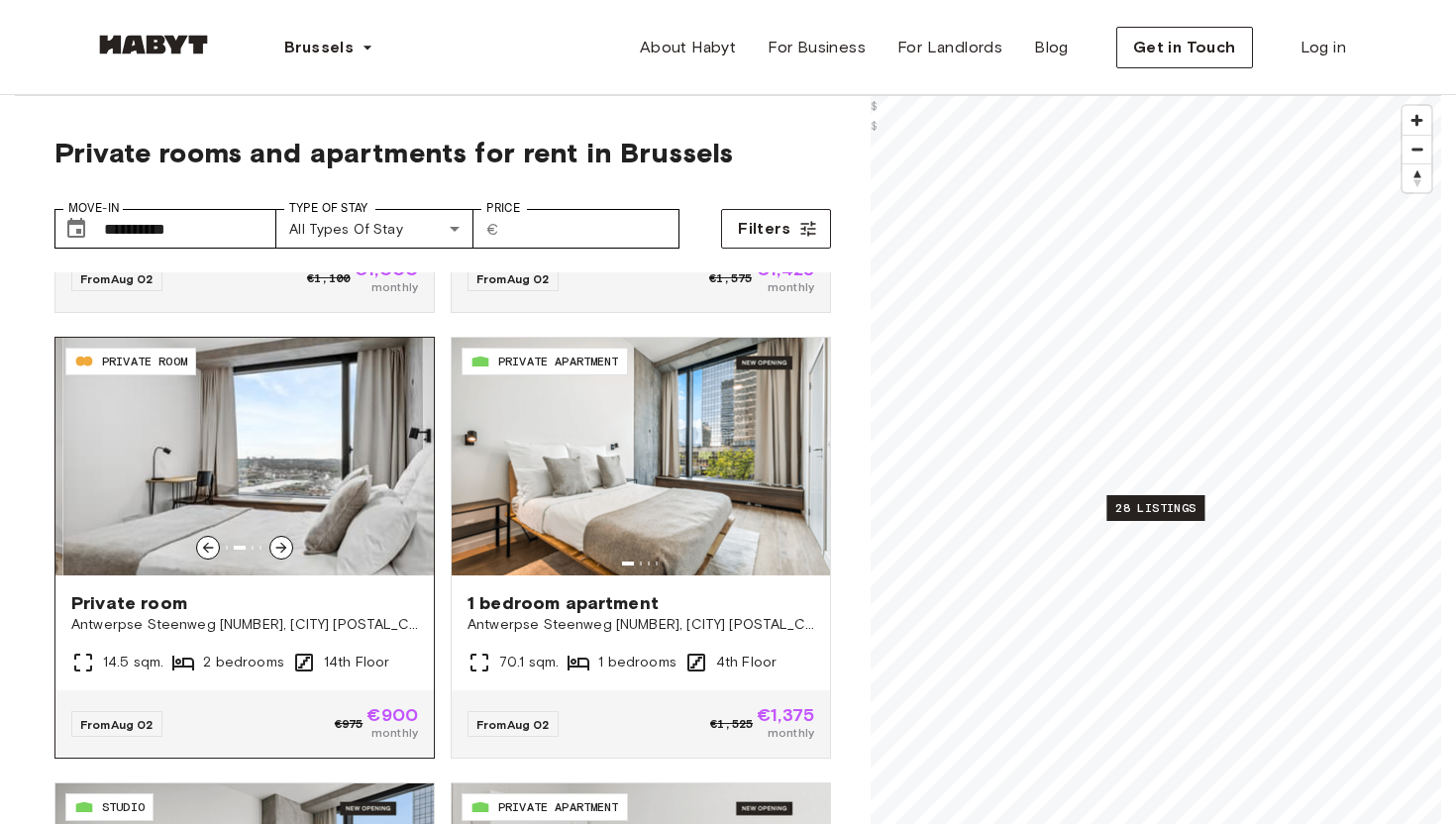 click 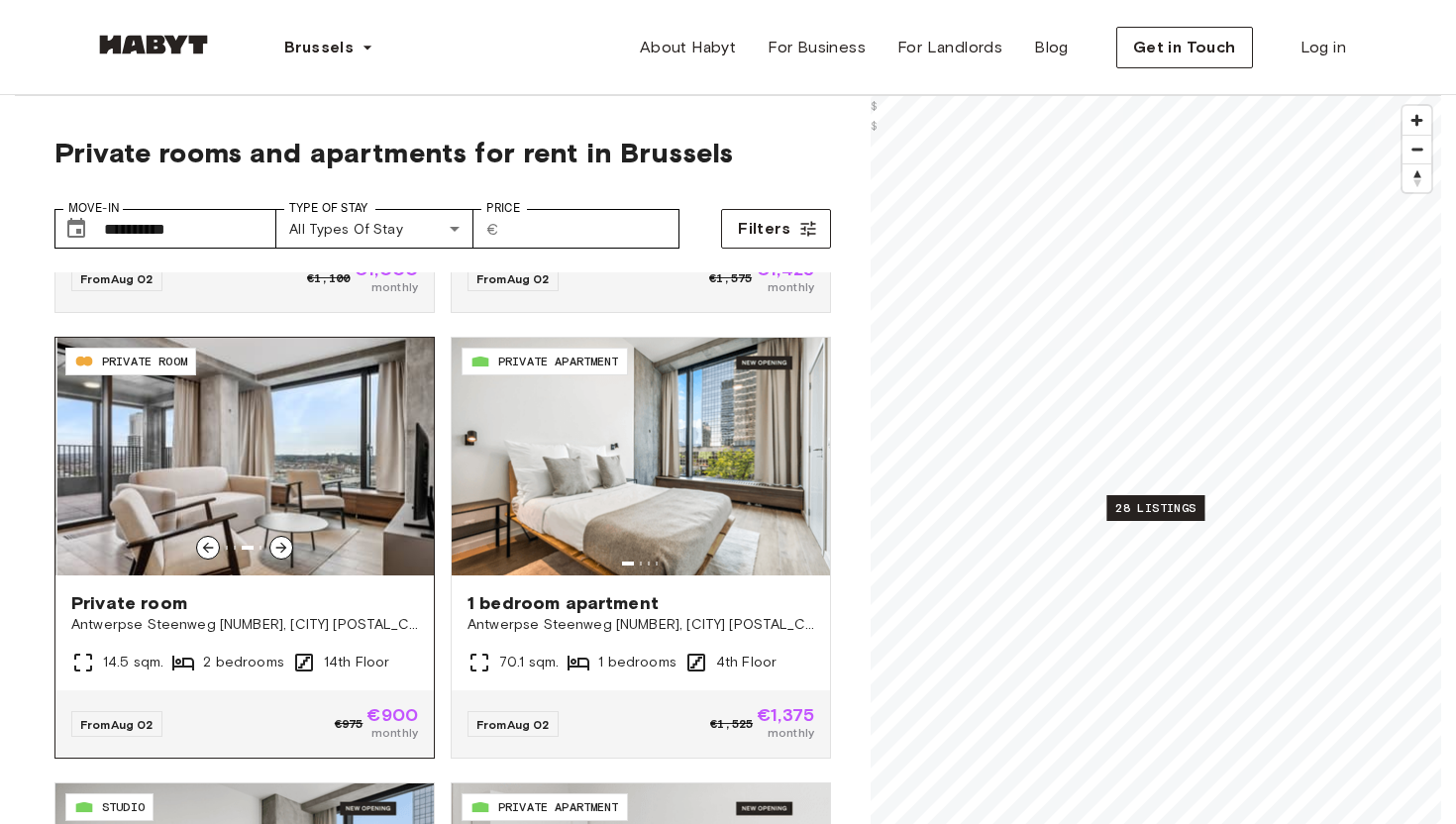 click 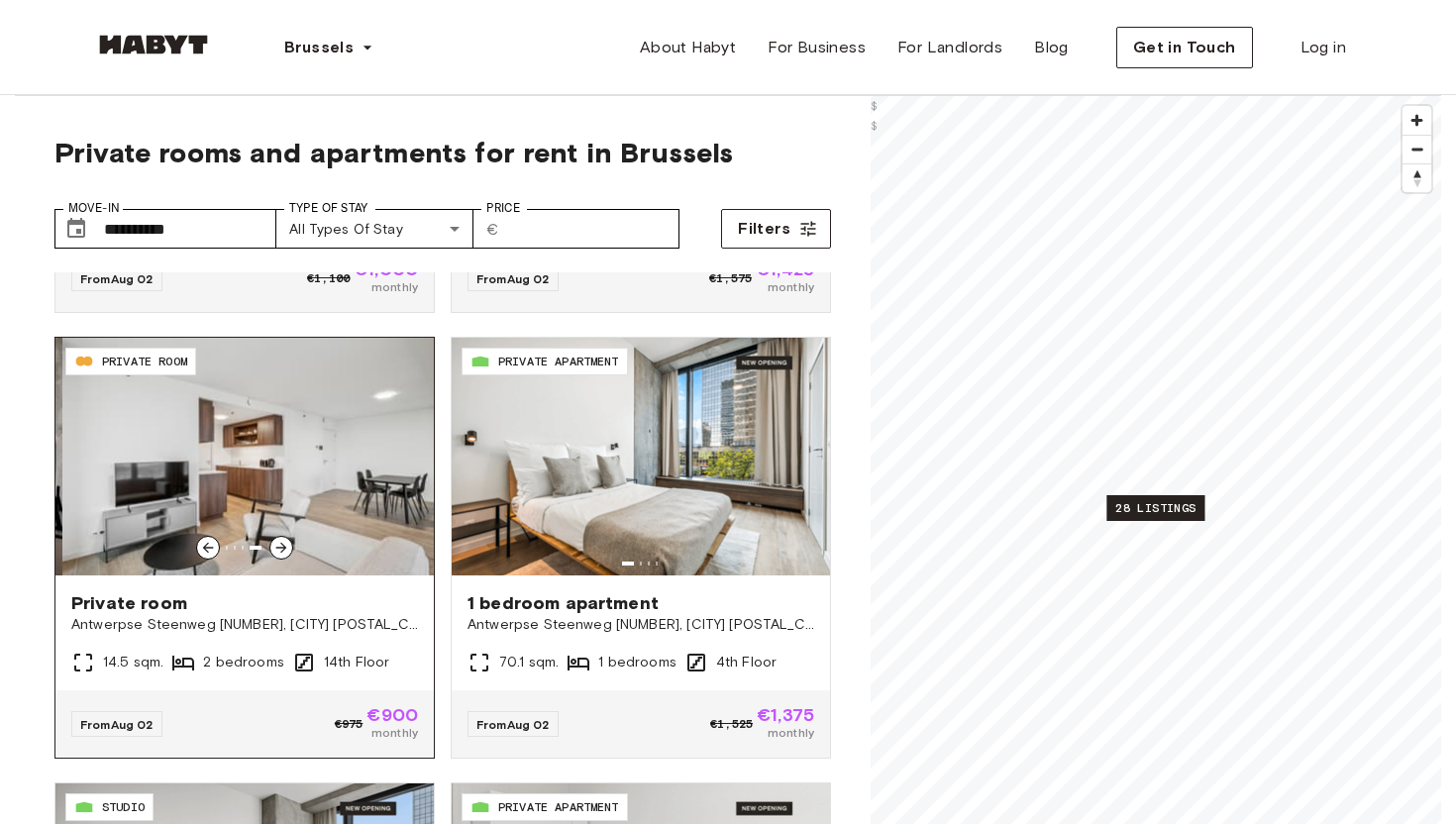 click 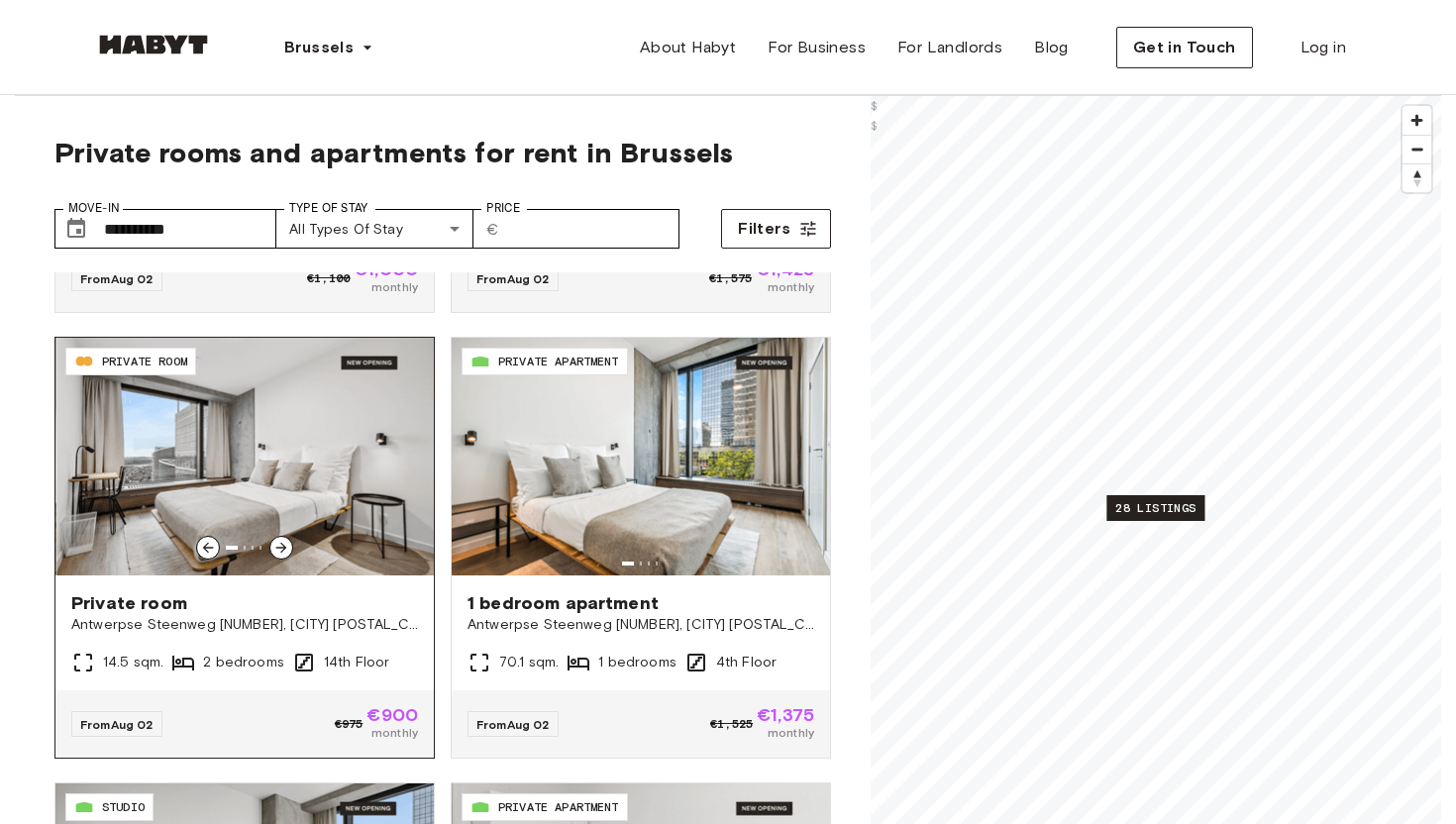 click 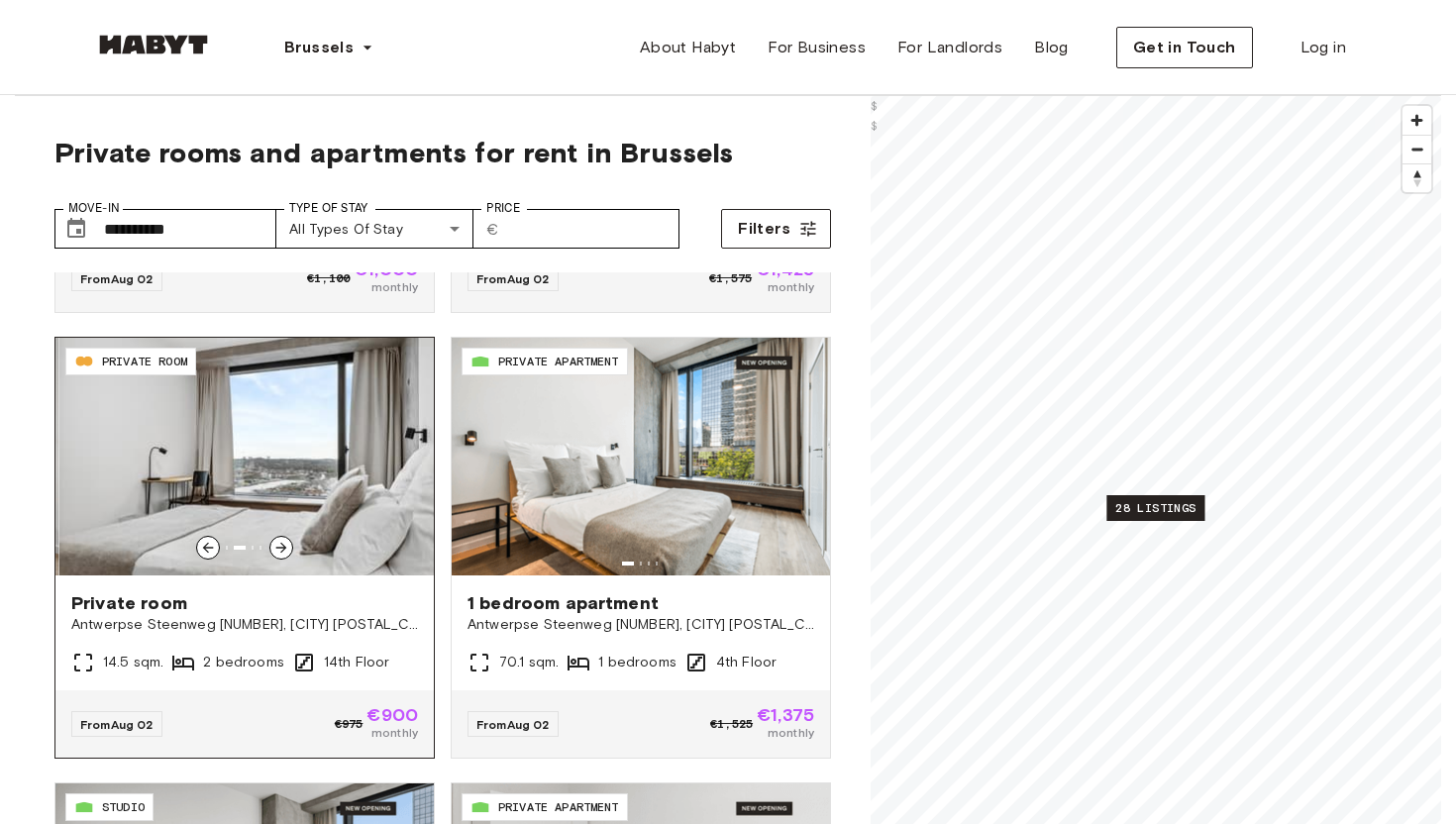 click 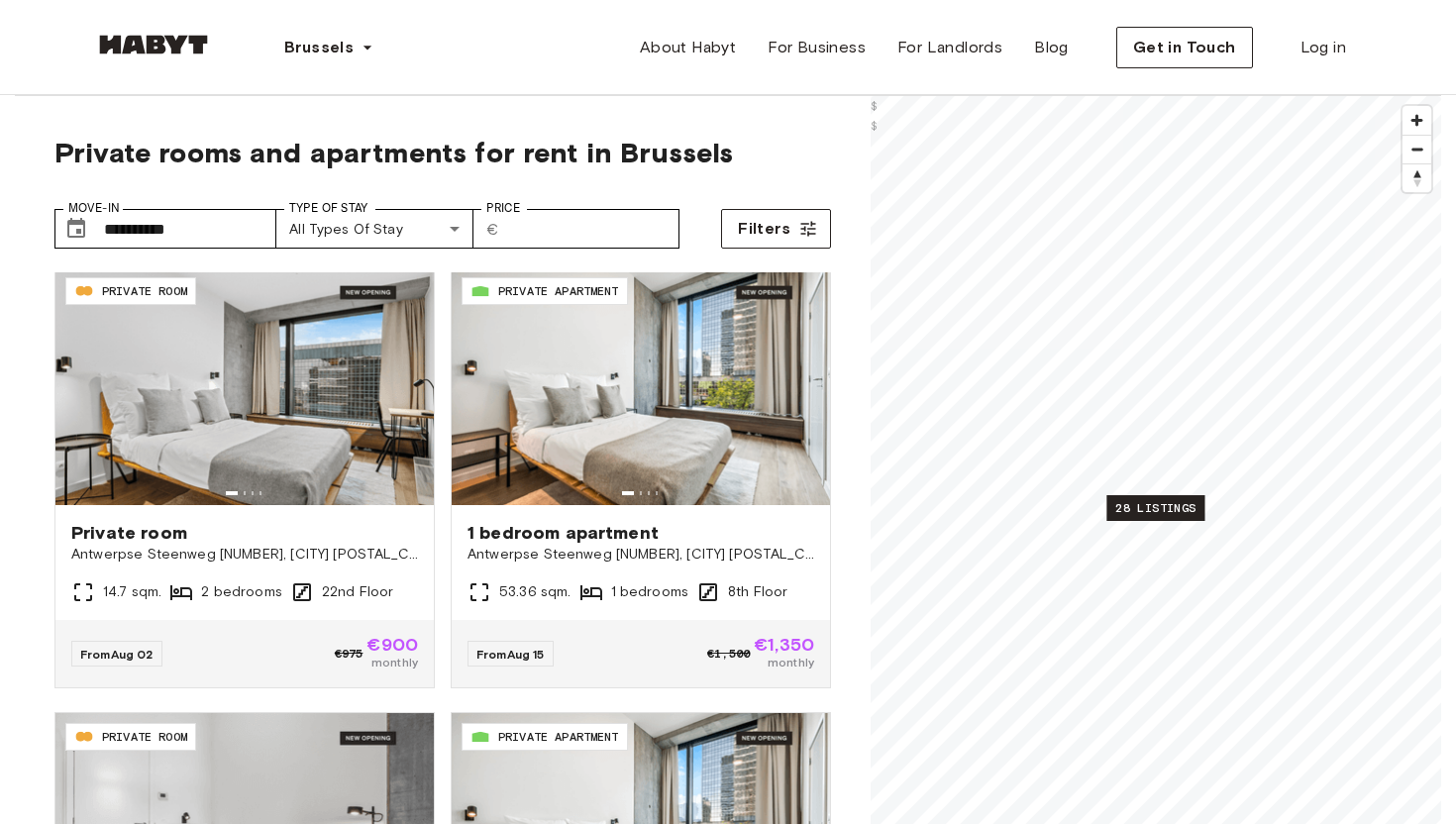 scroll, scrollTop: 3125, scrollLeft: 0, axis: vertical 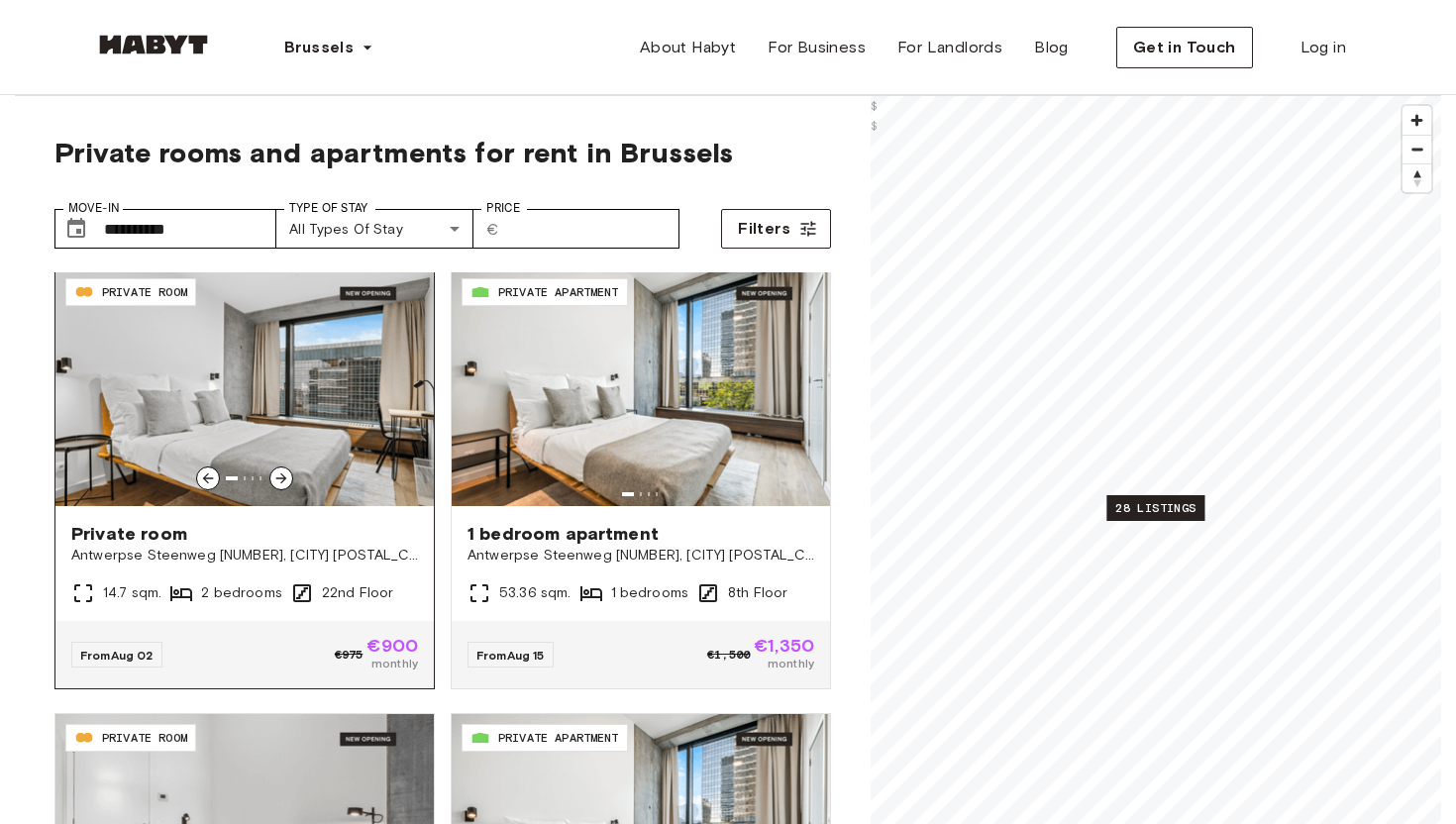 click at bounding box center (245, 387) 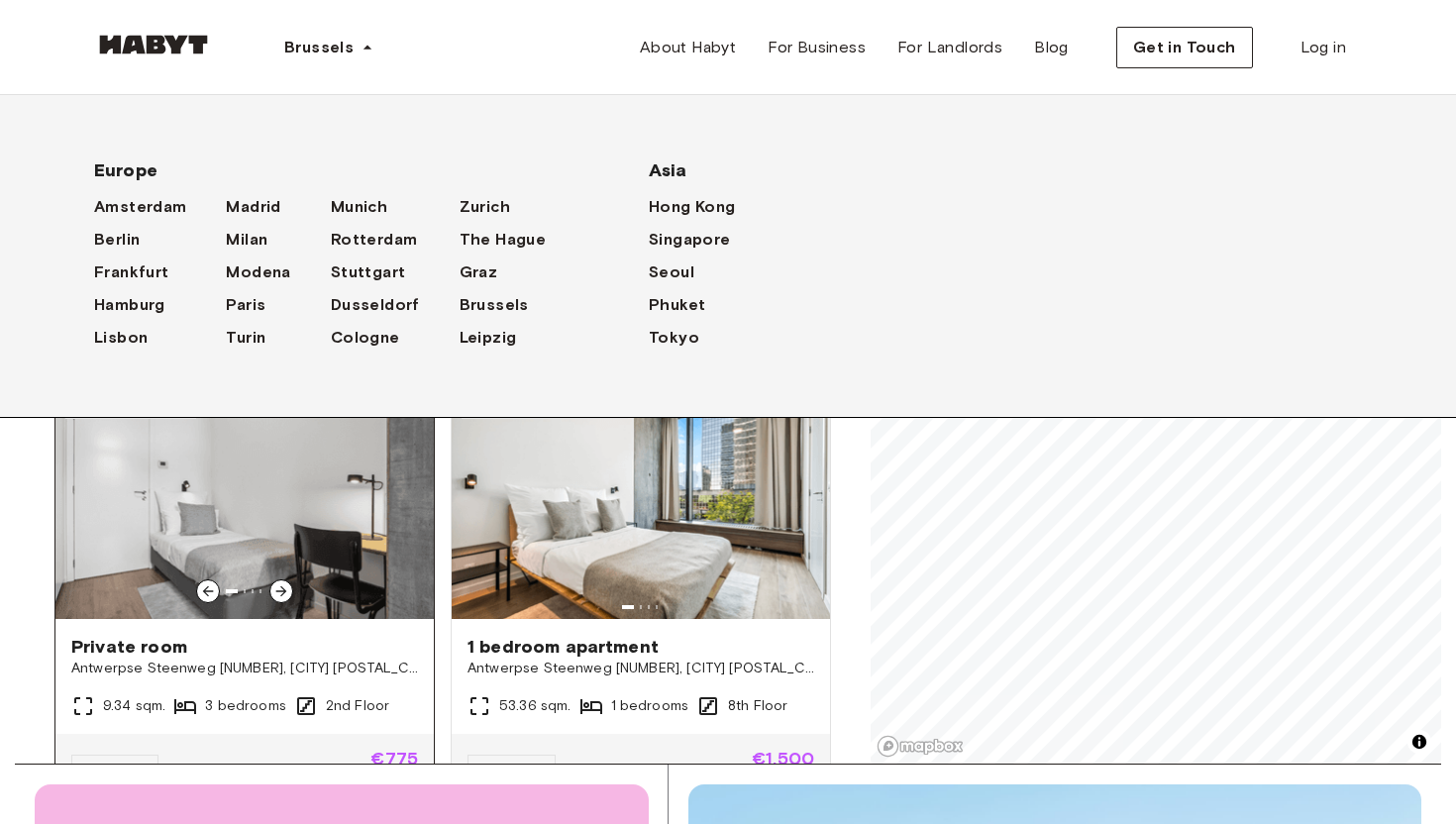 scroll, scrollTop: 334, scrollLeft: 0, axis: vertical 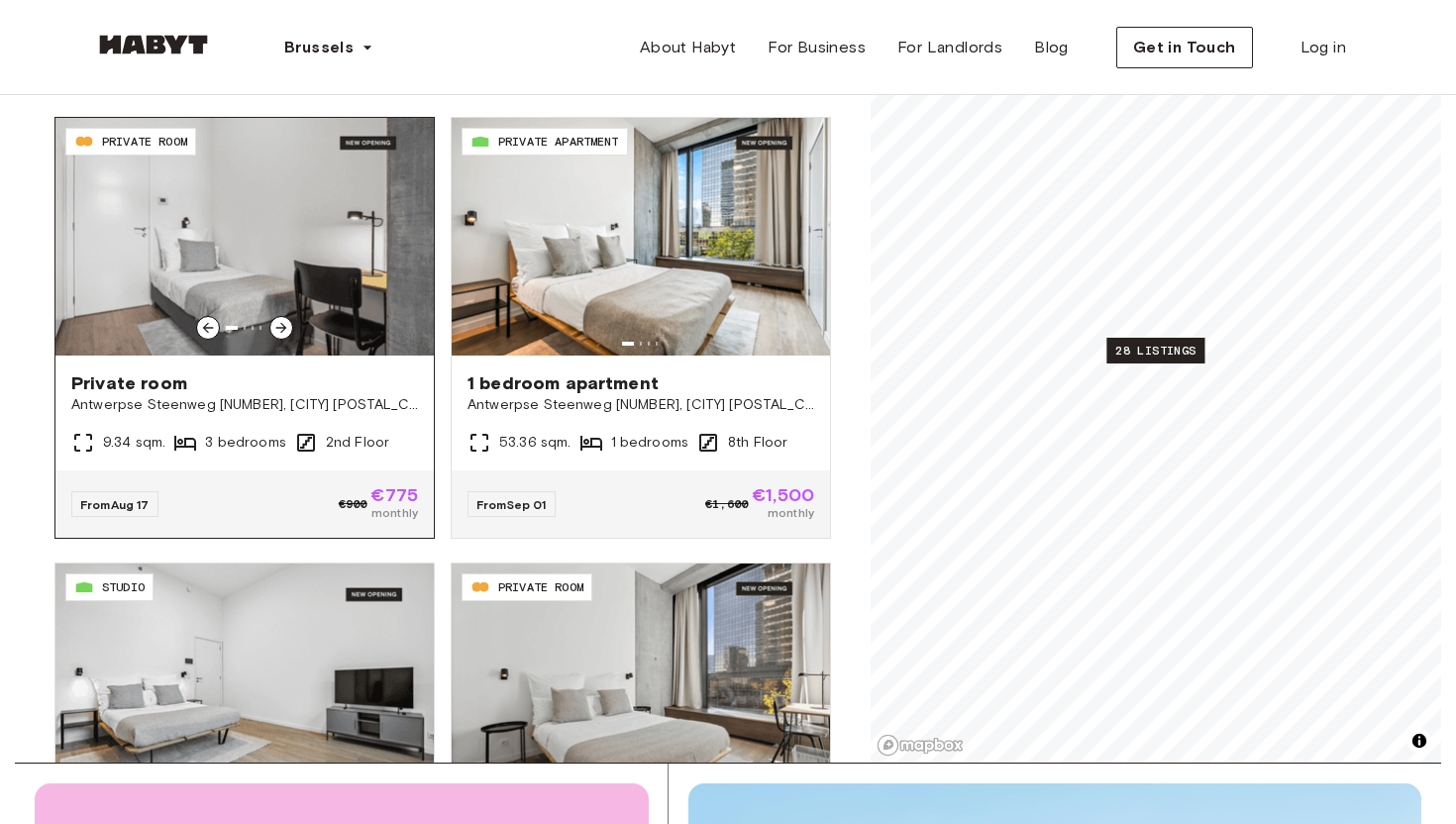 click 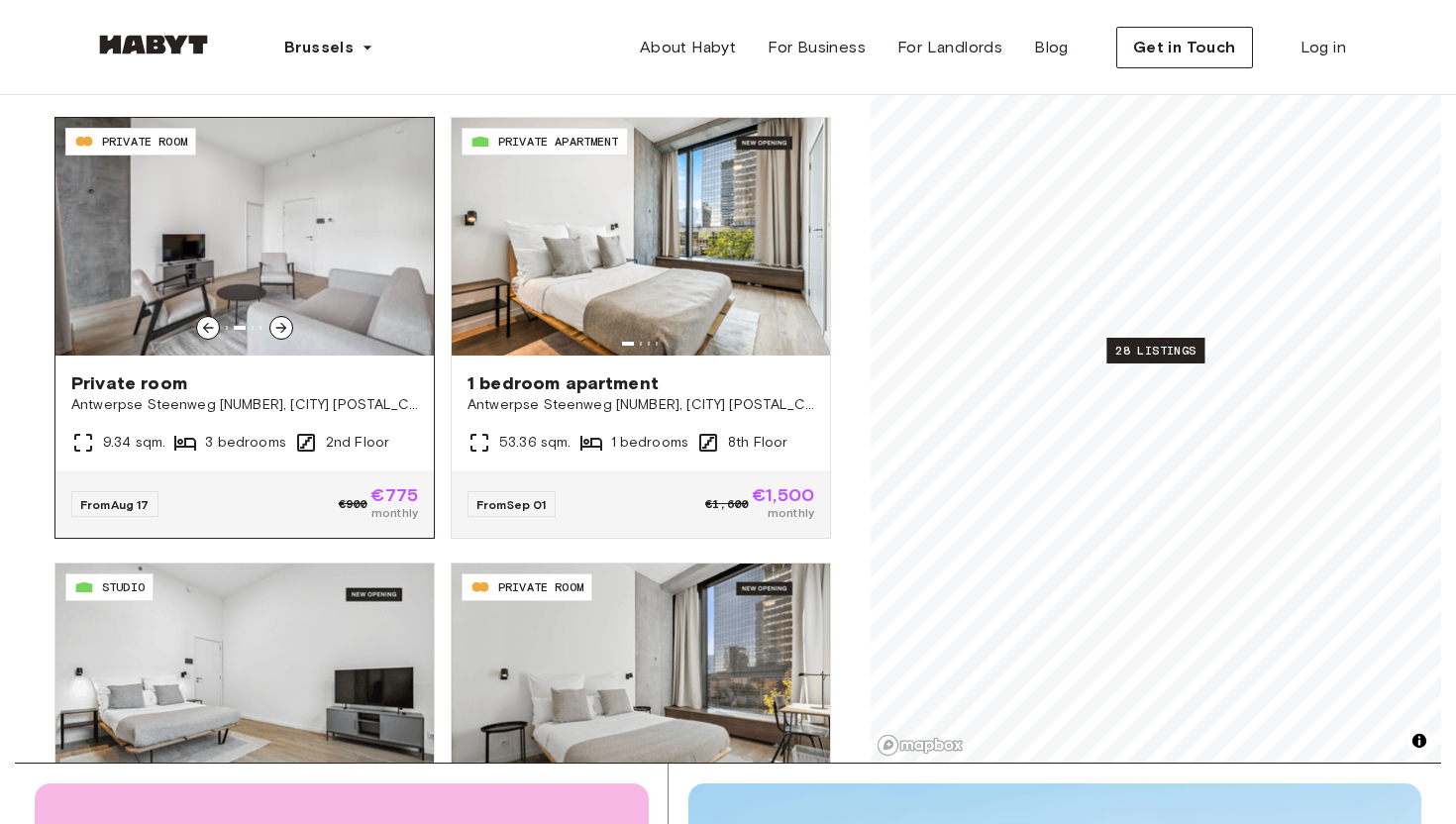 click 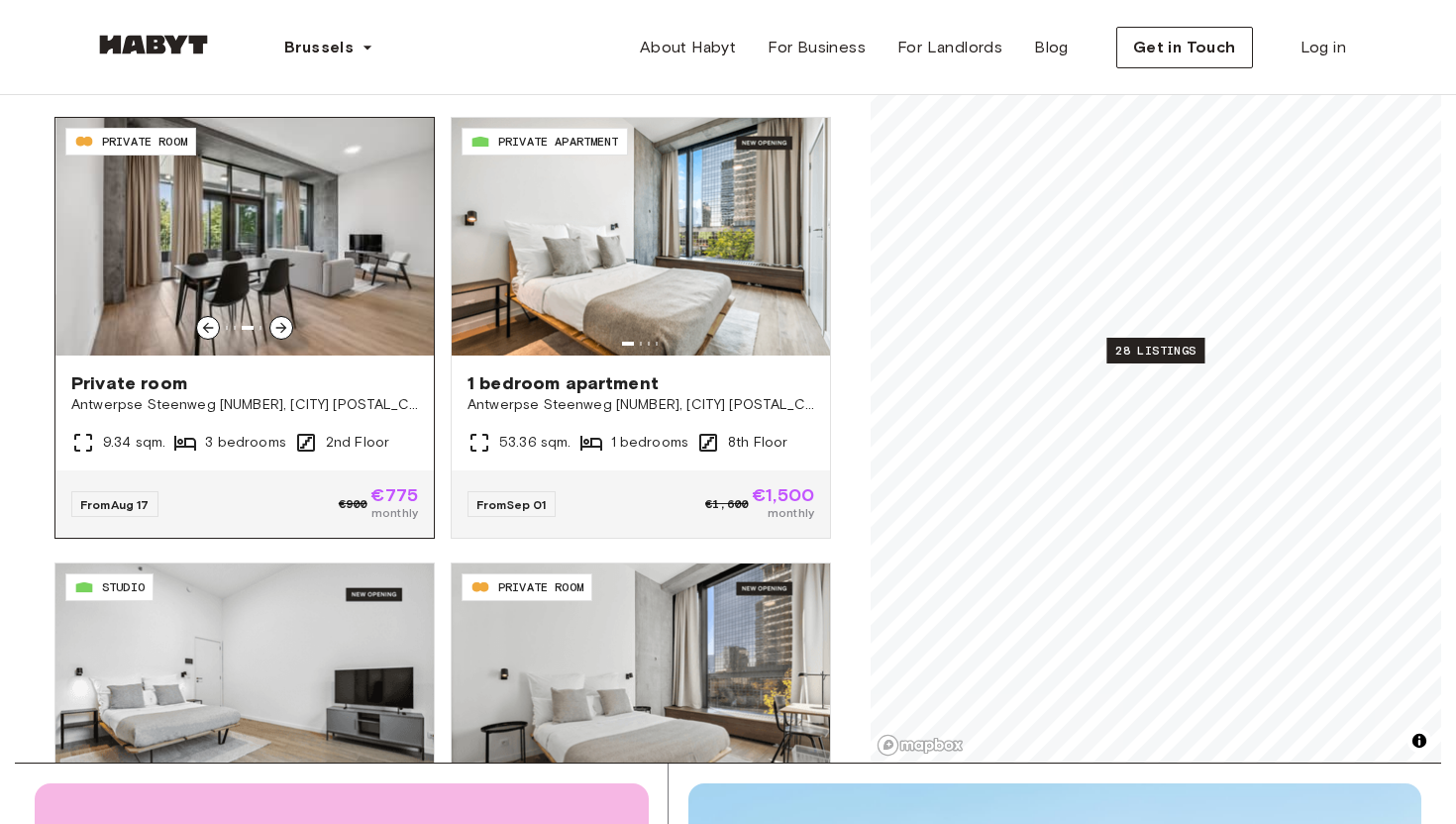 click 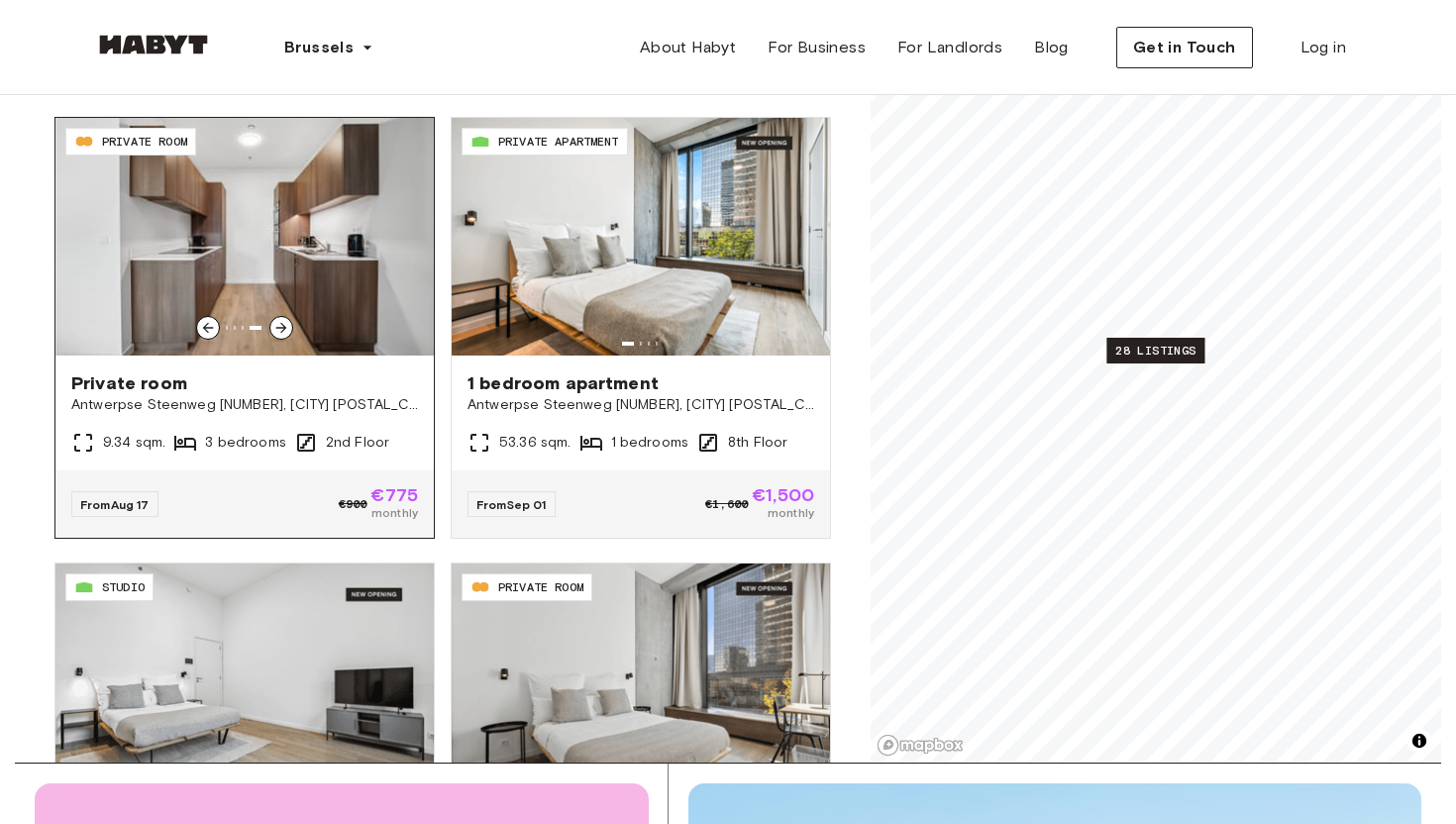 click 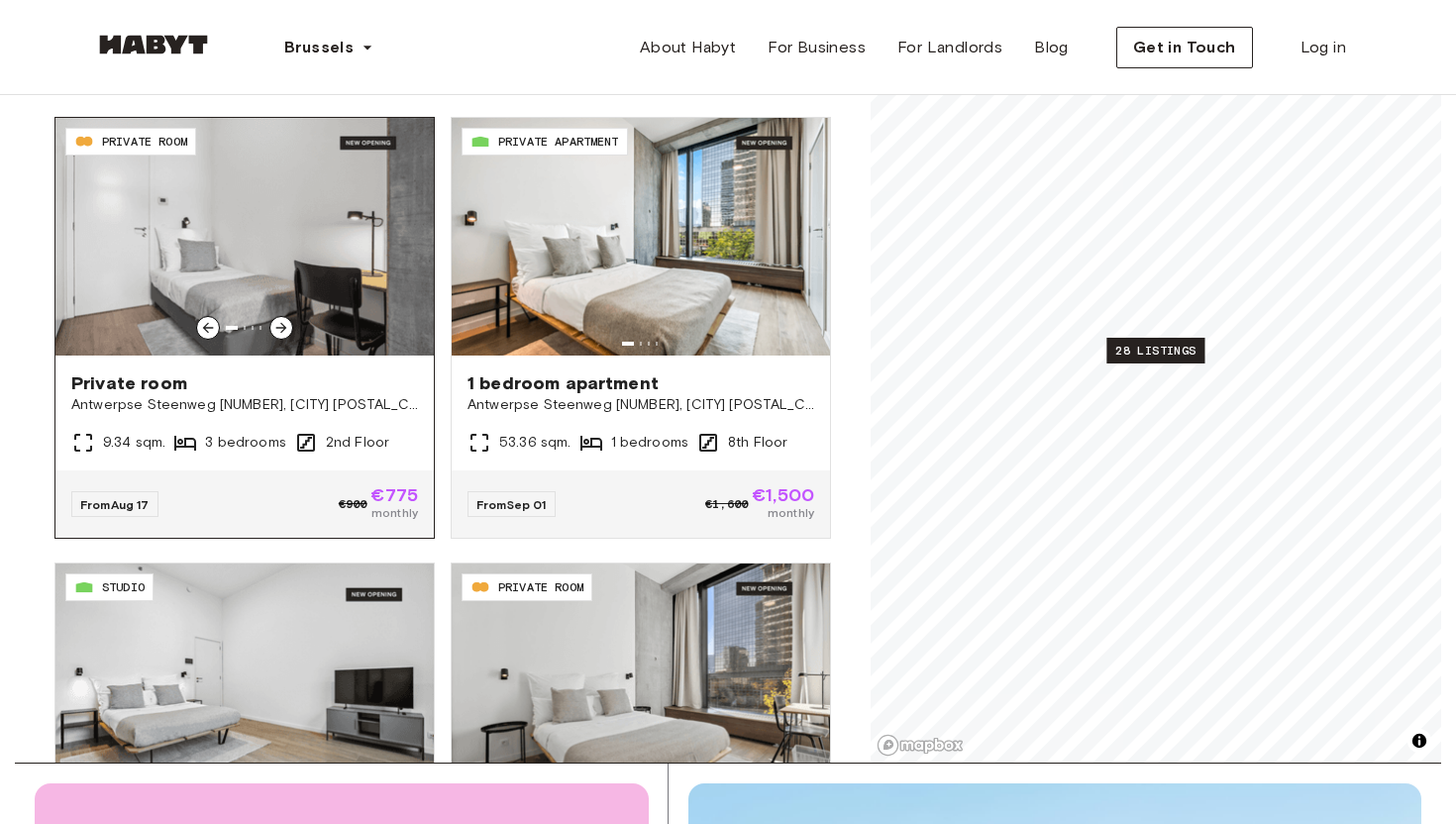 click at bounding box center (245, 237) 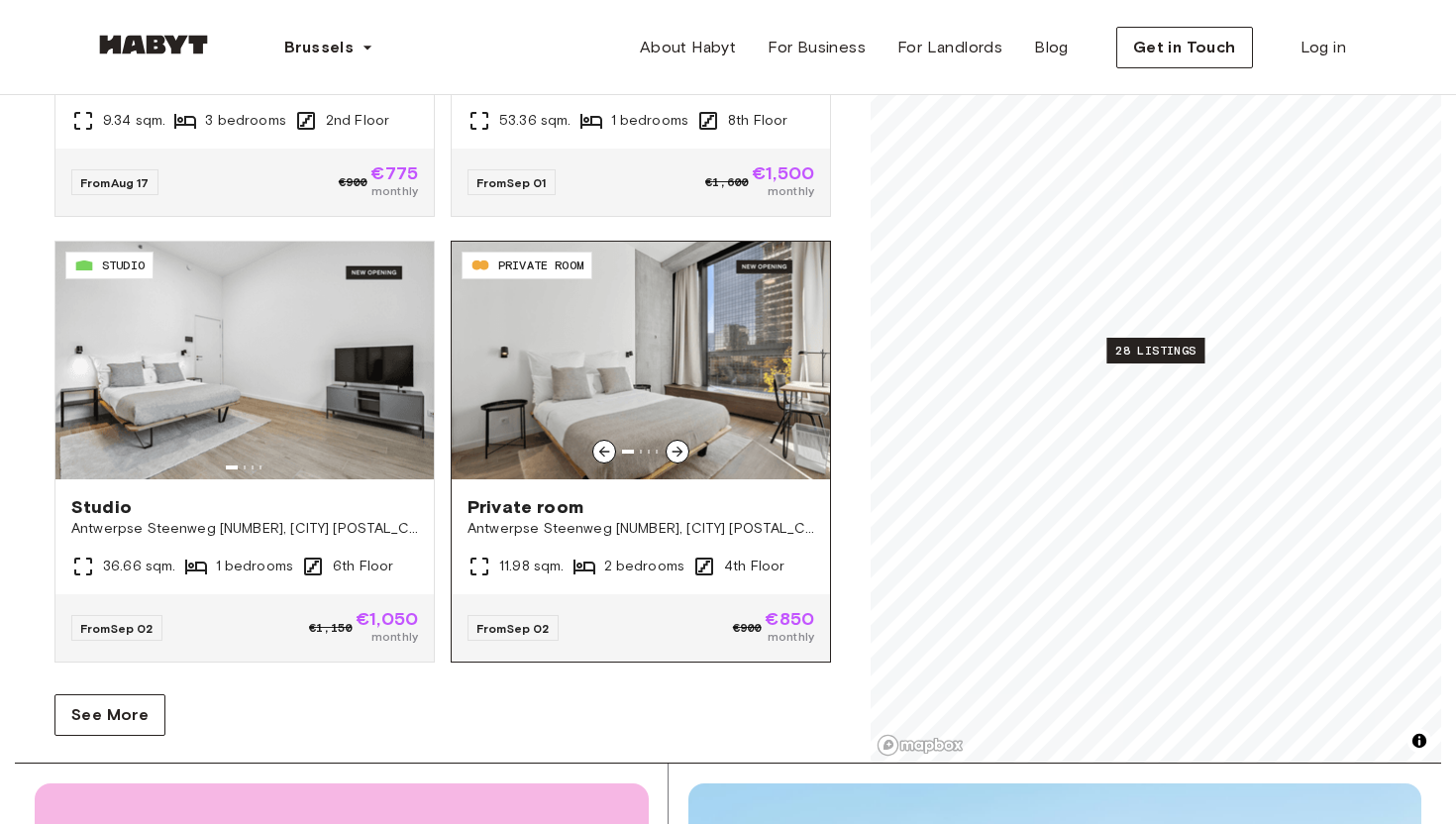 scroll, scrollTop: 3722, scrollLeft: 0, axis: vertical 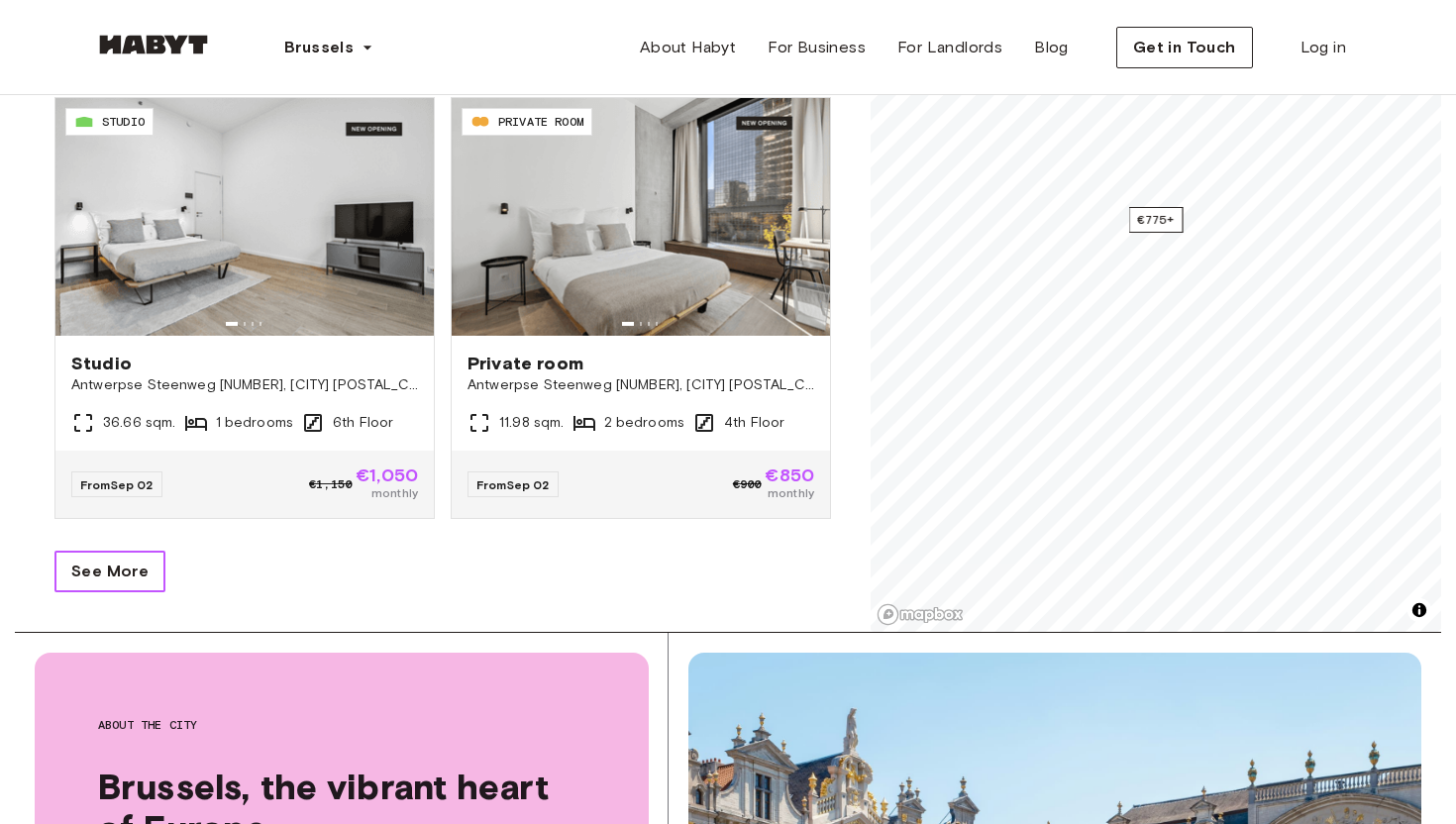 click on "See More" at bounding box center [110, 571] 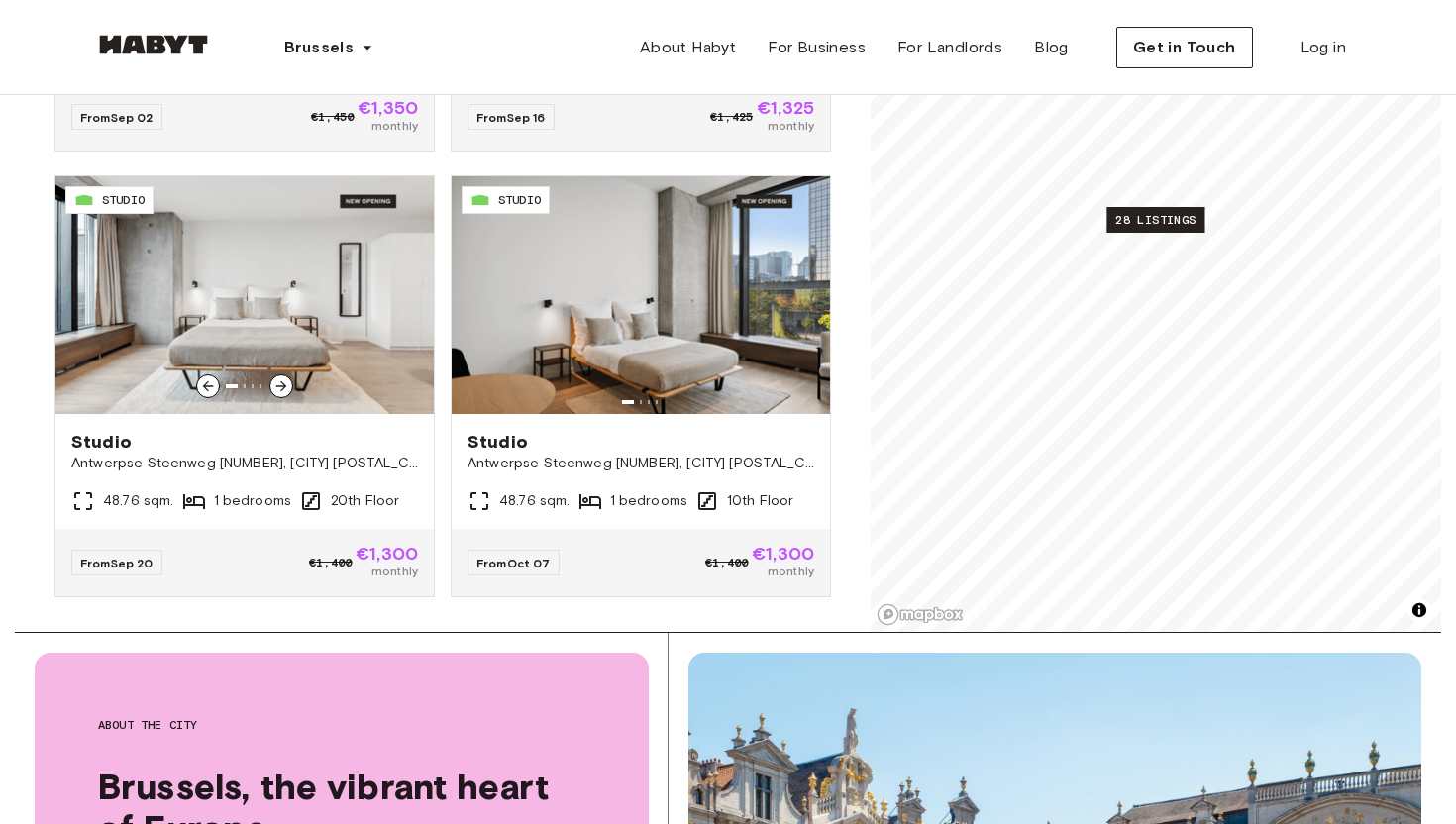 scroll, scrollTop: 5431, scrollLeft: 0, axis: vertical 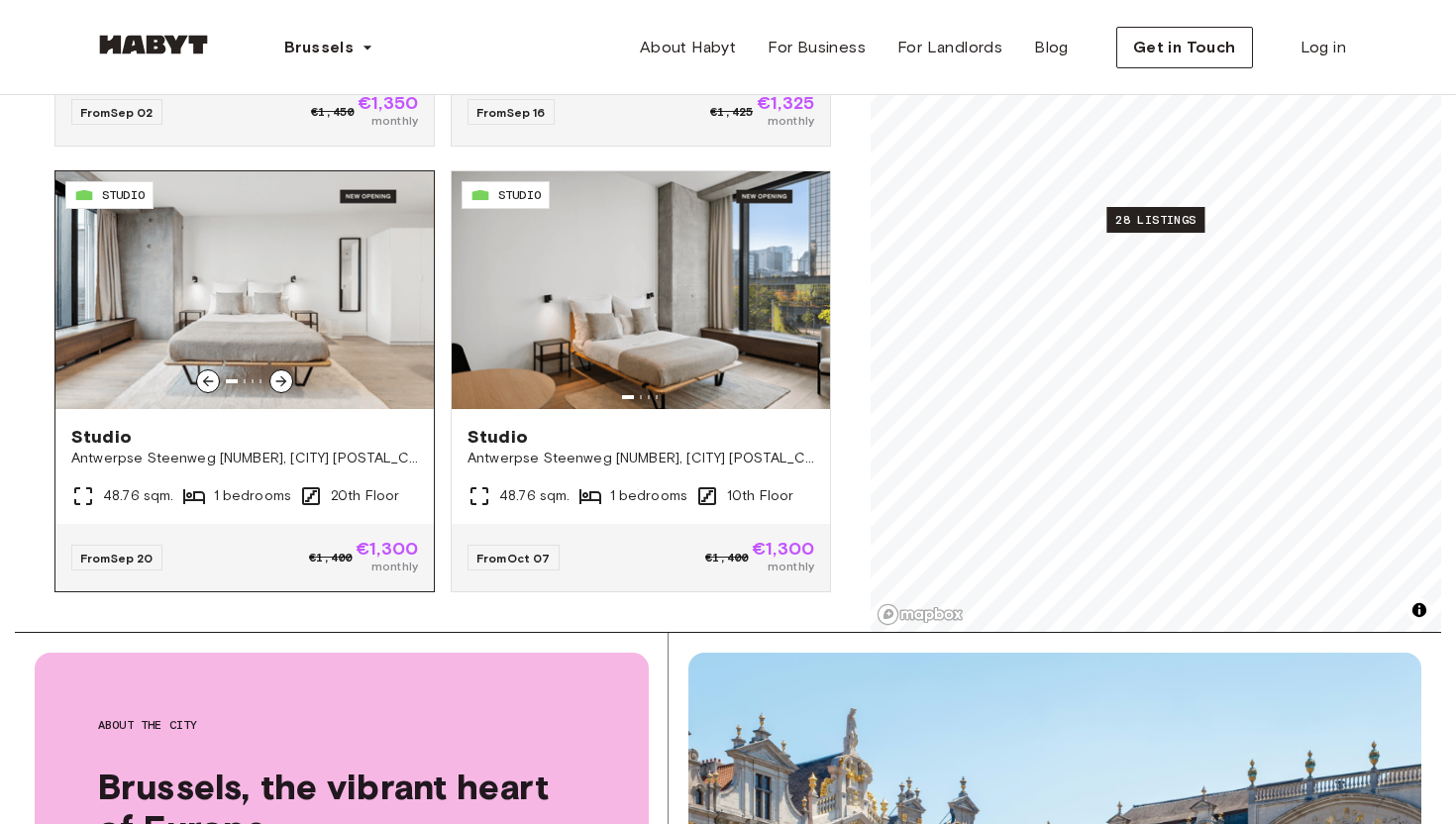 click 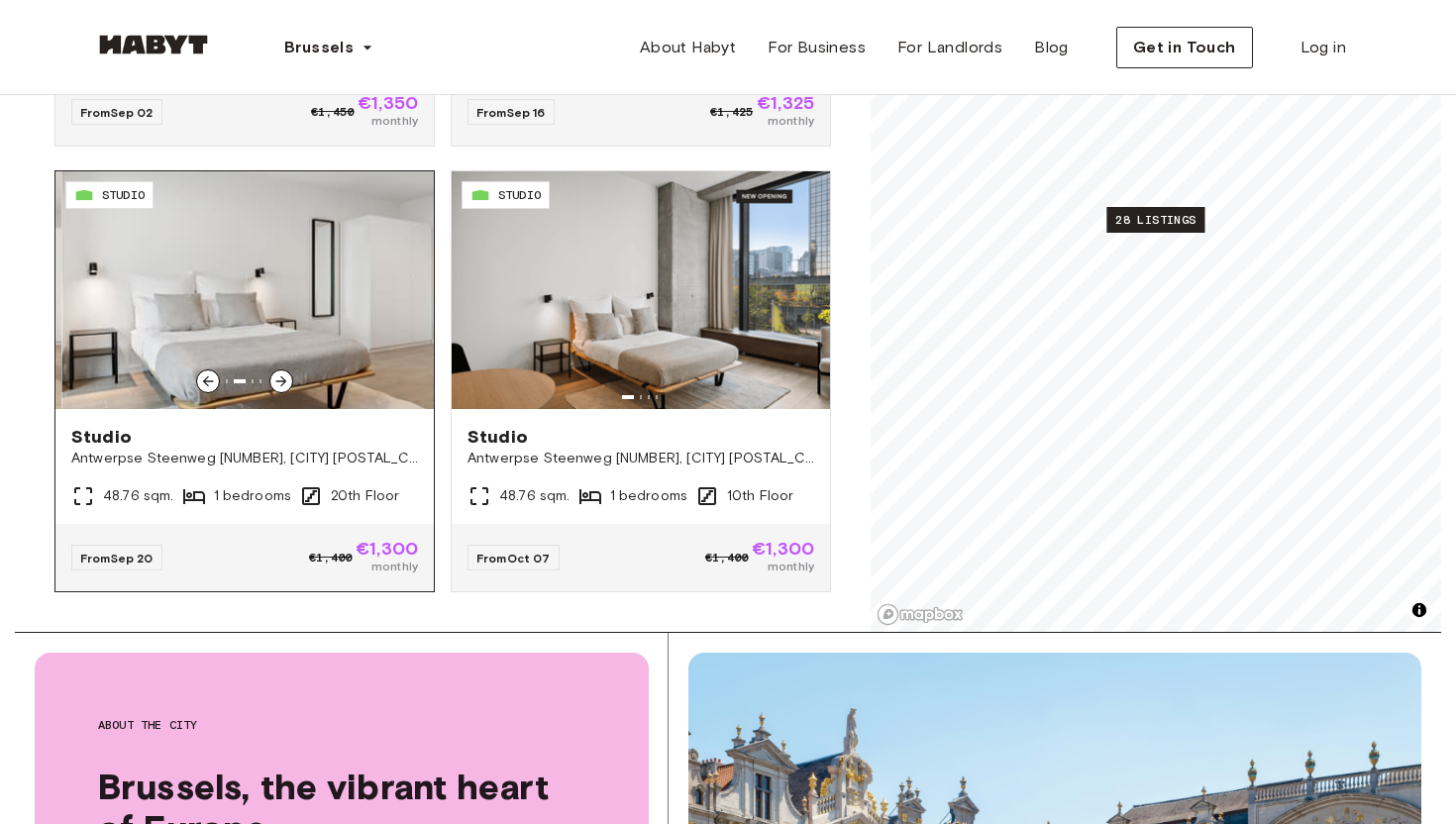 click 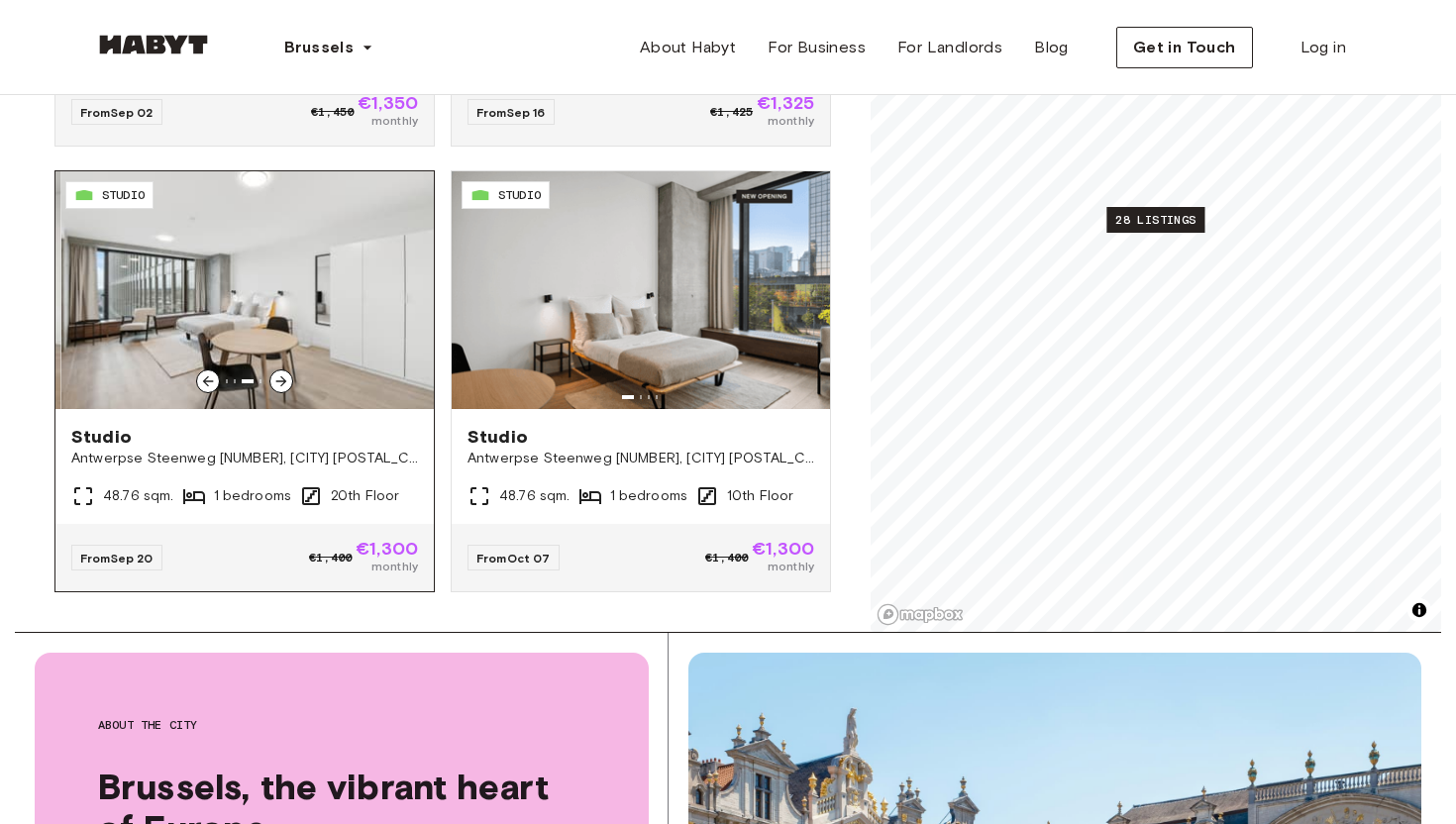 click 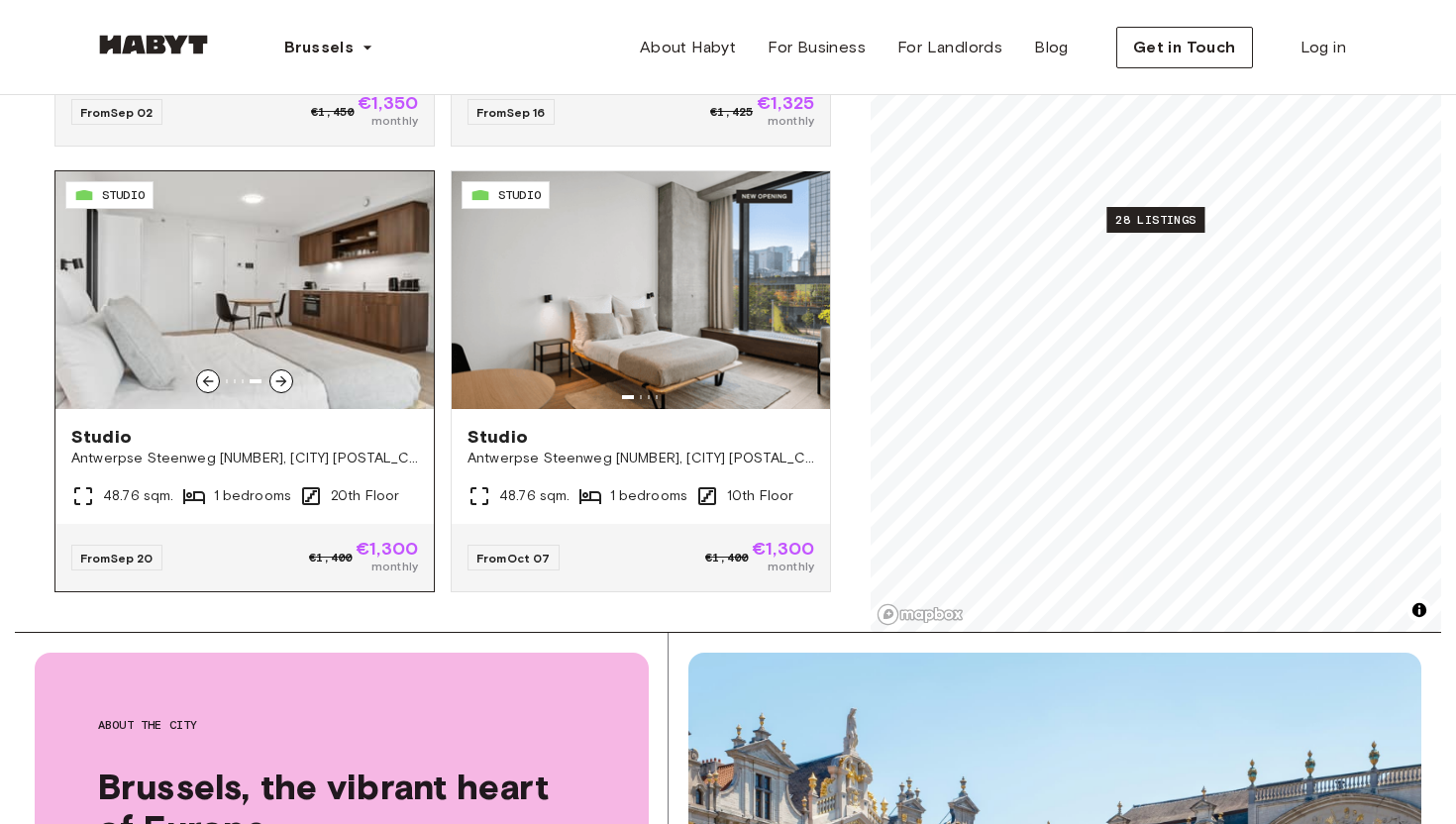 click 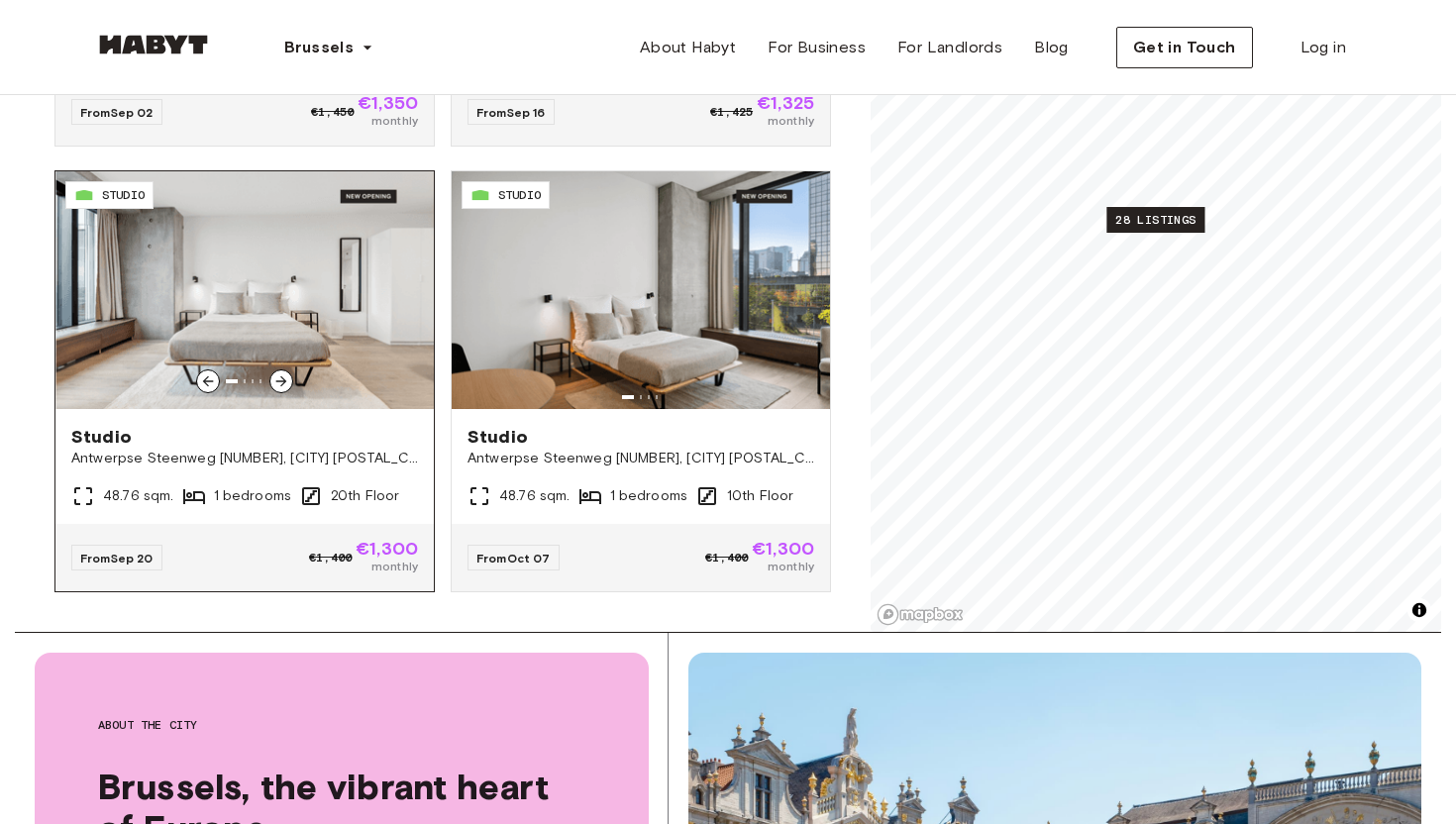 click 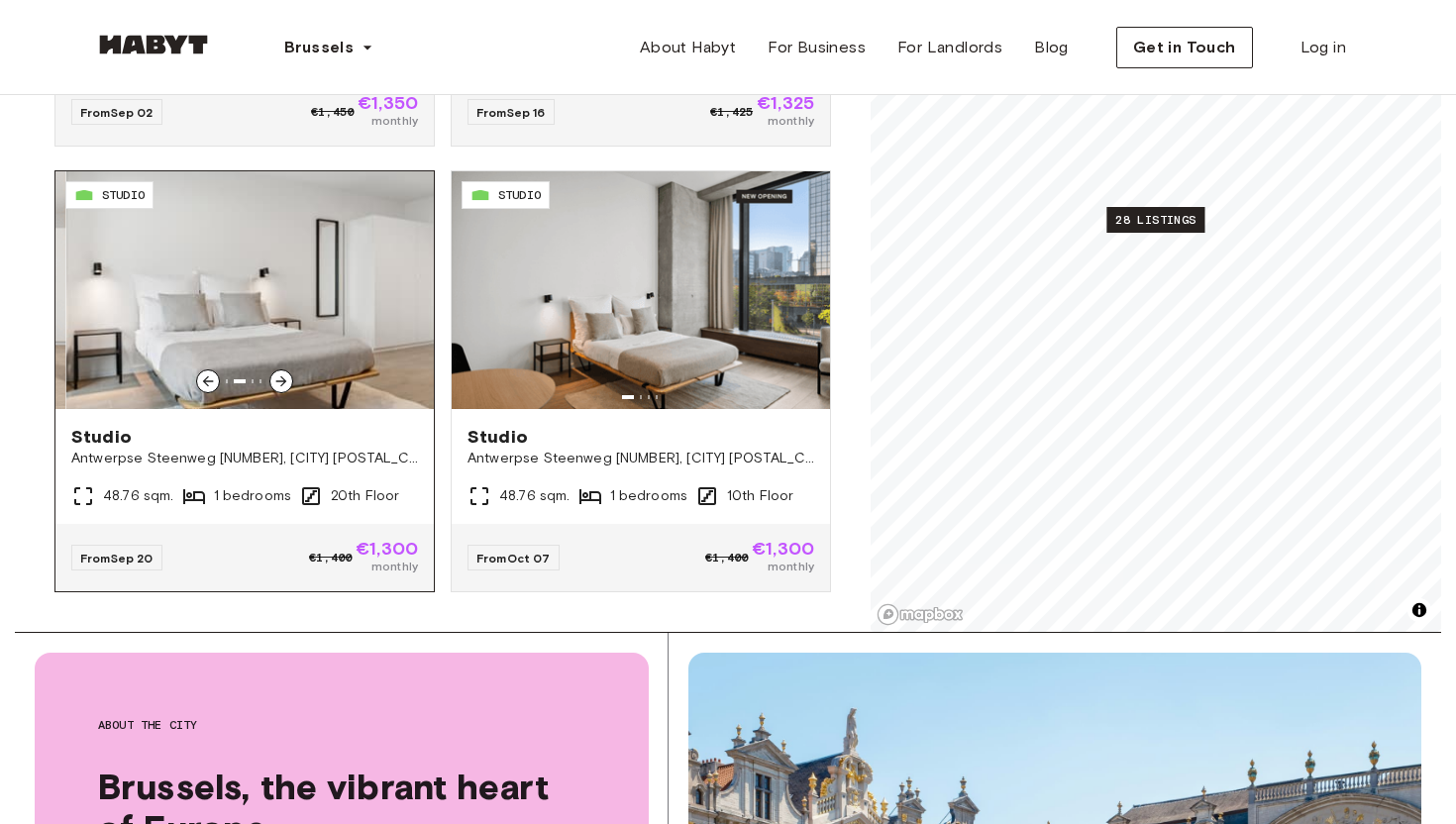 click 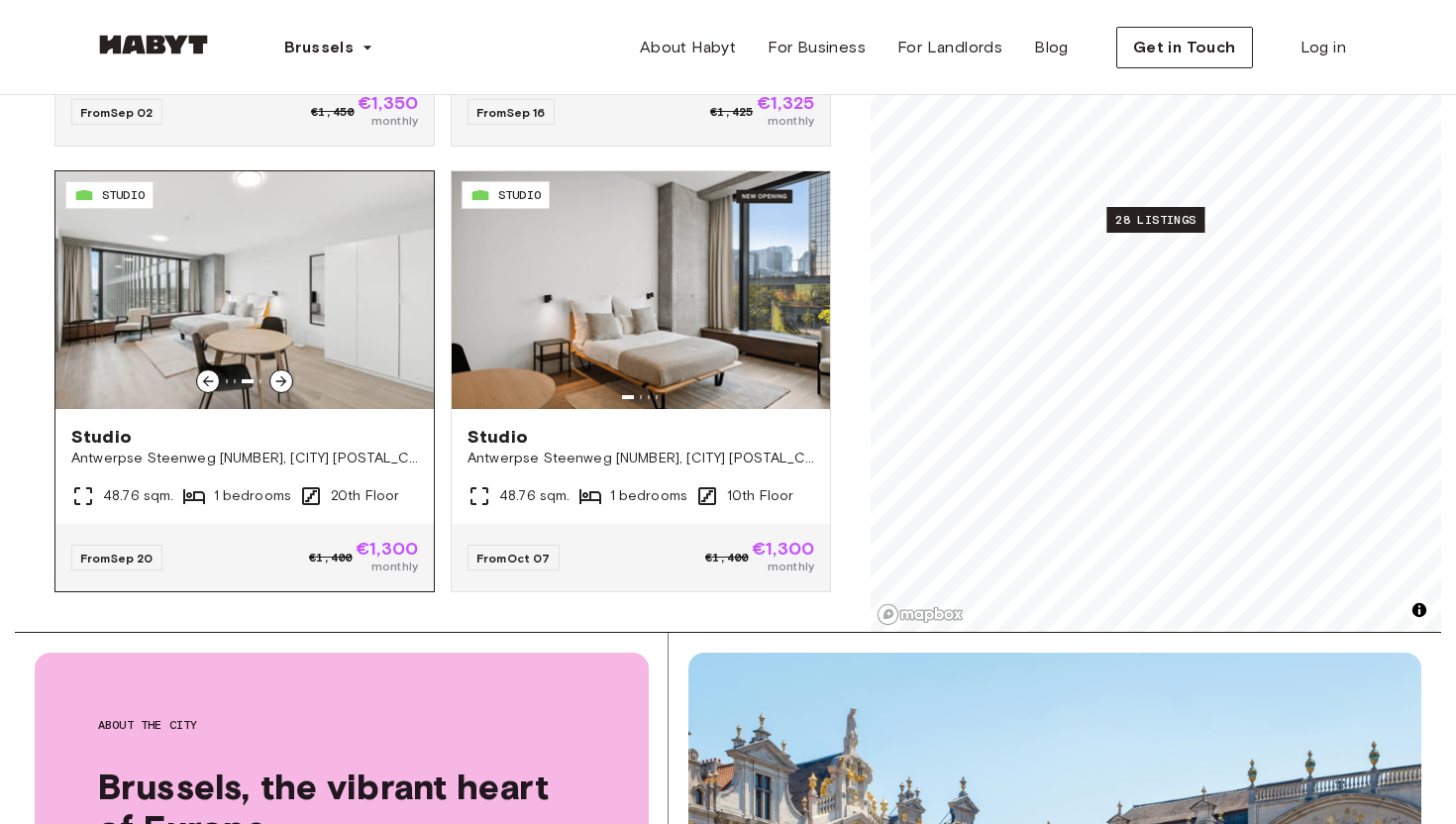 click 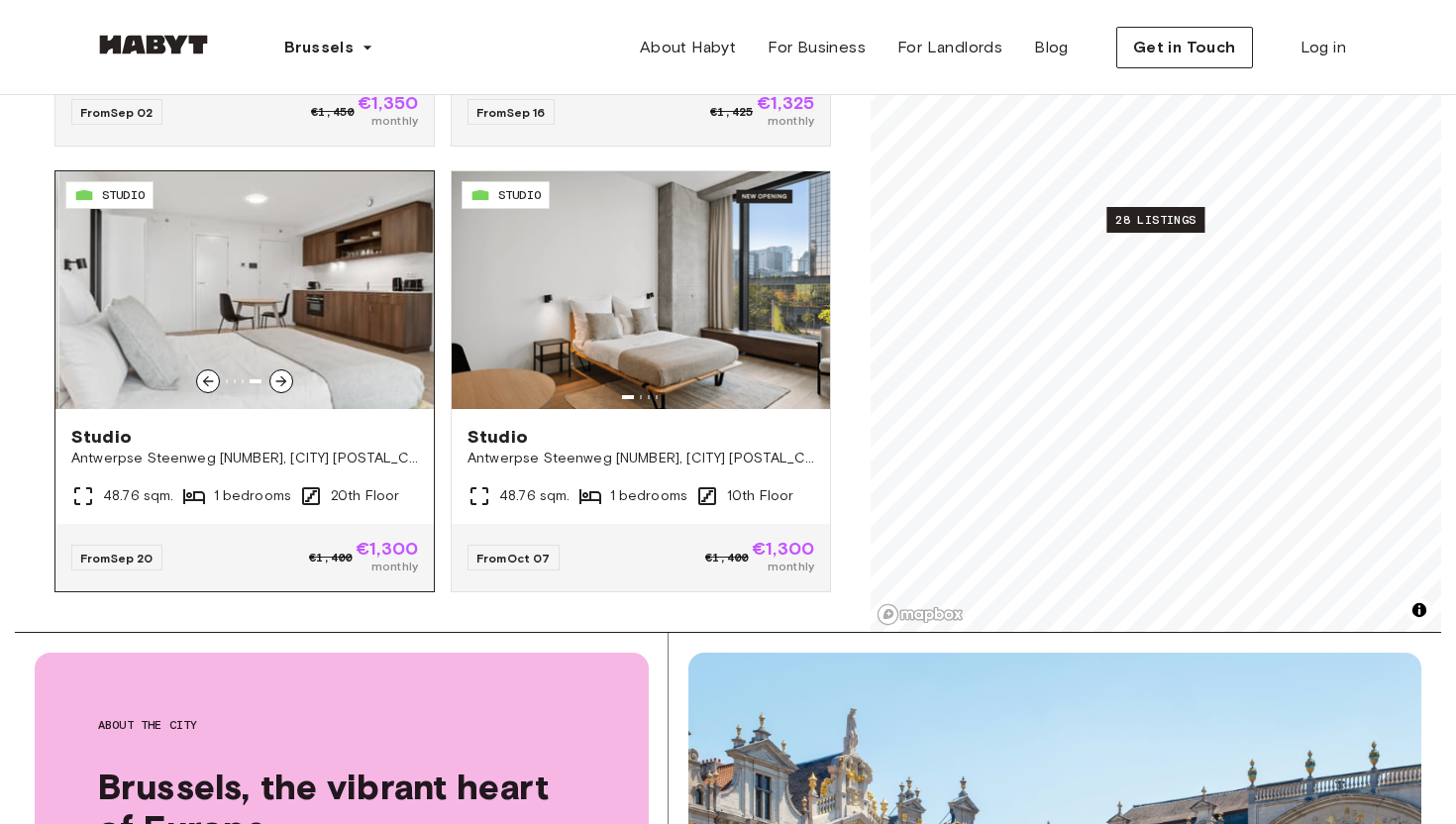 click 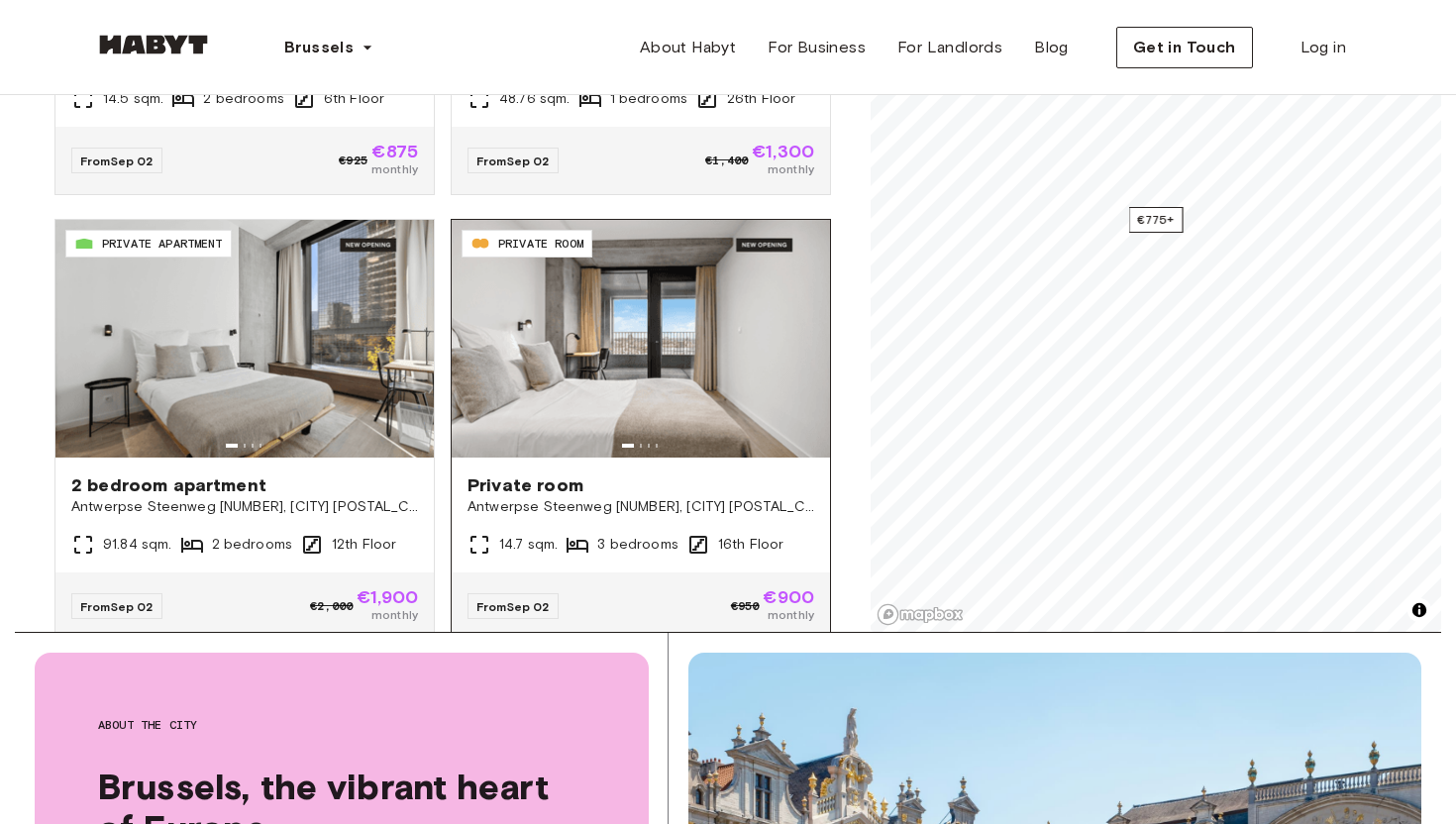 scroll, scrollTop: 4493, scrollLeft: 0, axis: vertical 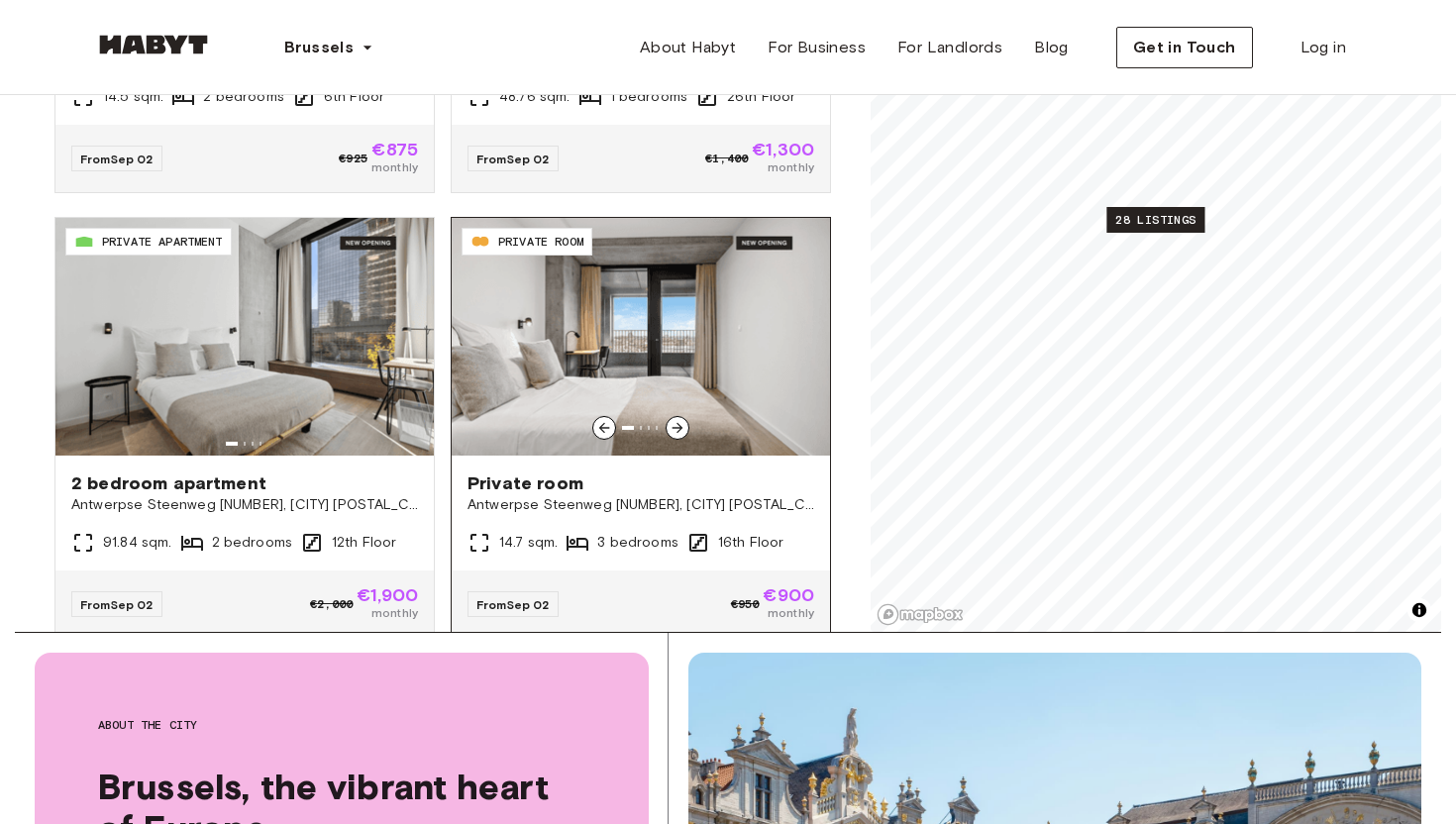 click 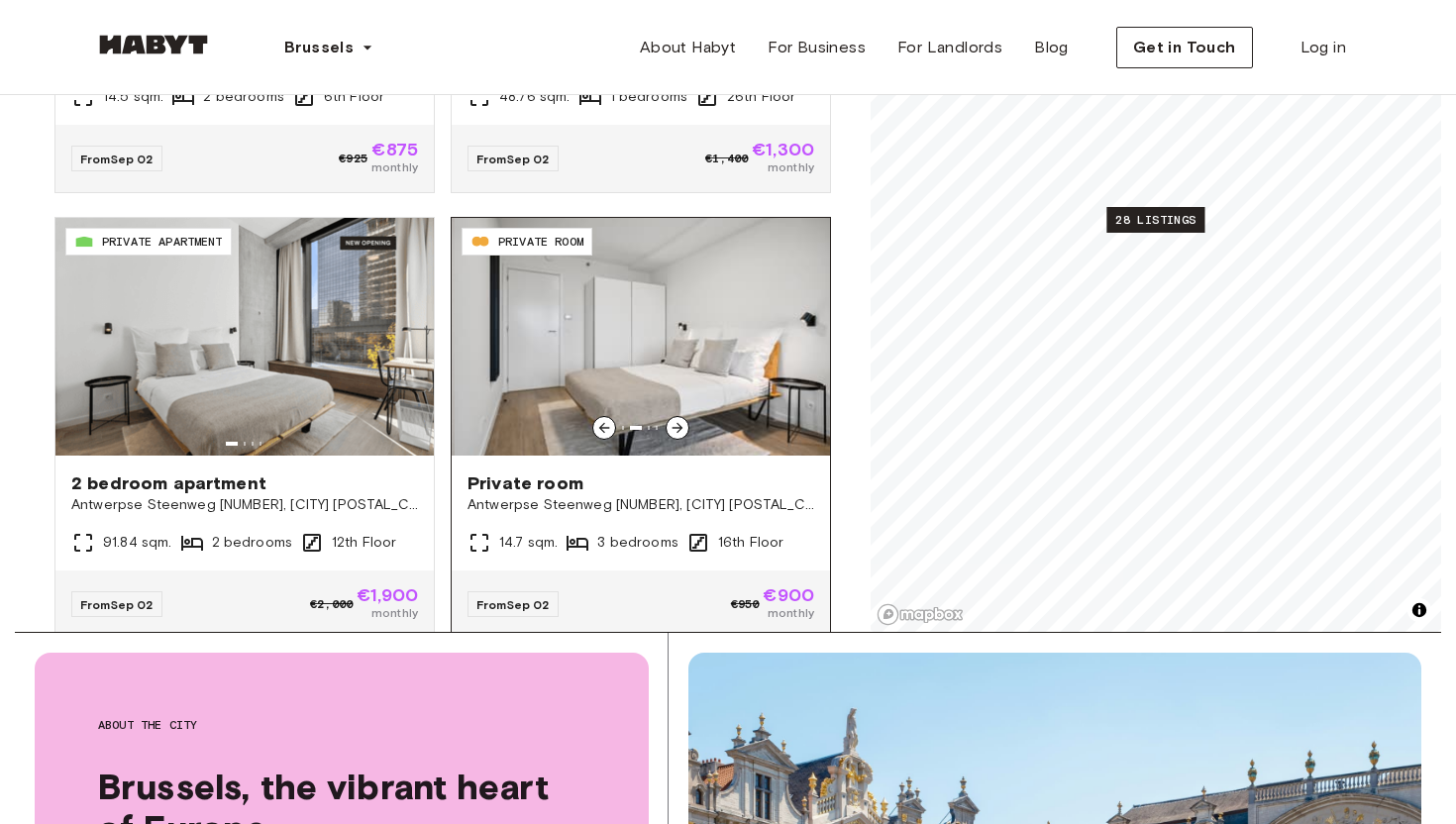 click 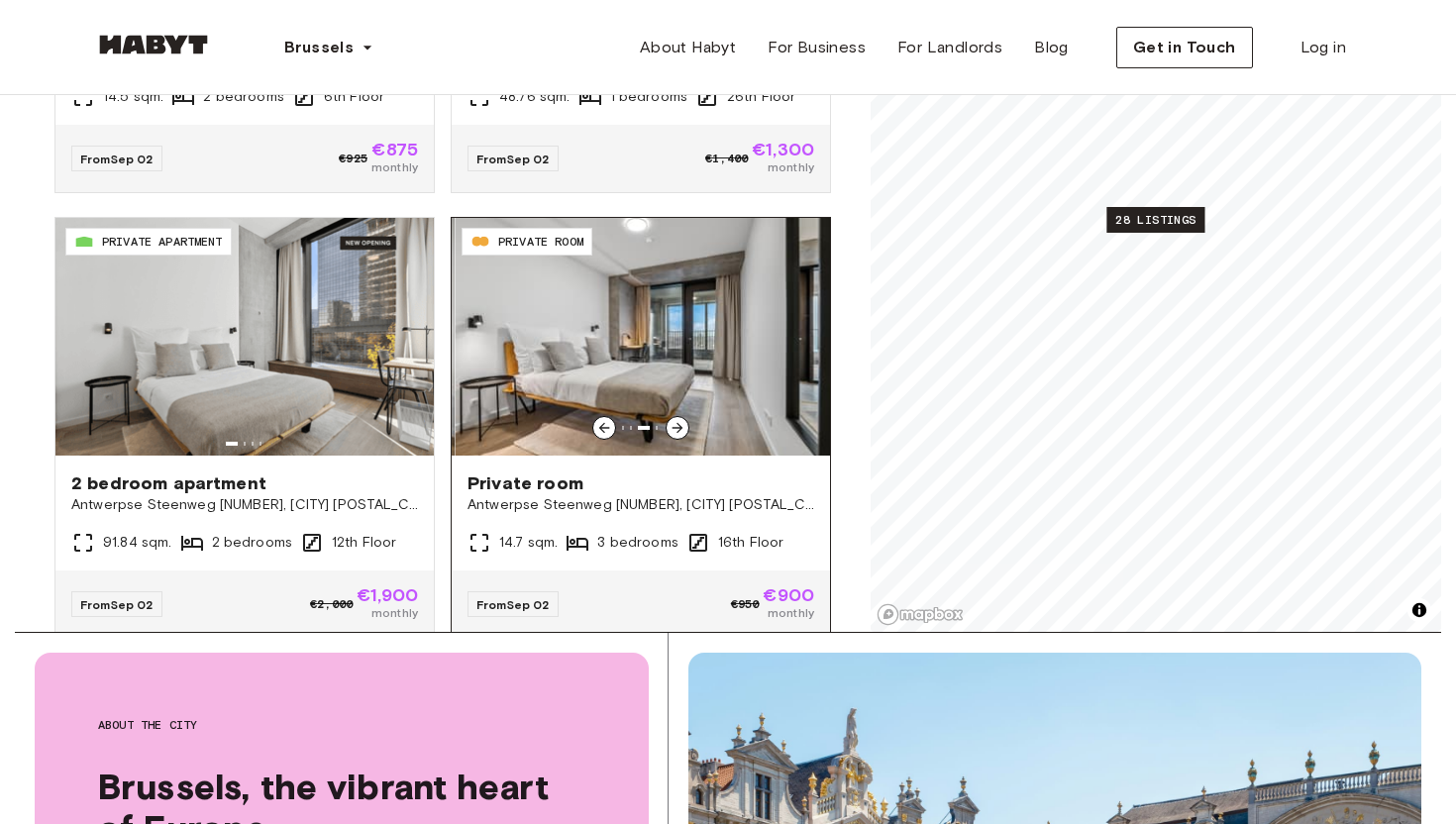 click 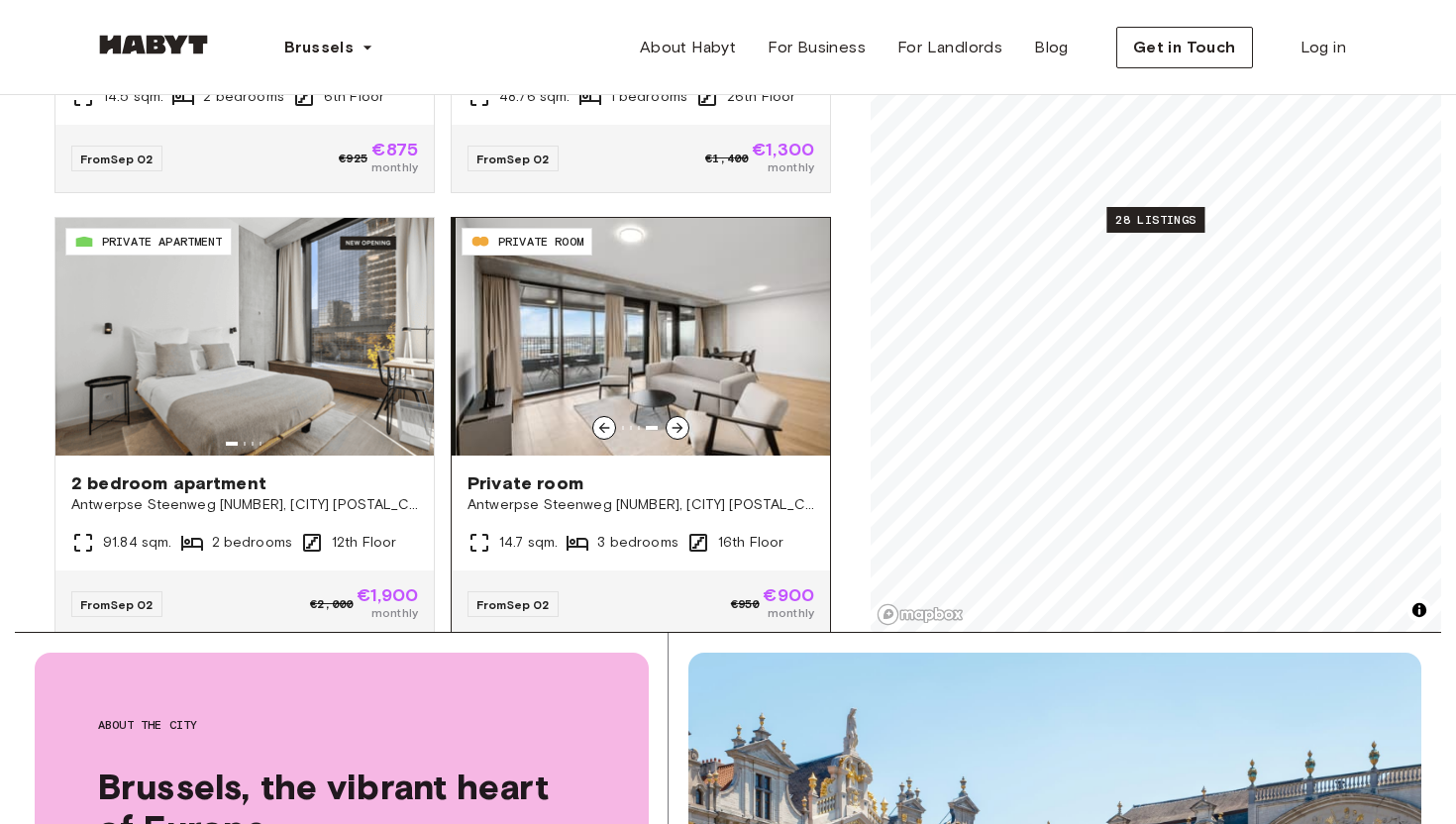click 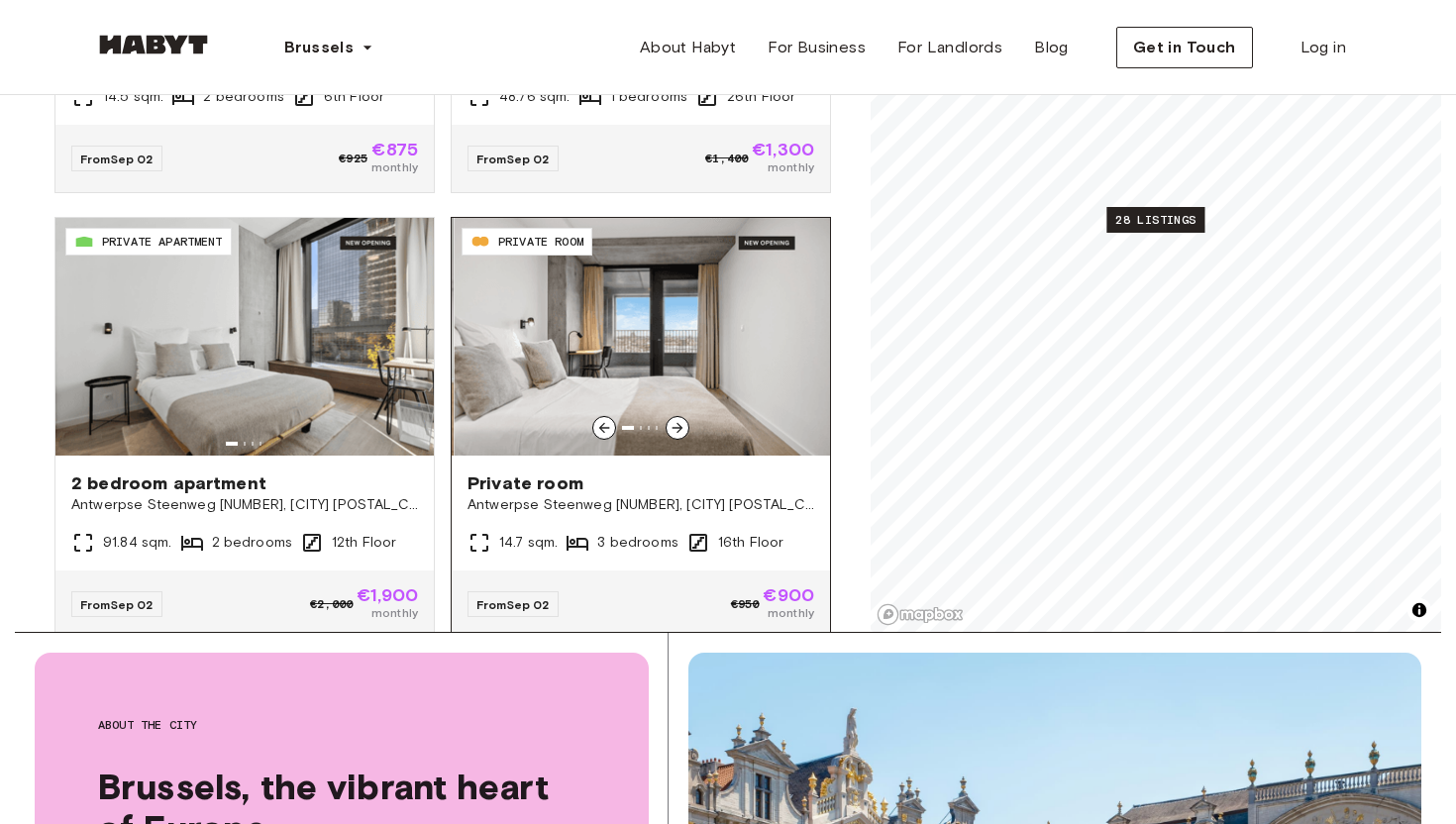 click 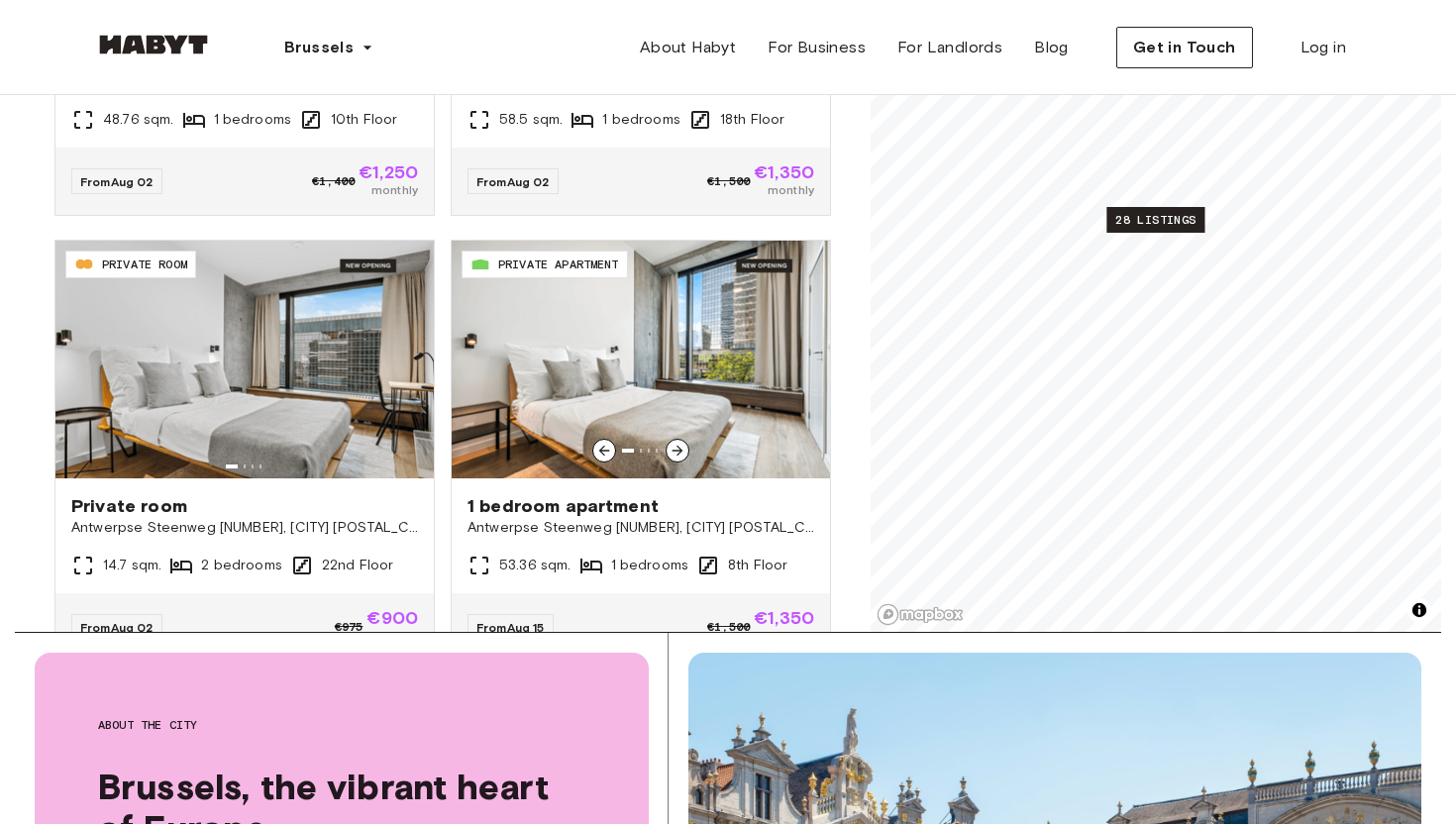 scroll, scrollTop: 2686, scrollLeft: 0, axis: vertical 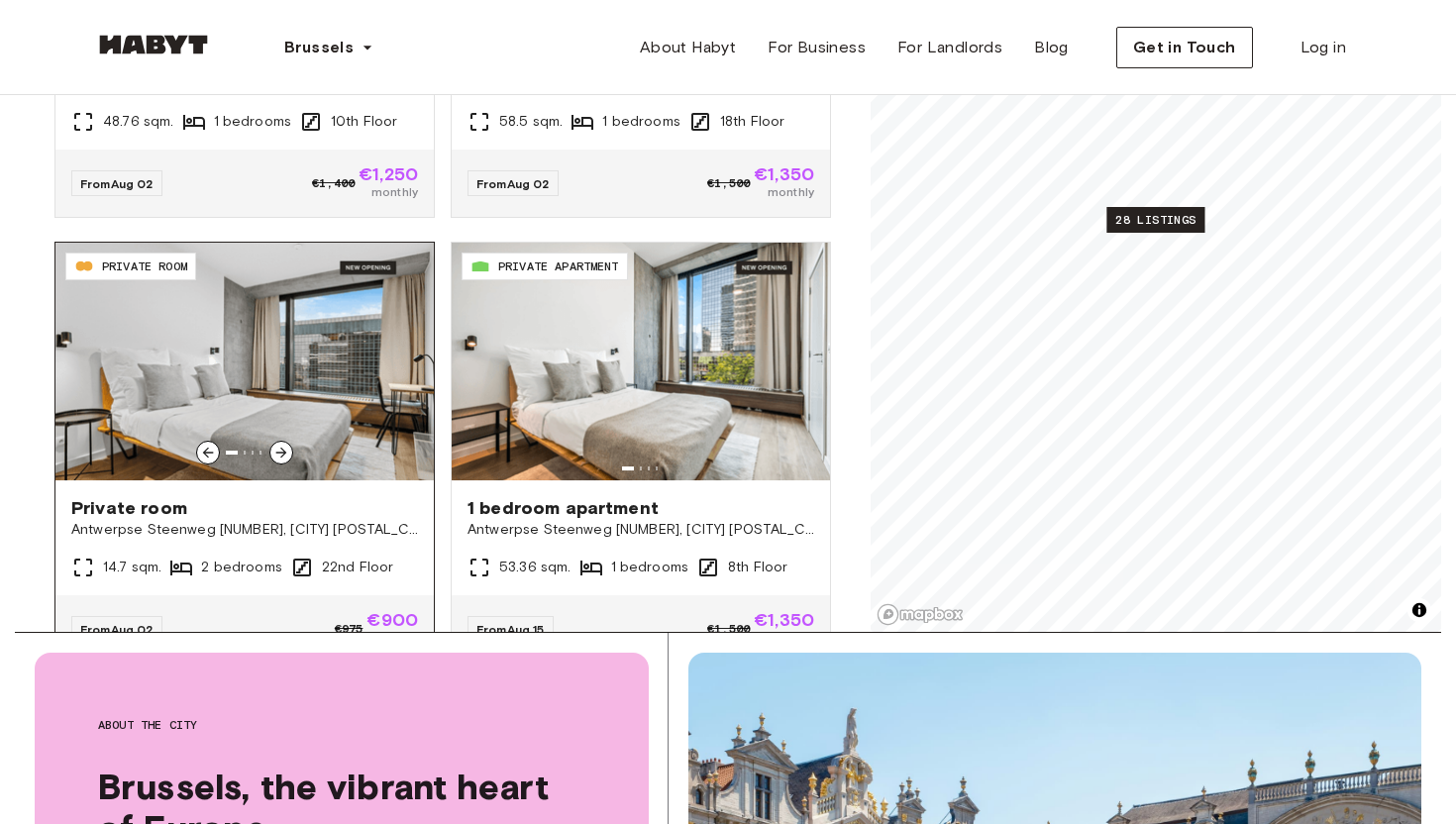 click 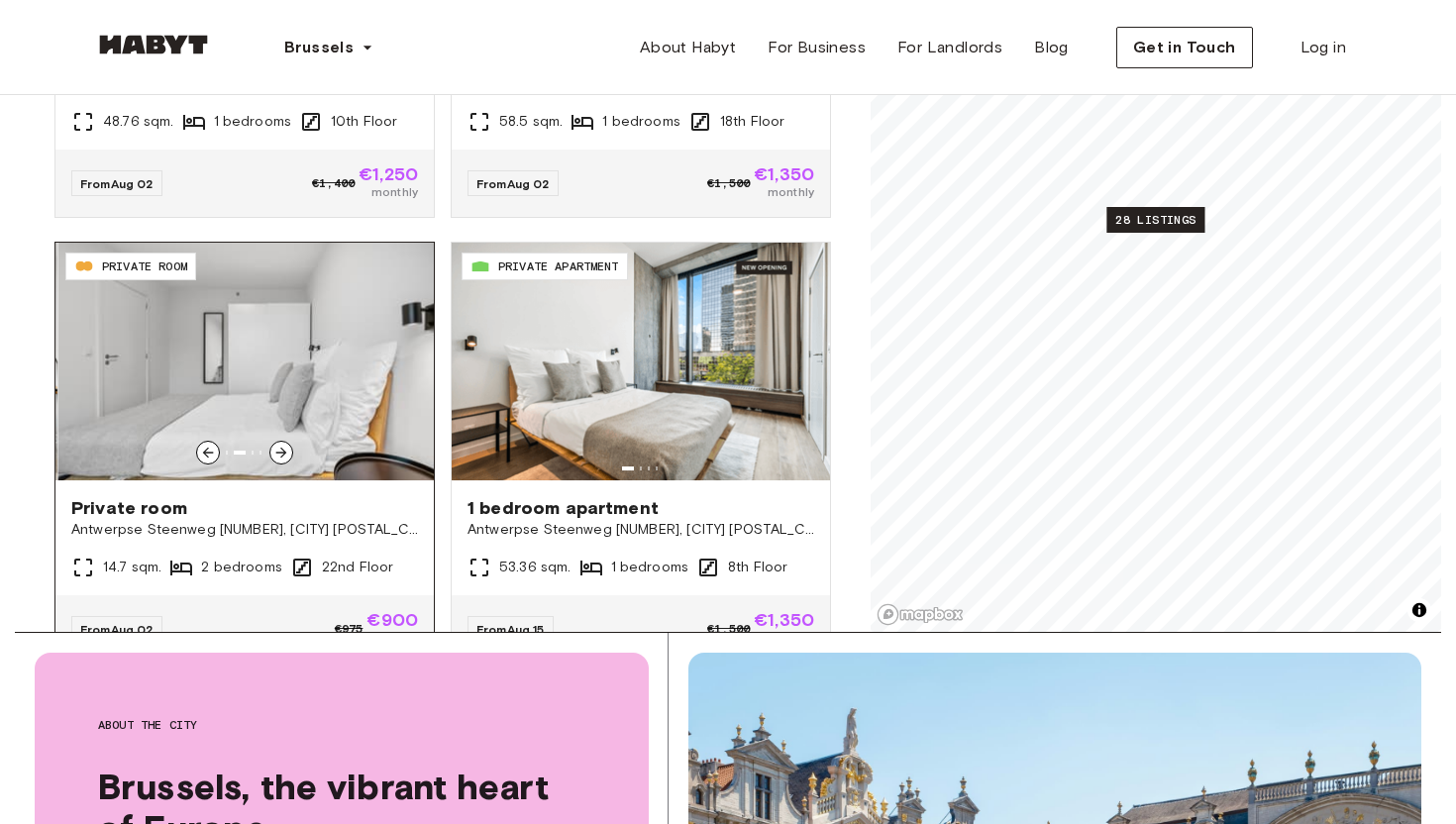 click 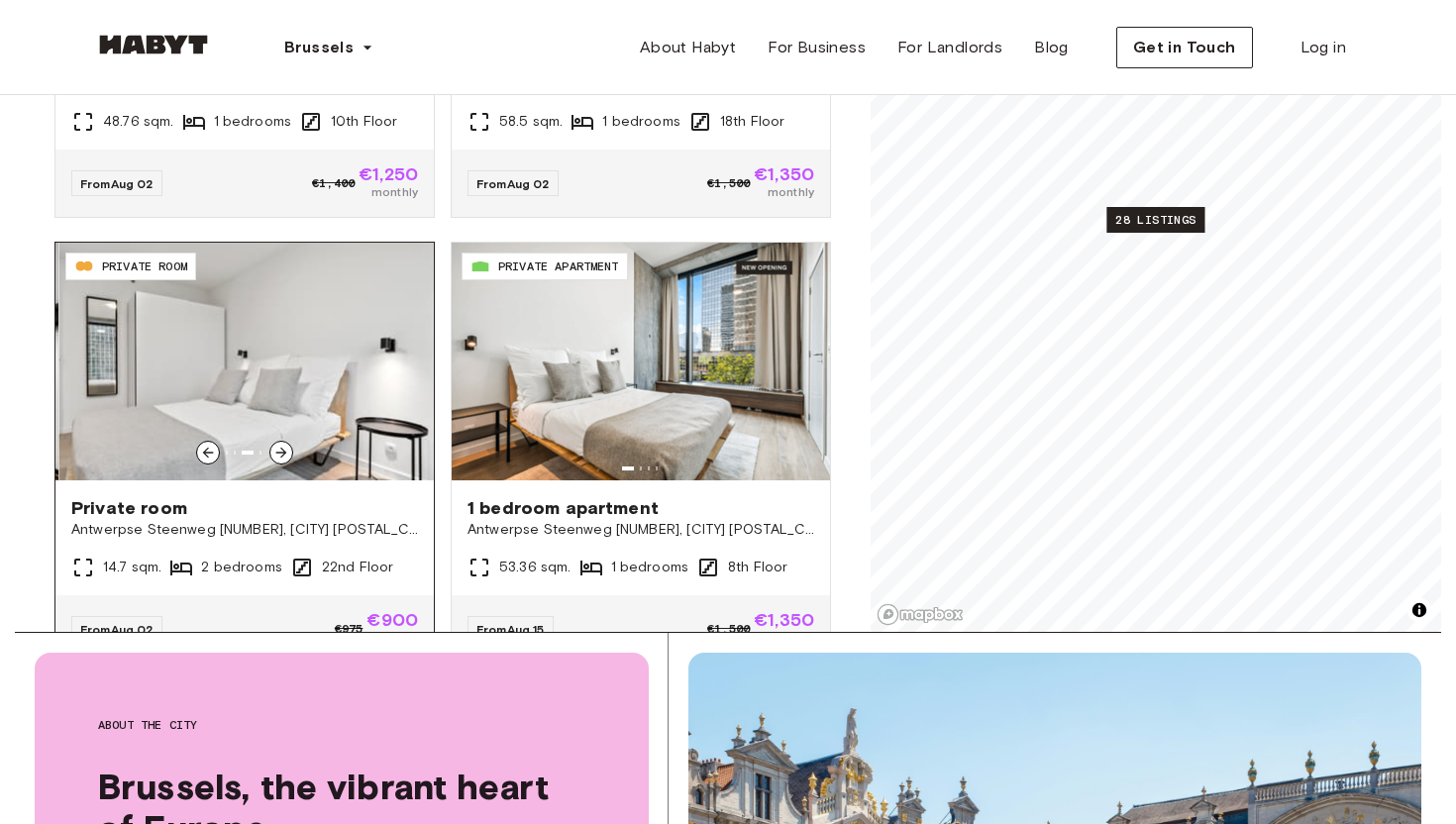 click 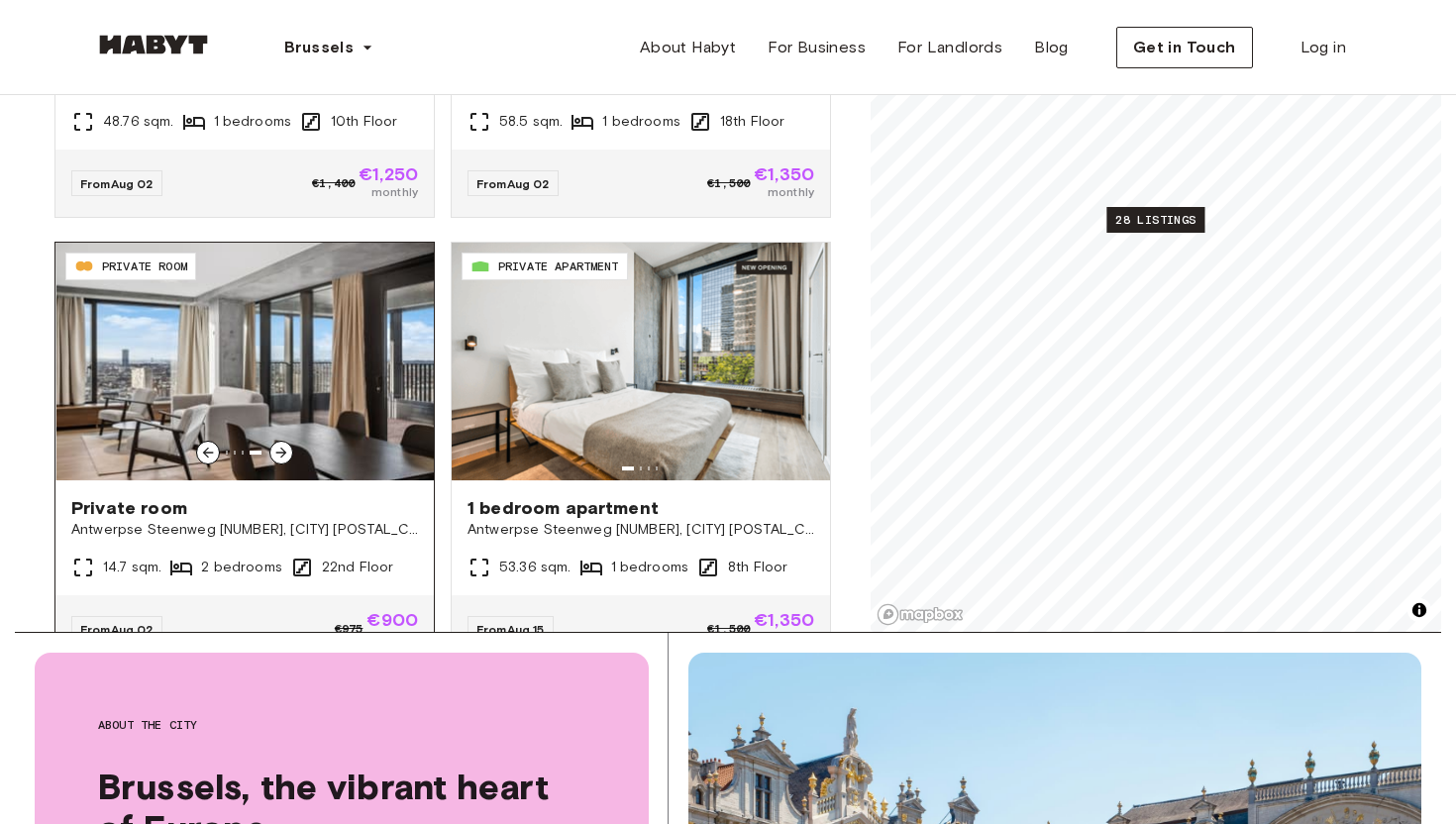 click 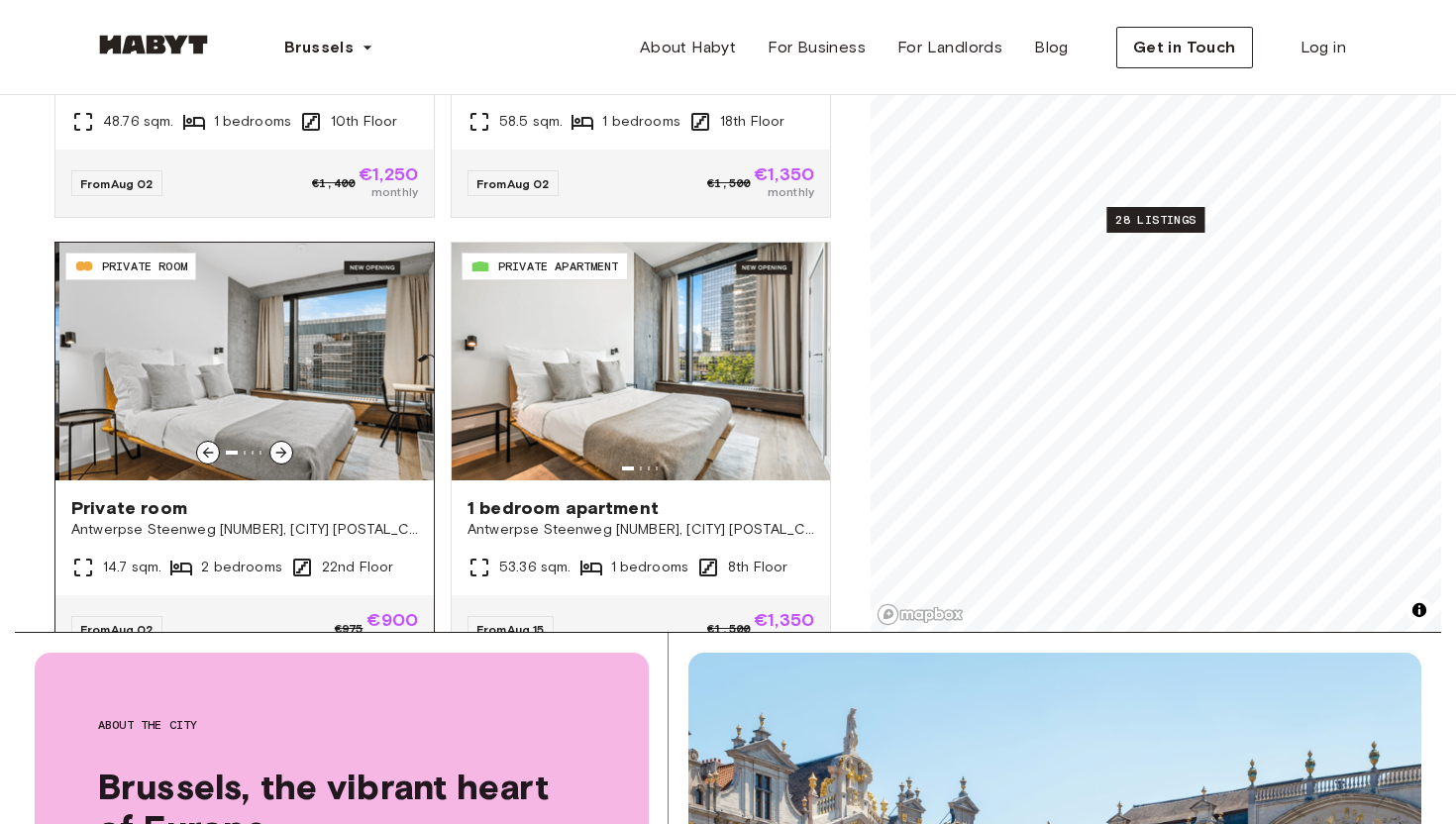 click 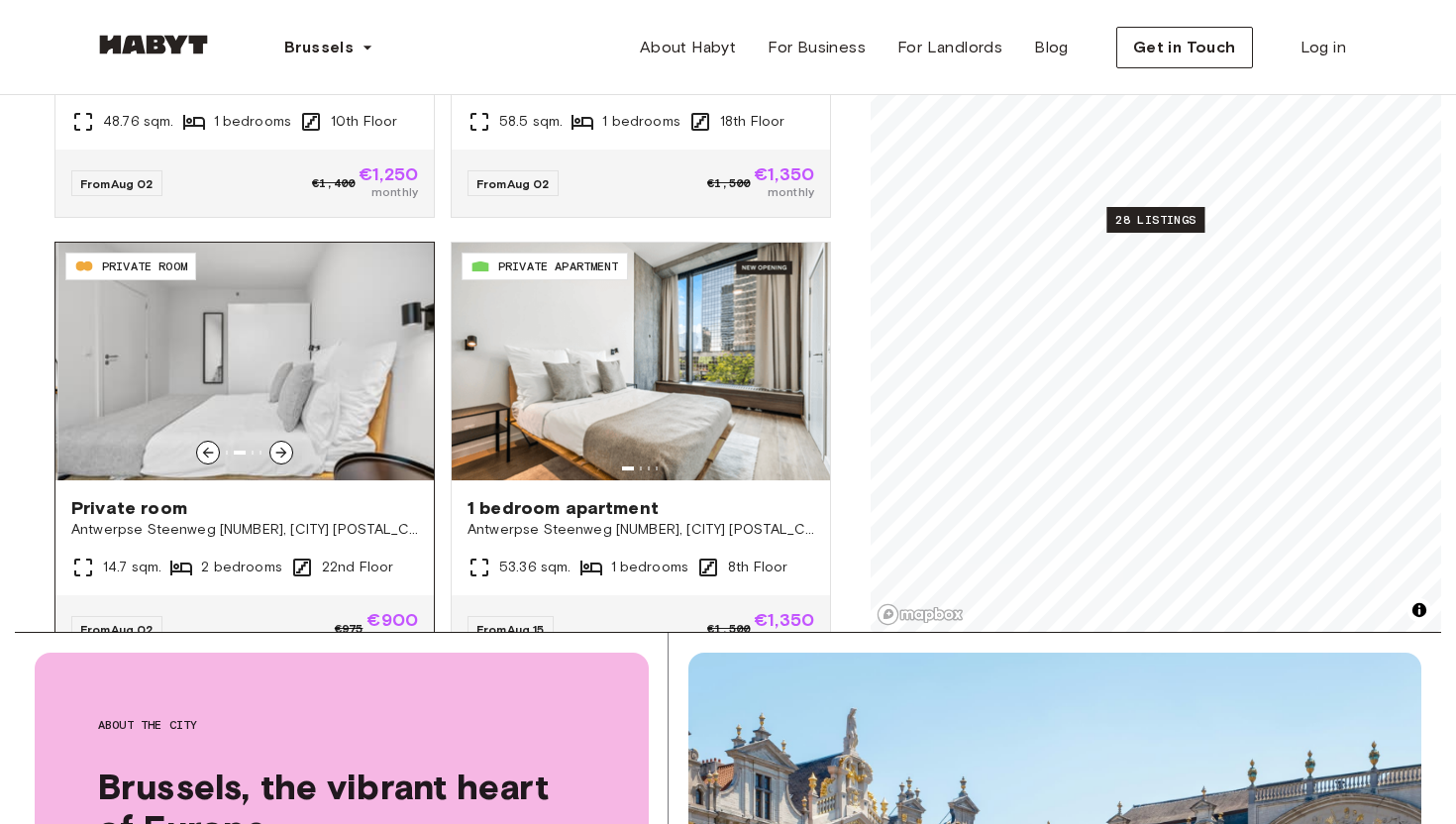 click 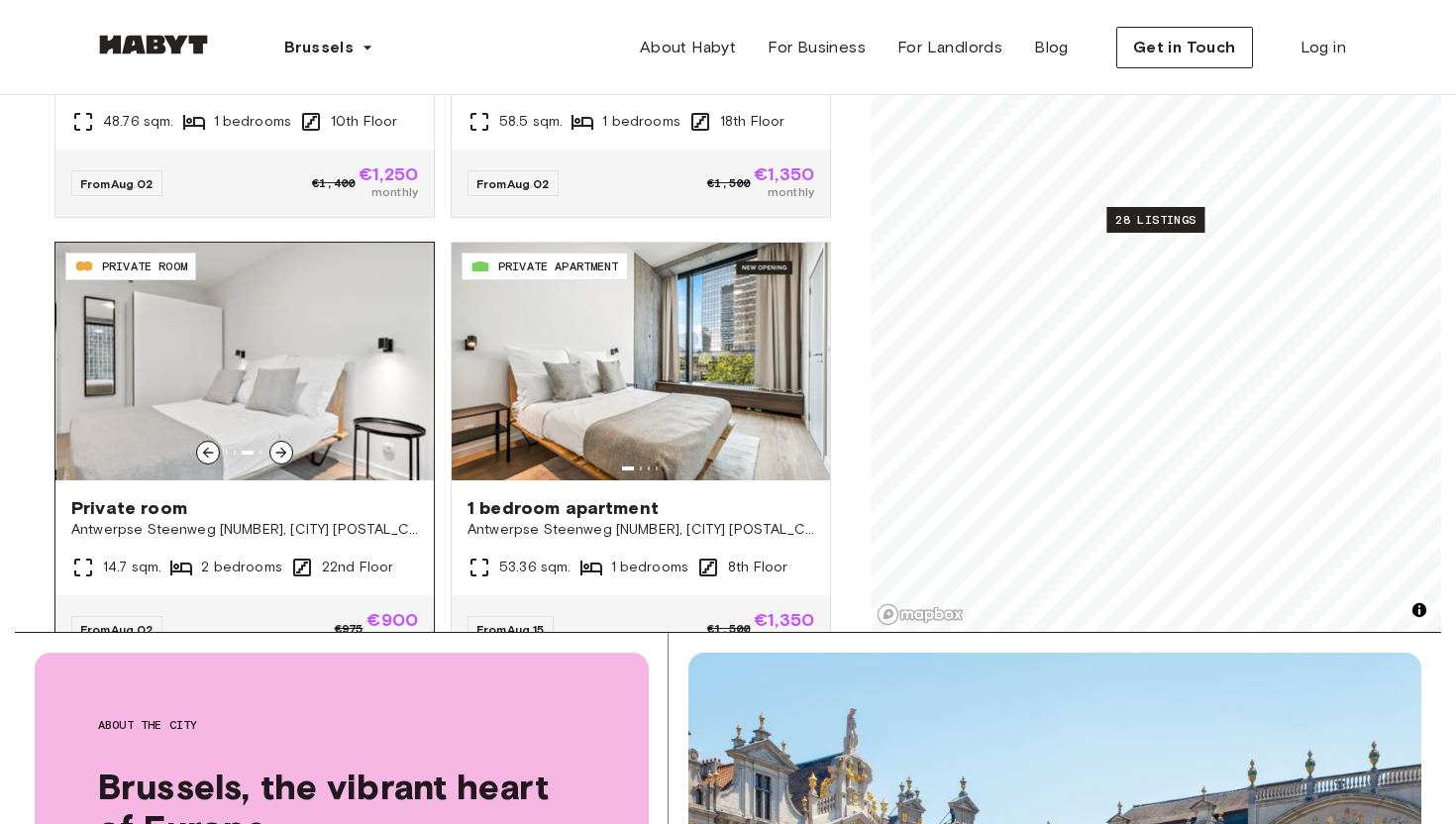 click 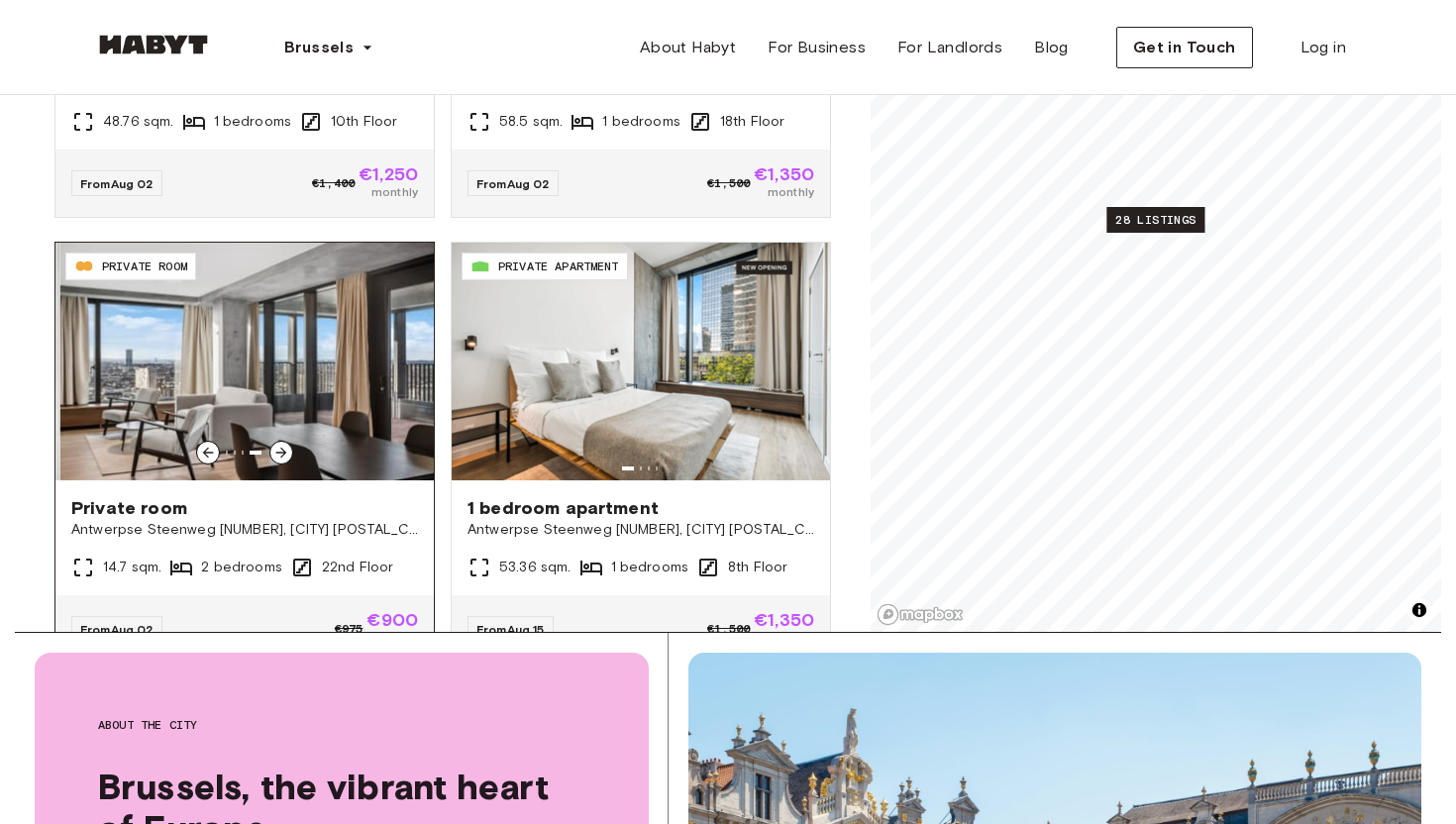click 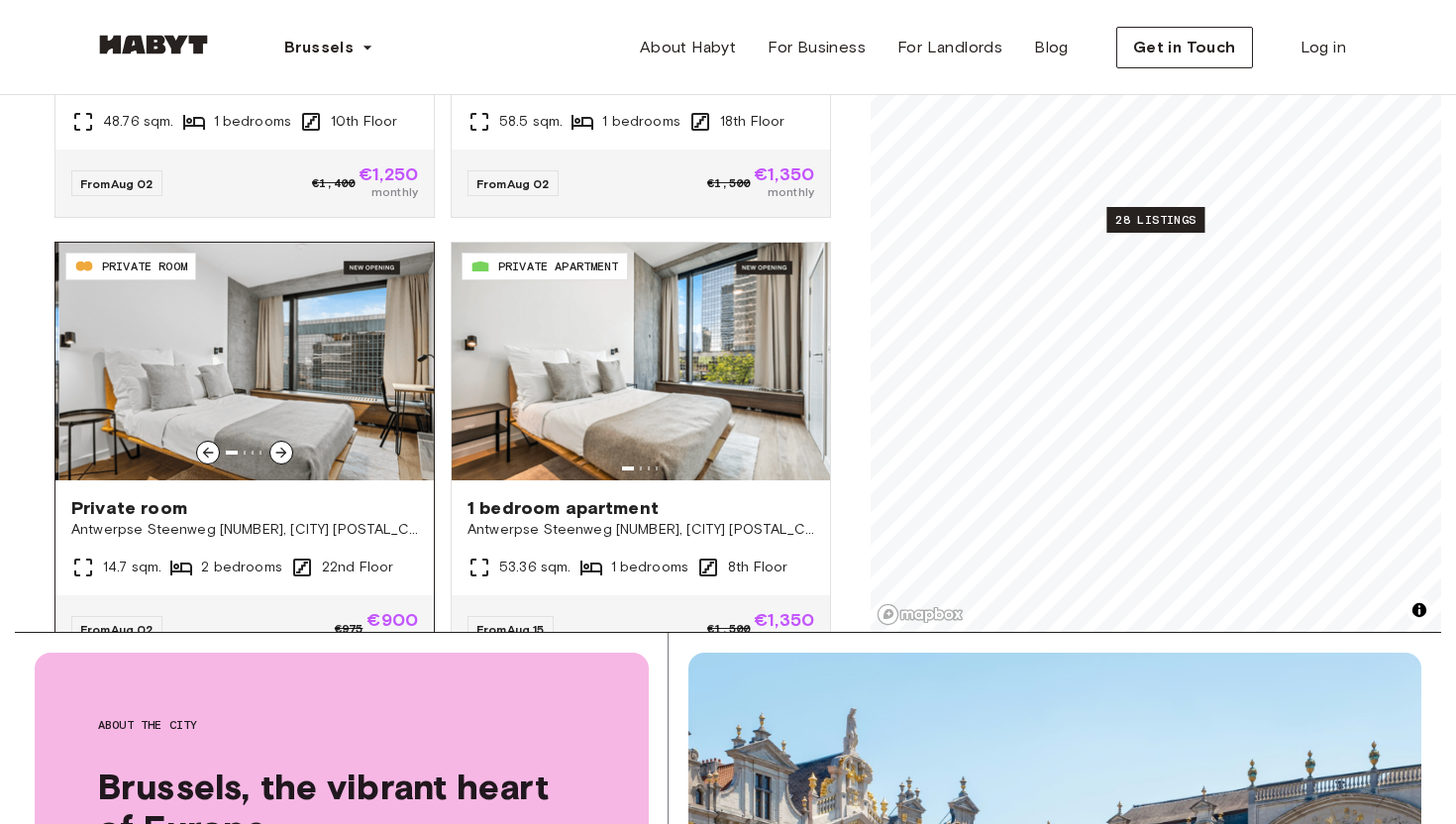 click 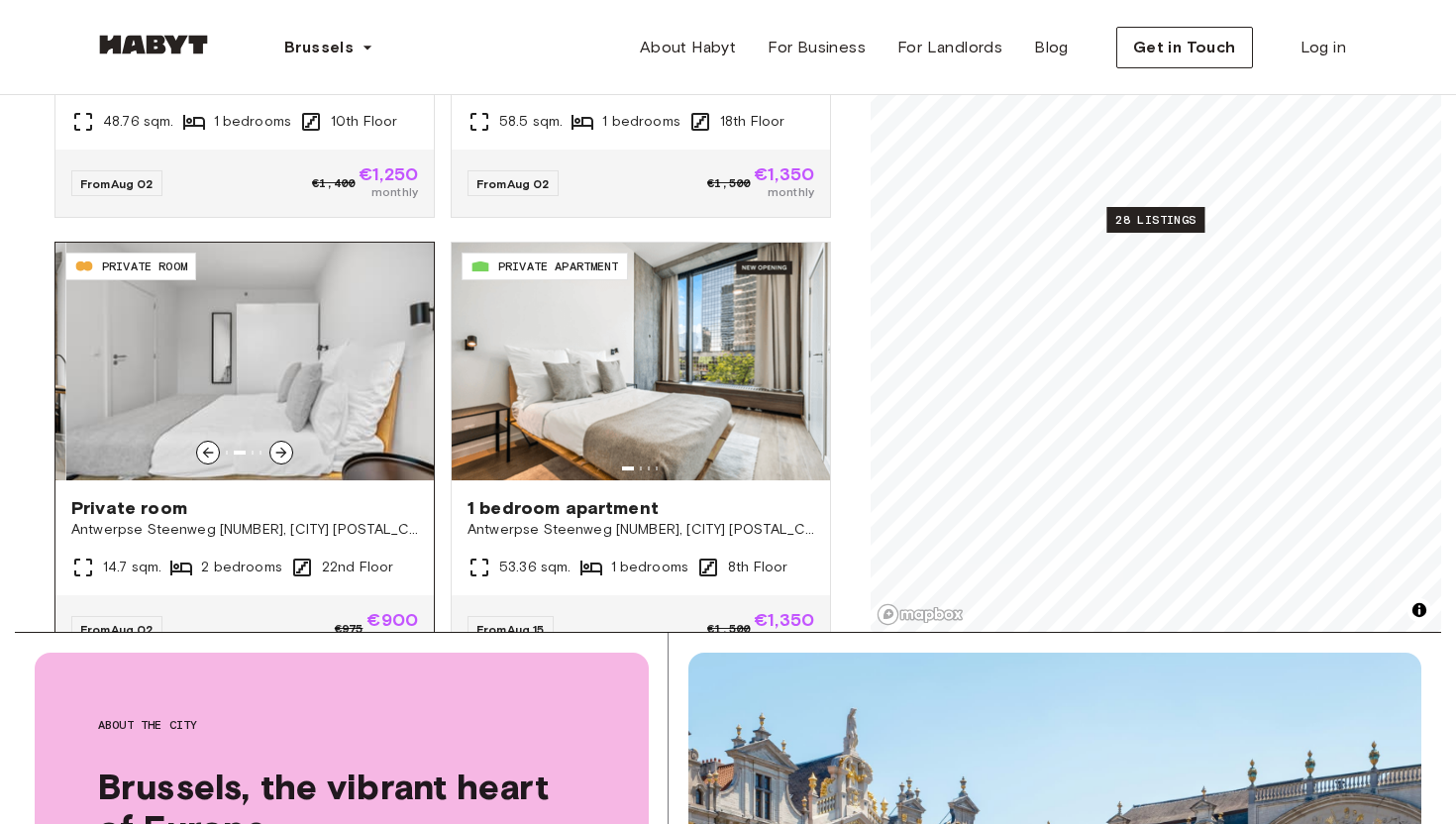 click 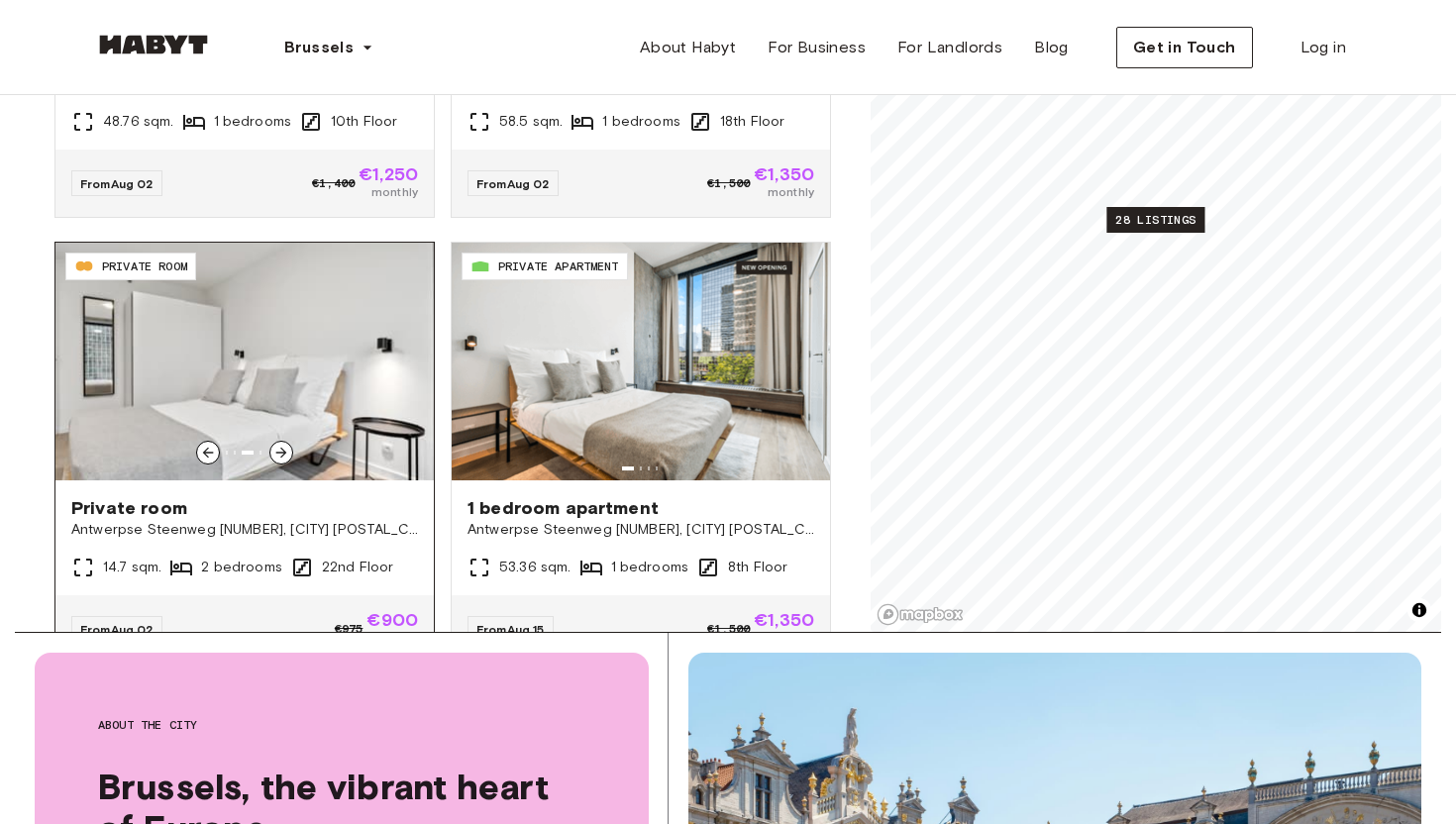 click 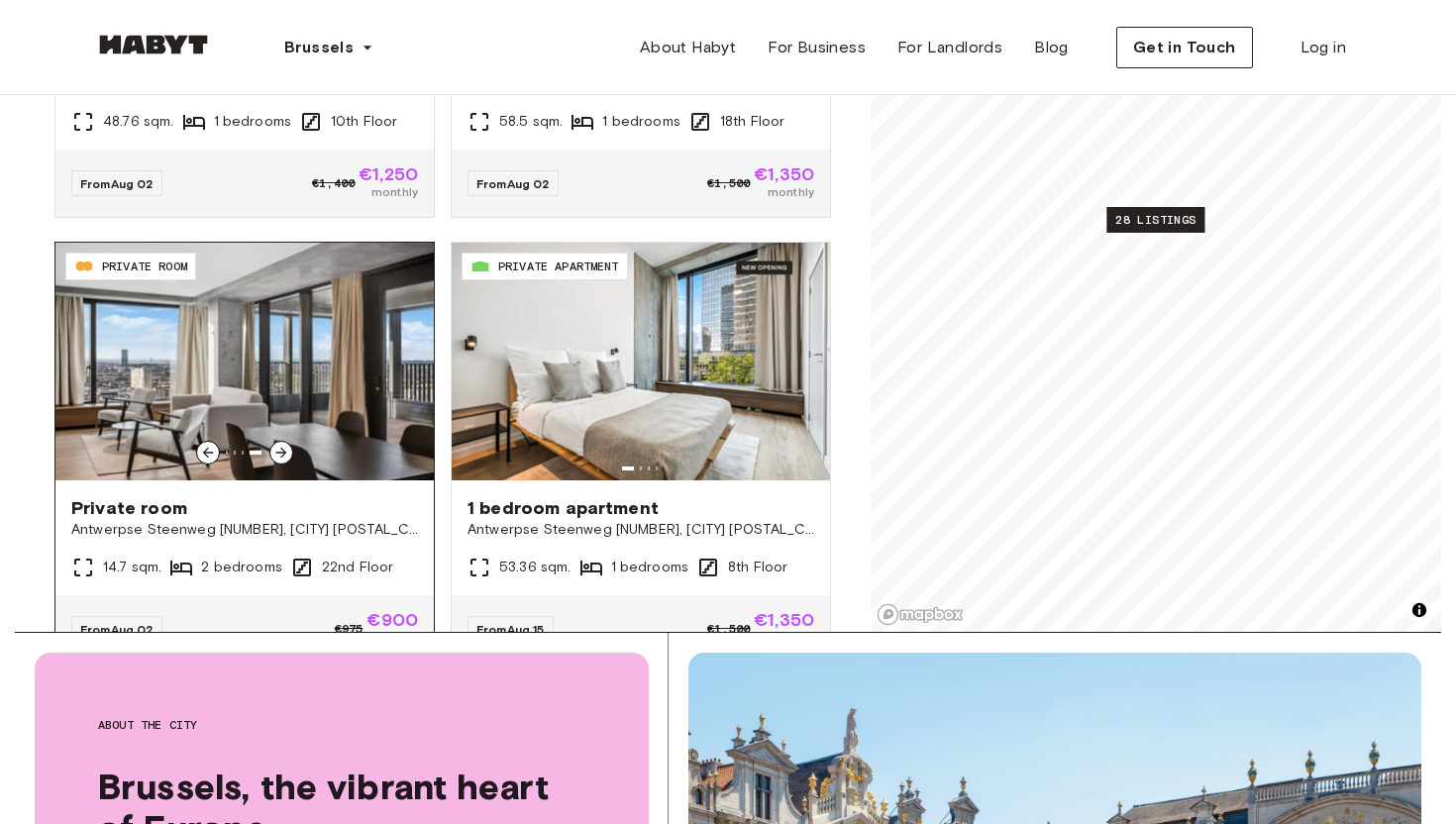 click 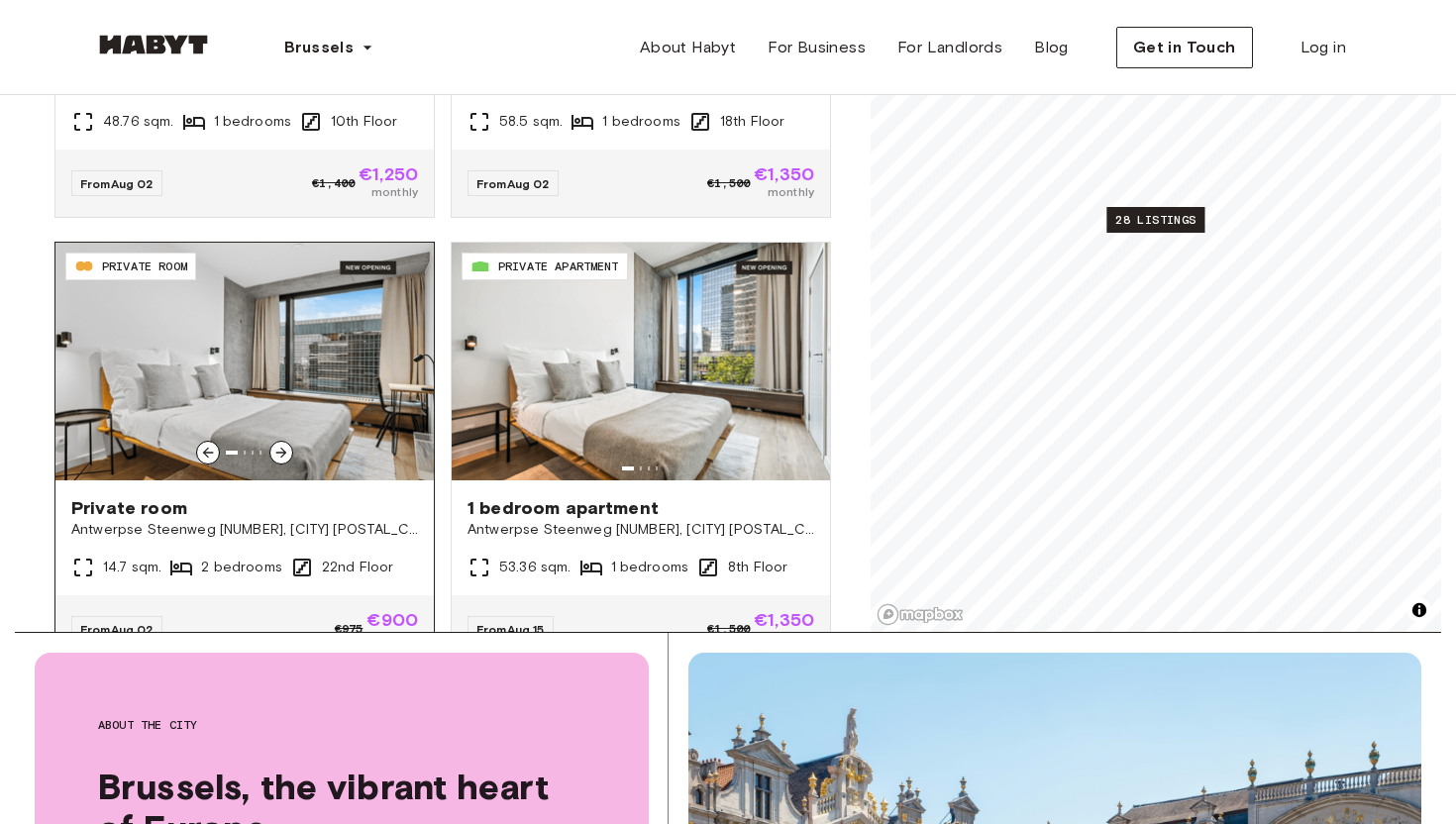 click 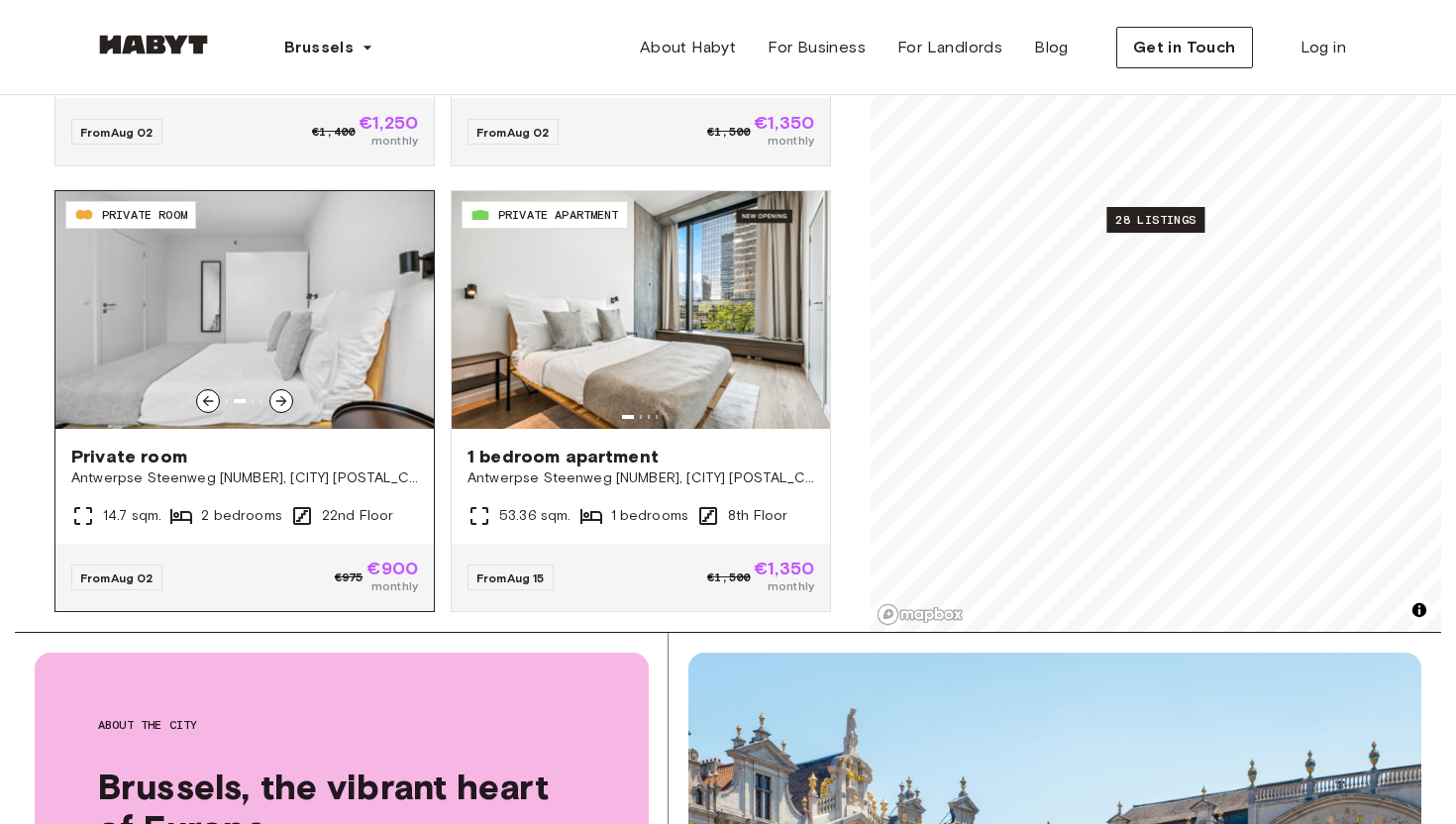scroll, scrollTop: 2741, scrollLeft: 0, axis: vertical 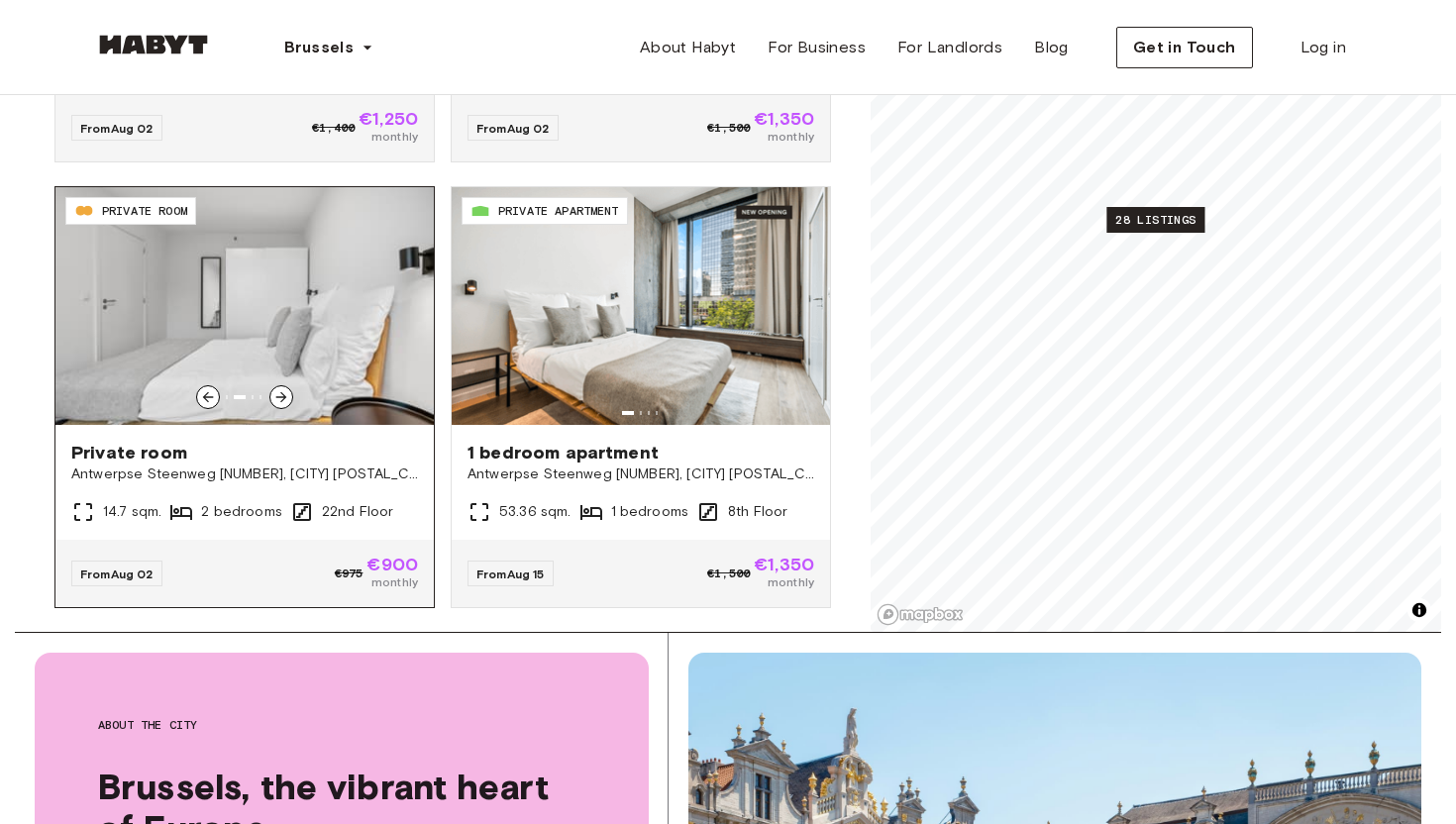 click at bounding box center [245, 306] 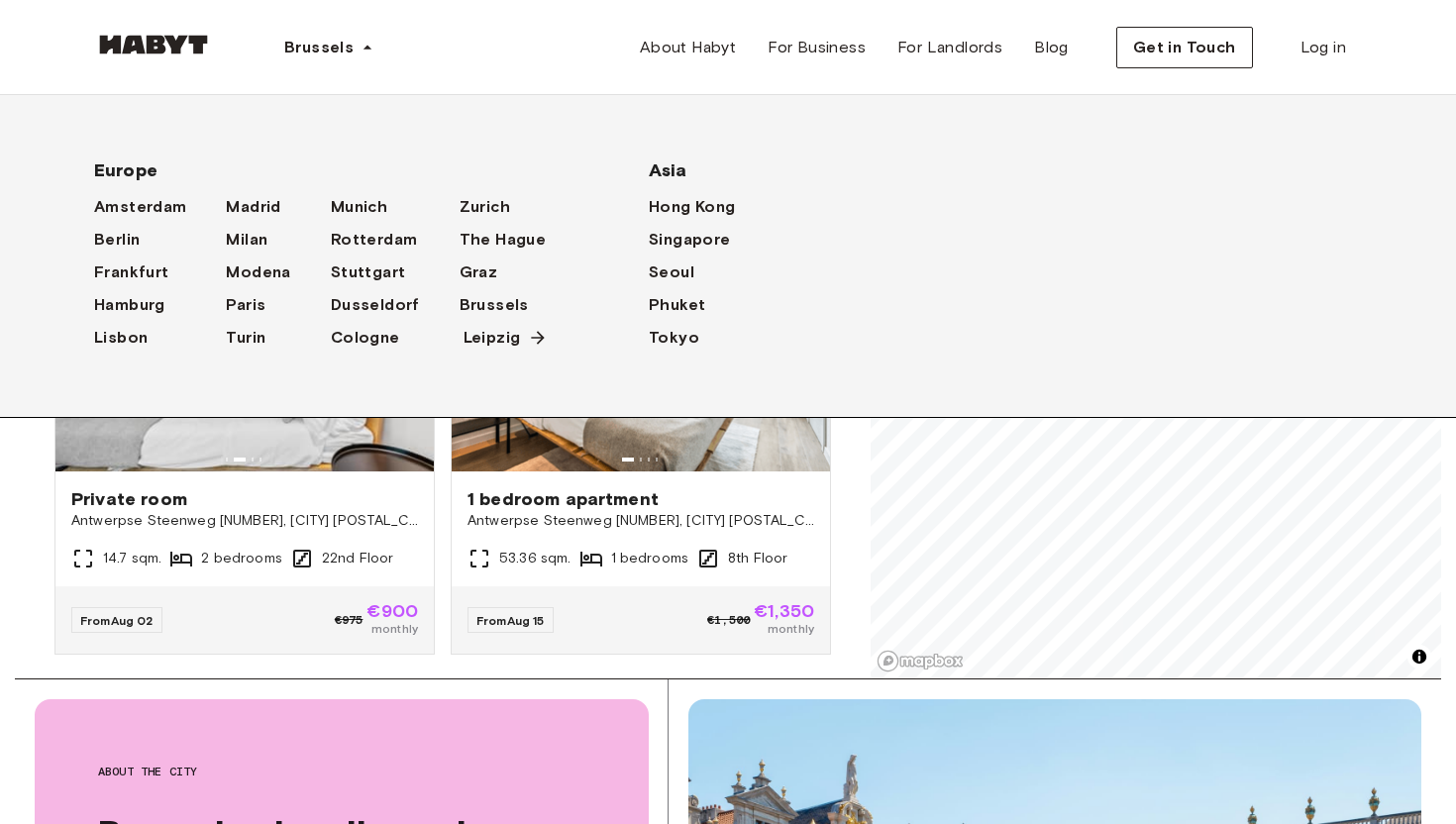 scroll, scrollTop: 375, scrollLeft: 0, axis: vertical 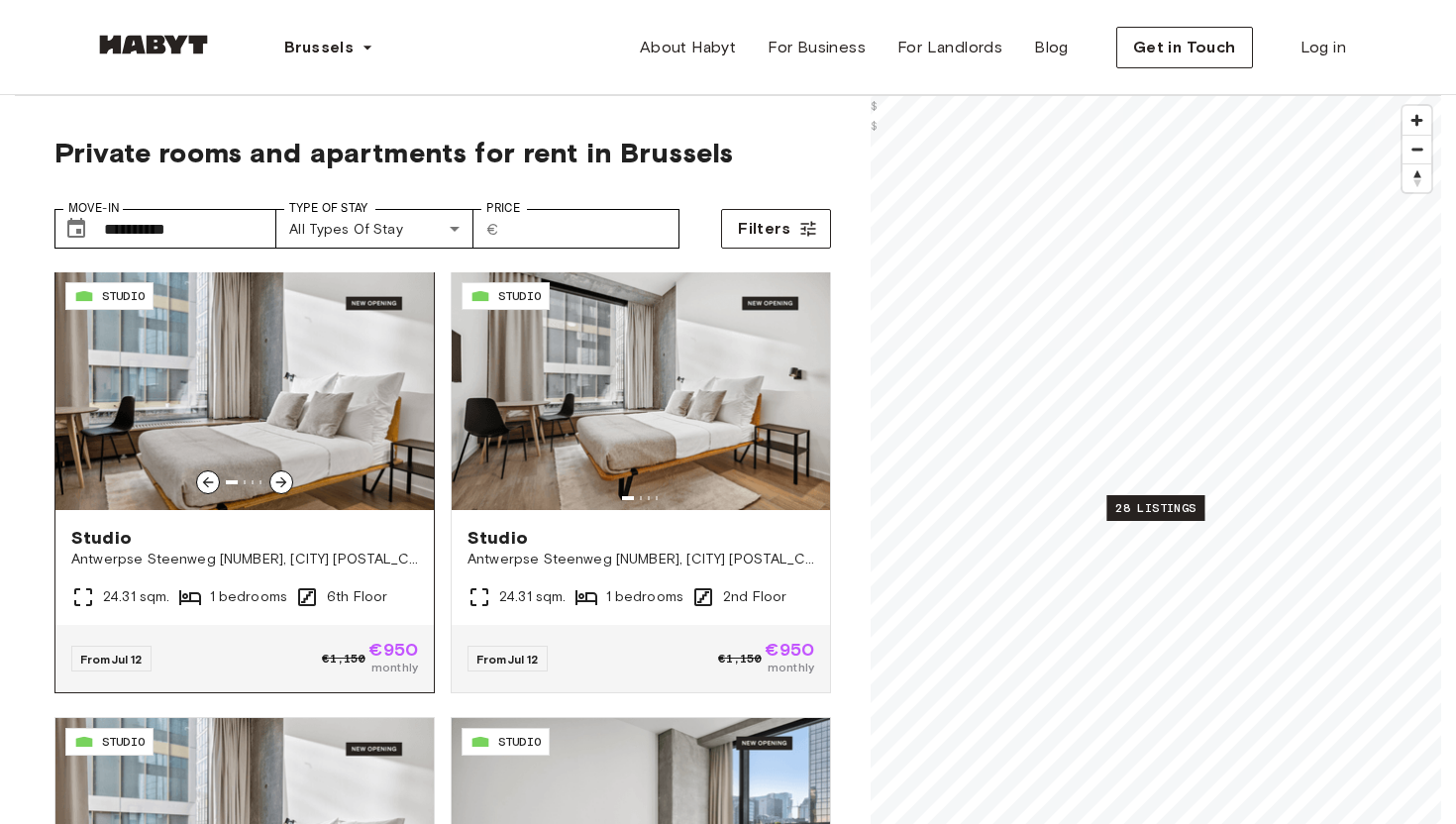 click 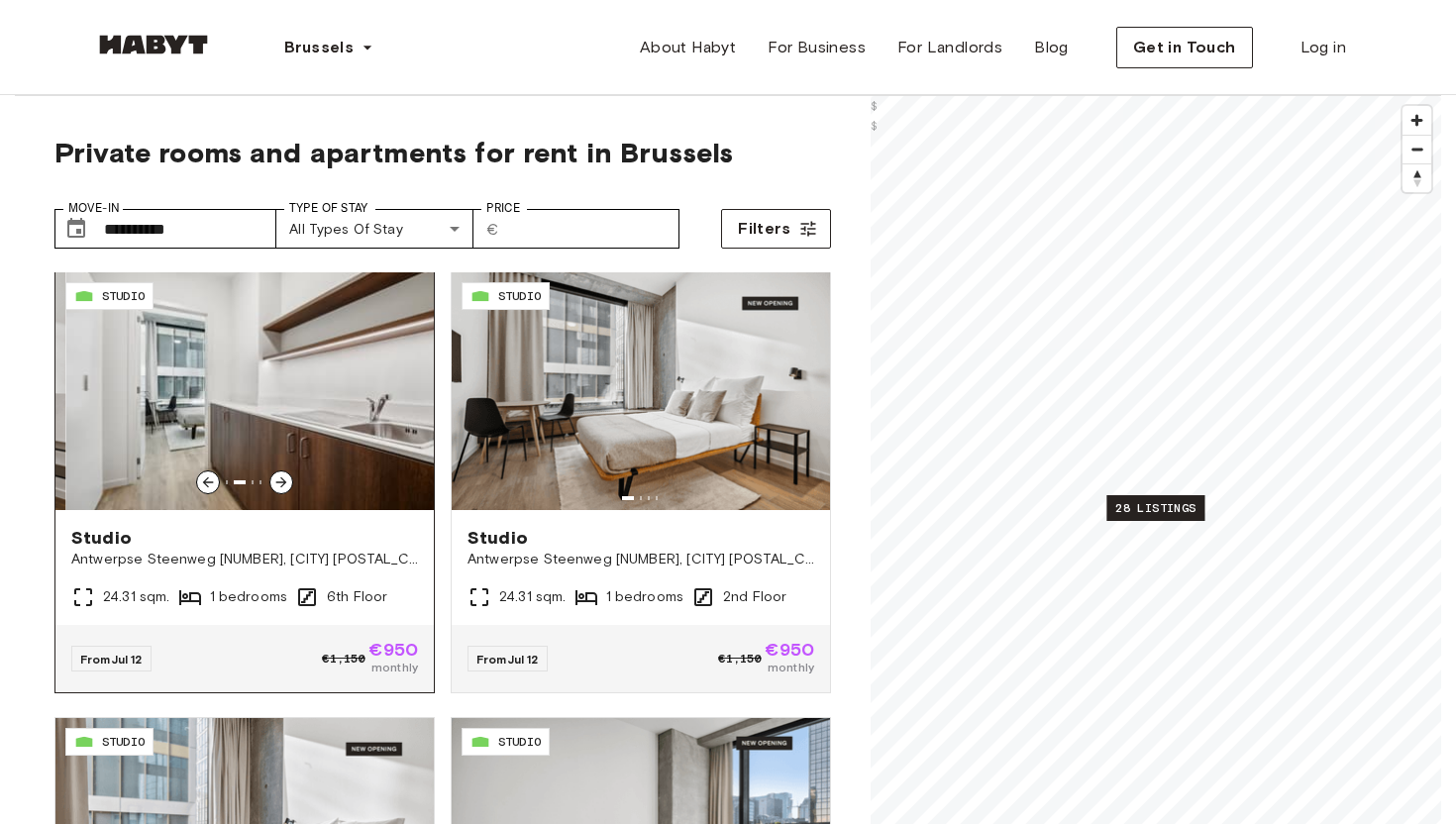 click 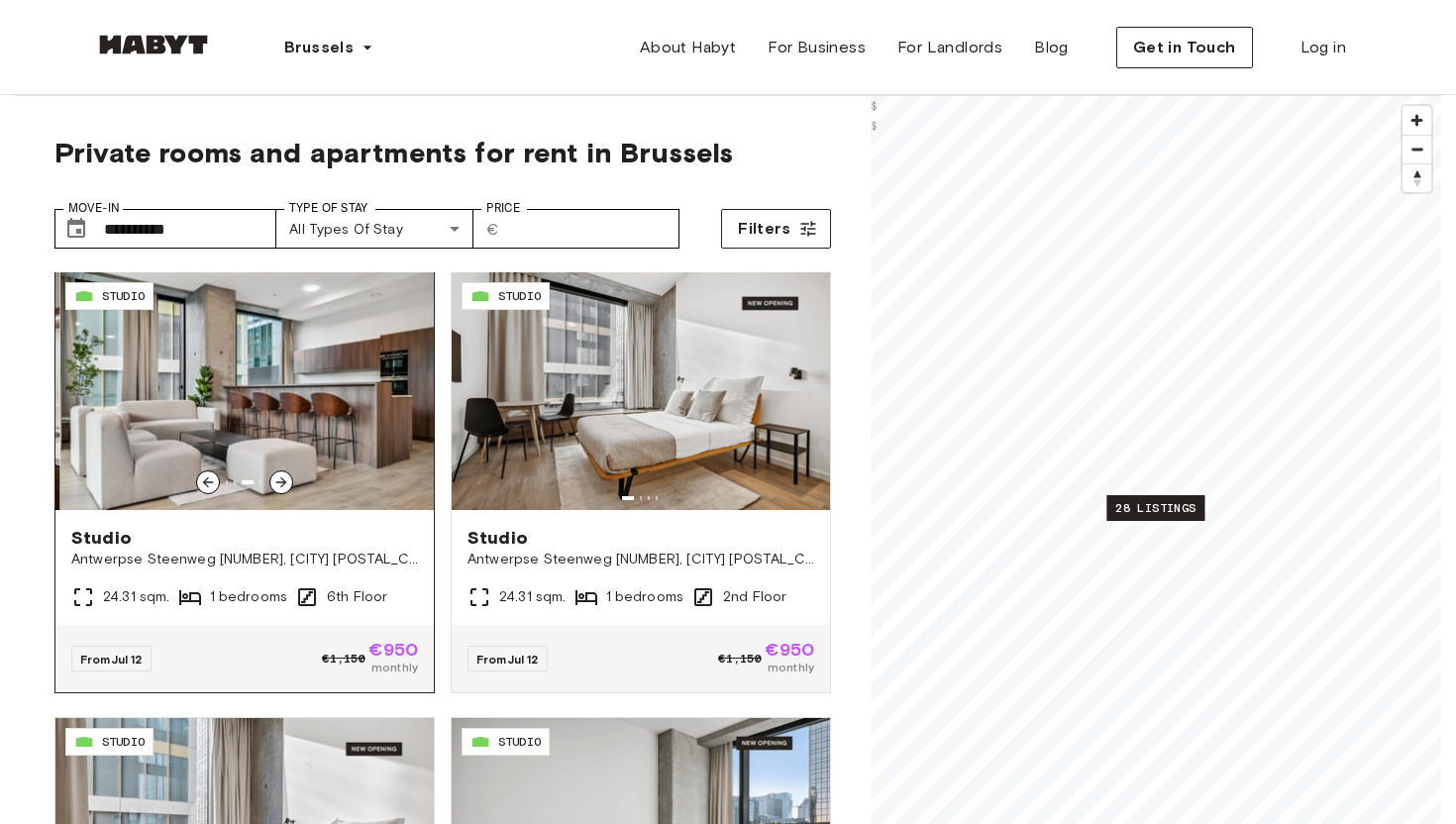 click 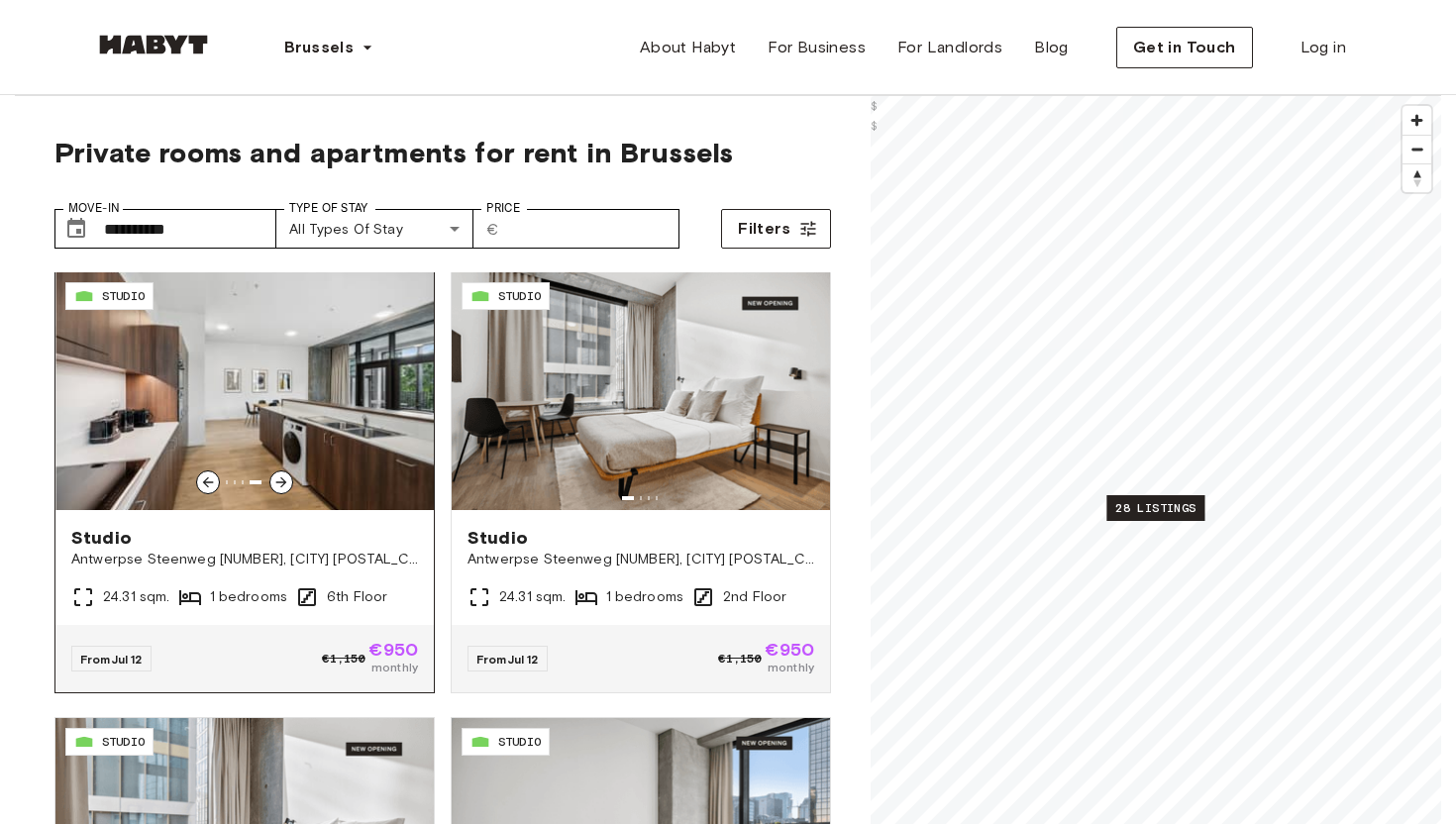 click 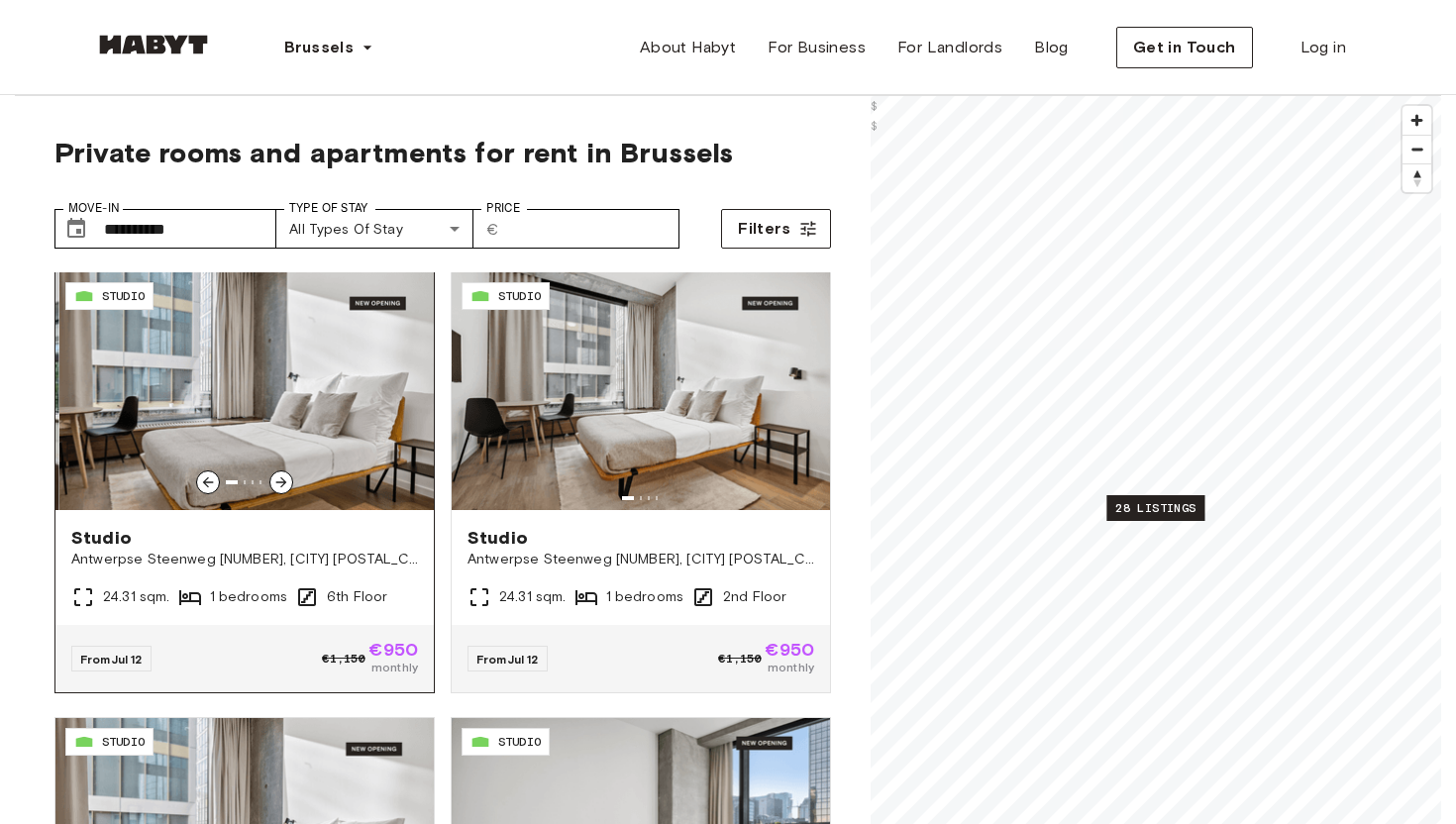 click 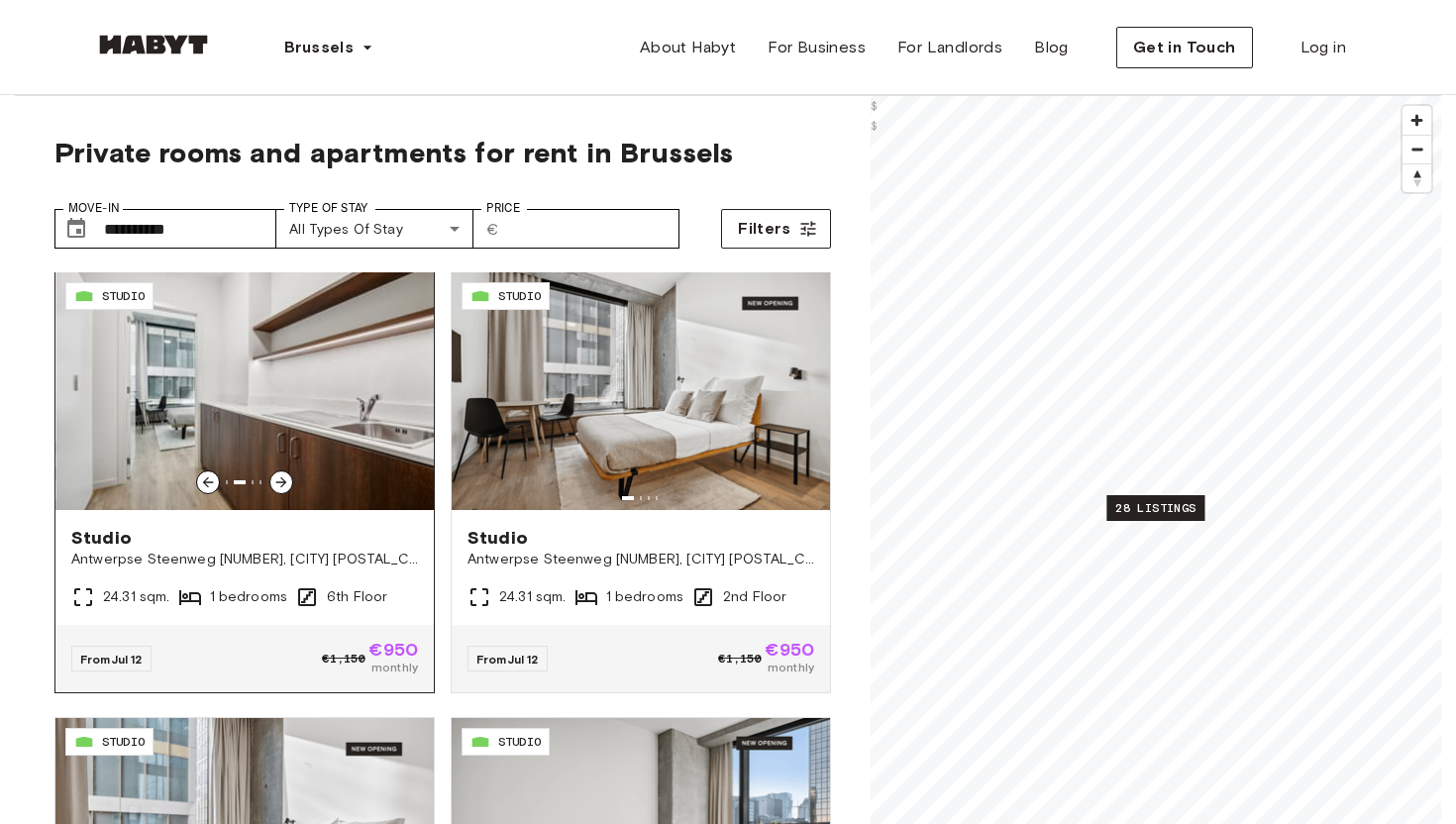 click 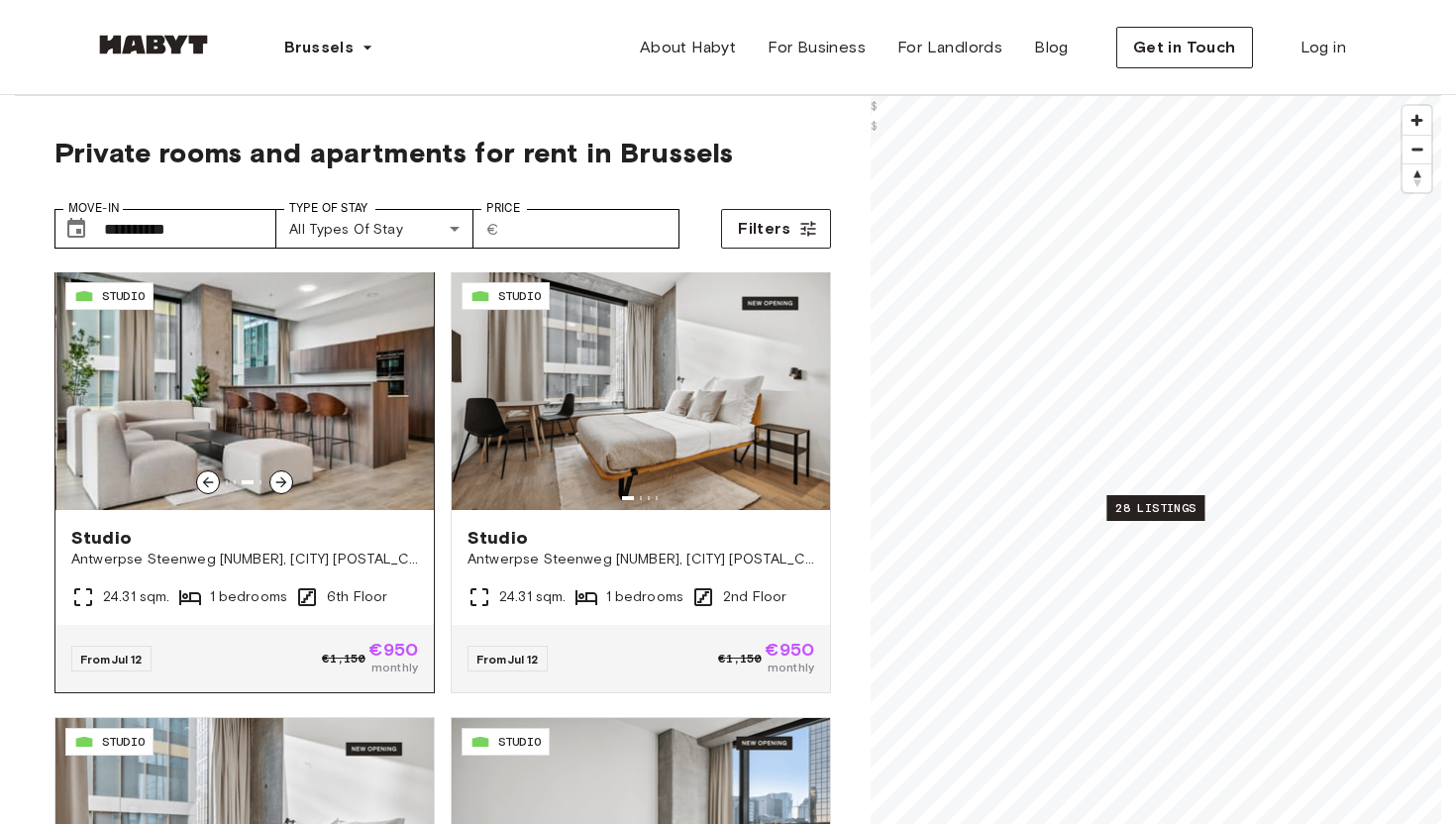 click 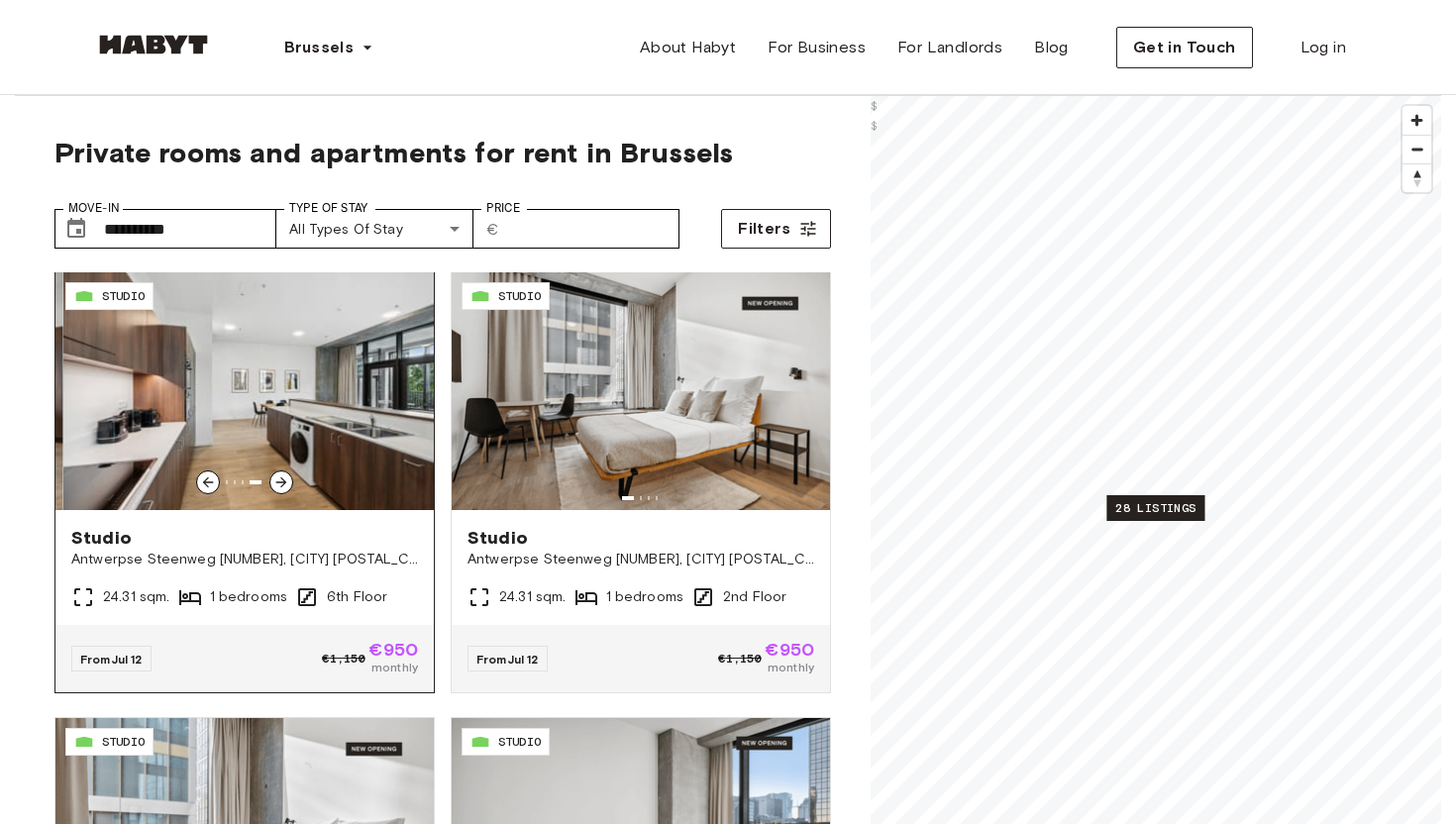 click 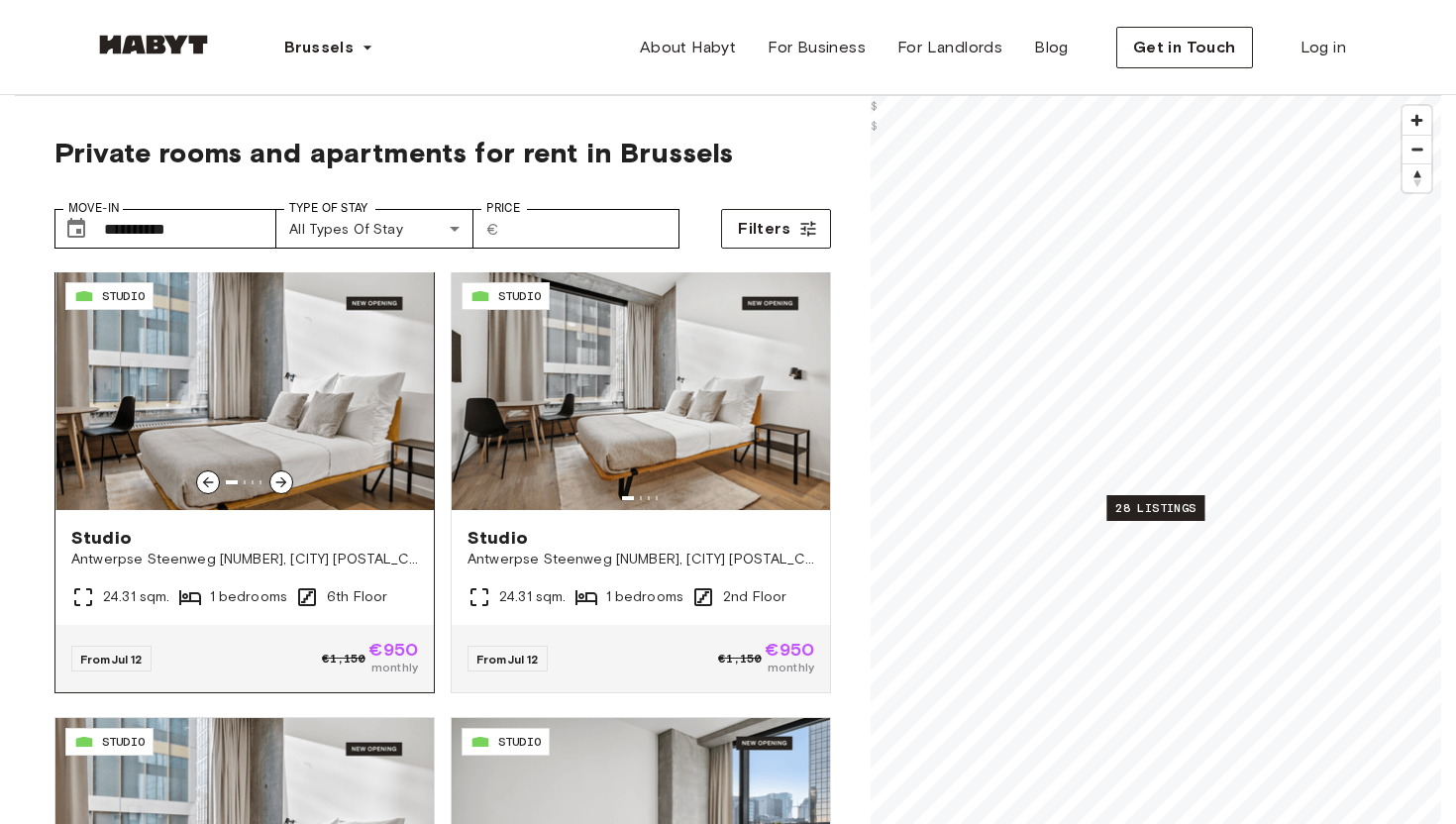 click 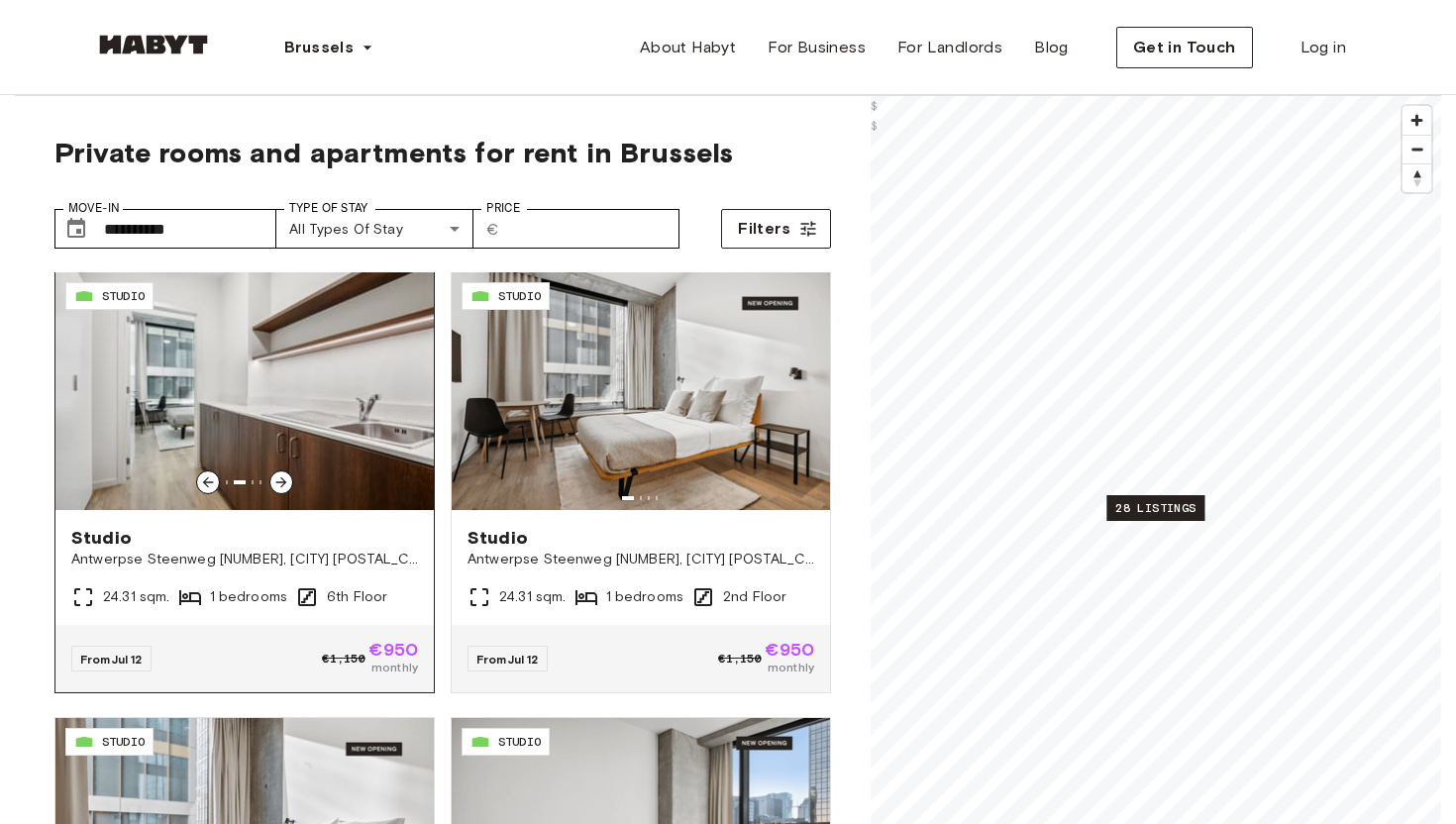click 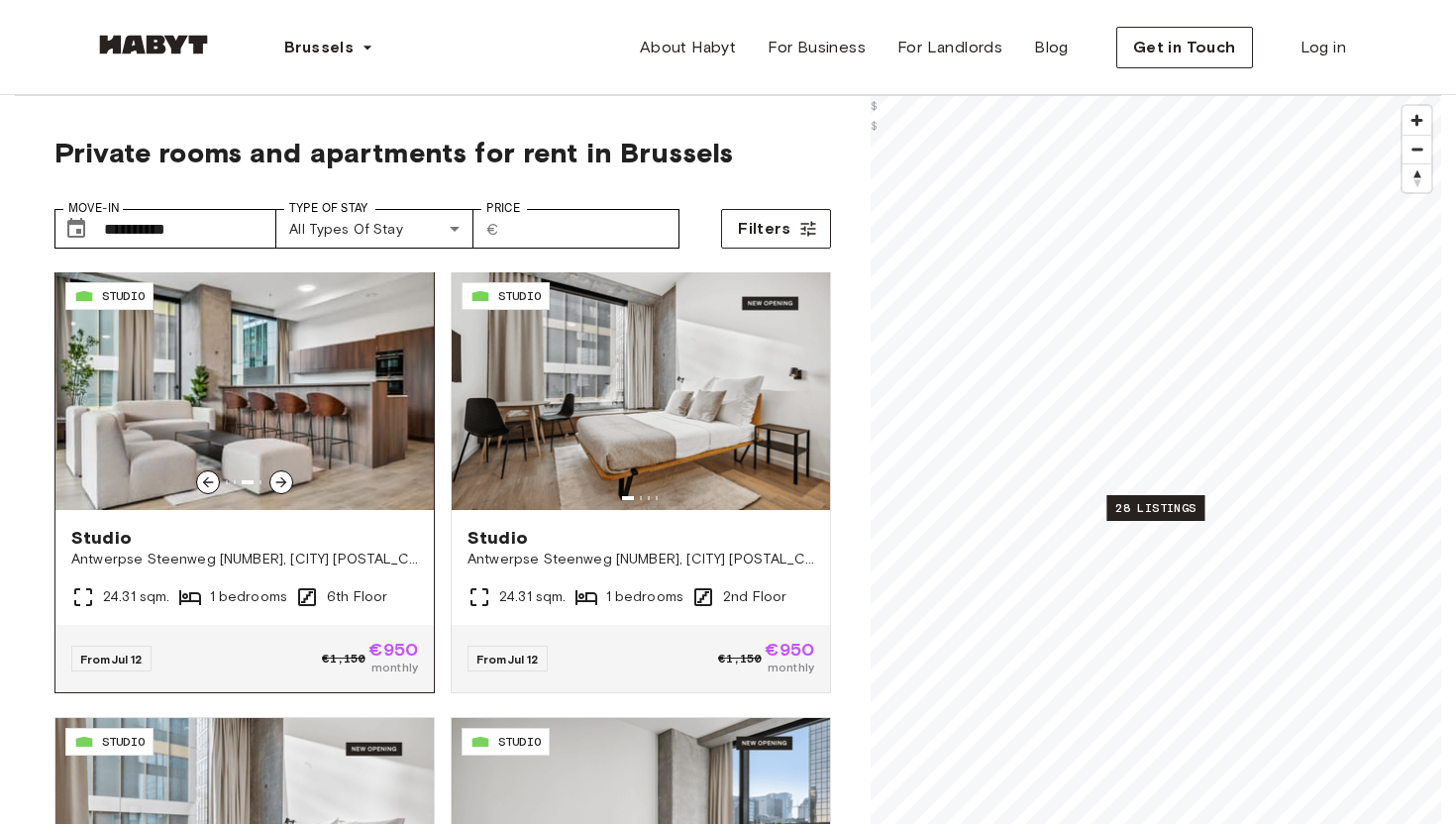 click 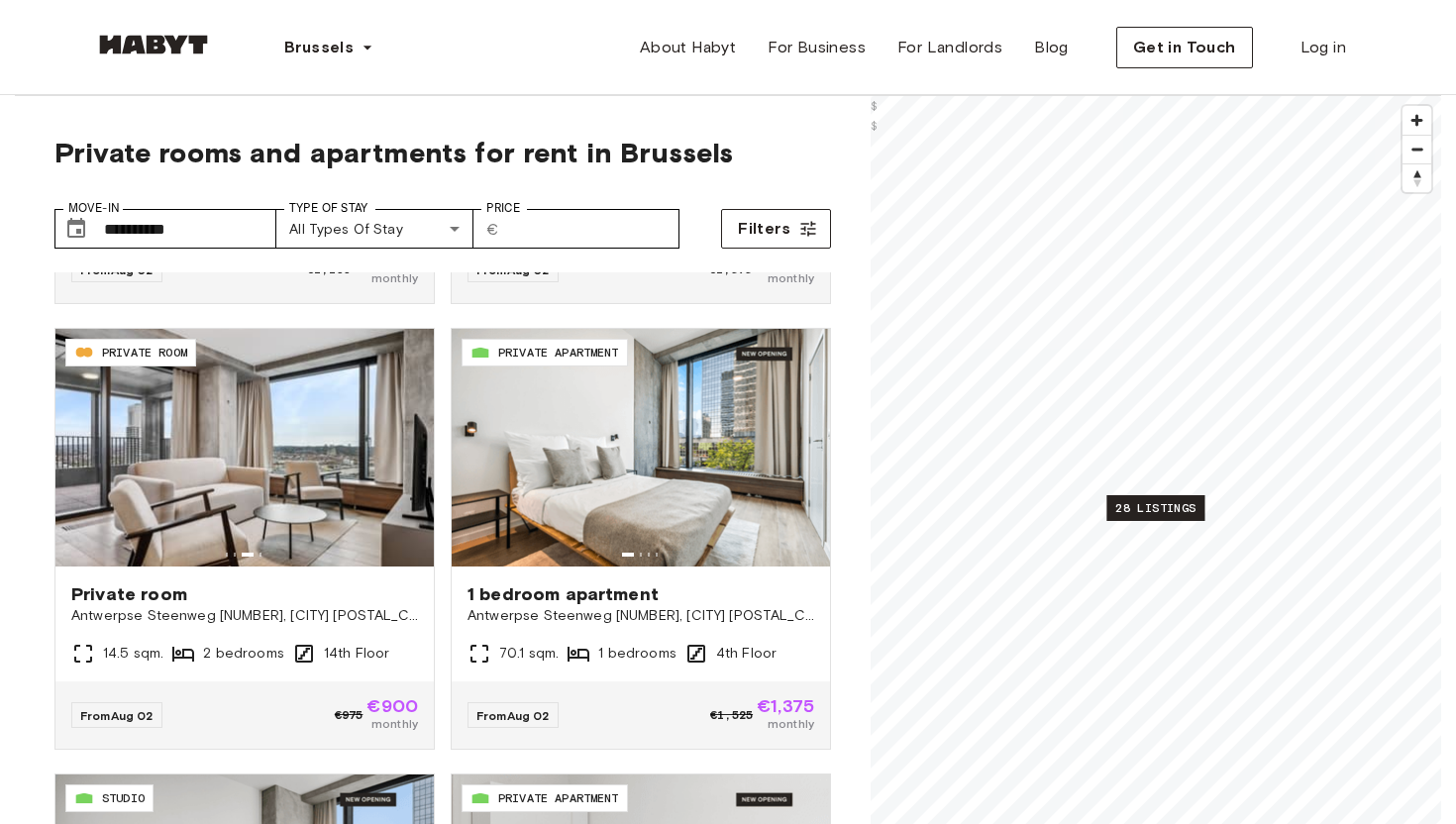 scroll, scrollTop: 2174, scrollLeft: 0, axis: vertical 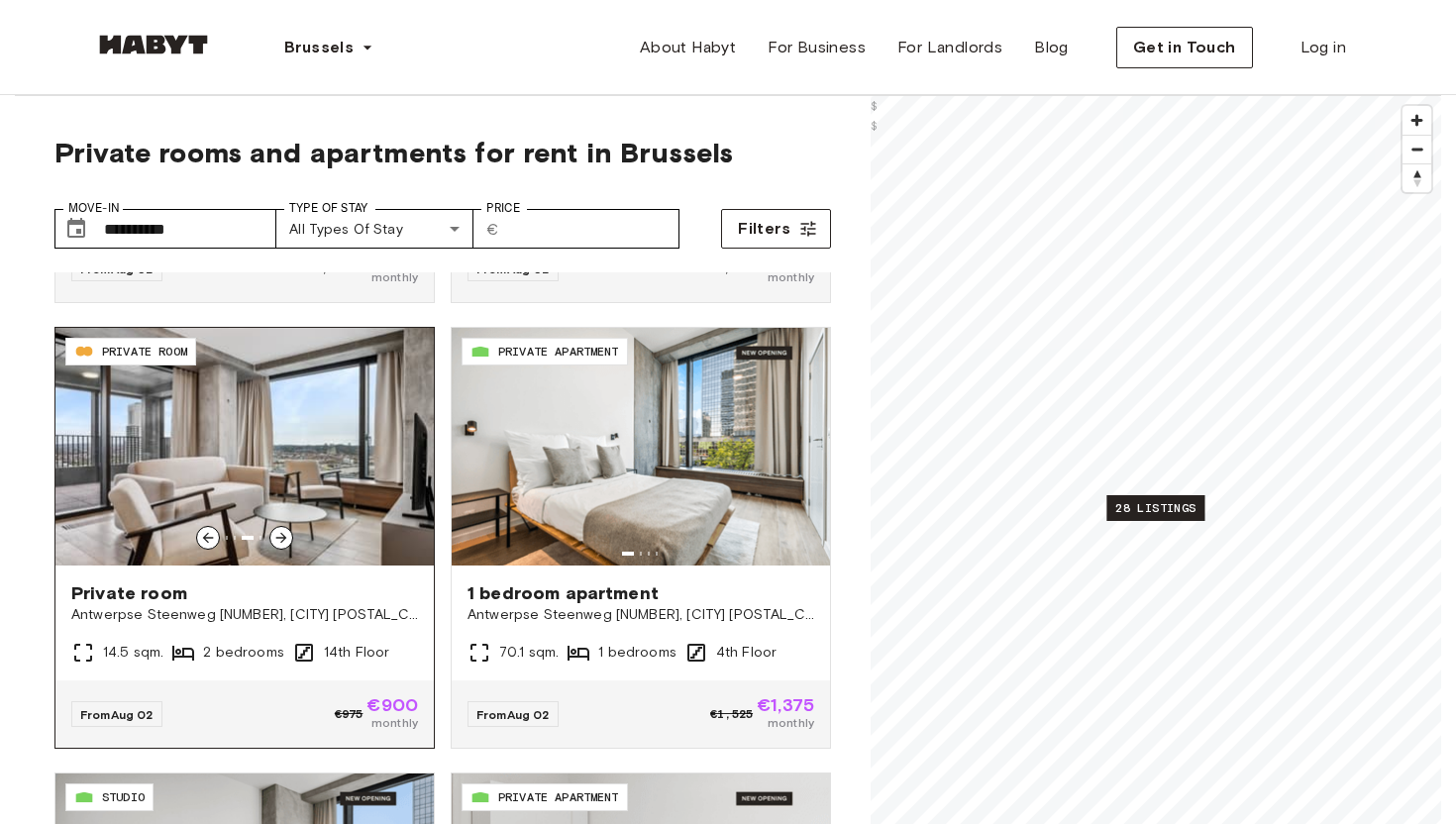 click 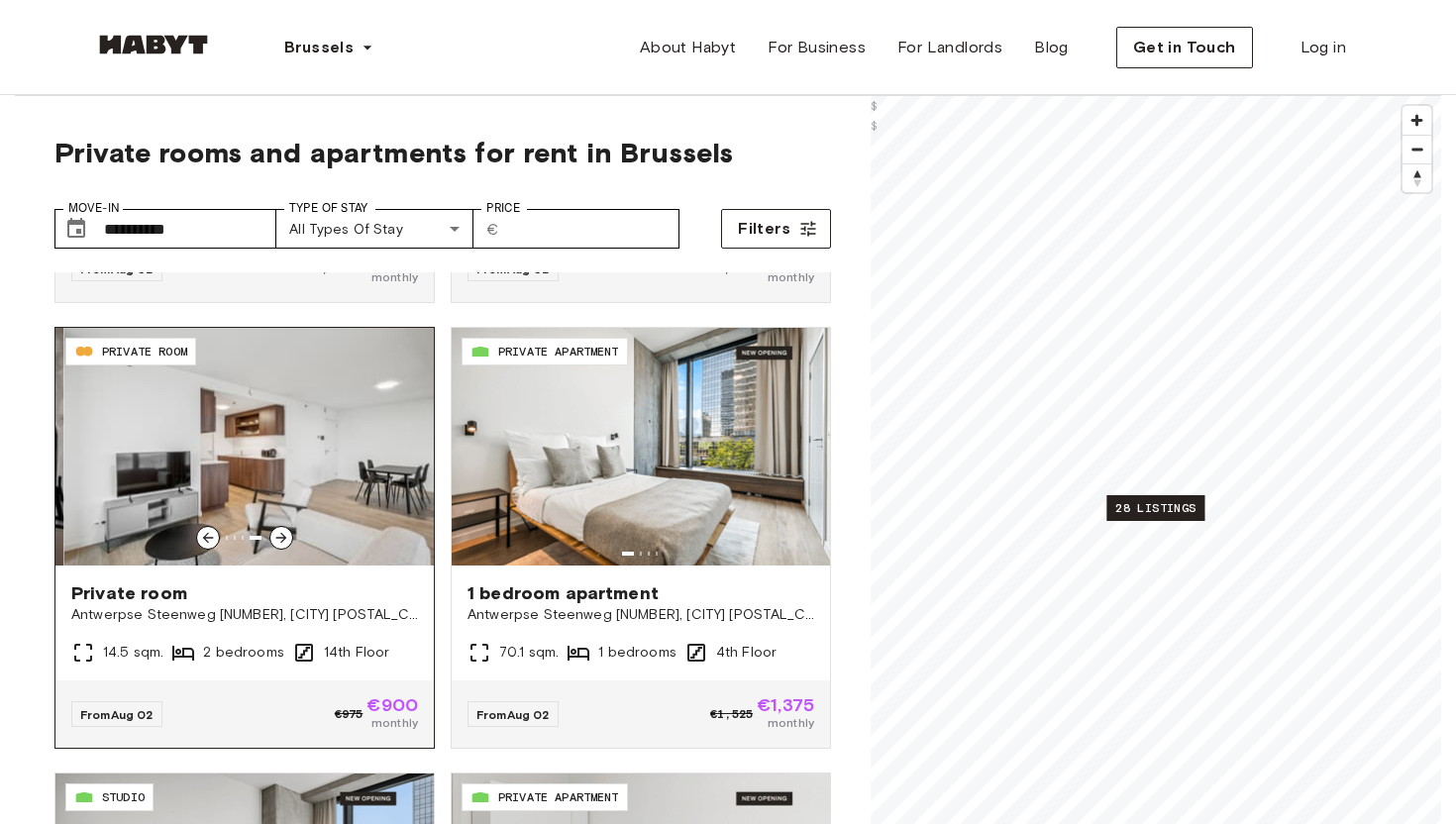click 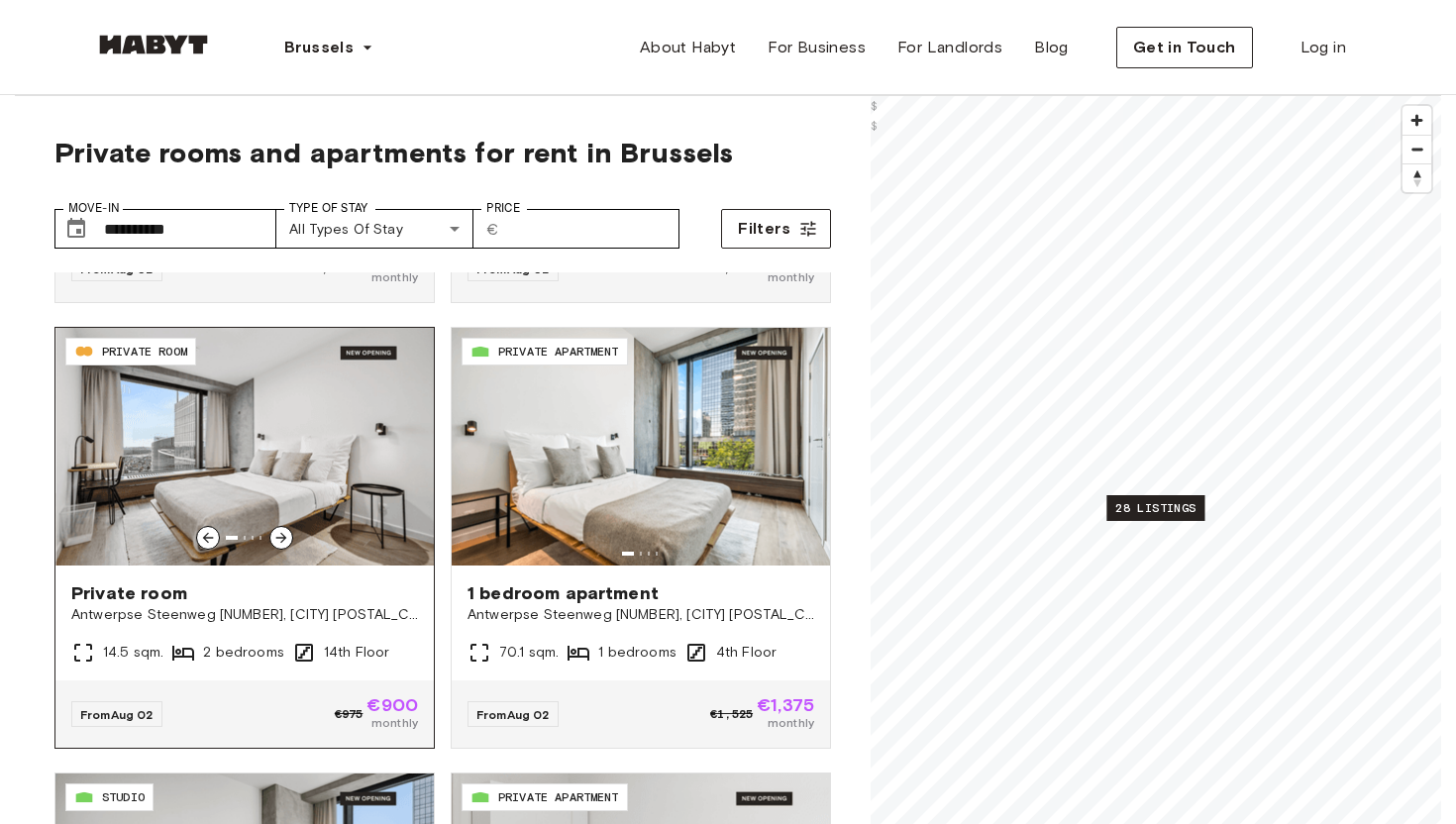 click 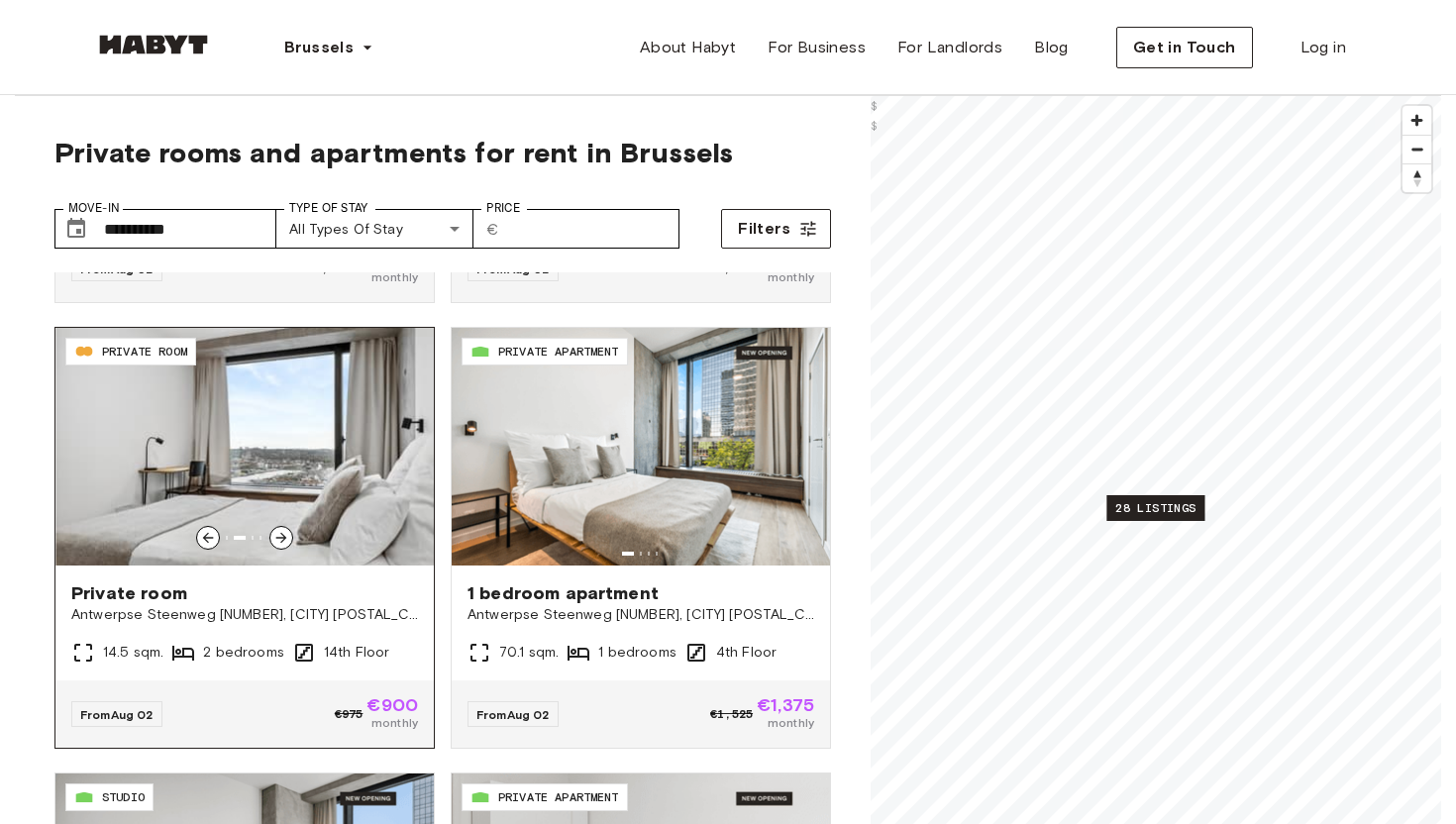 click 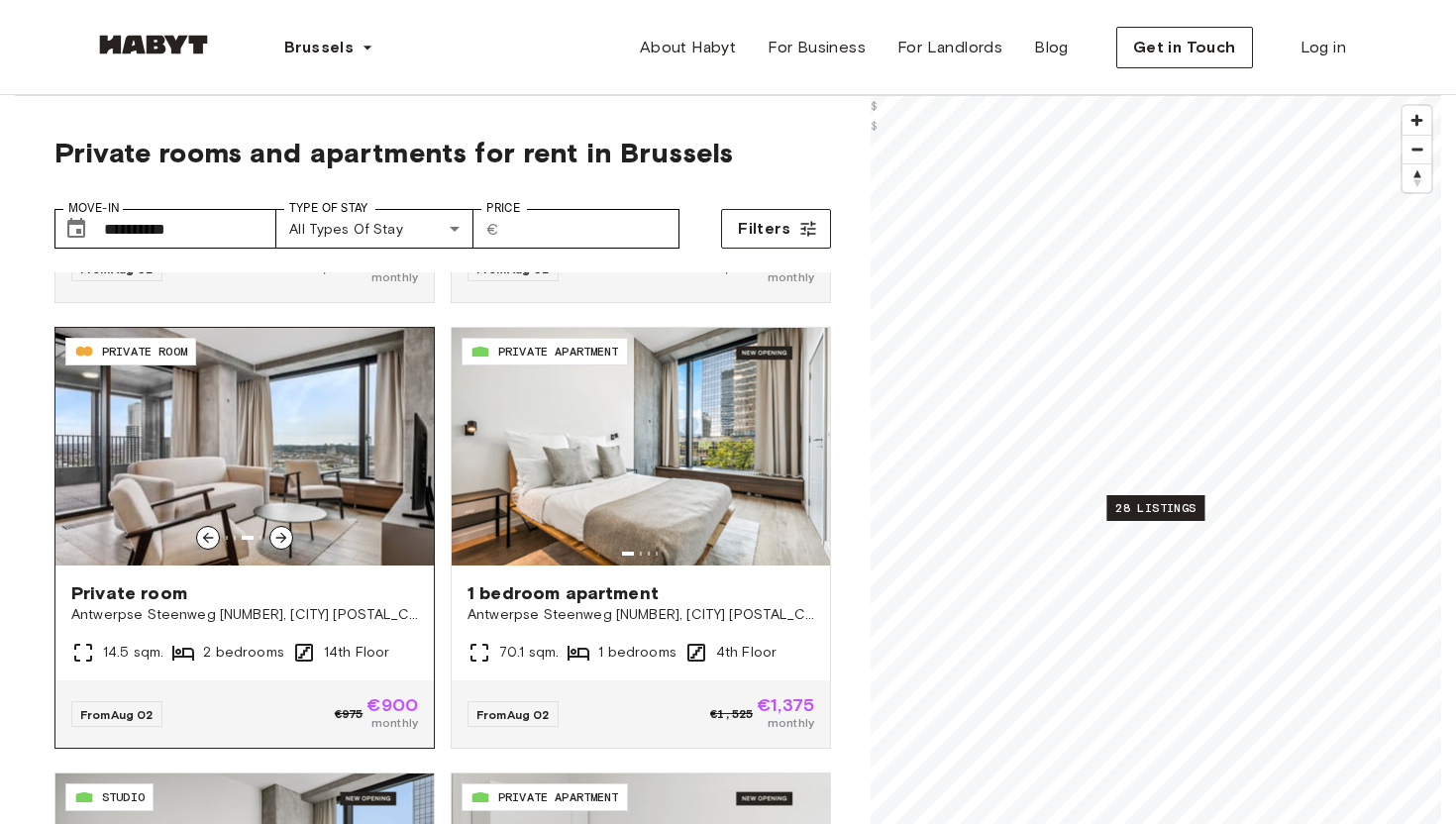 click 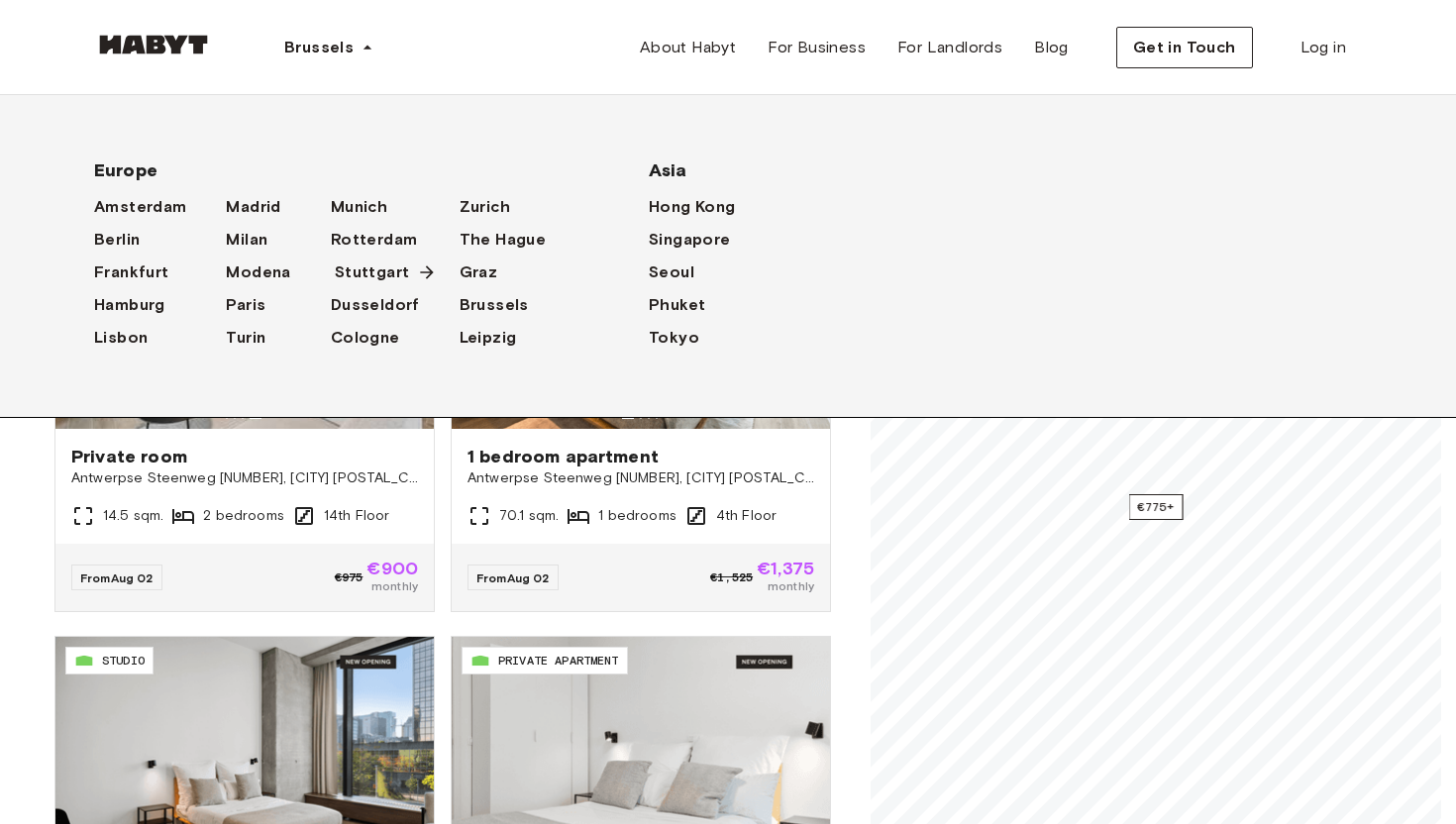 scroll, scrollTop: 147, scrollLeft: 0, axis: vertical 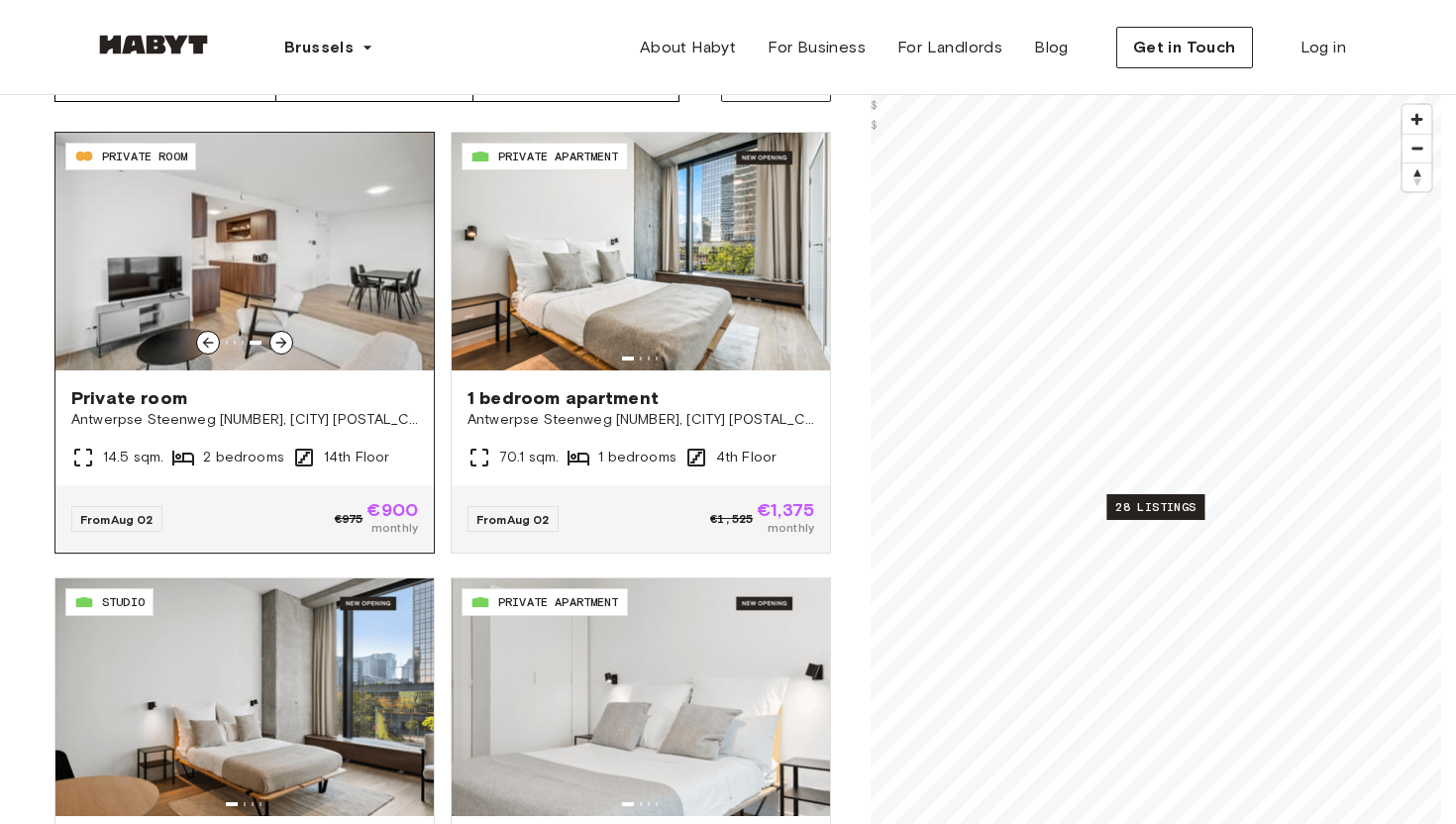 click at bounding box center (245, 252) 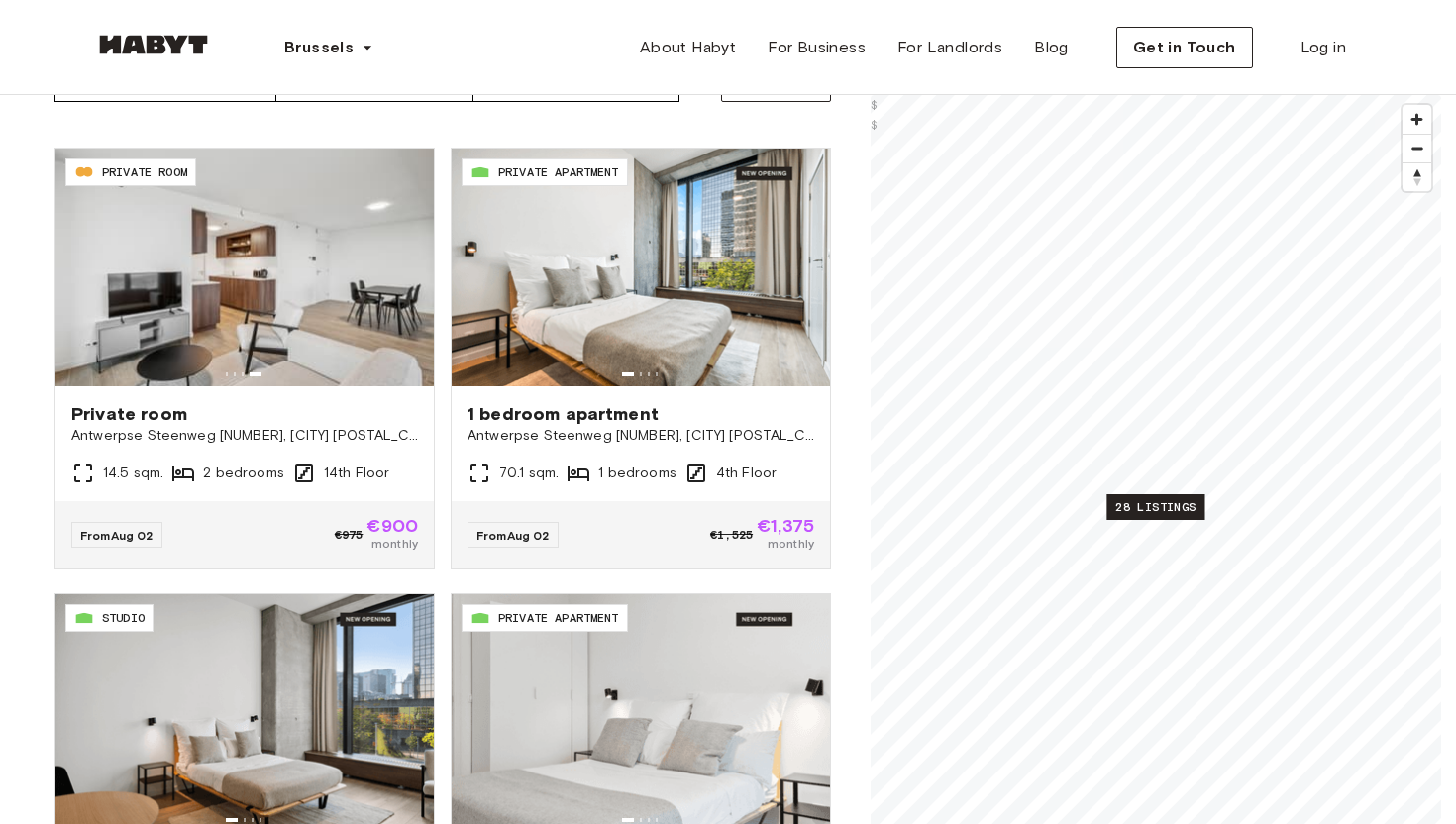 scroll, scrollTop: 2209, scrollLeft: 0, axis: vertical 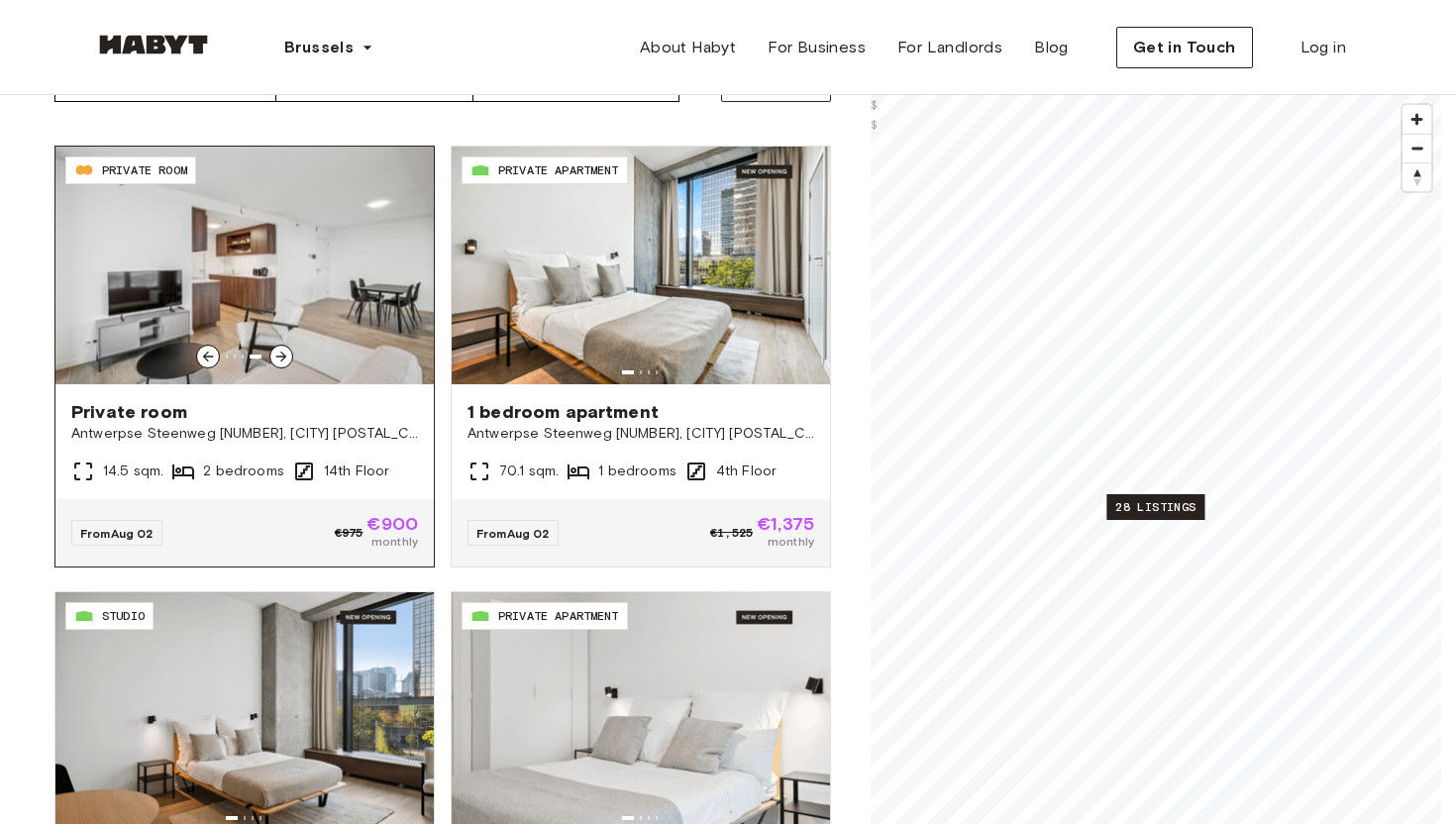 click at bounding box center (245, 265) 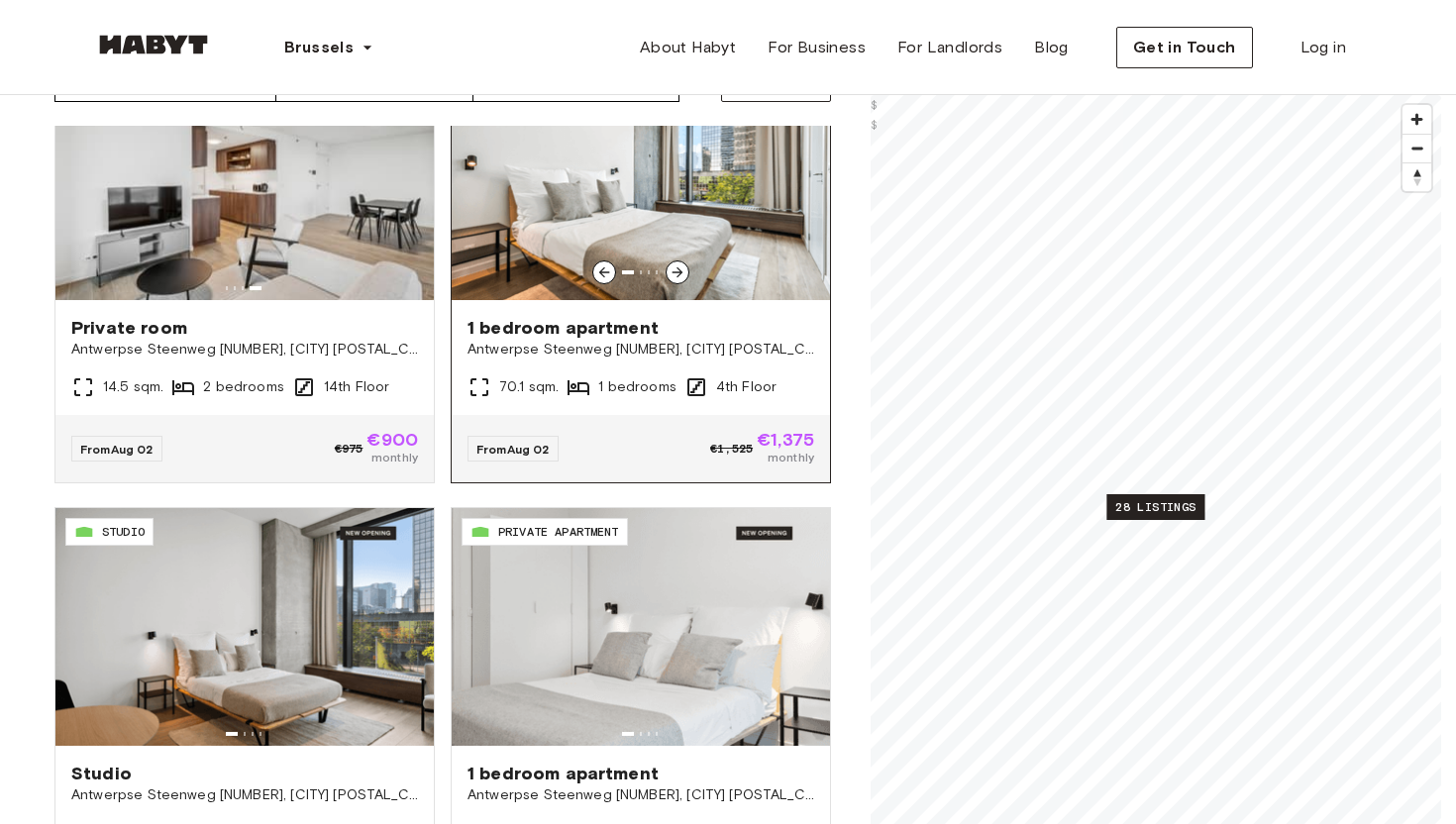 scroll, scrollTop: 2291, scrollLeft: 0, axis: vertical 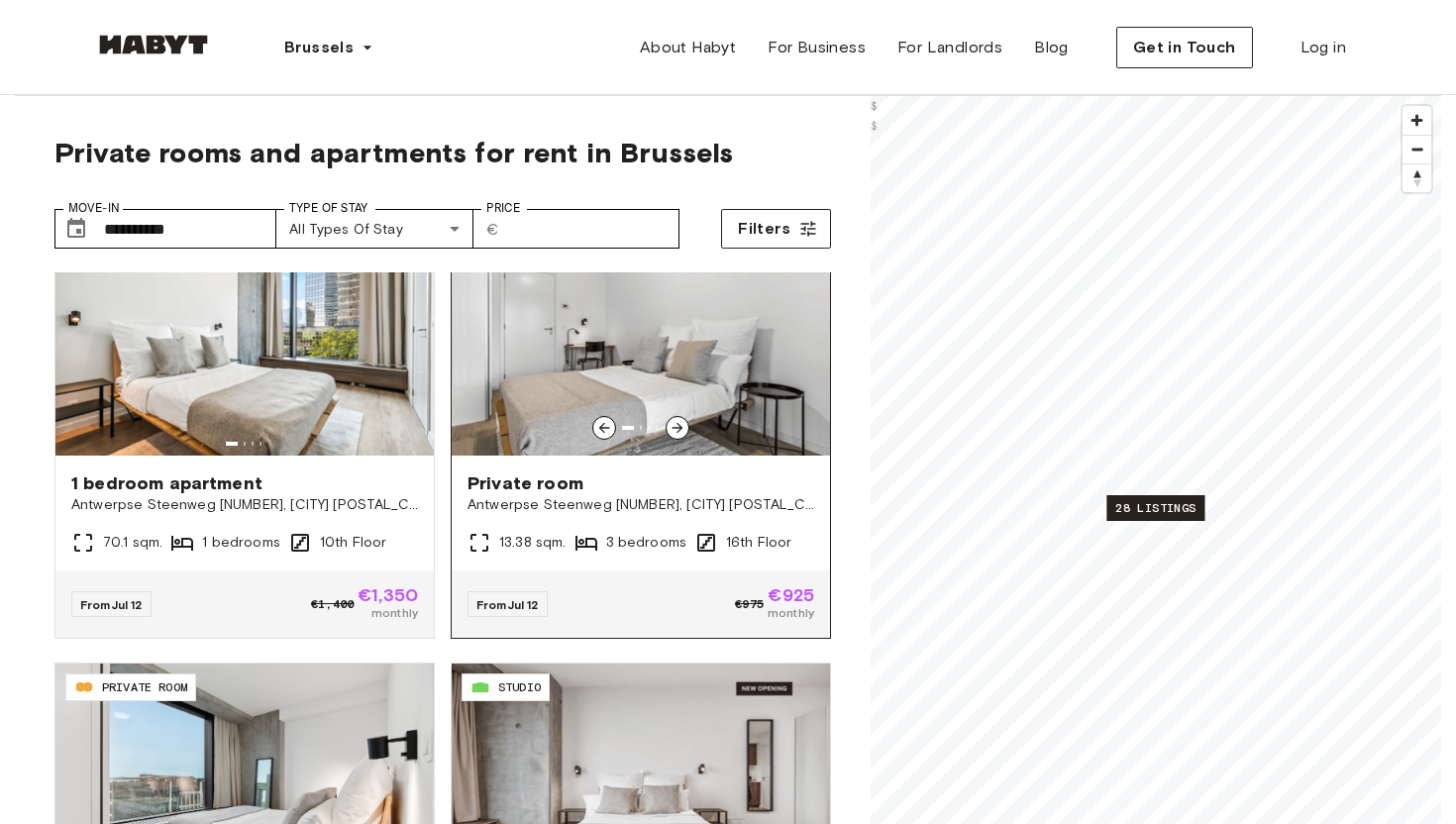 click 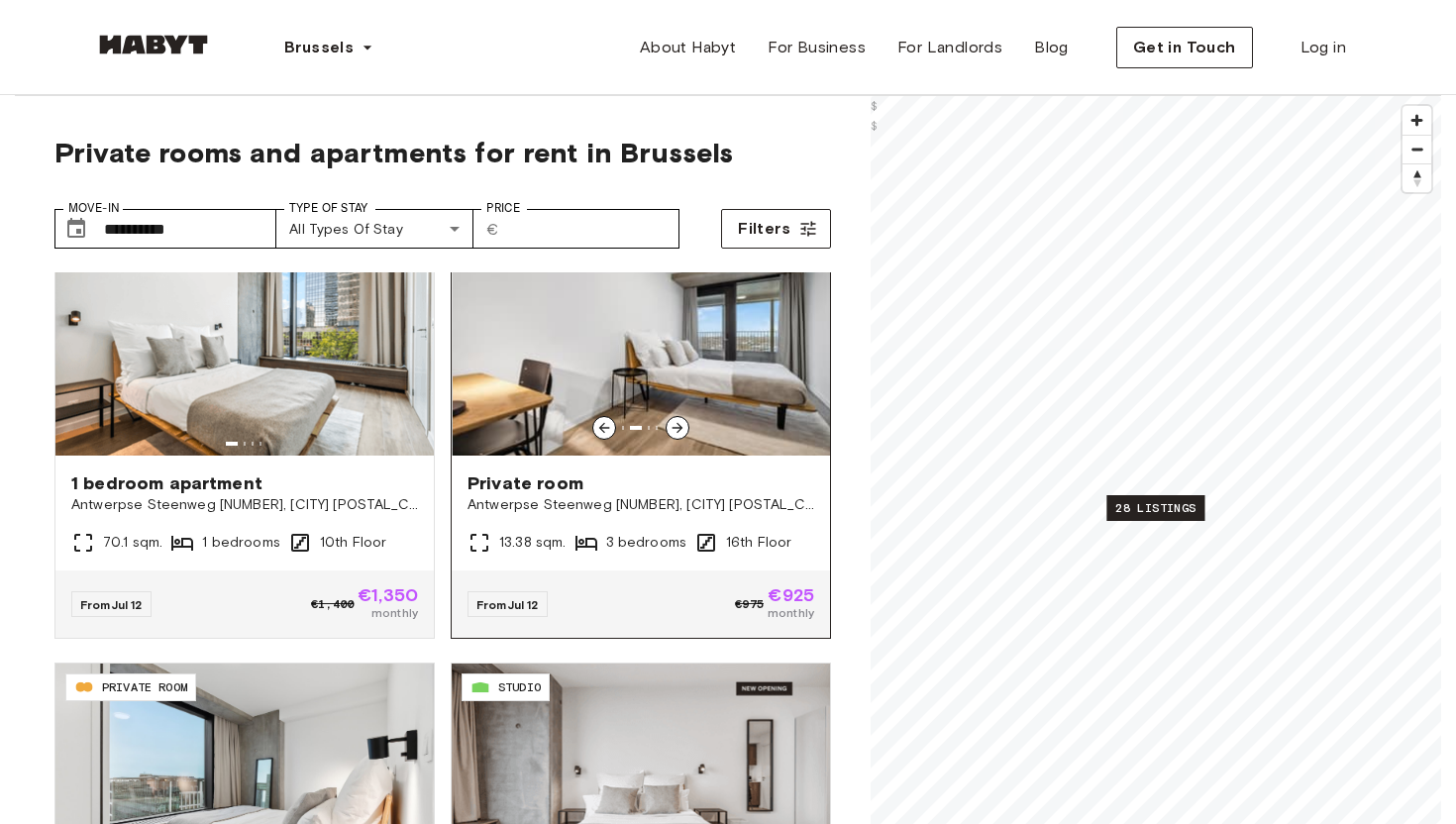 click 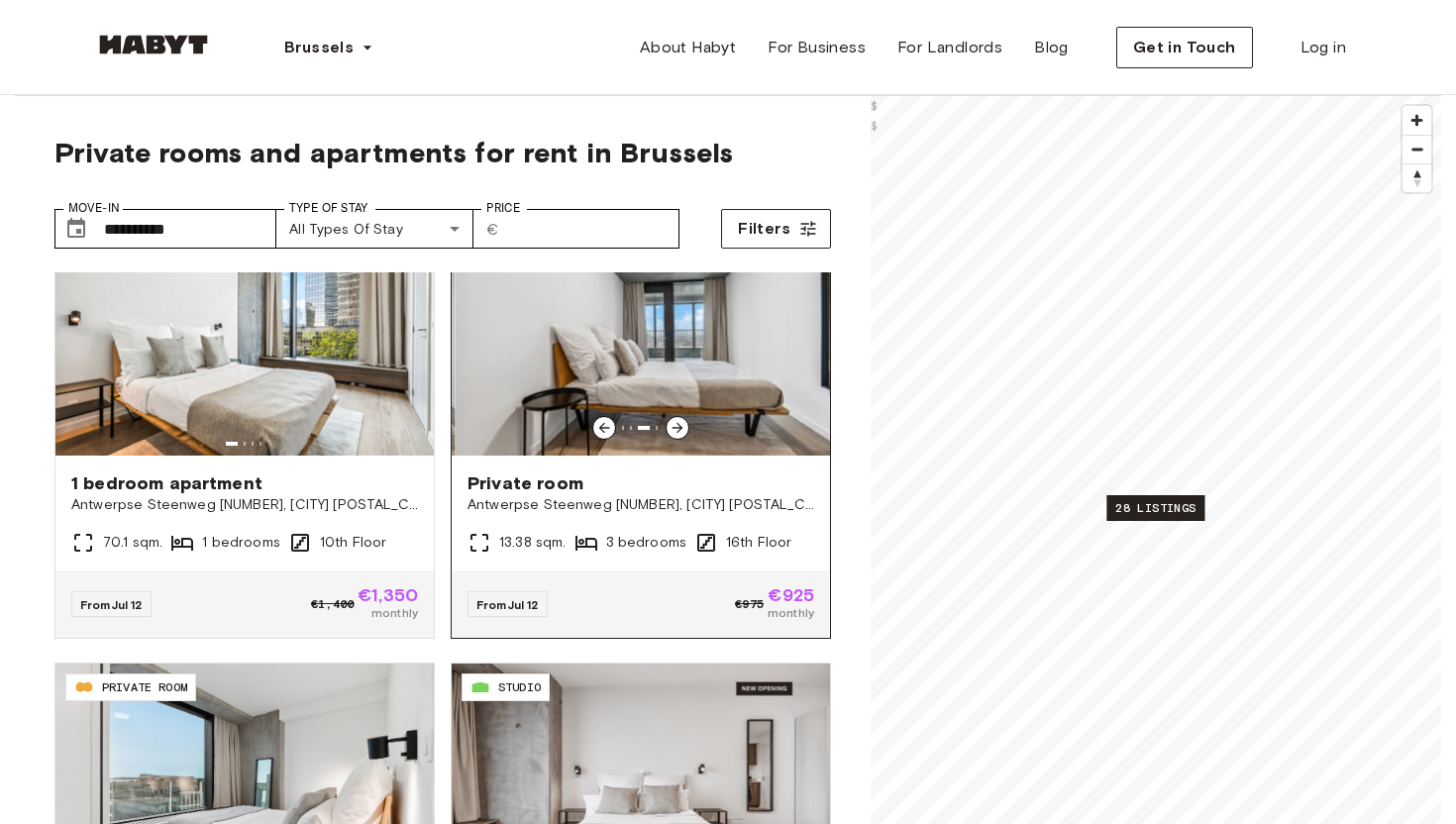 click 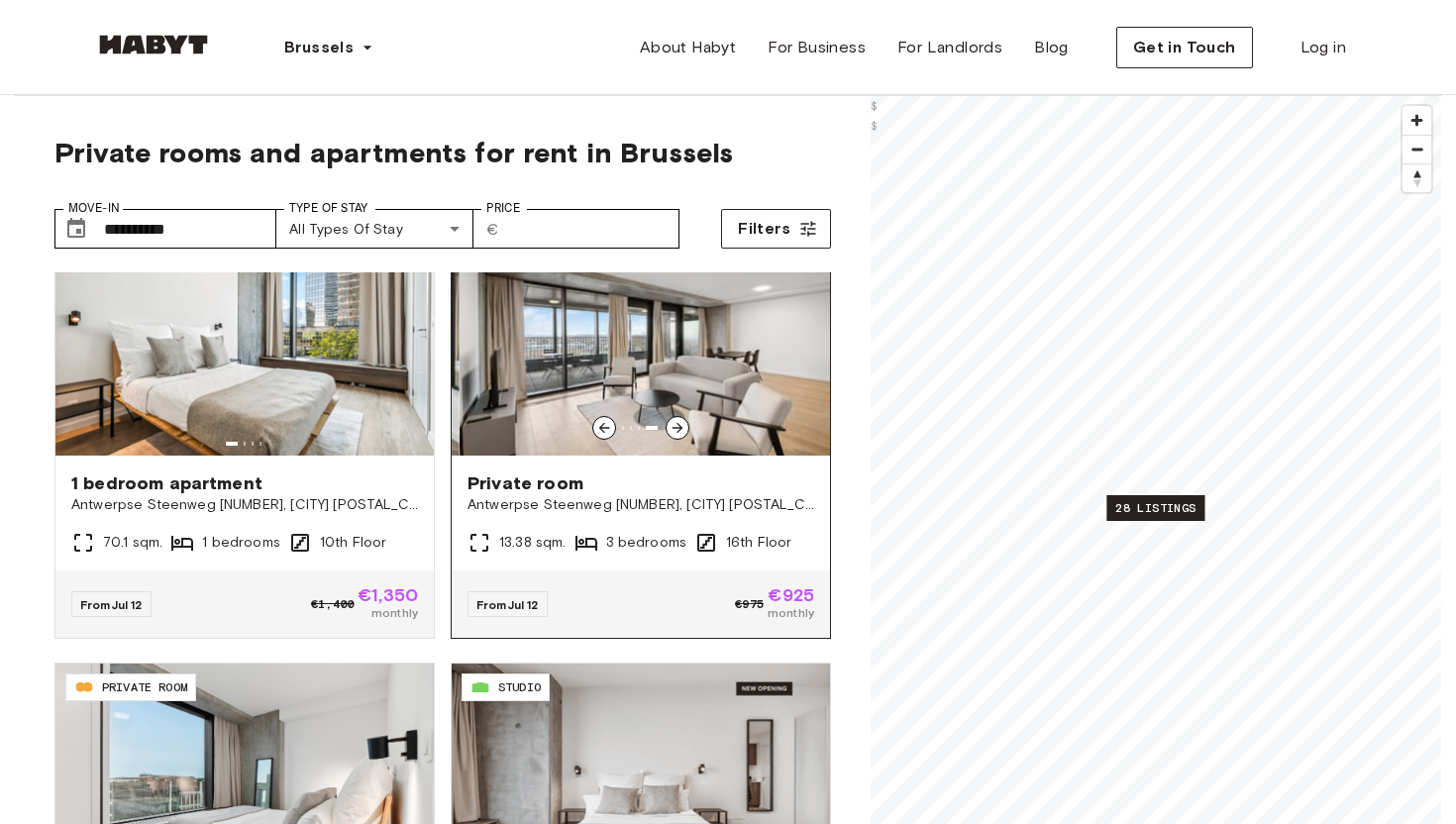 click 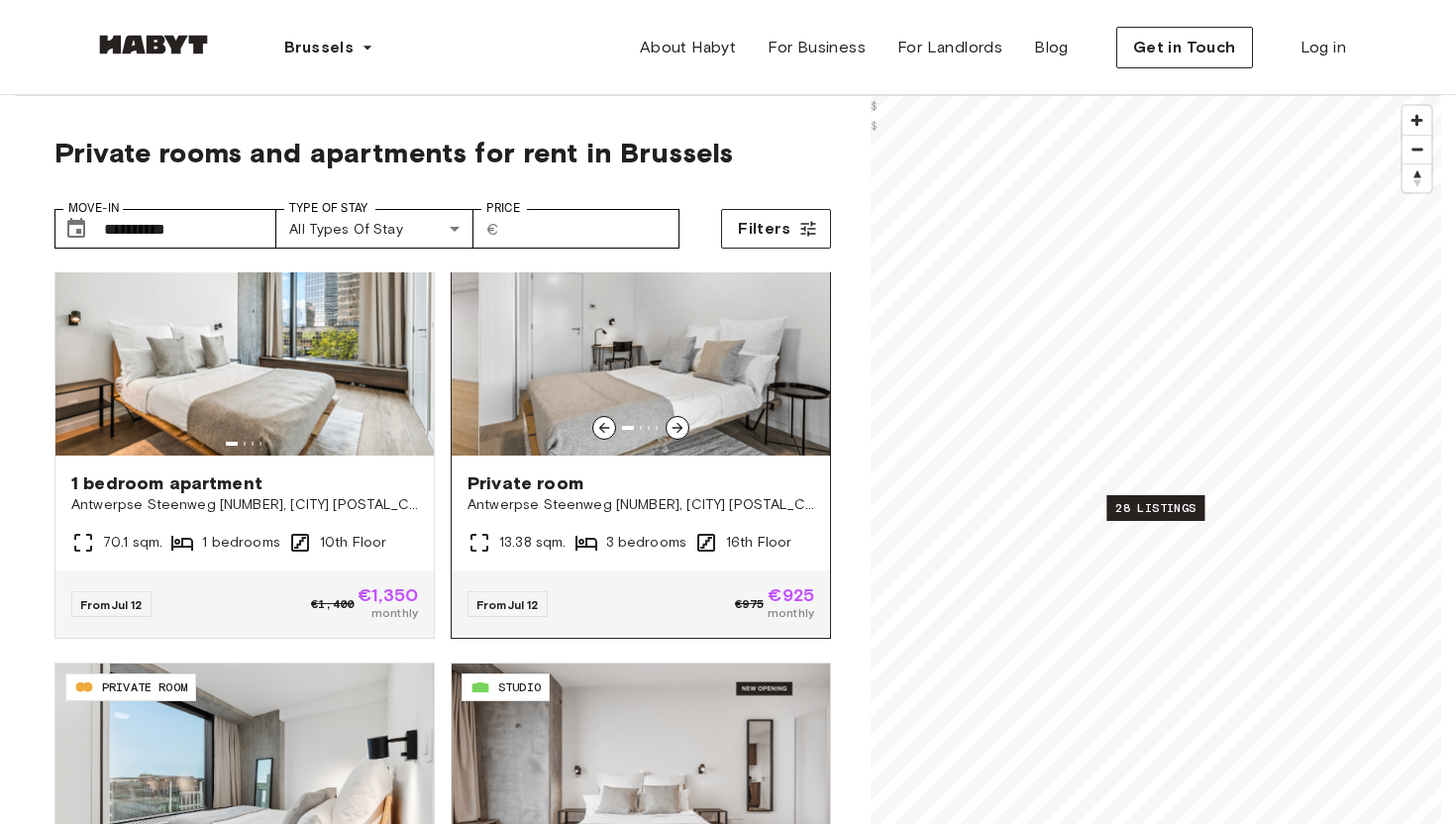click 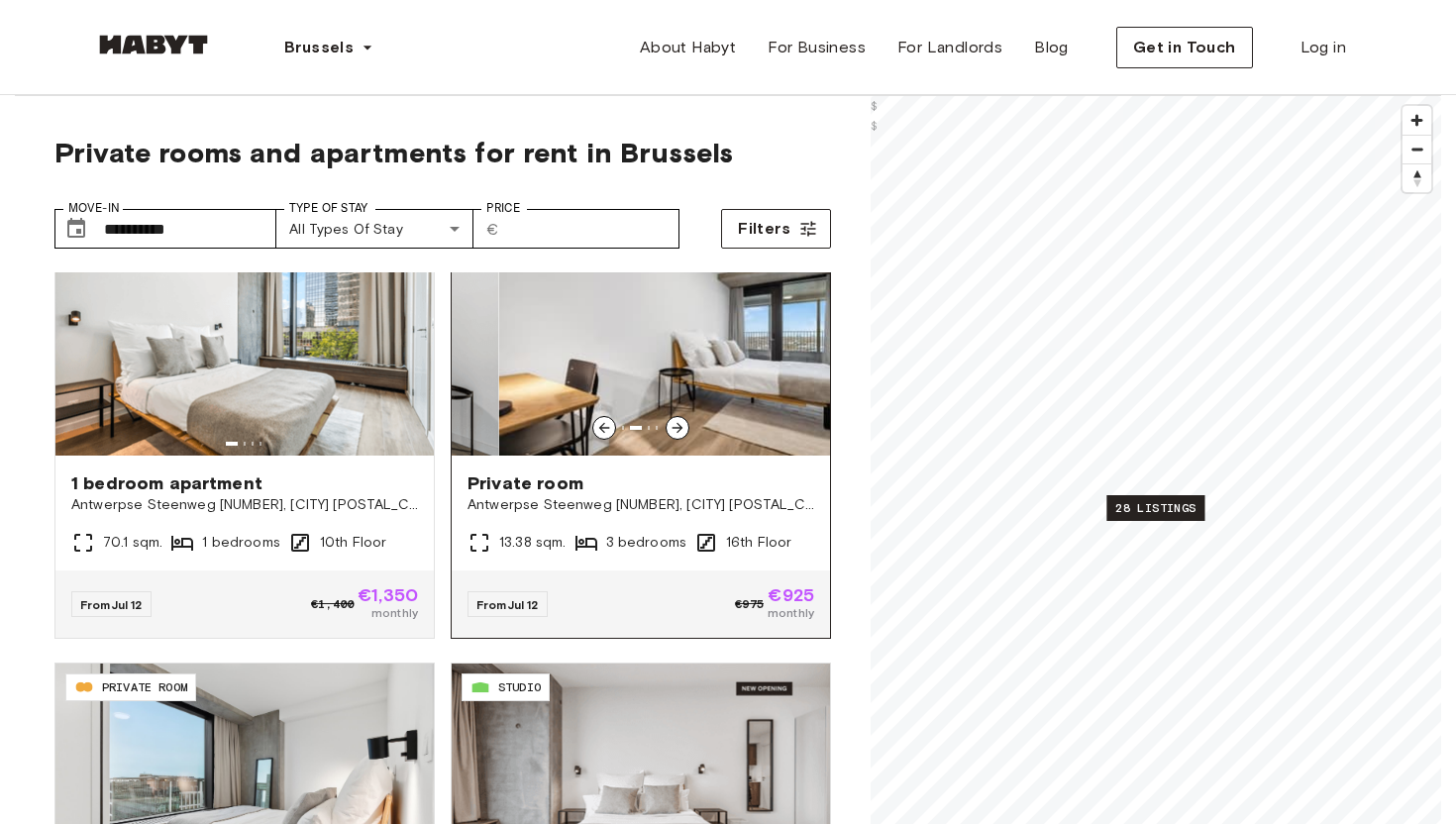 click 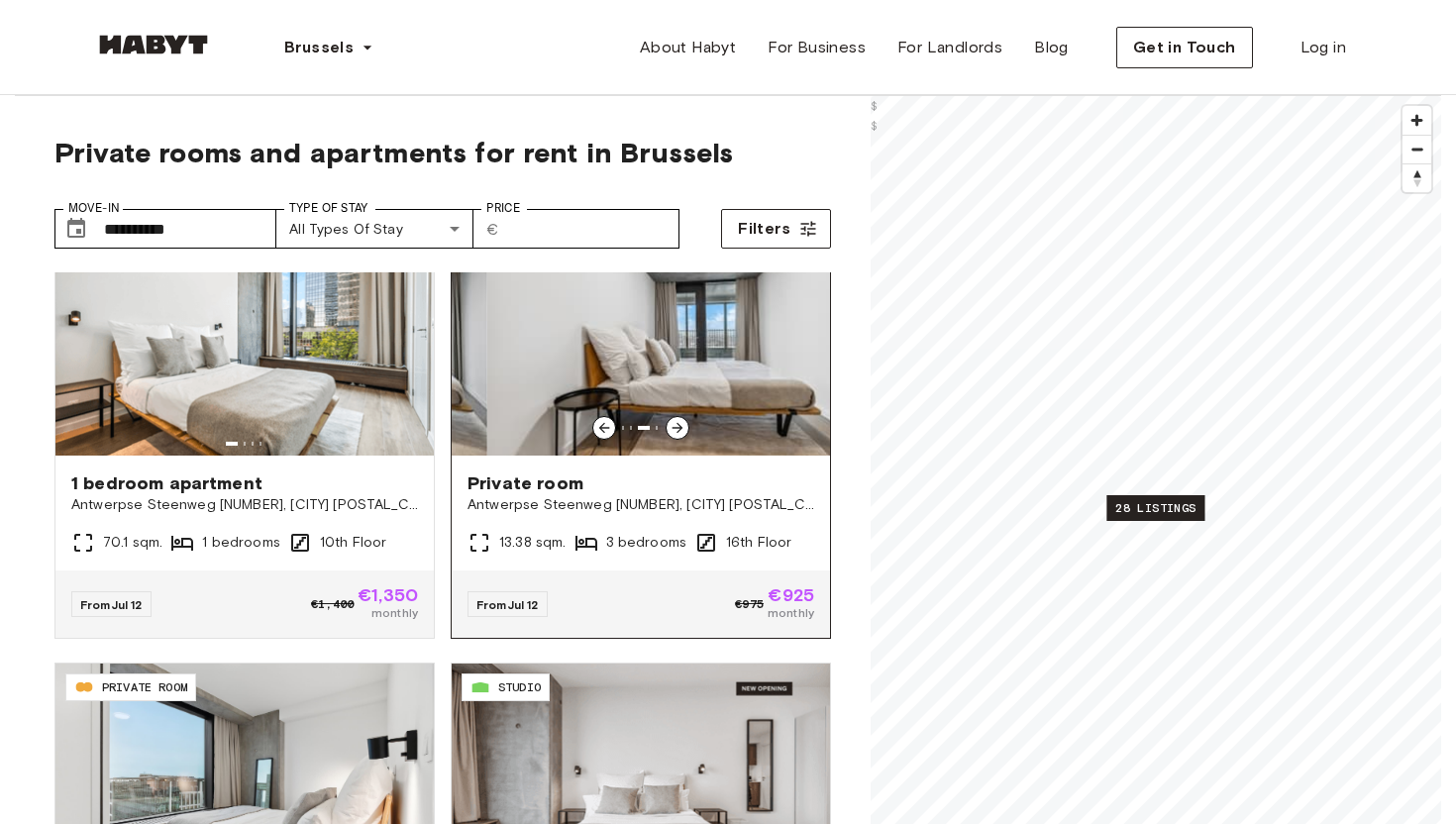click 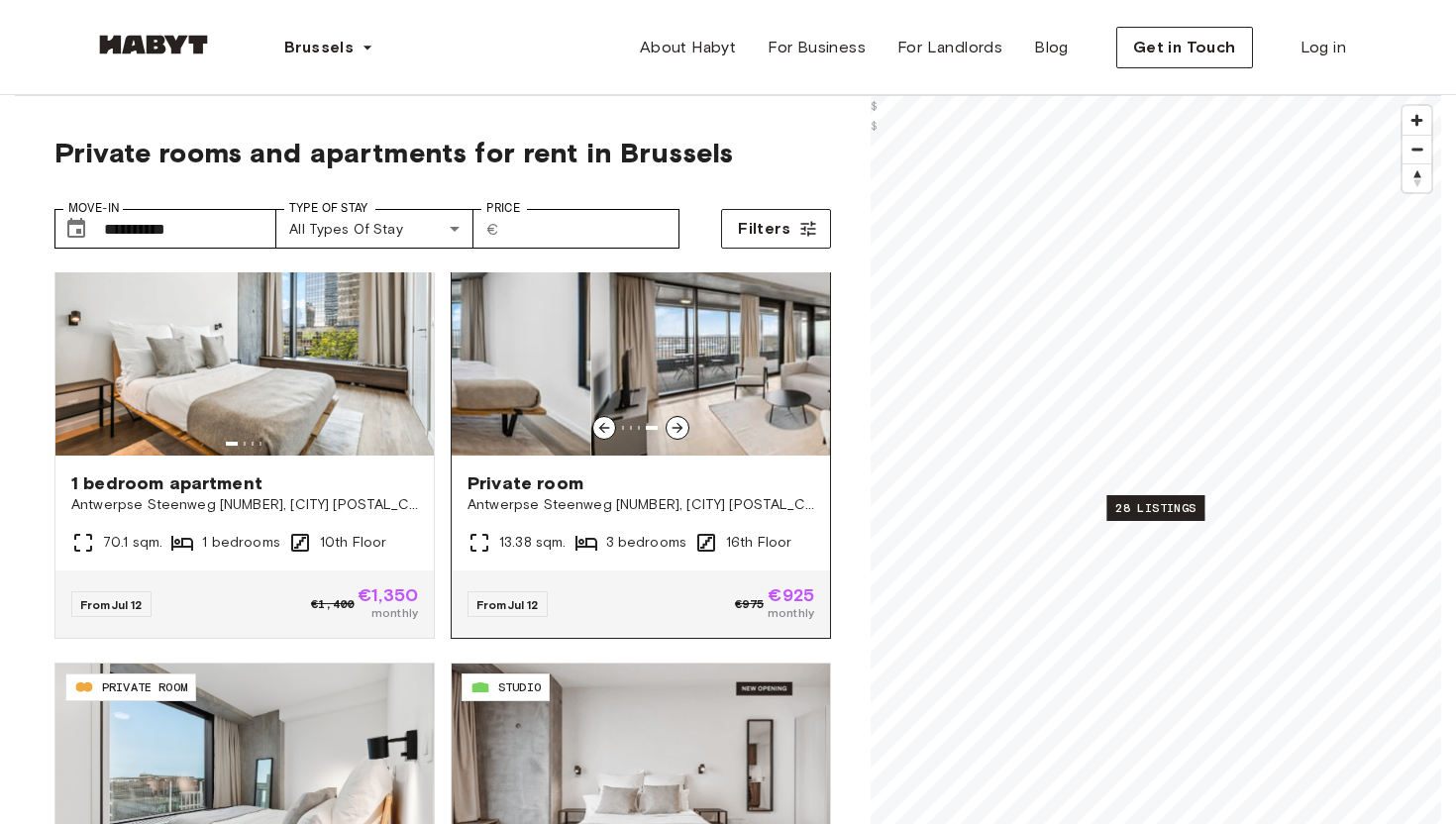 click 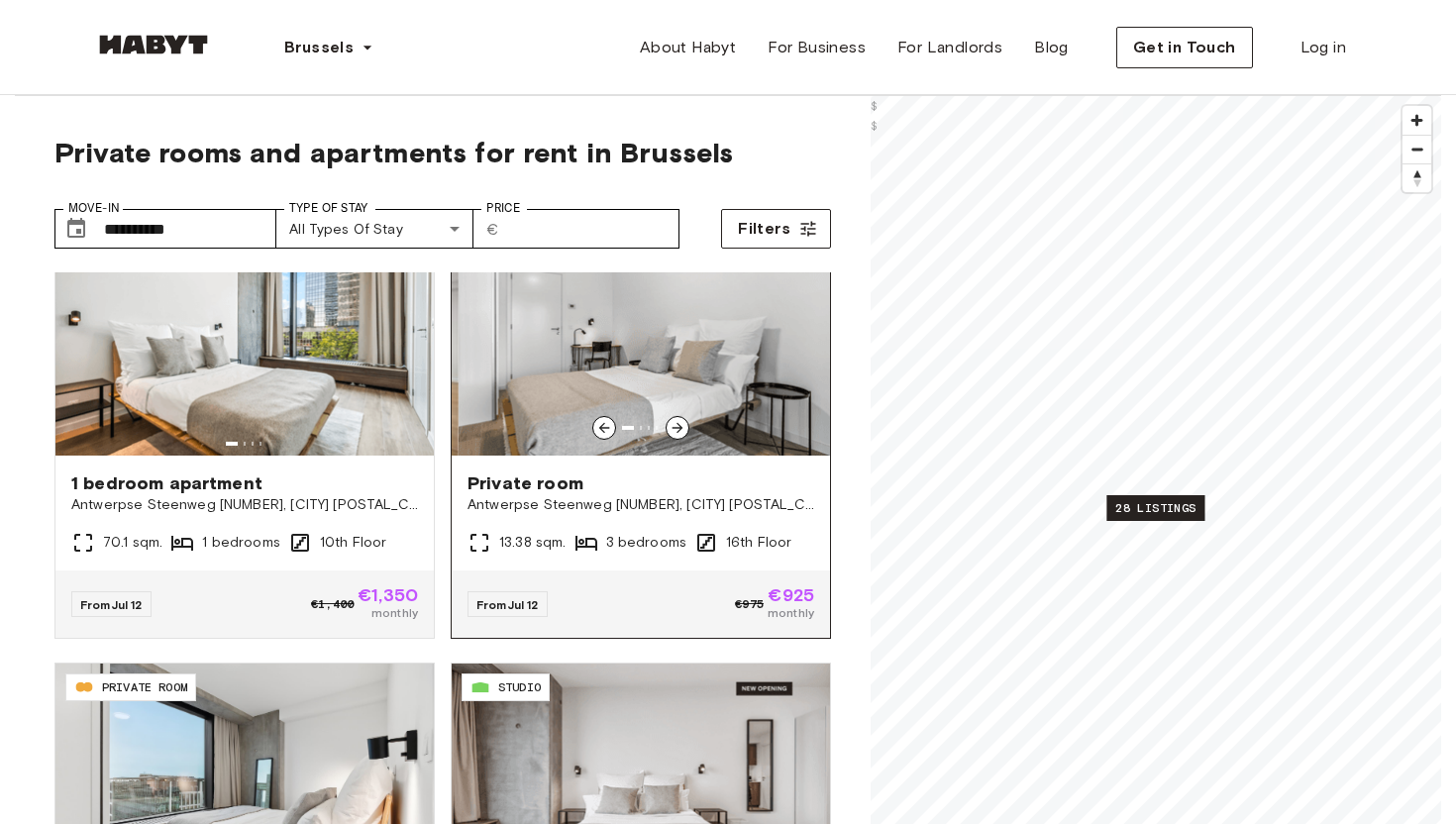 click 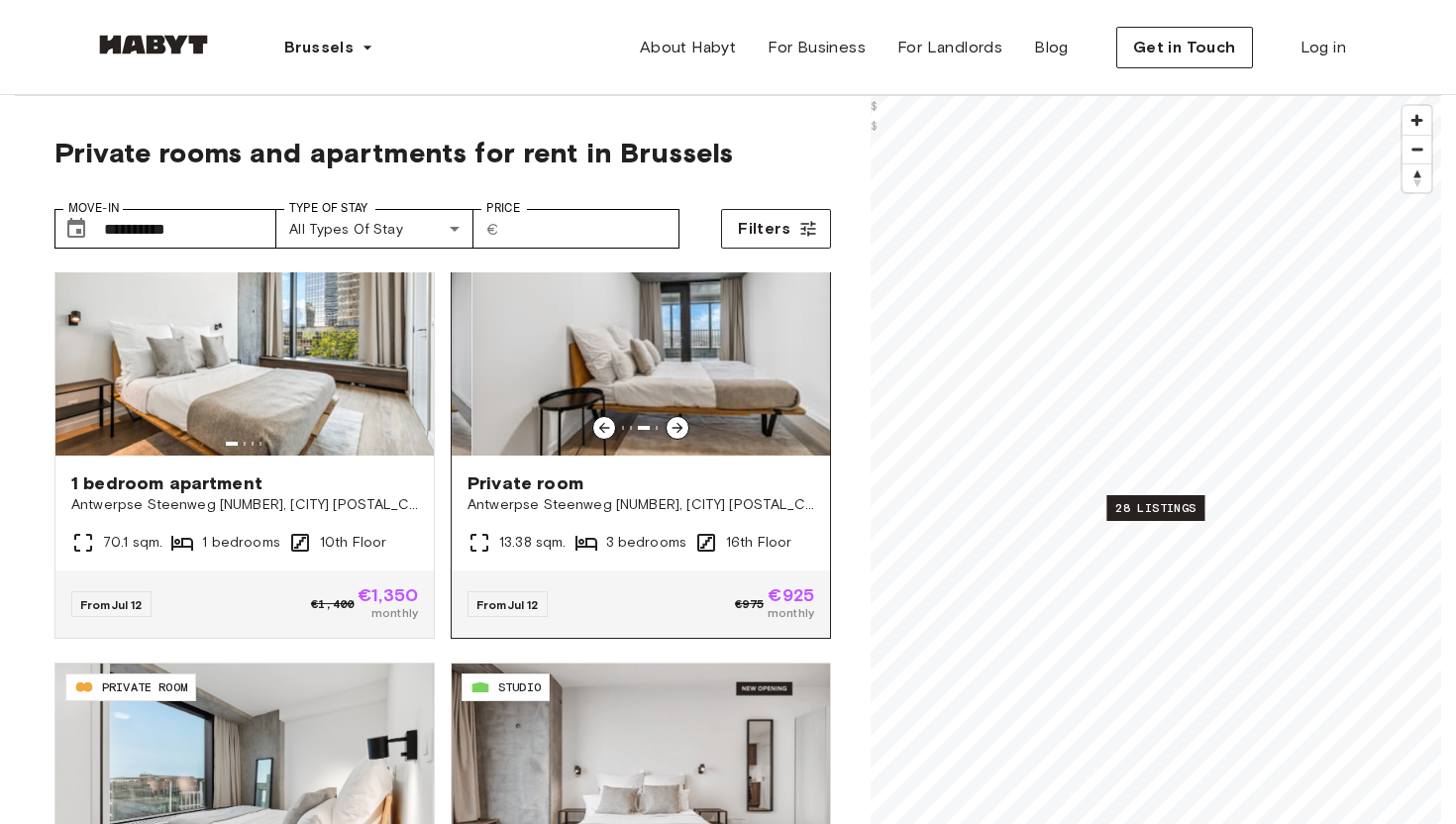 click at bounding box center [661, 337] 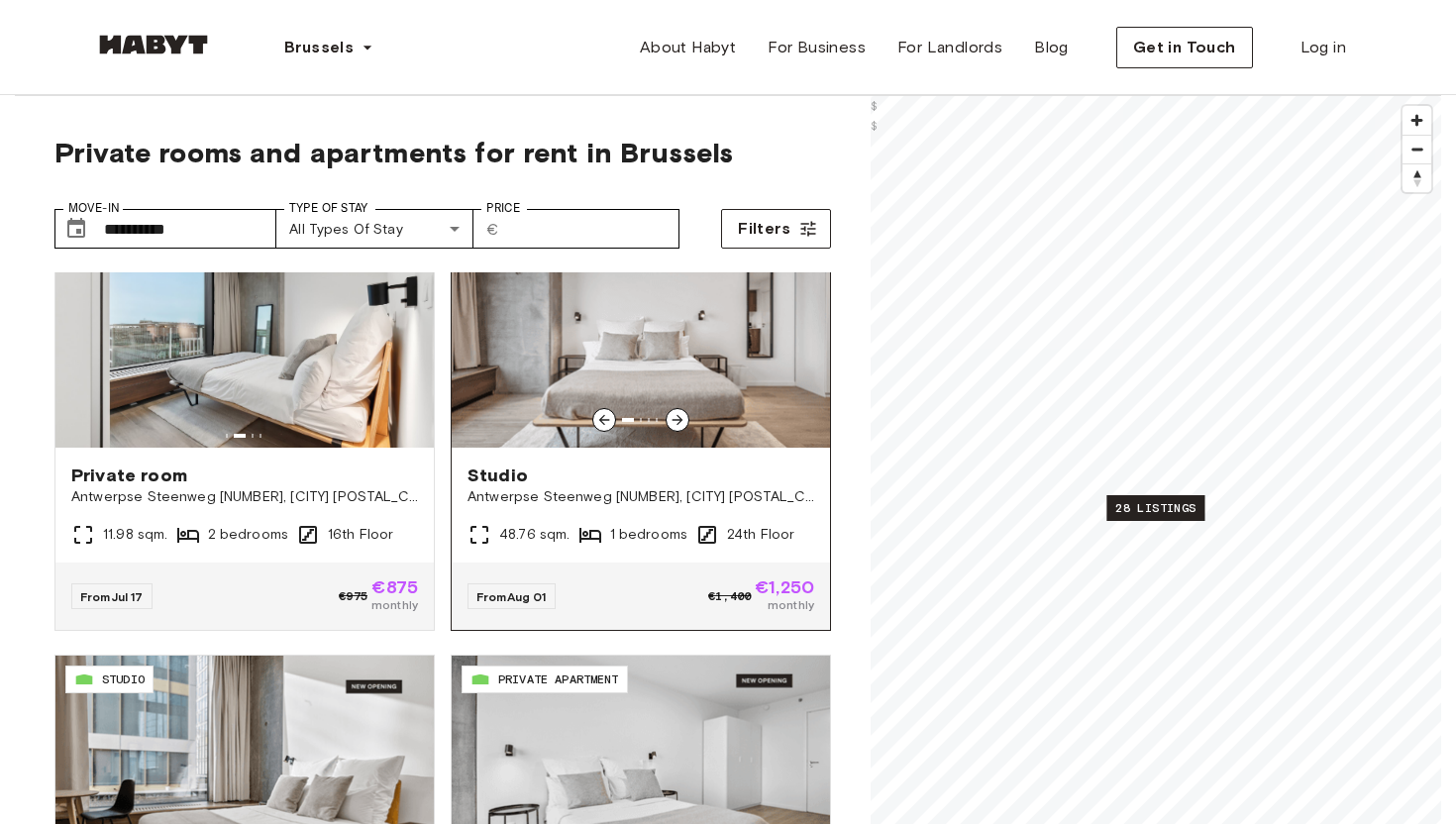 scroll, scrollTop: 1397, scrollLeft: 0, axis: vertical 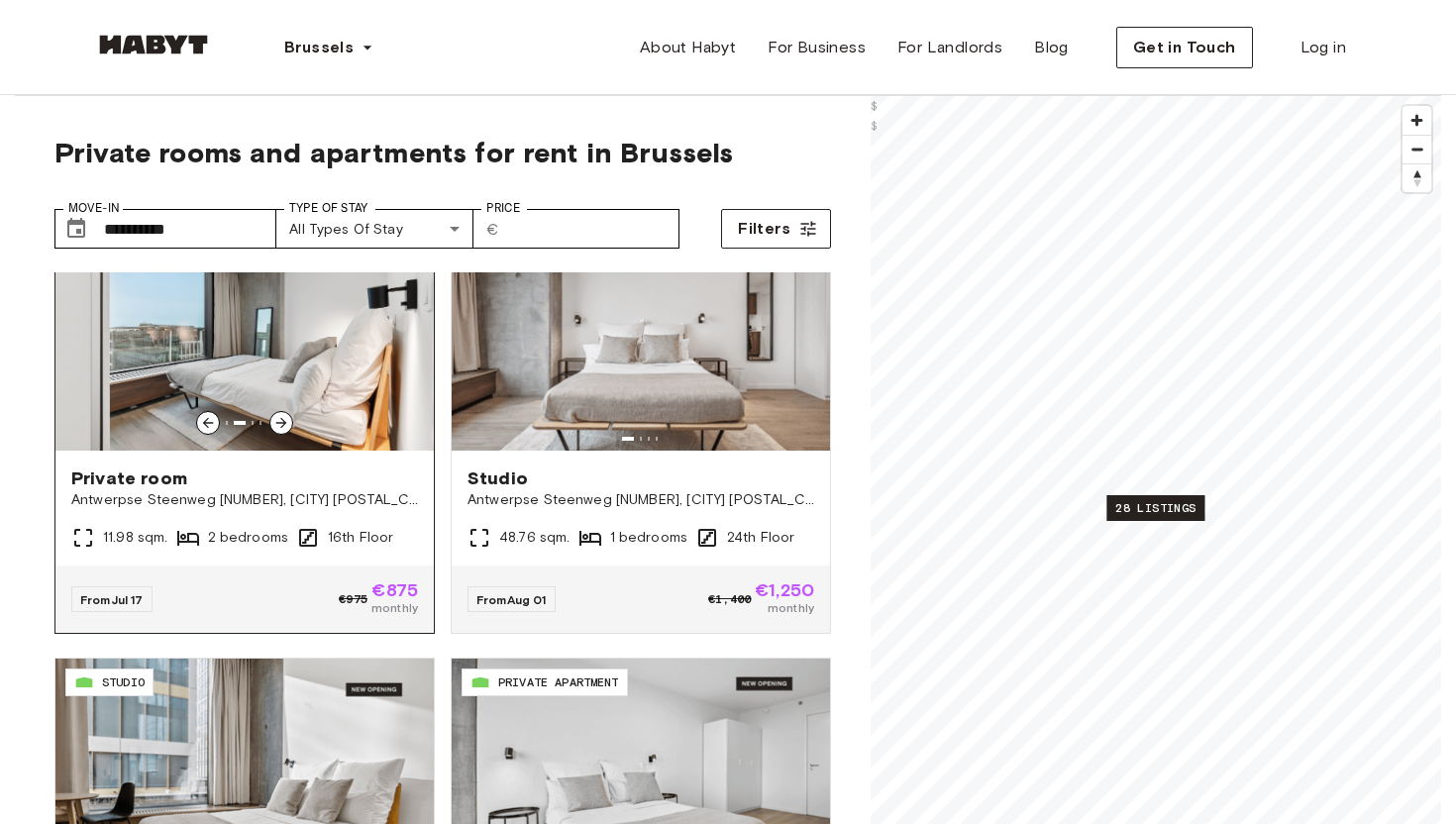 click 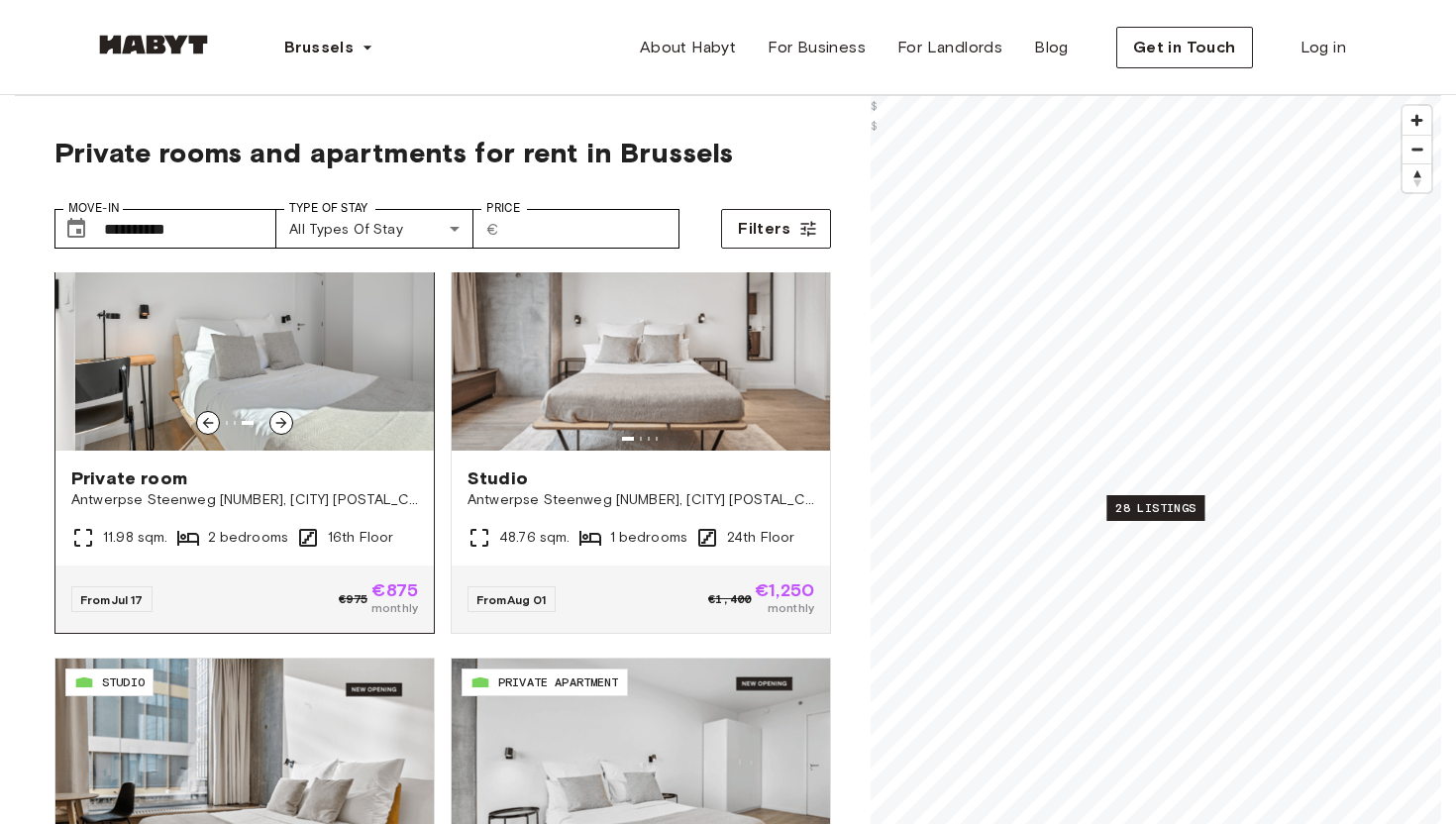 click 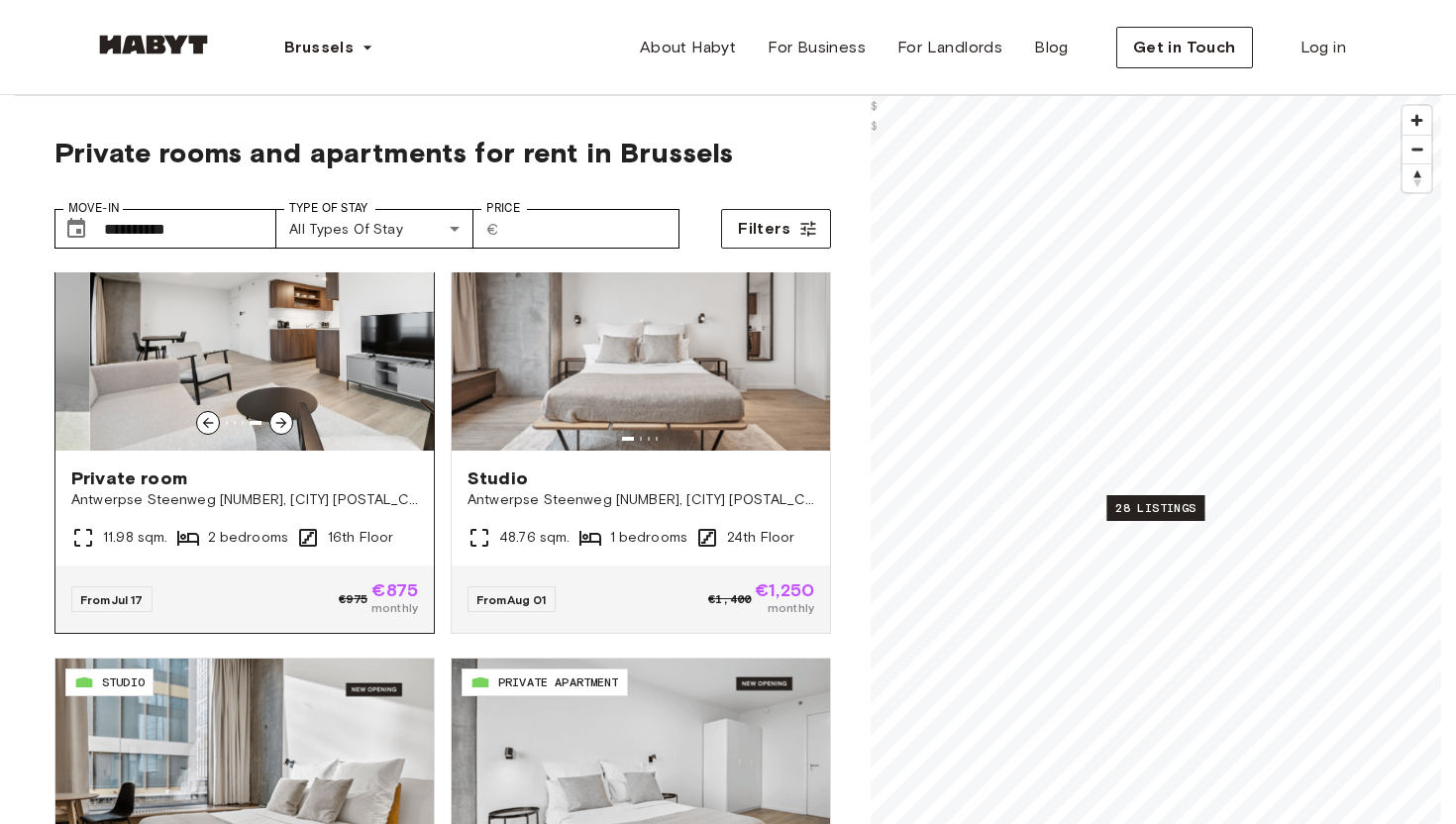 click 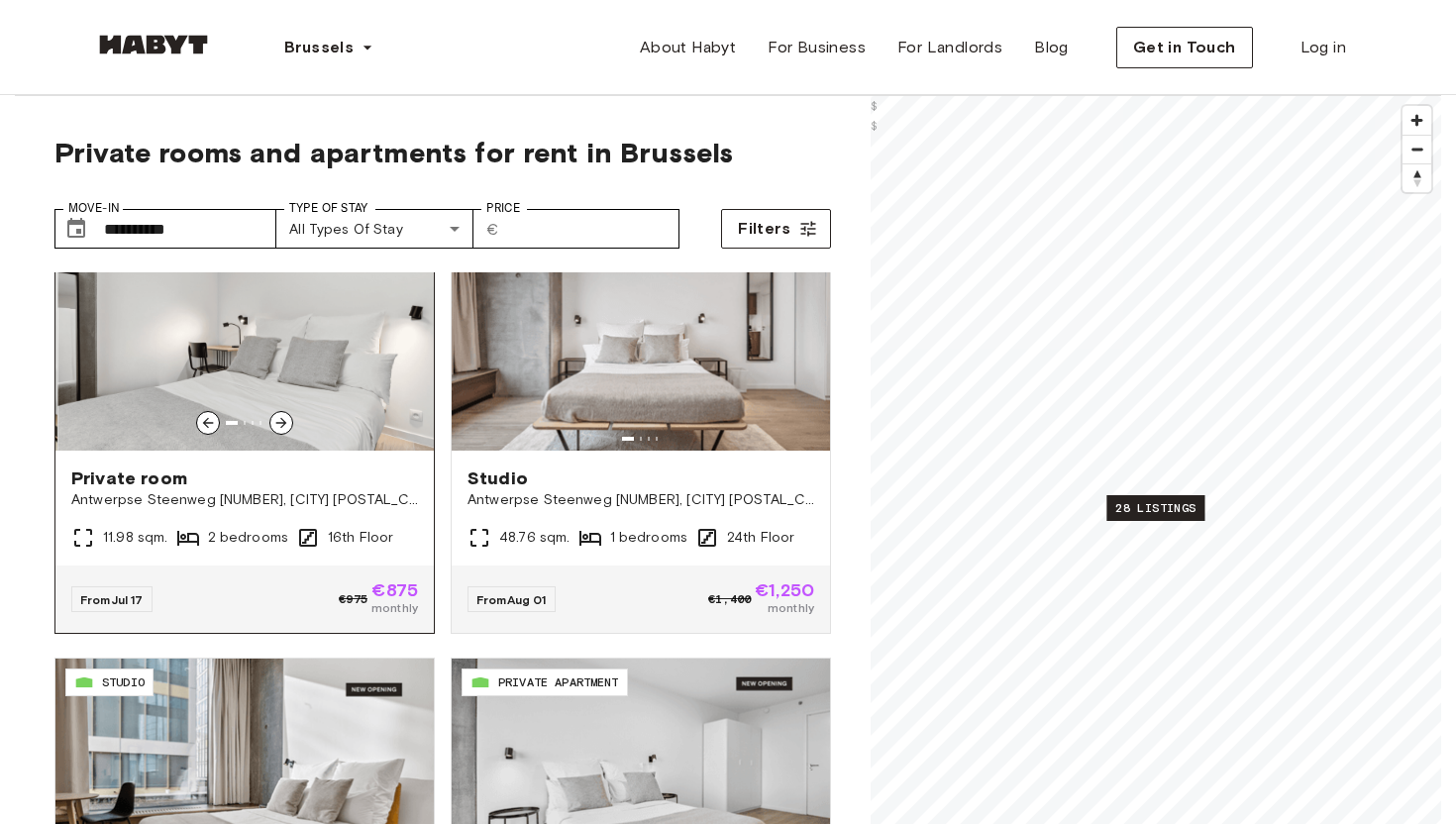 click 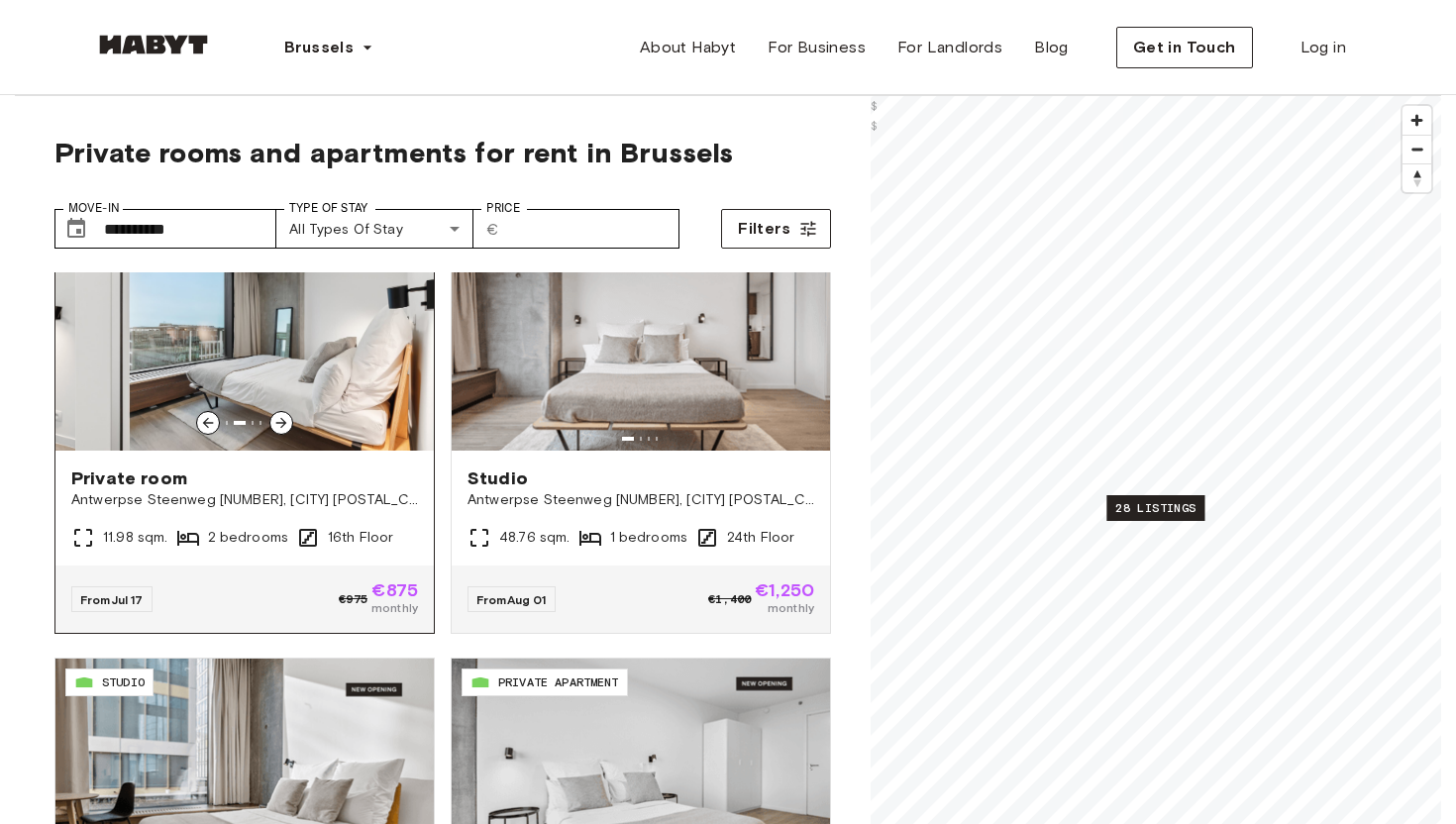 click 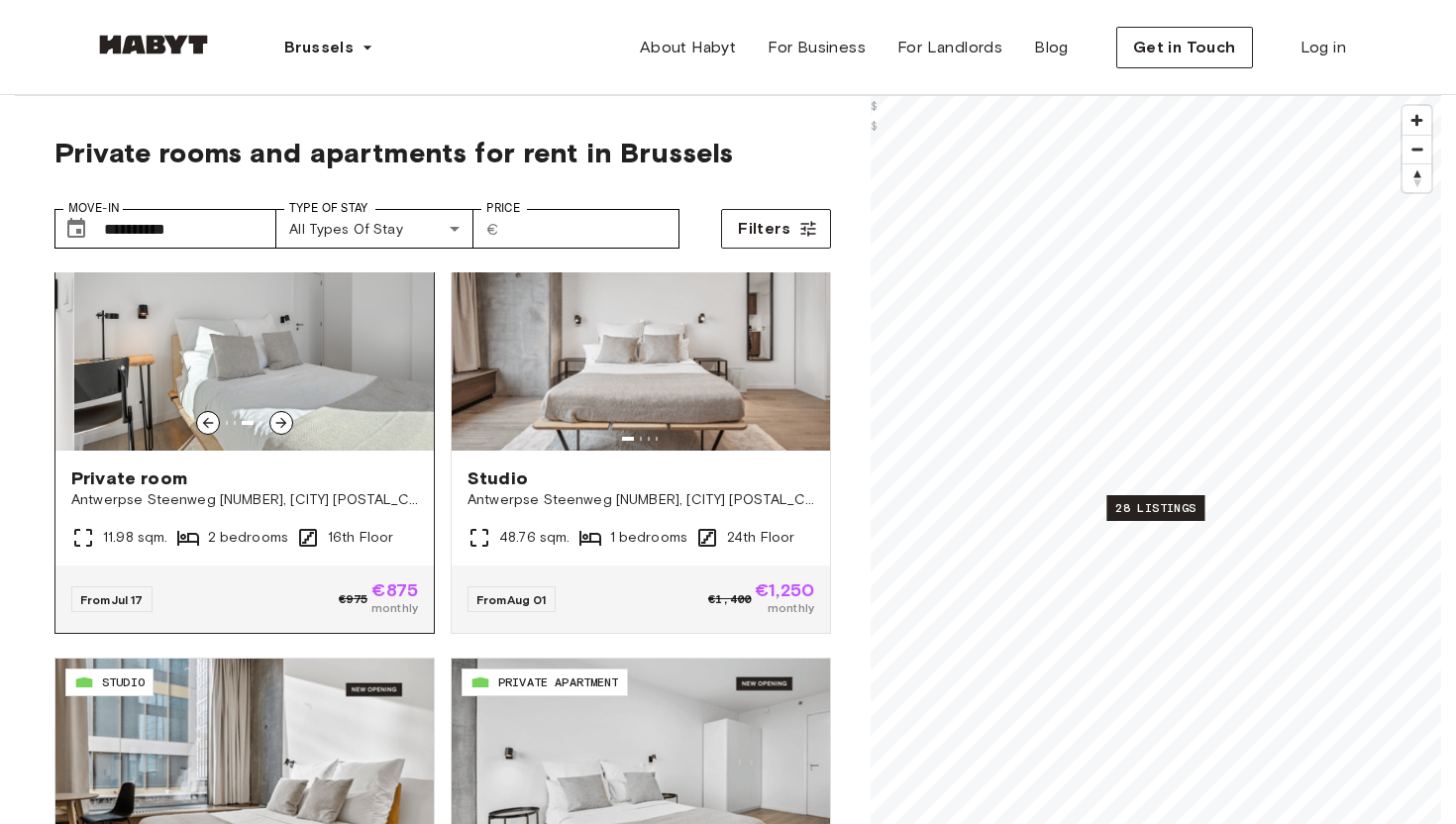 click 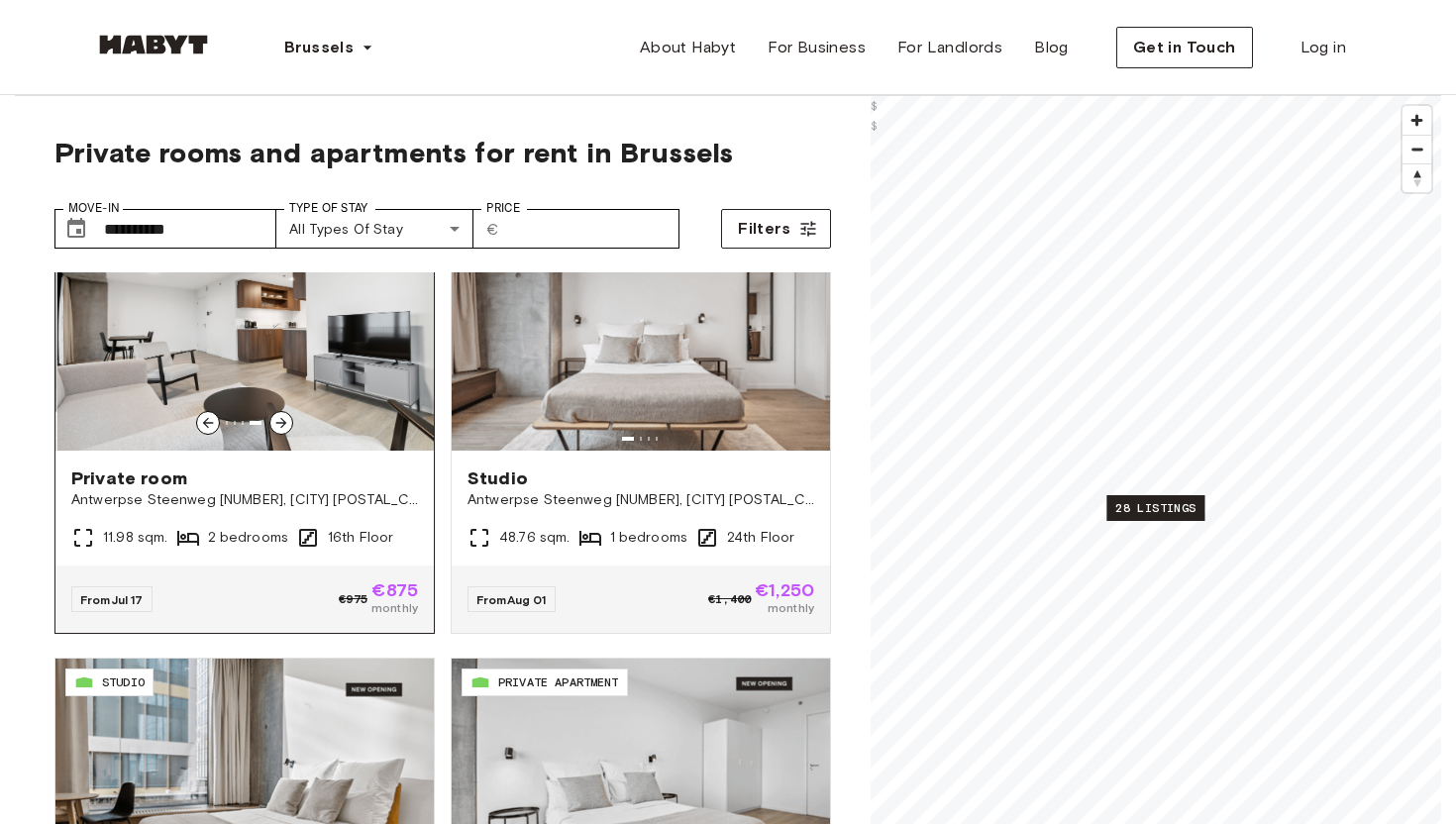 click 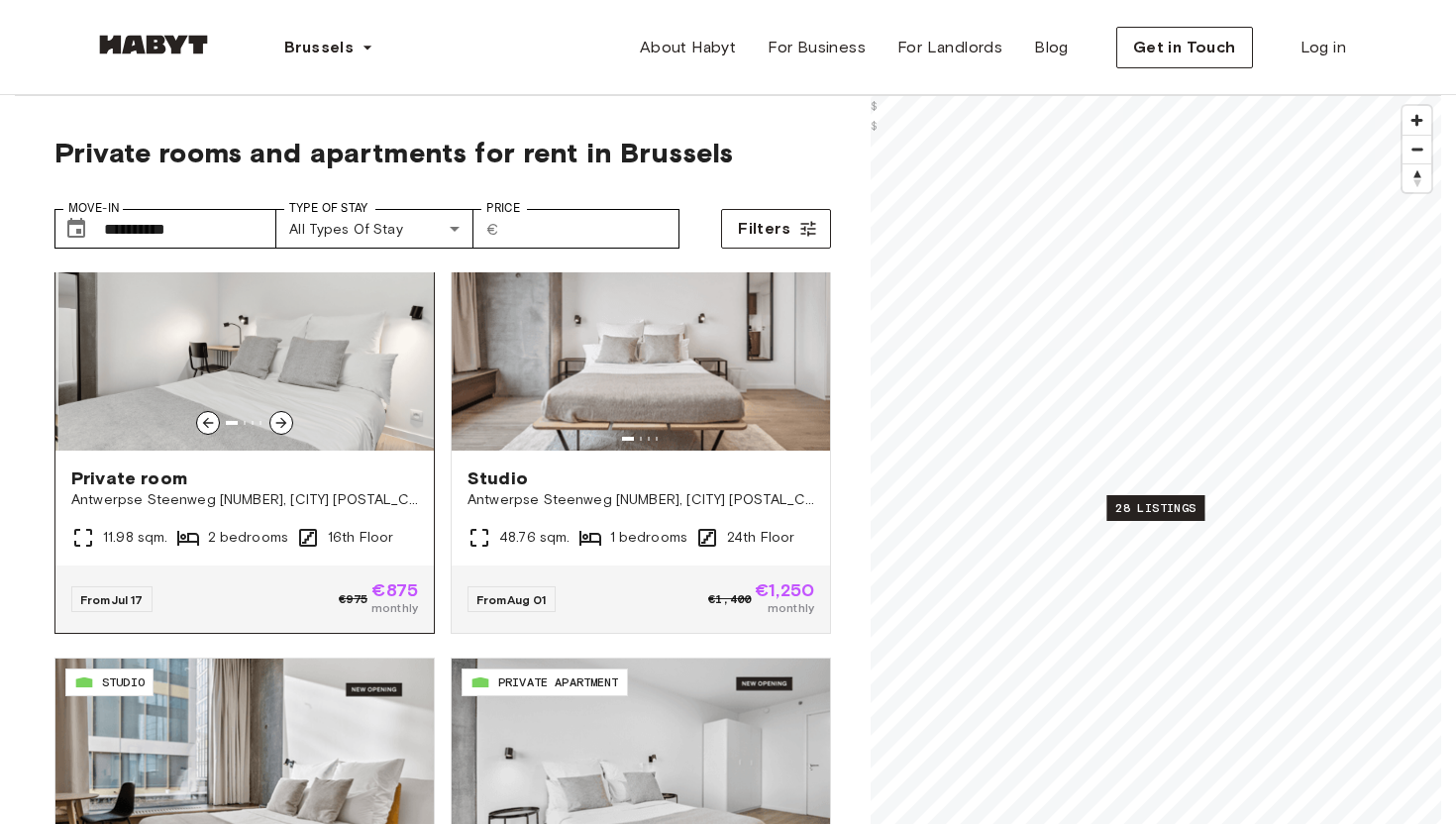 click 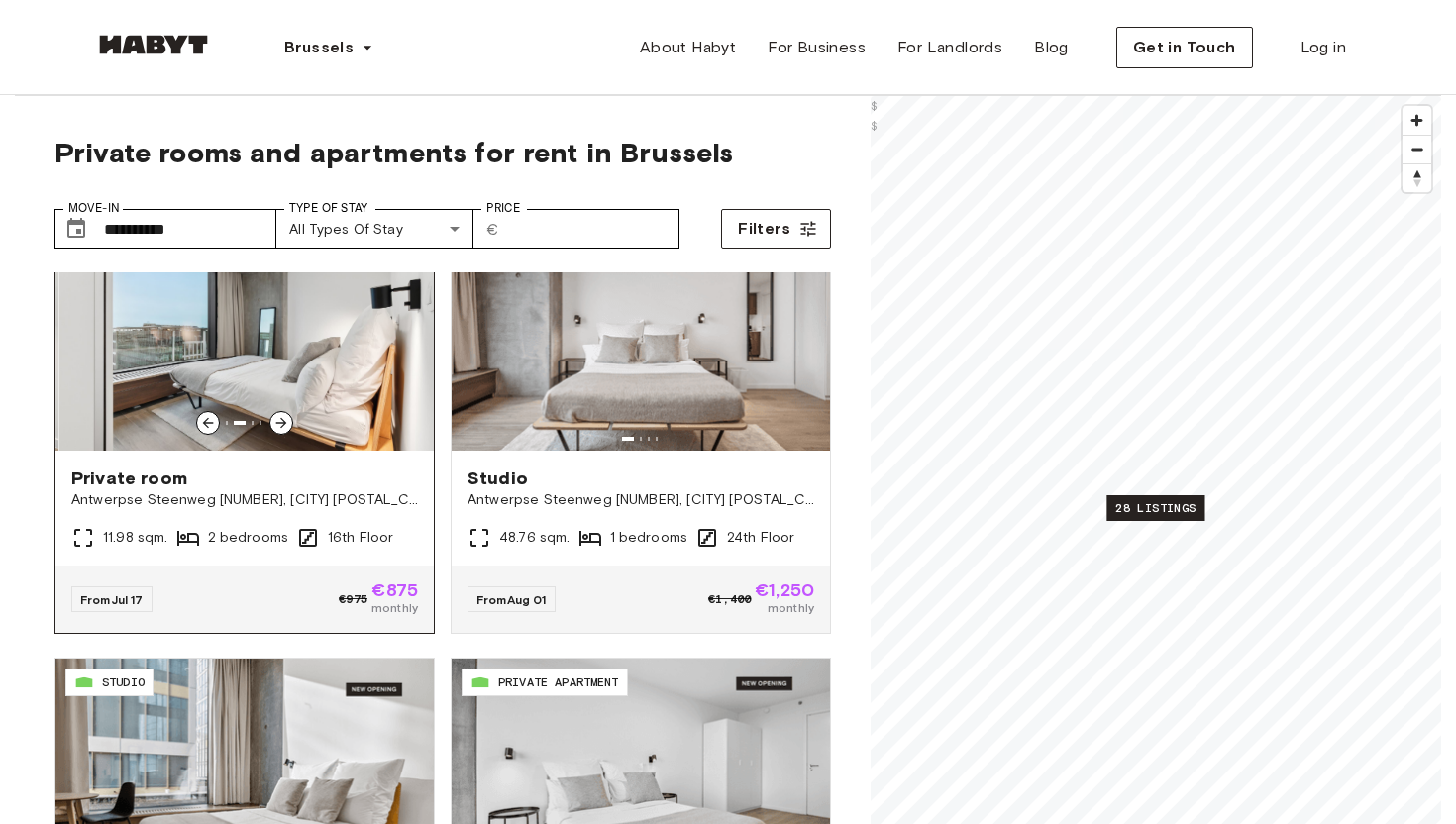 click 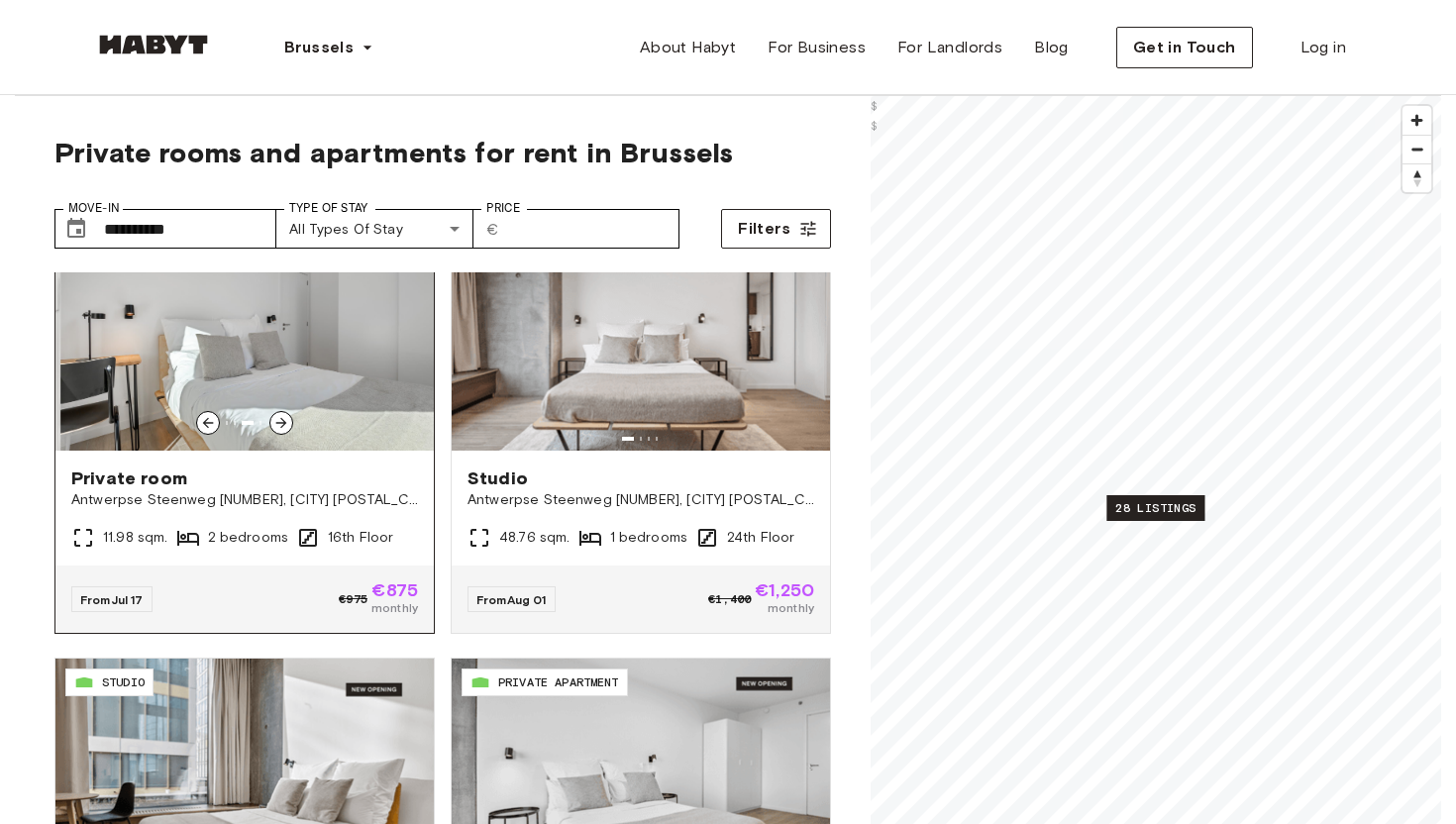 click 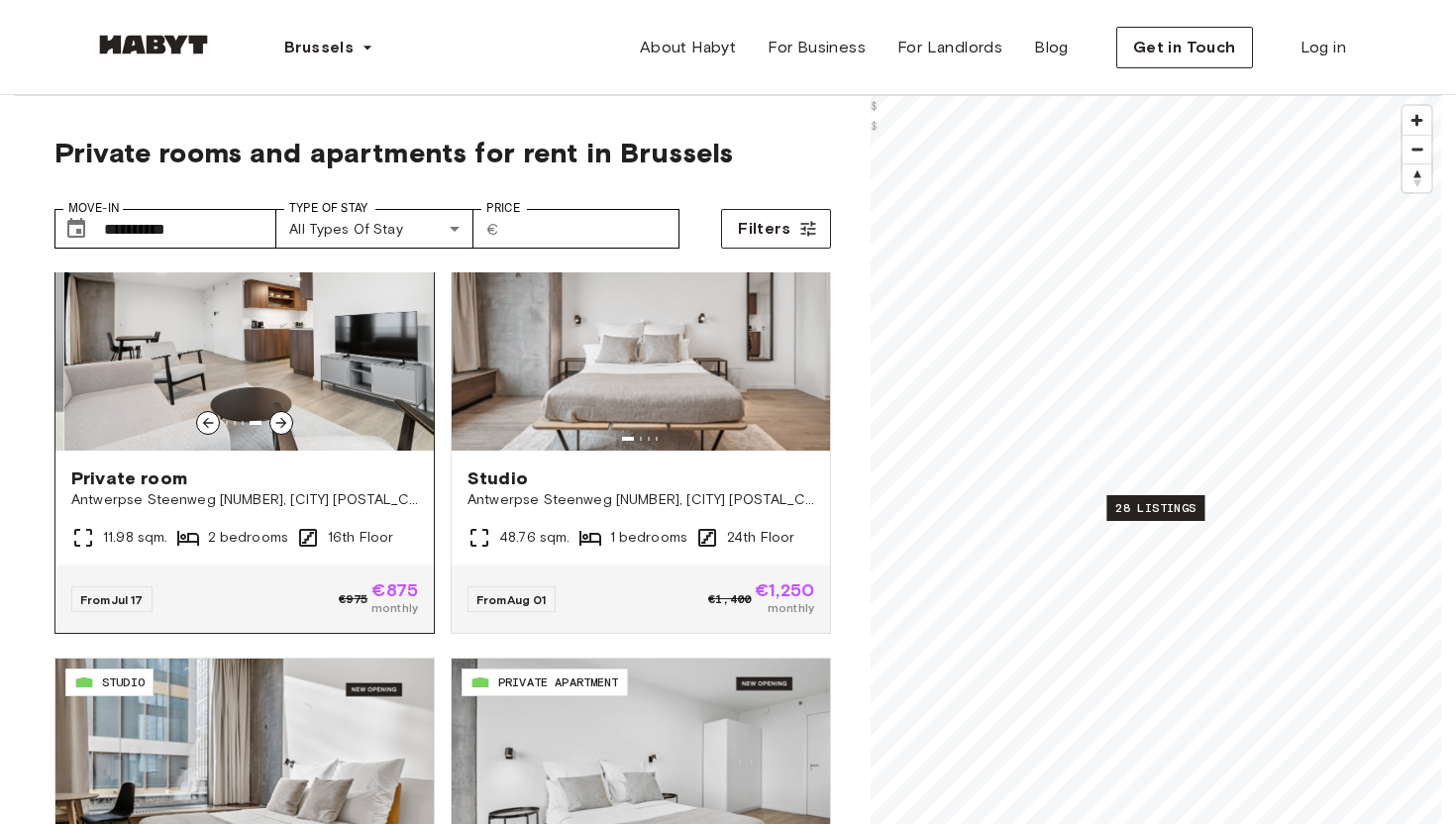 click 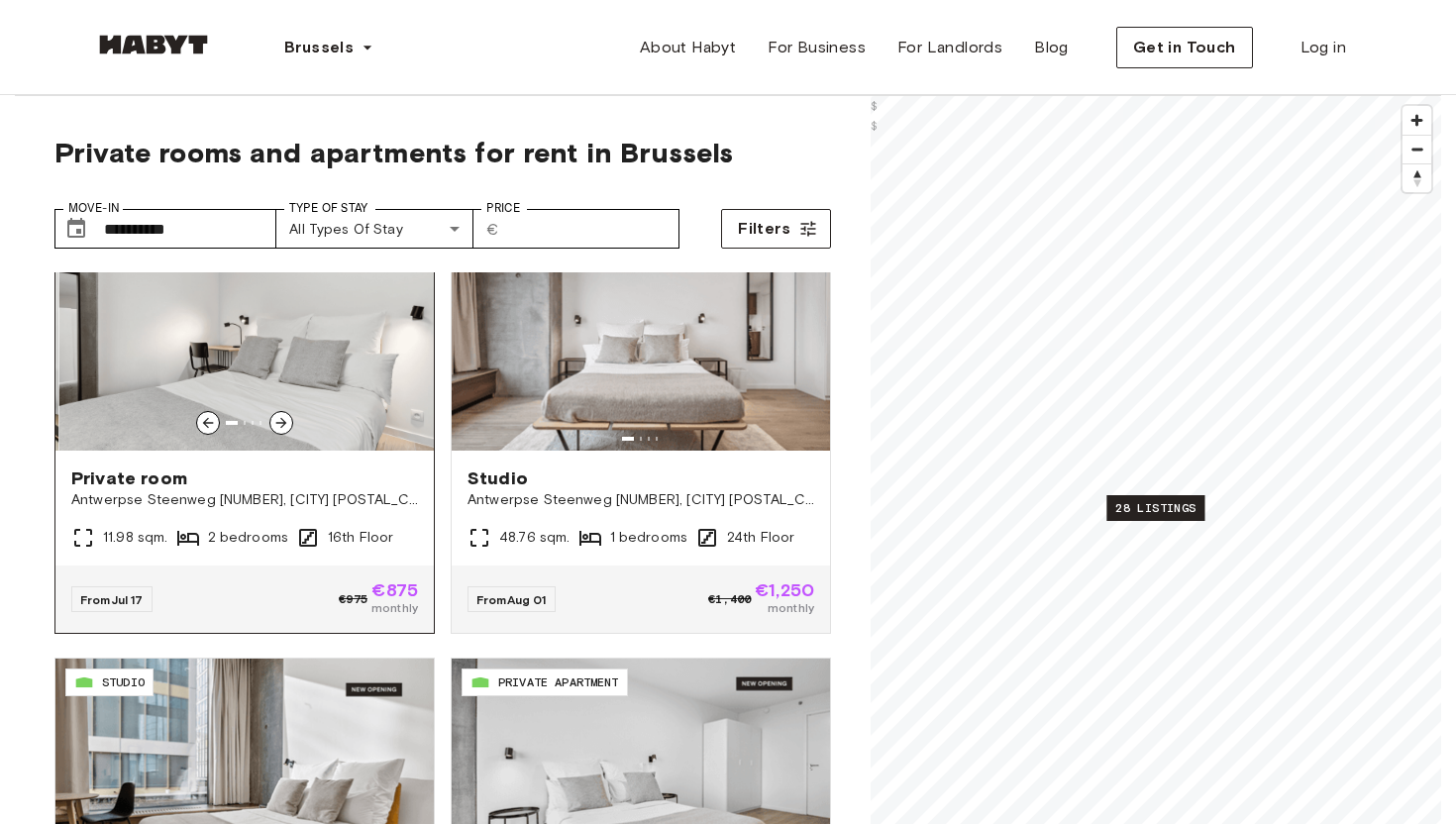click 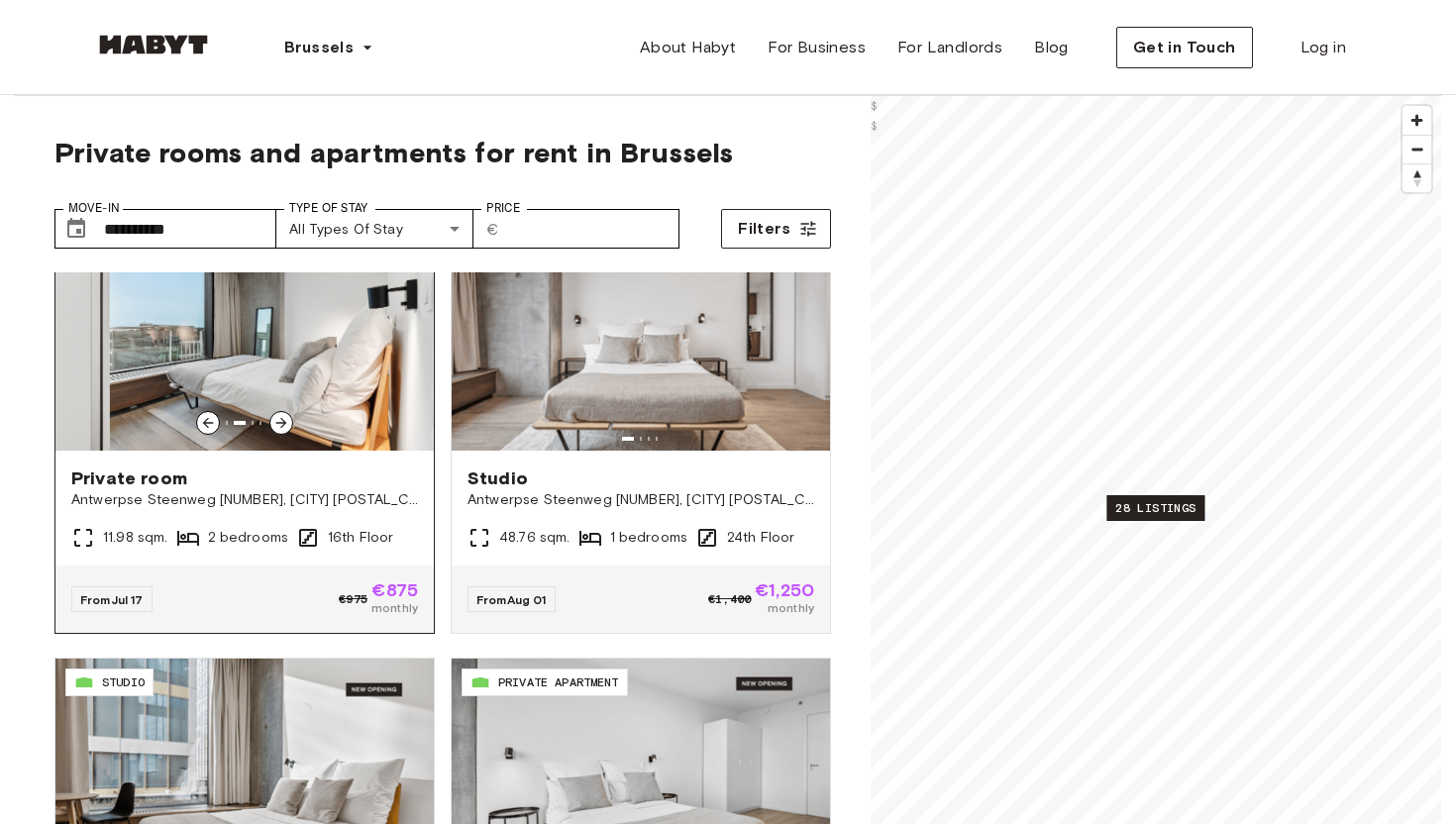 click 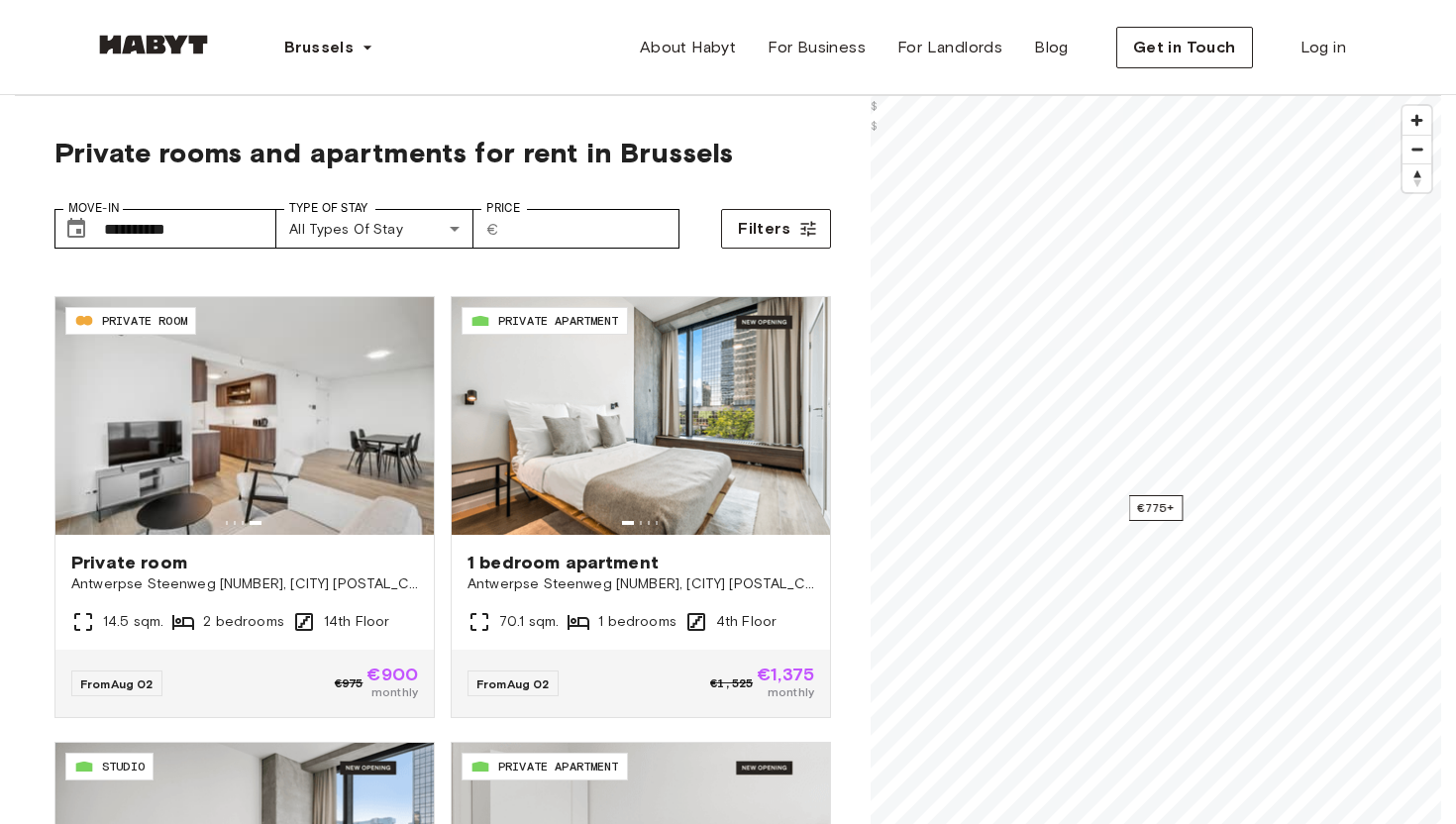 scroll, scrollTop: 2205, scrollLeft: 0, axis: vertical 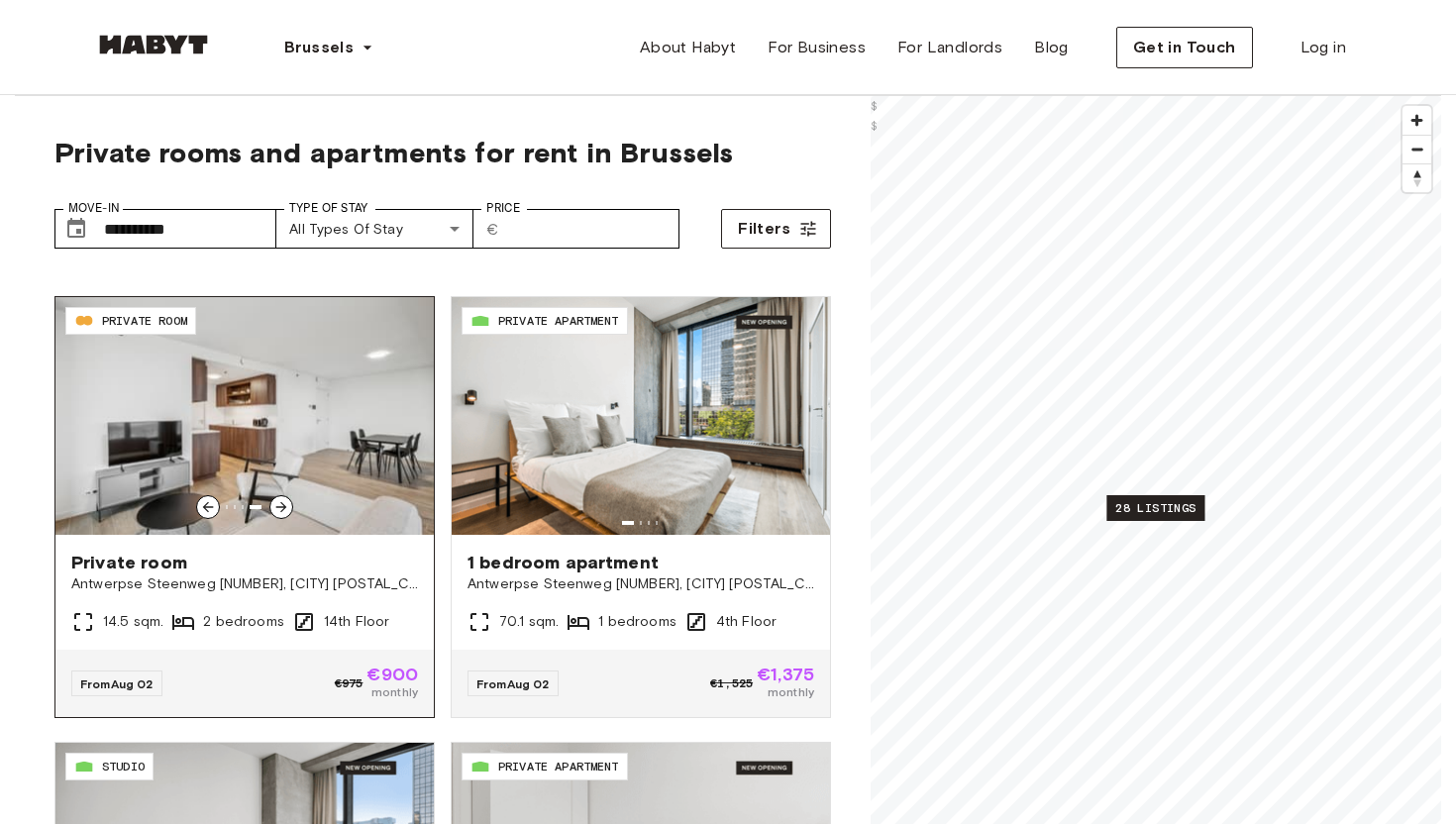 click 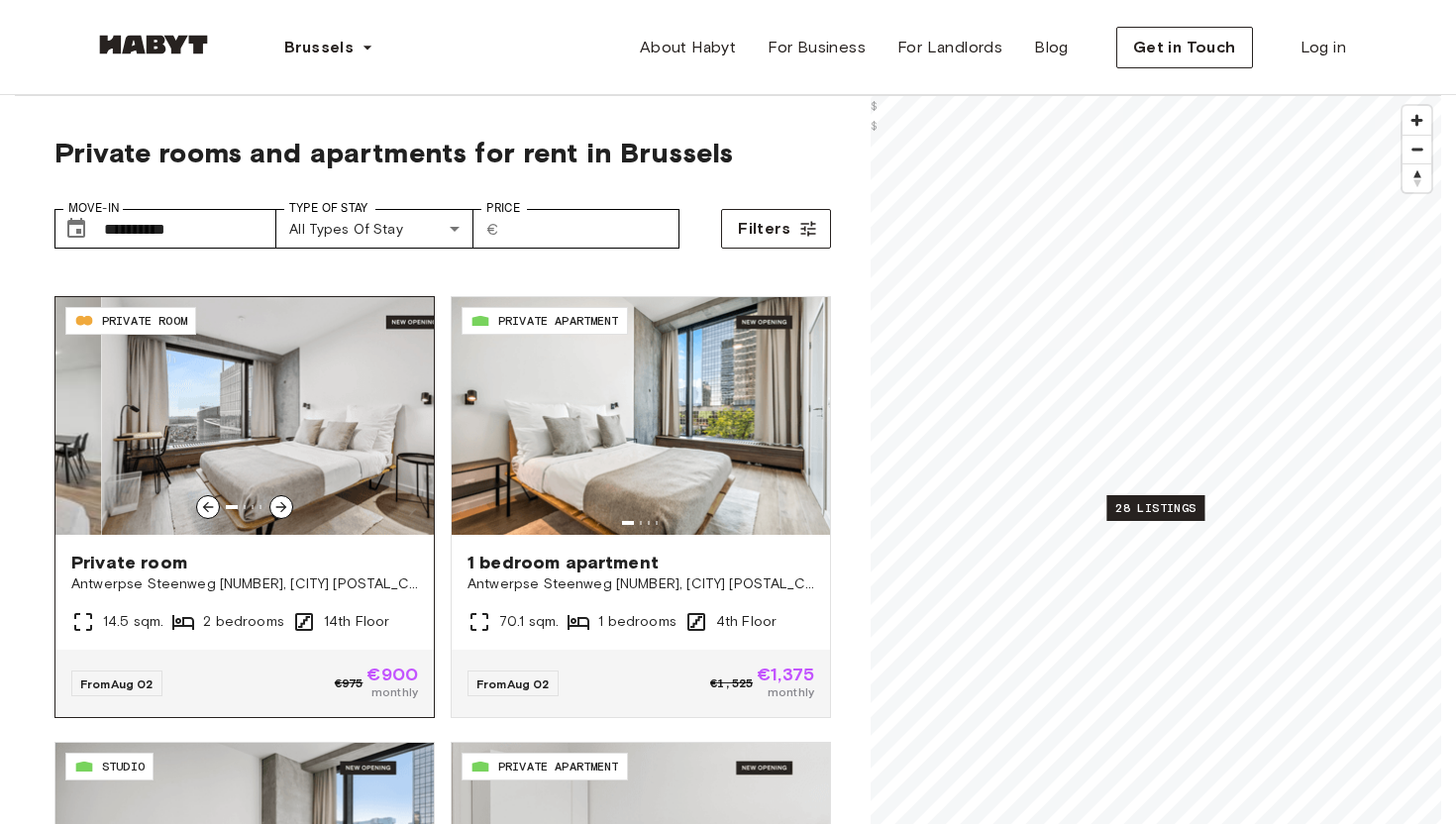 click 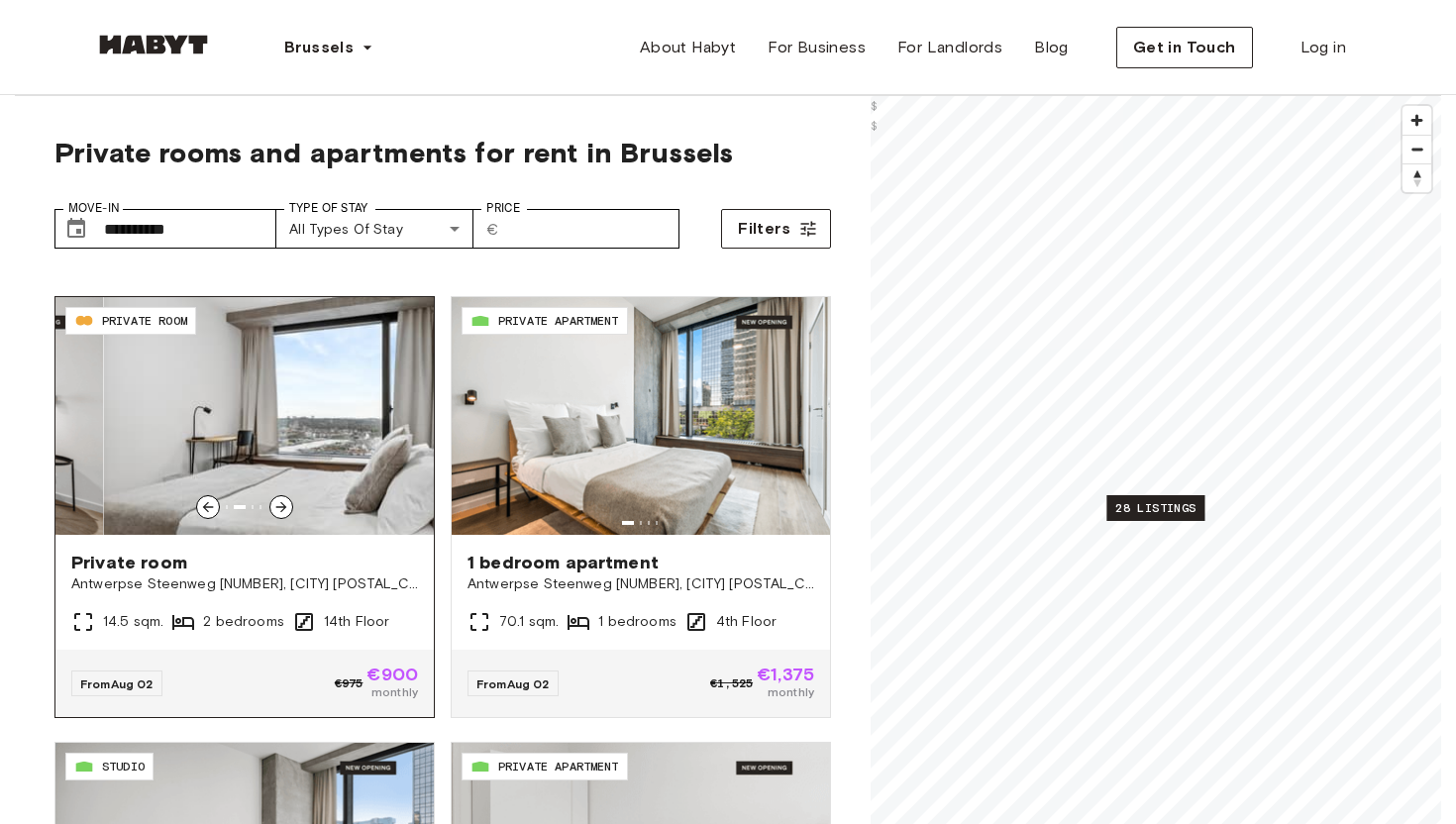 click 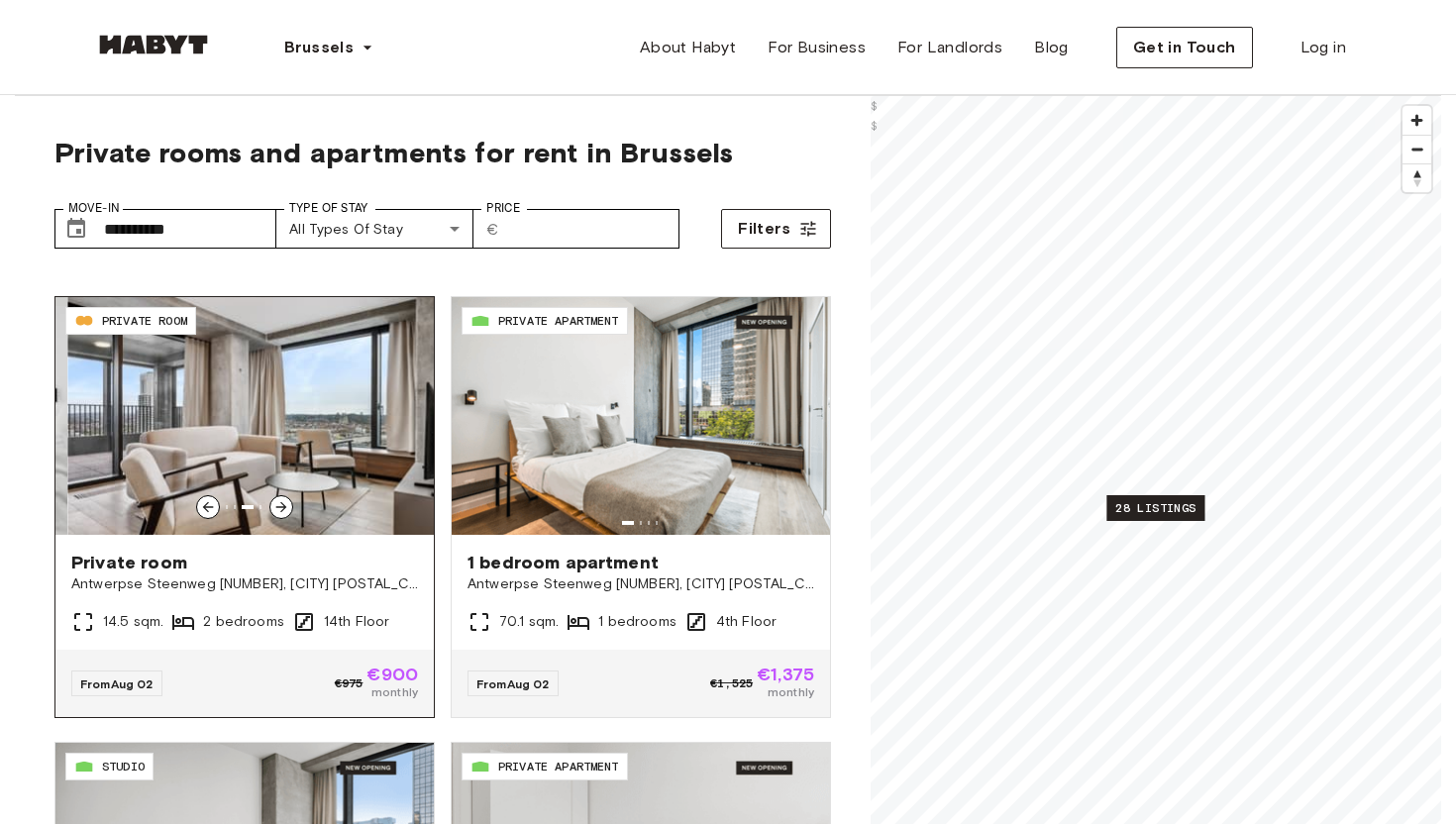 click 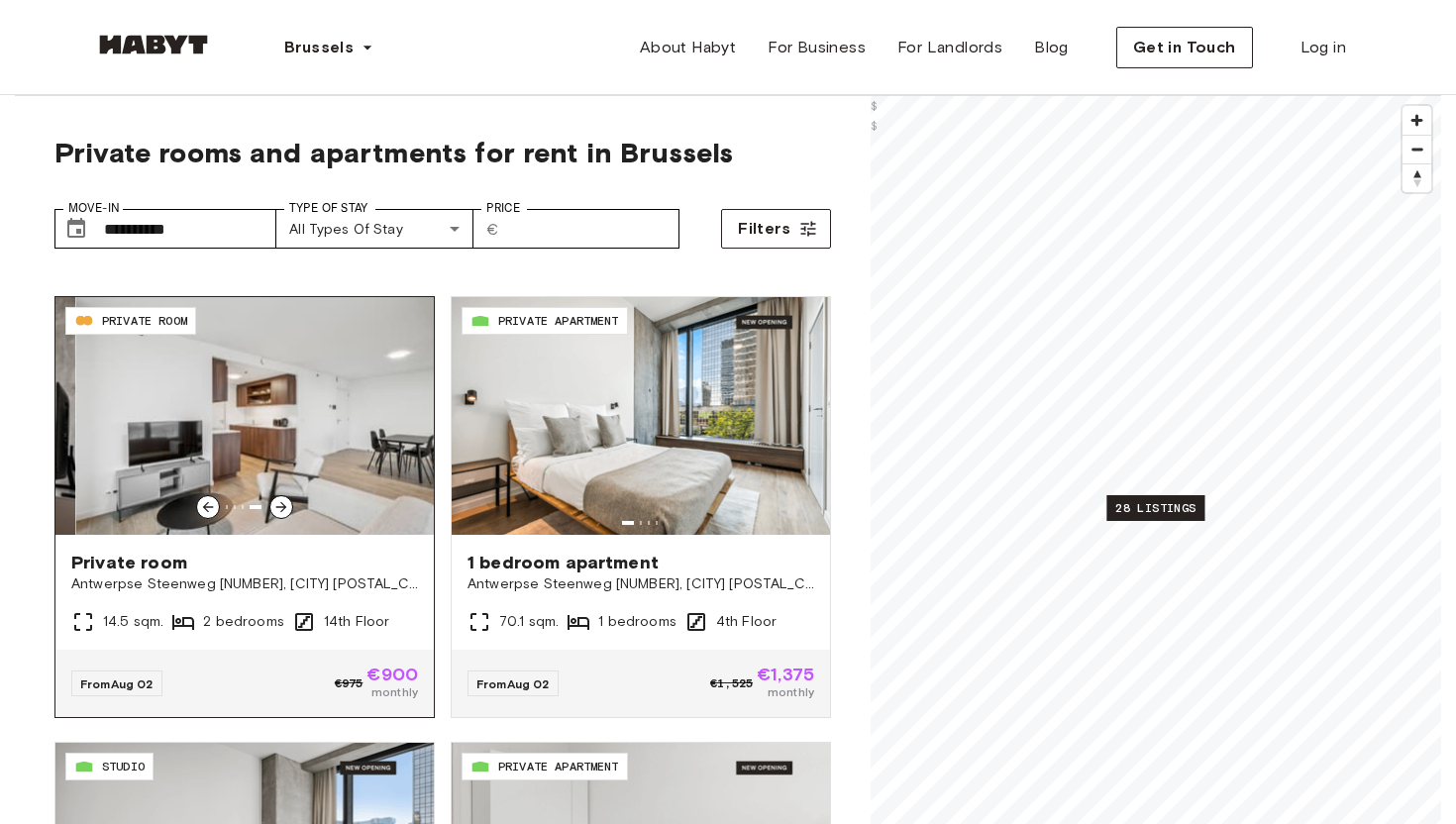 click 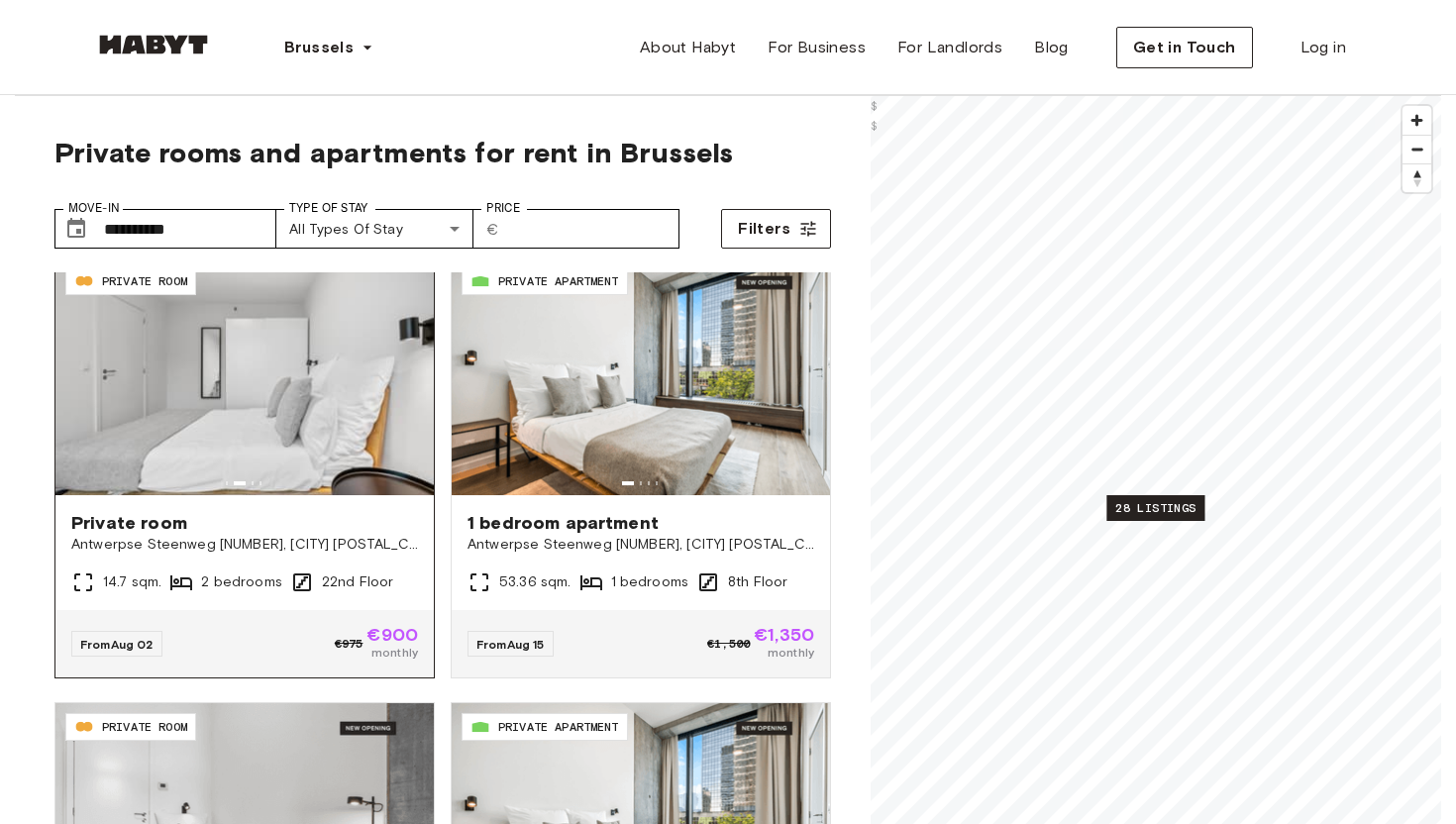 scroll, scrollTop: 3136, scrollLeft: 0, axis: vertical 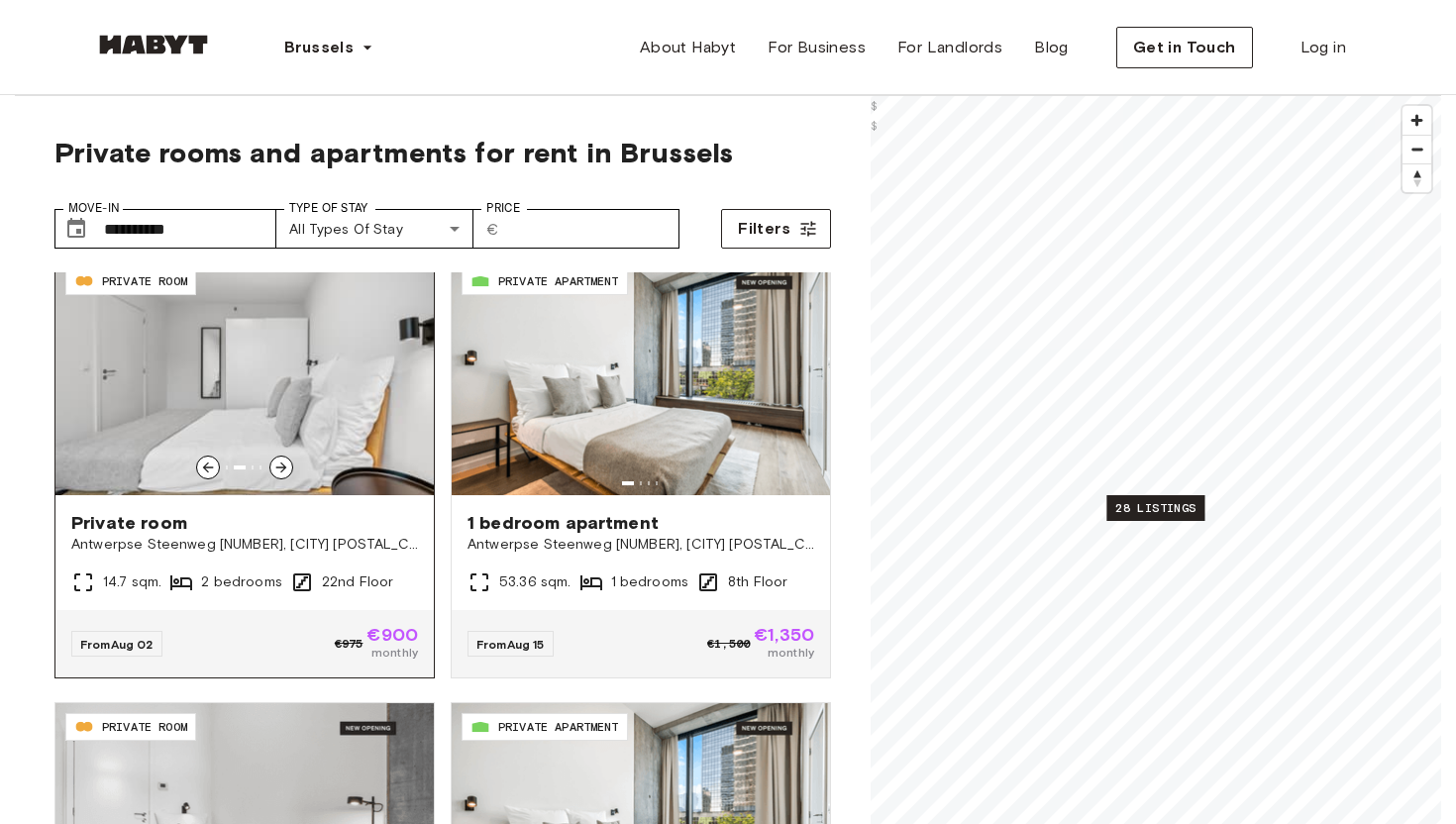 click 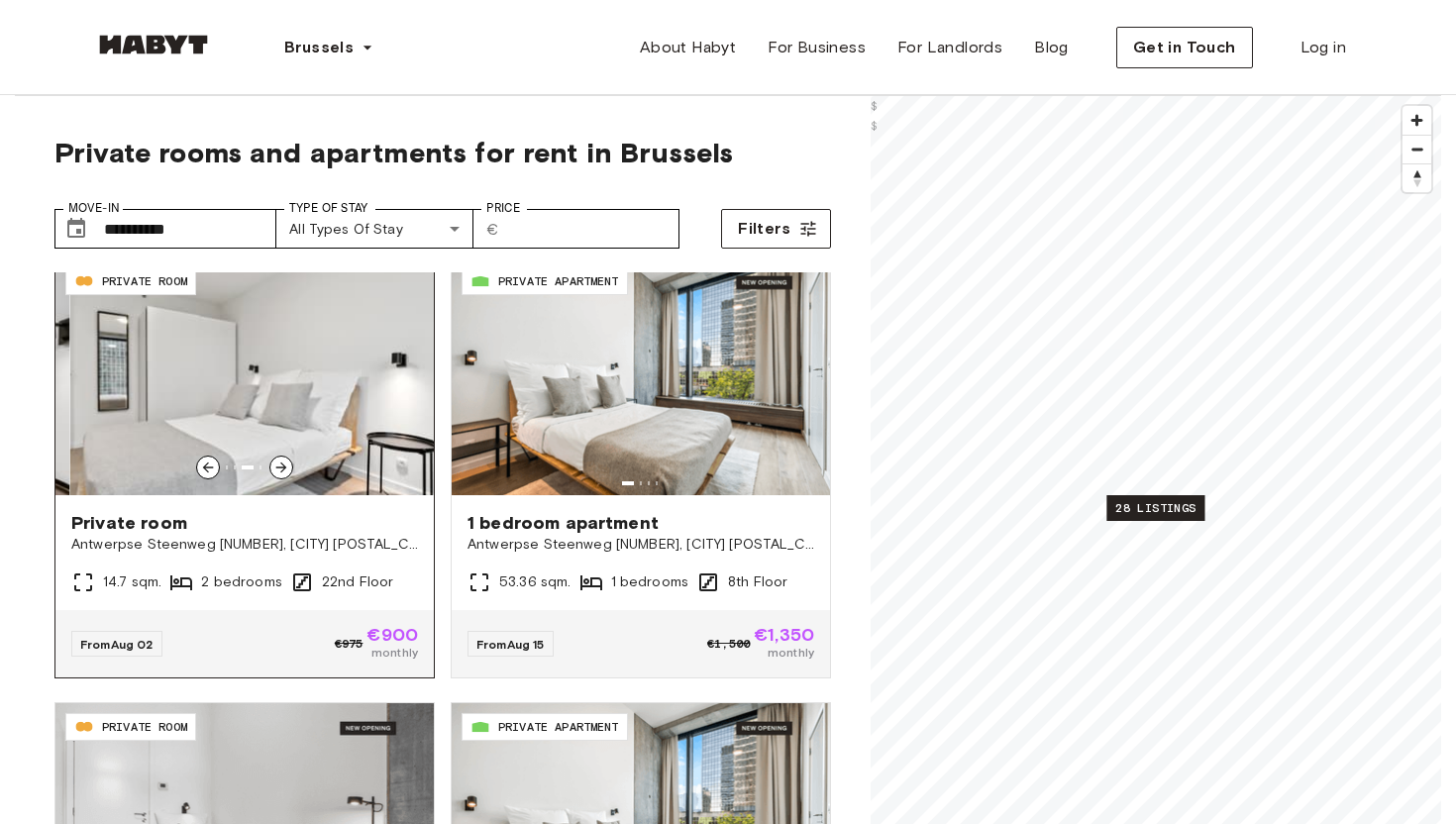 click 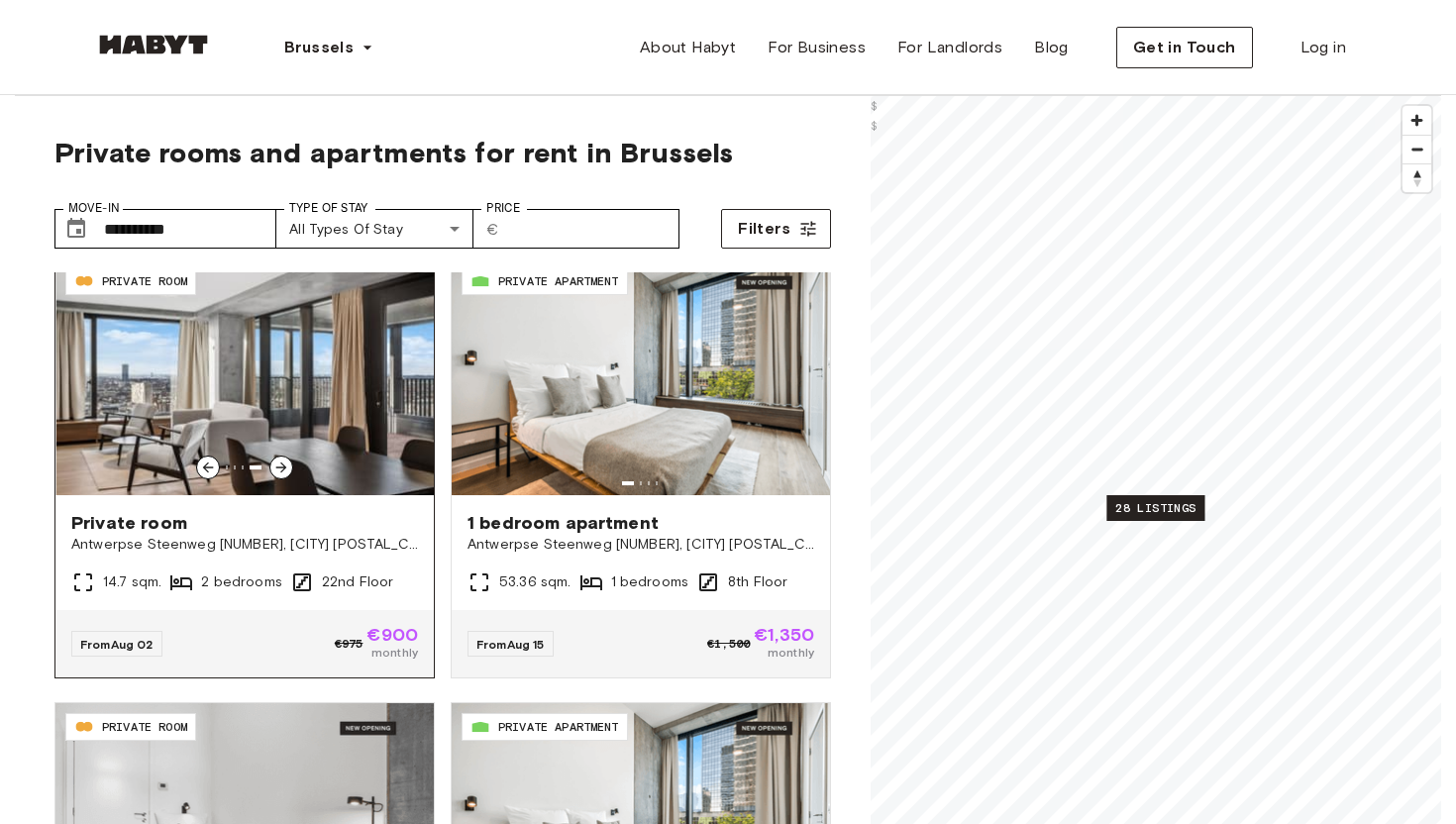 click 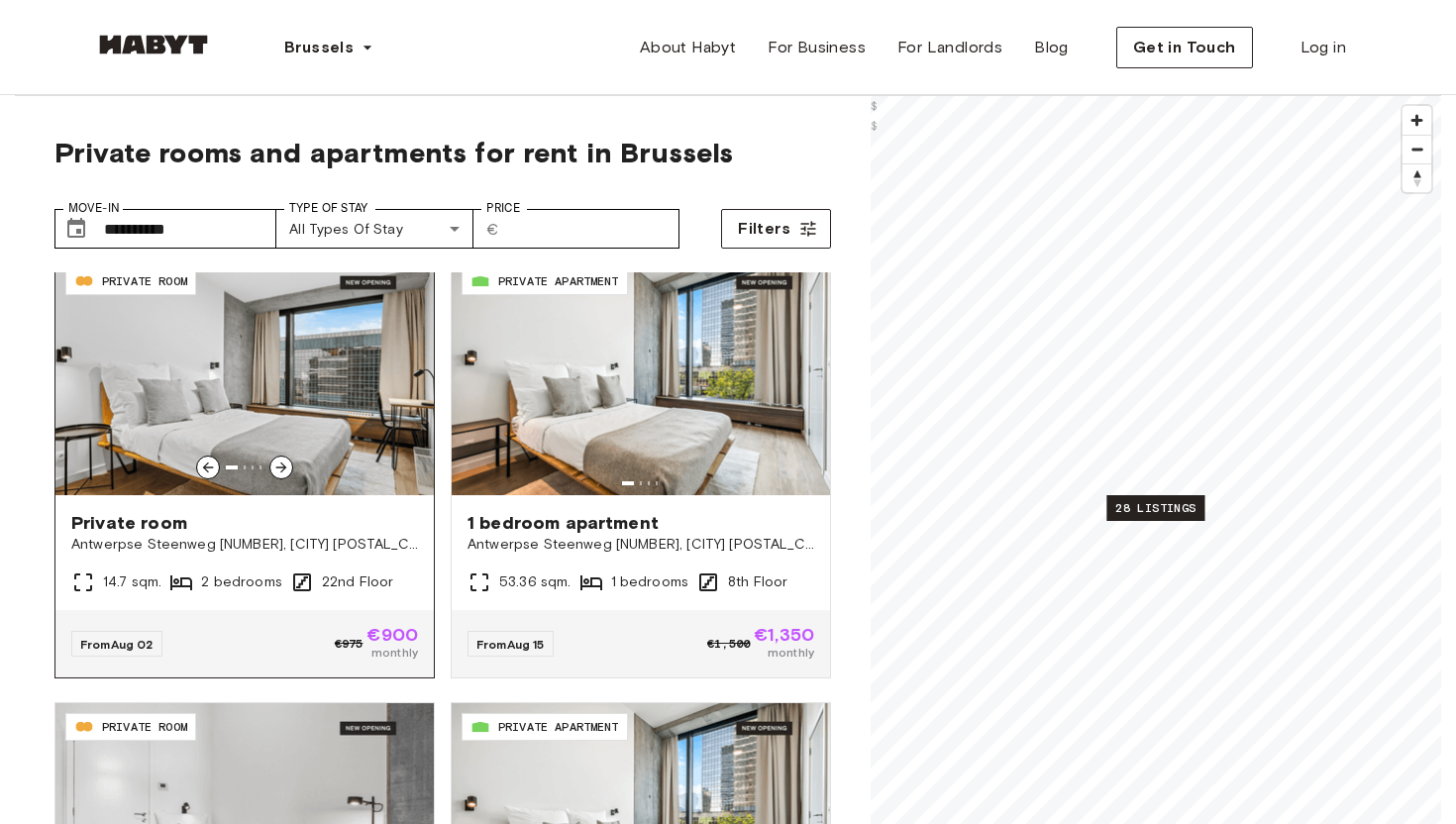 click 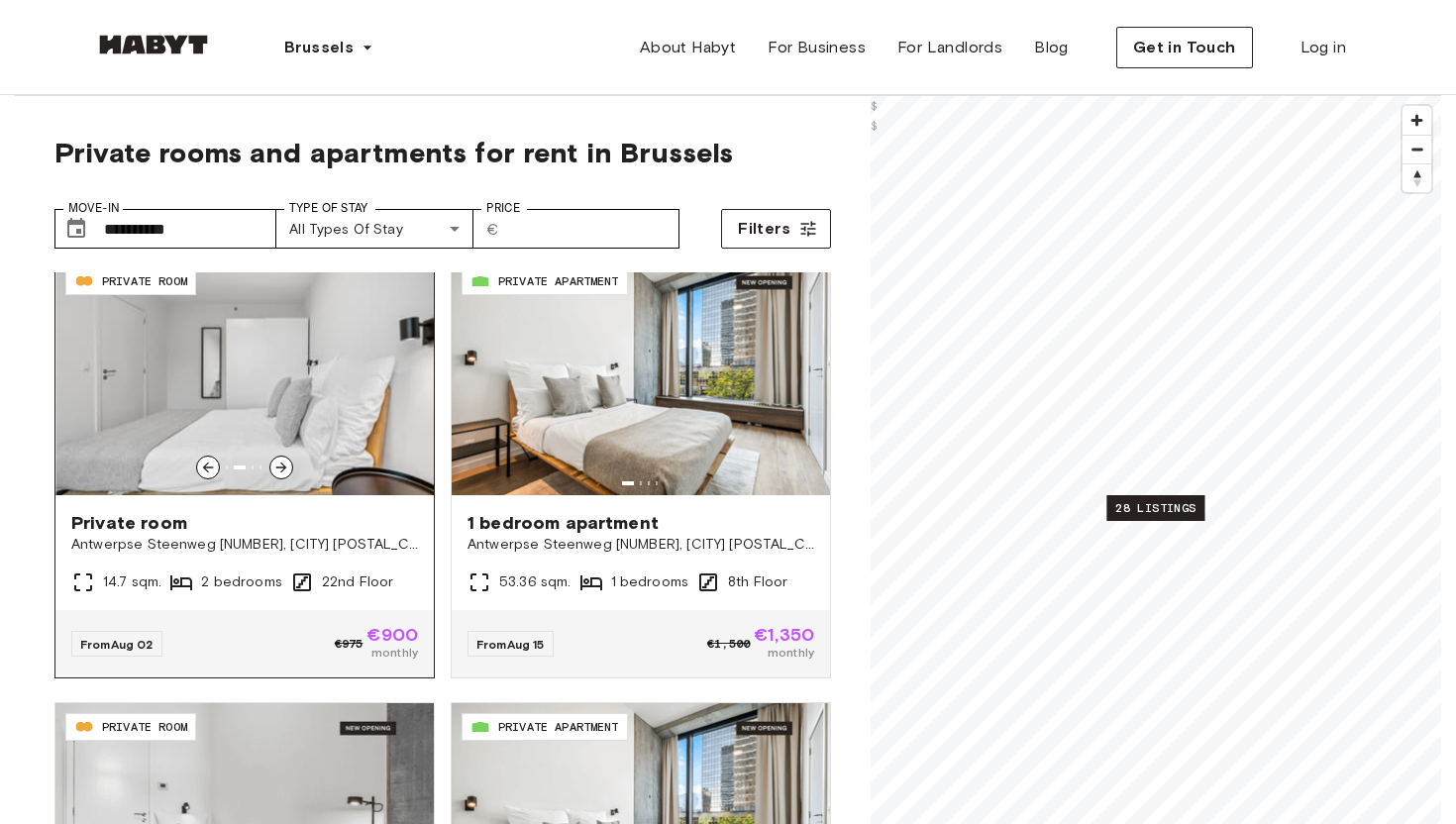 click at bounding box center (245, 376) 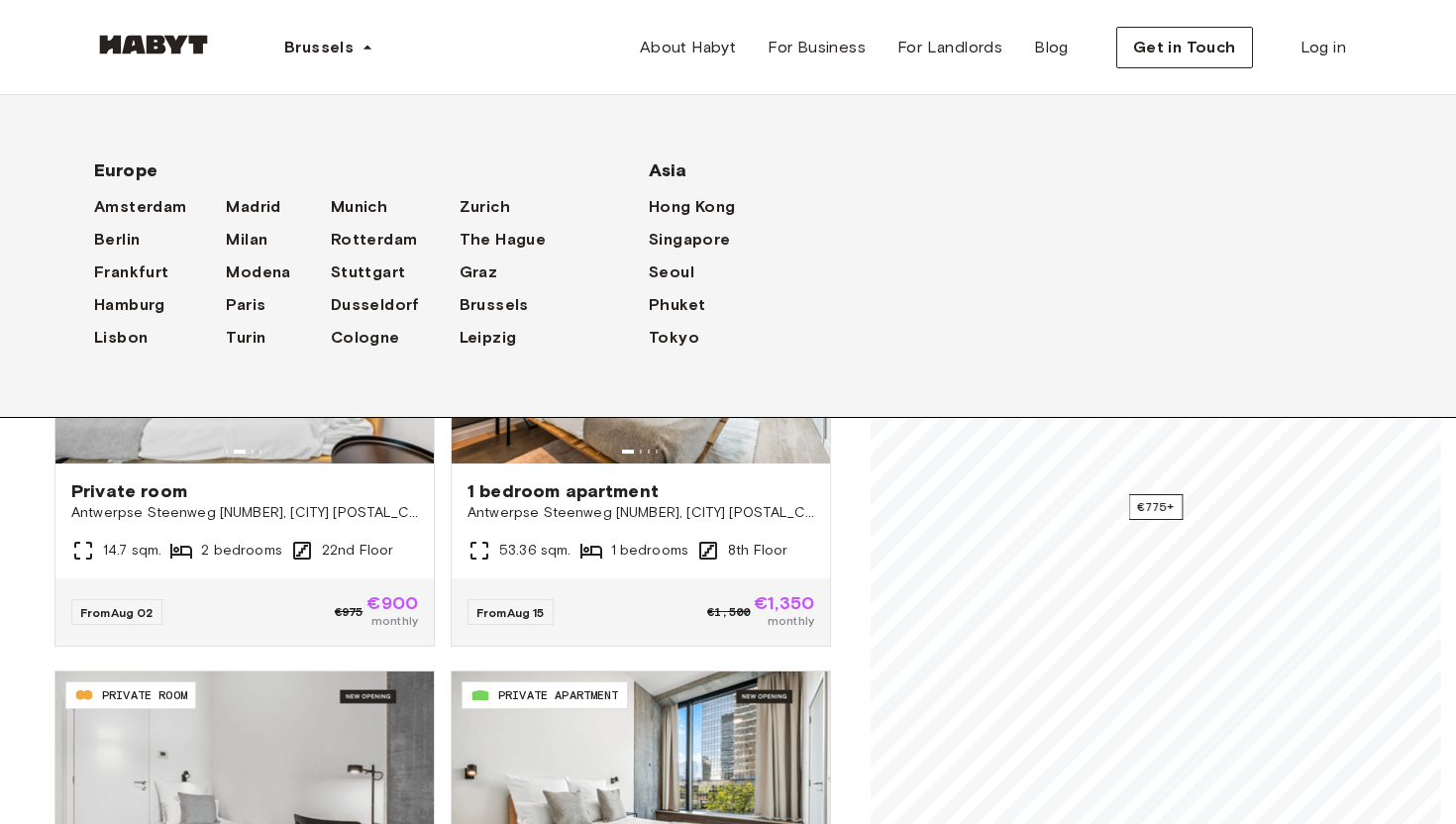 scroll, scrollTop: 36, scrollLeft: 0, axis: vertical 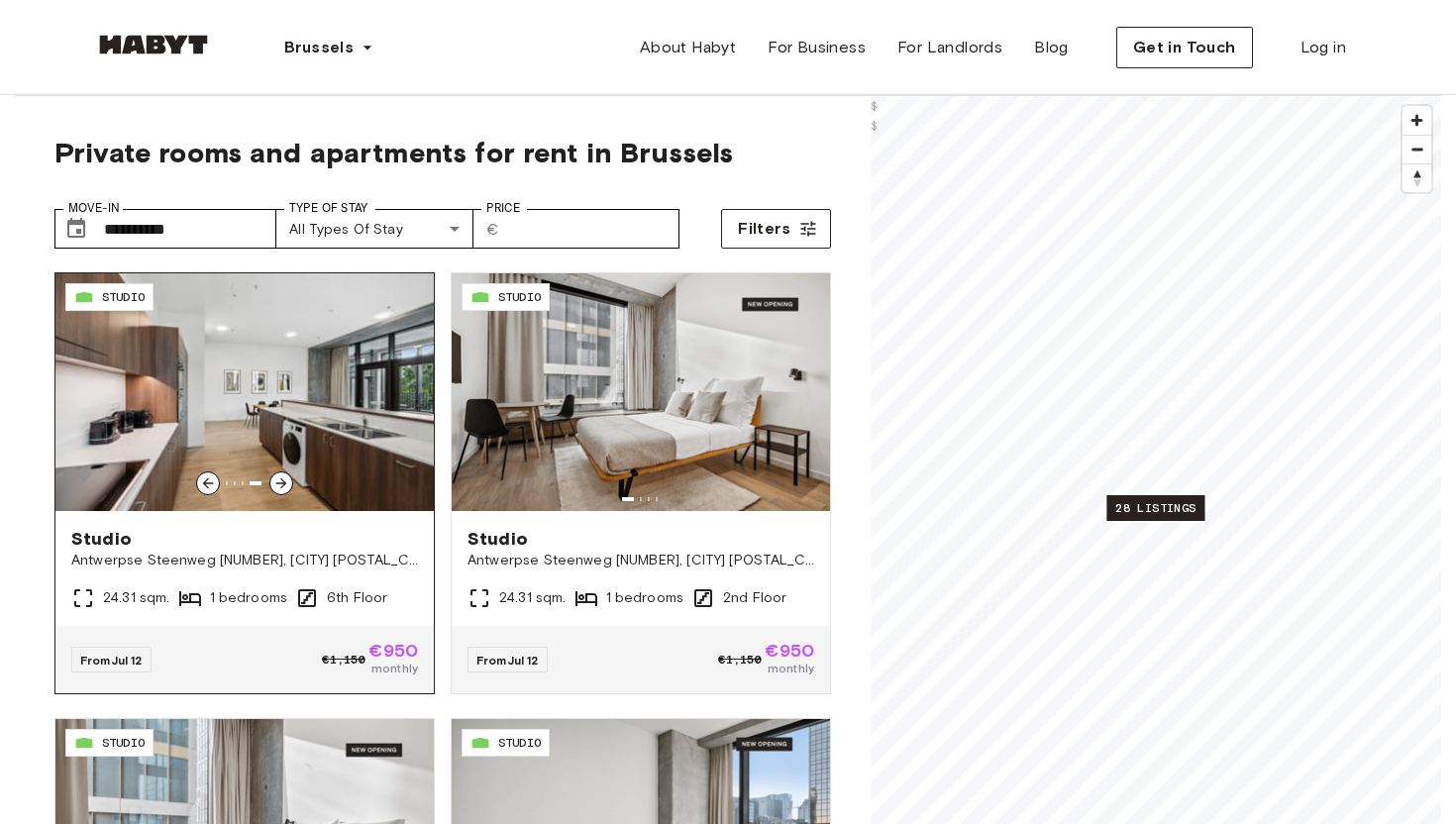 click at bounding box center [245, 392] 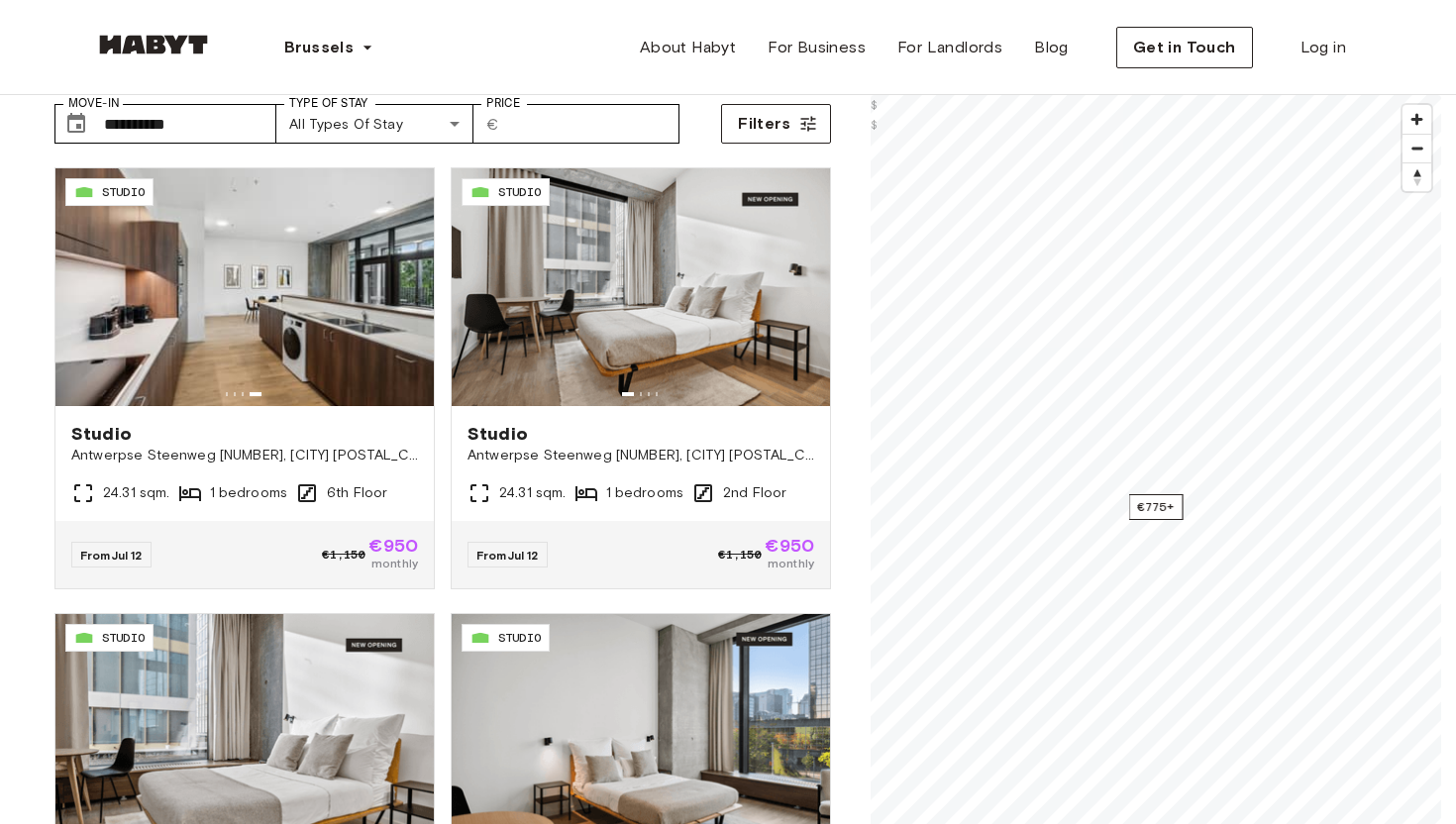 scroll, scrollTop: 145, scrollLeft: 0, axis: vertical 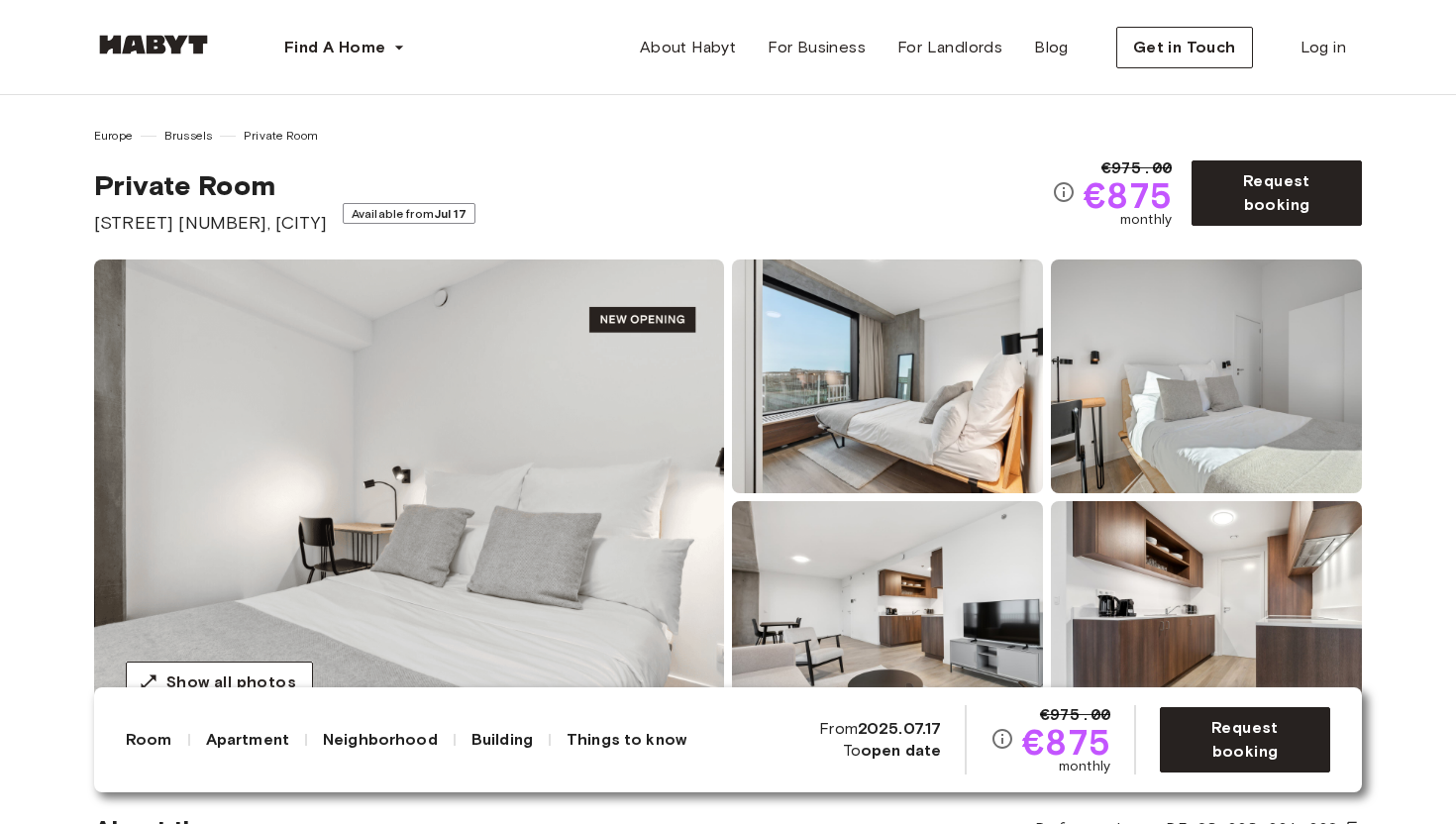 click at bounding box center [409, 497] 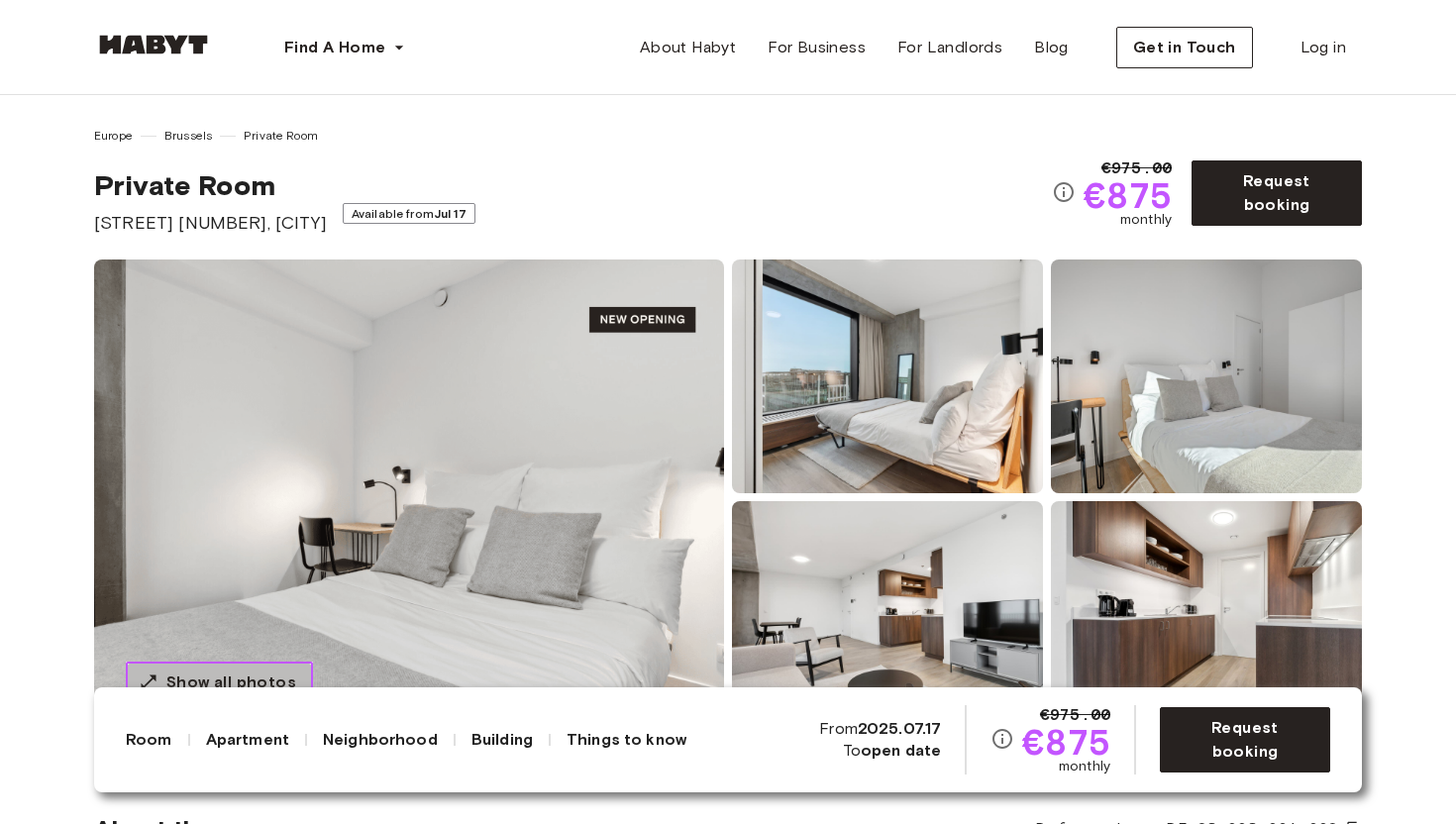 click on "Show all photos" at bounding box center [231, 682] 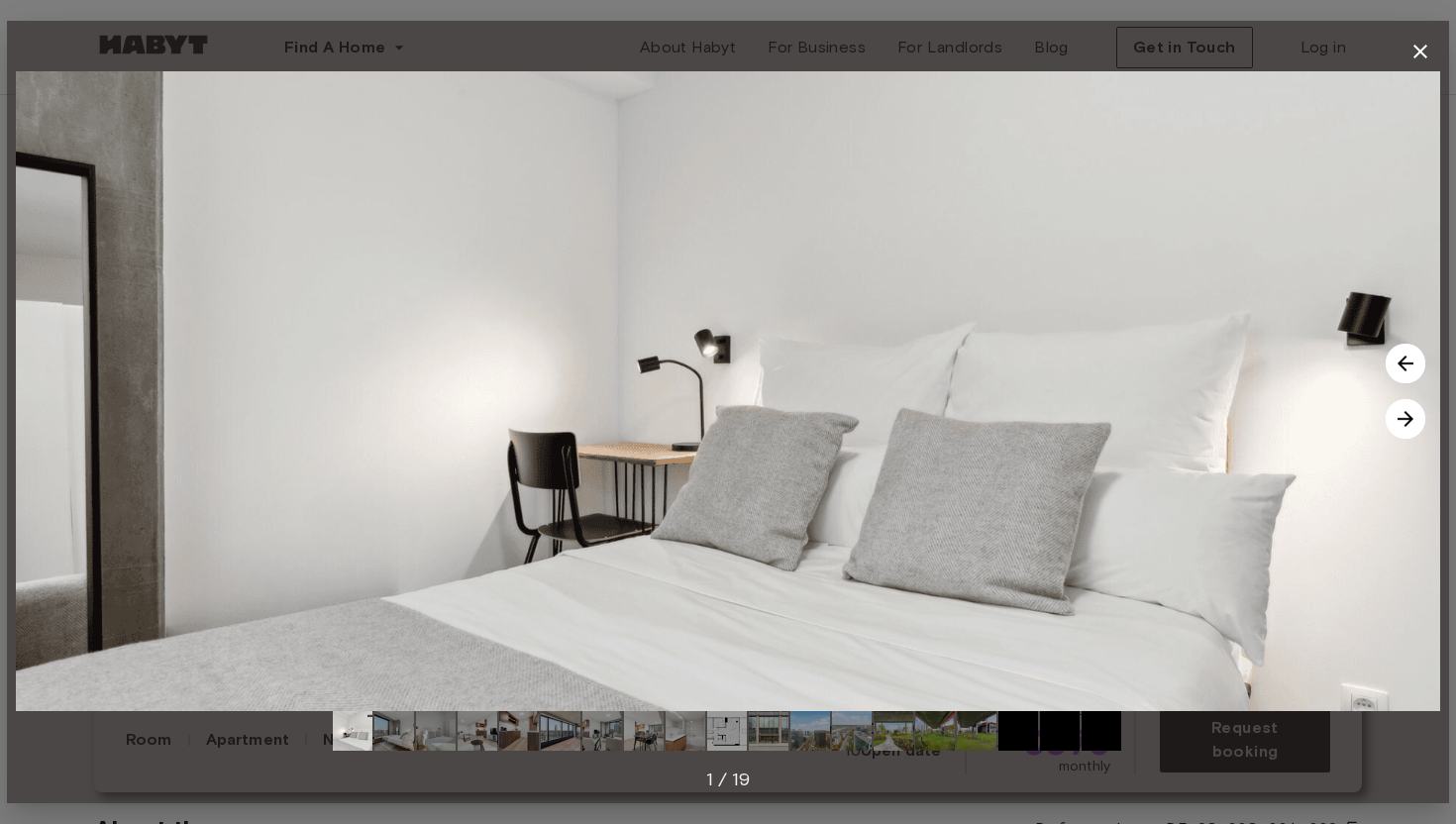 click at bounding box center (1405, 419) 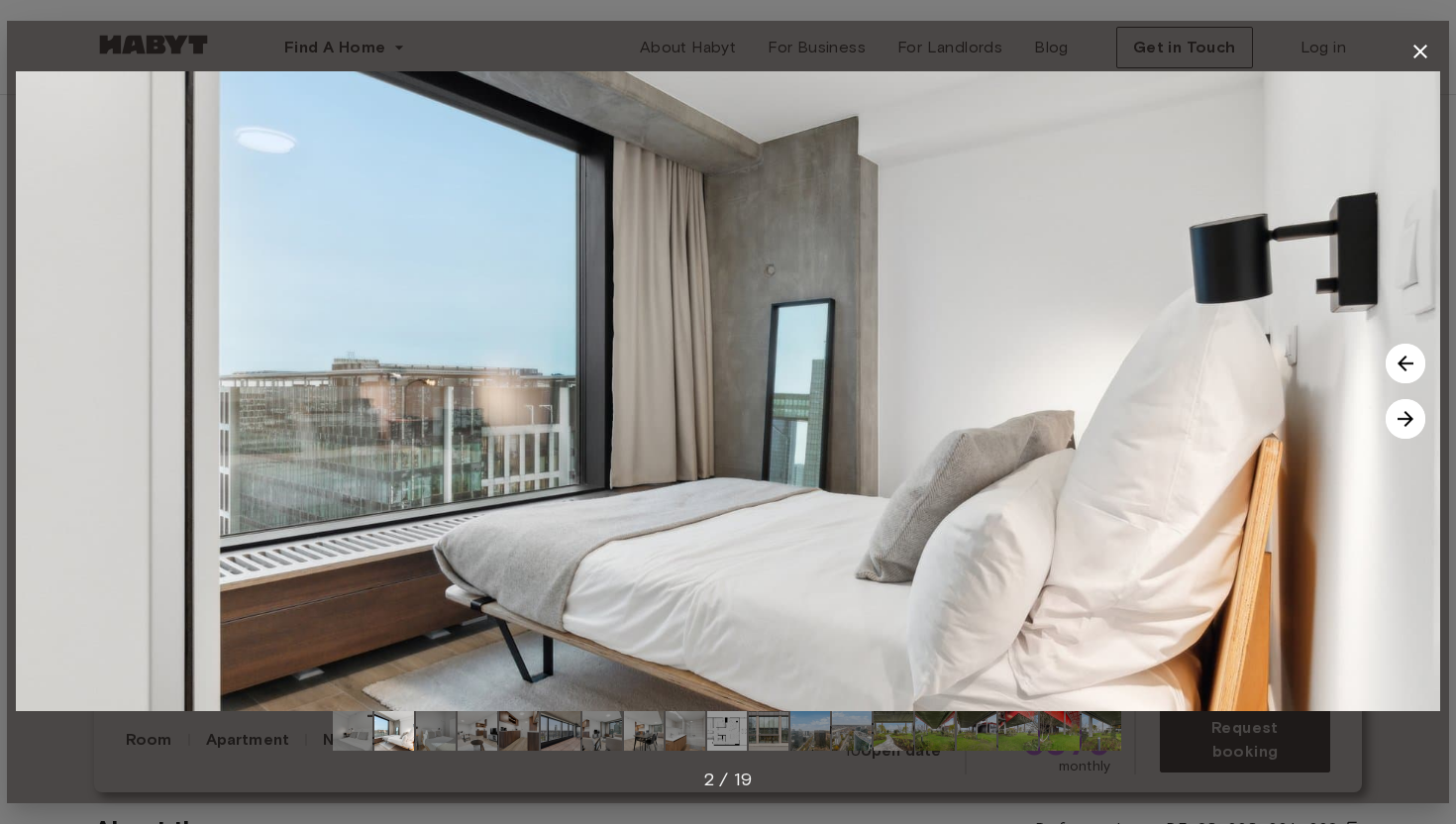 click at bounding box center [1405, 419] 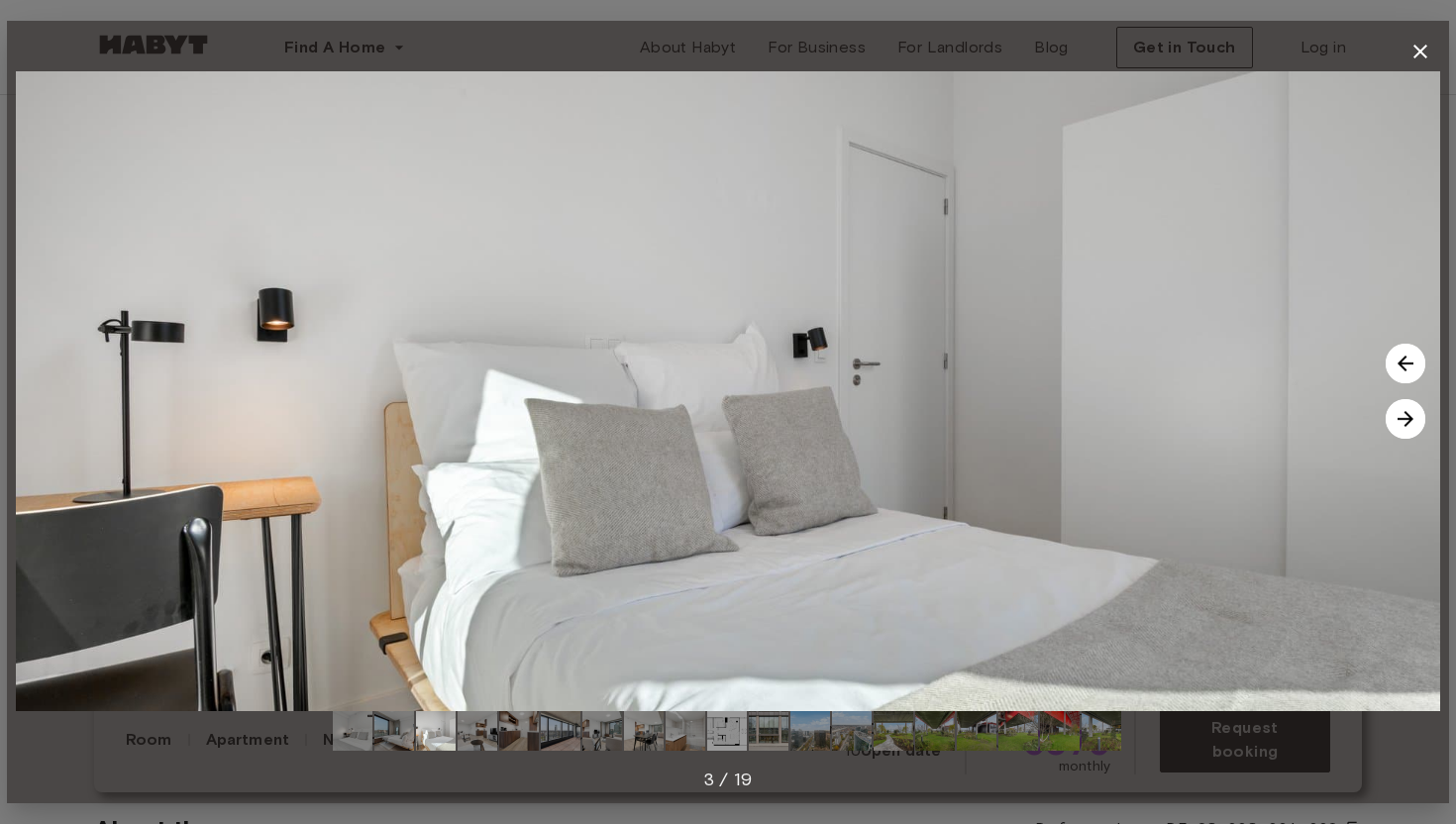 click at bounding box center [1405, 419] 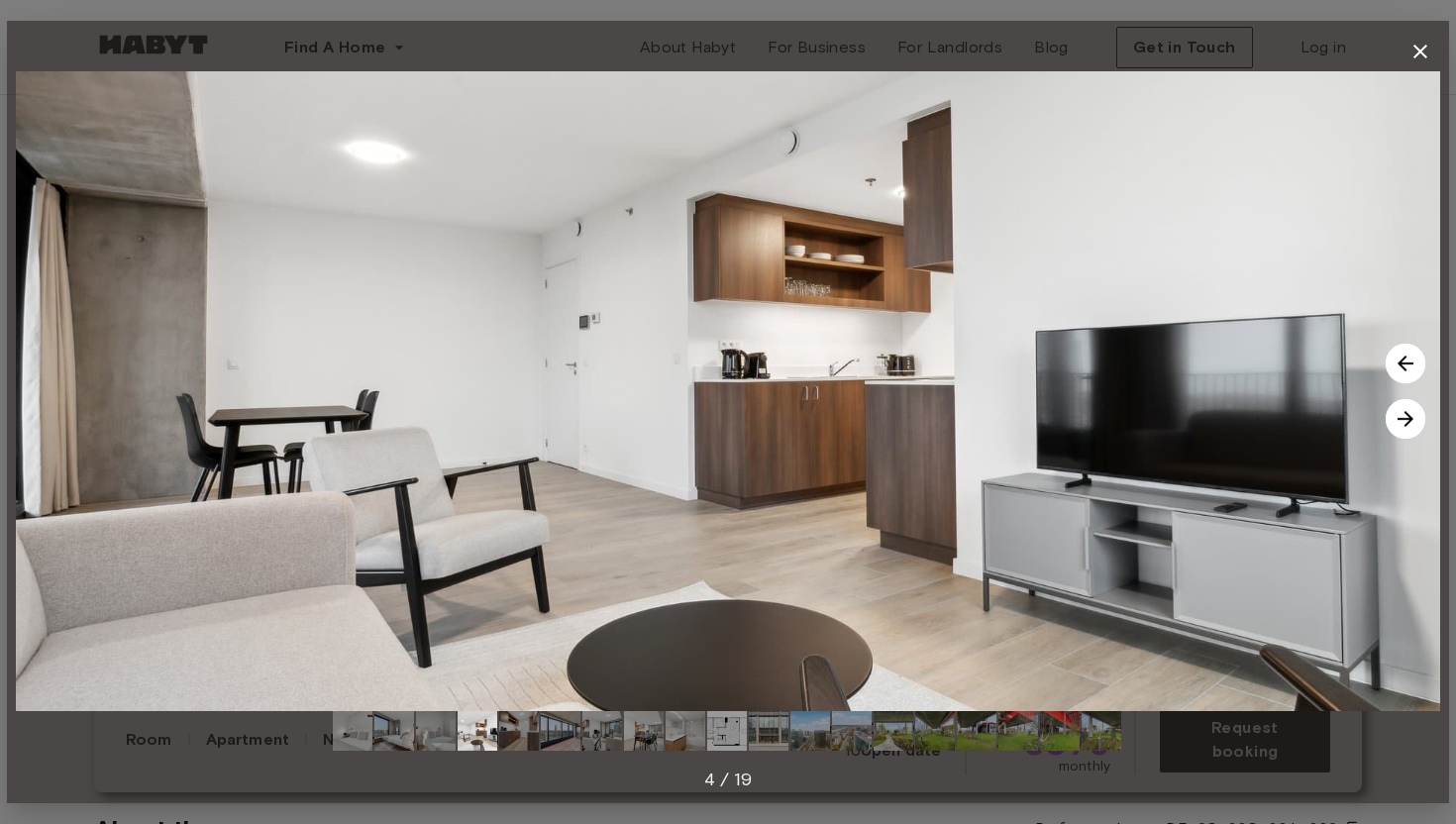 click at bounding box center [1405, 419] 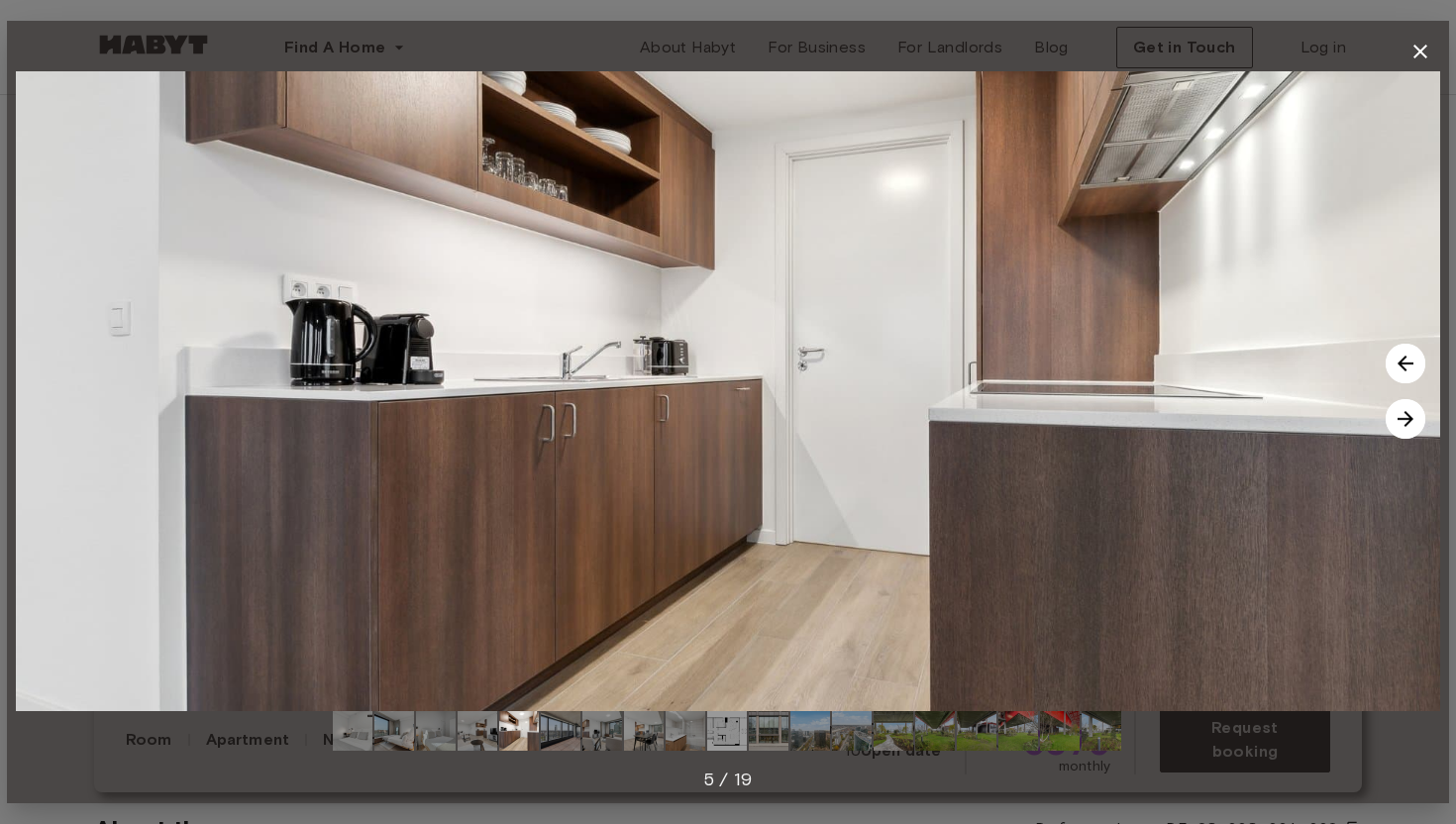 click at bounding box center [1405, 419] 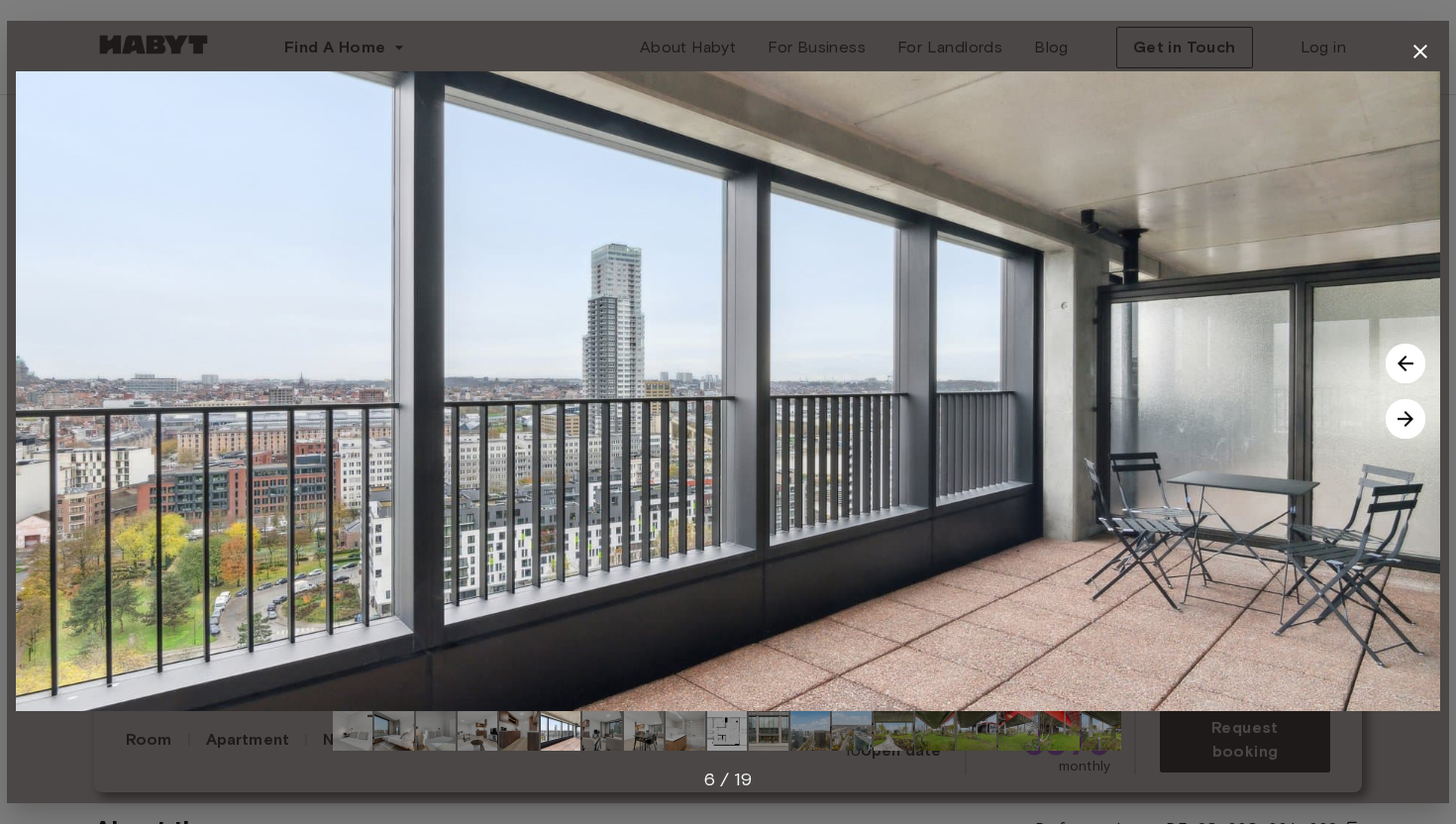 click at bounding box center (1405, 419) 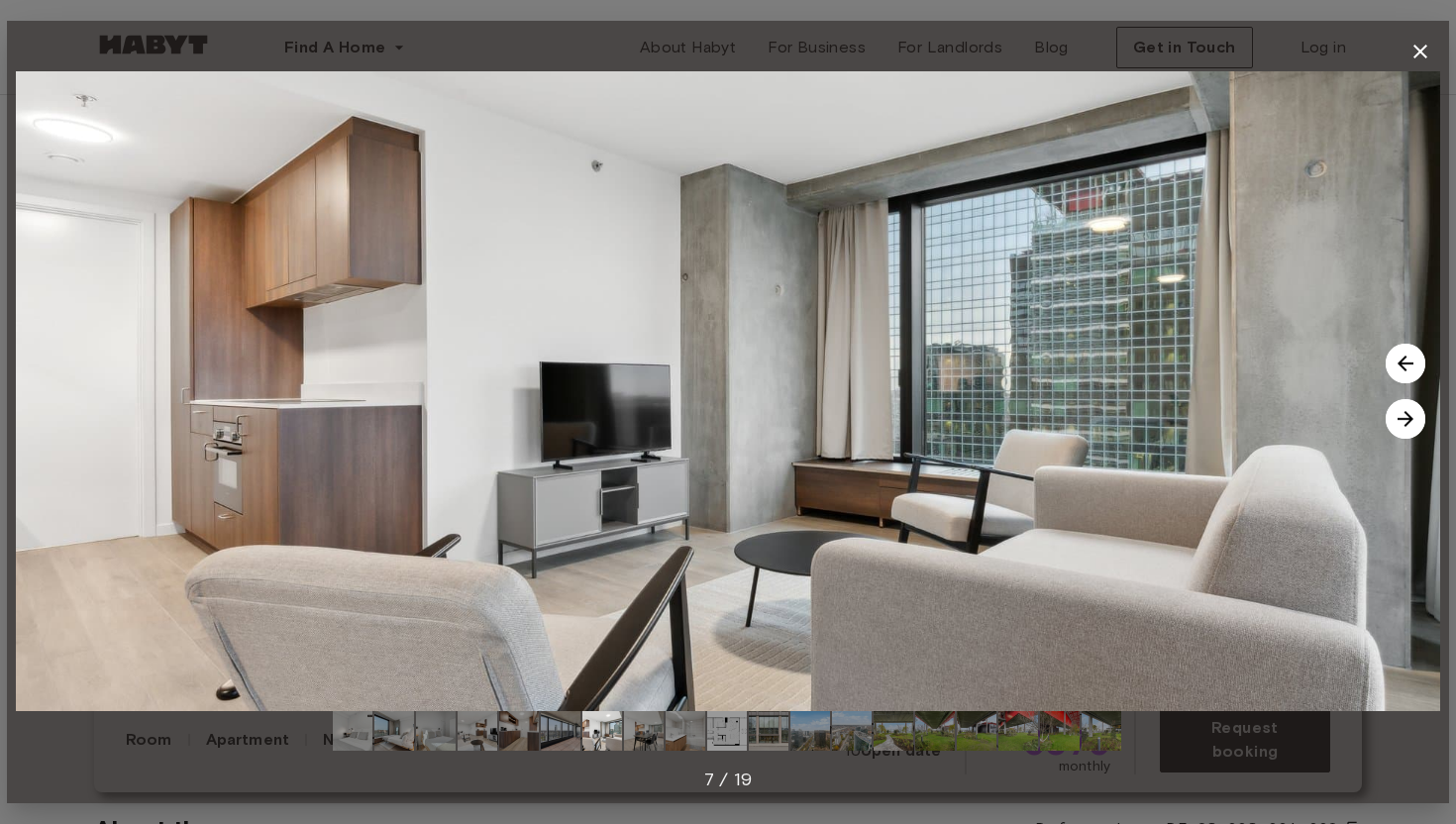 click at bounding box center [1405, 419] 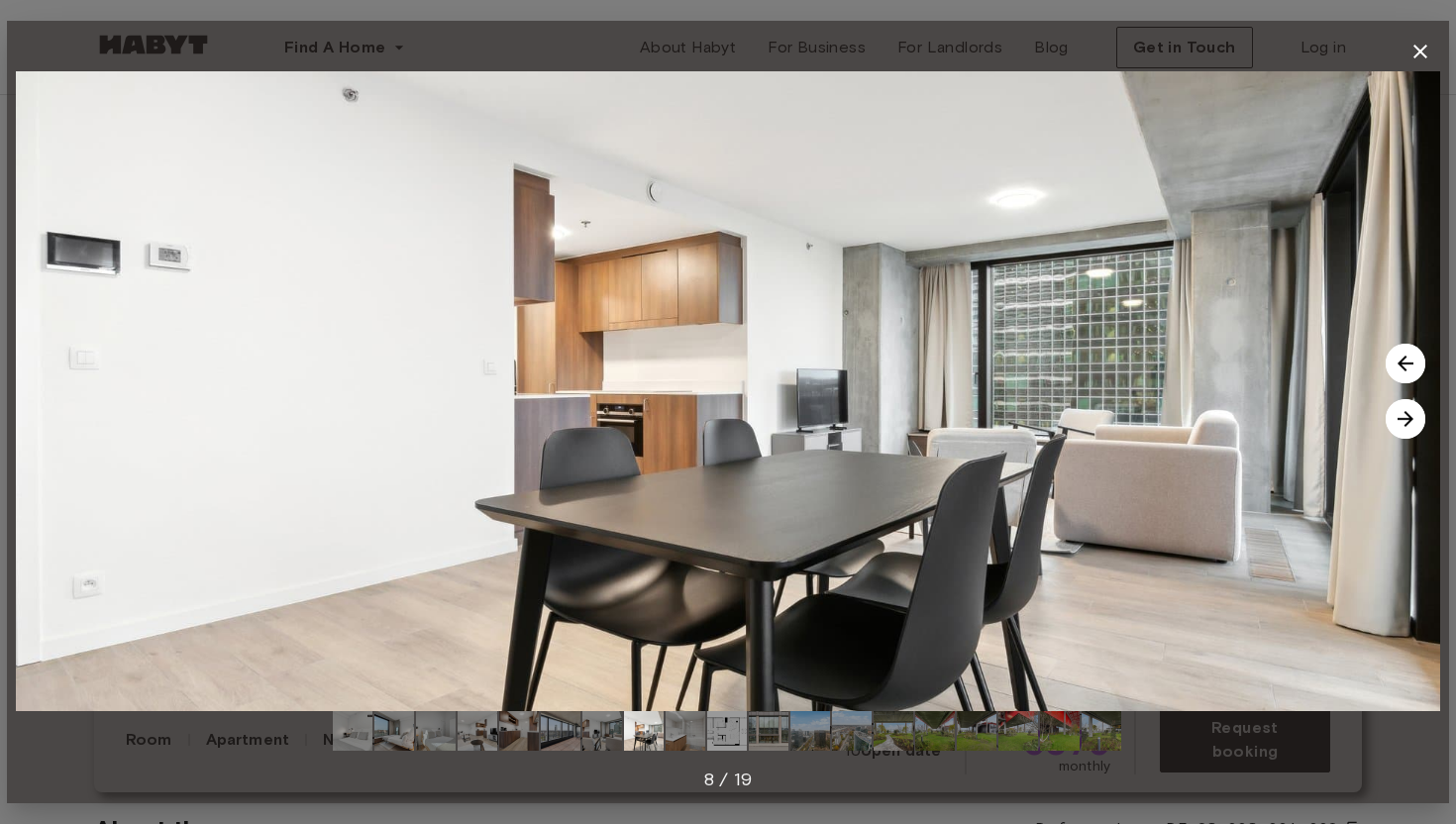 click at bounding box center (1405, 419) 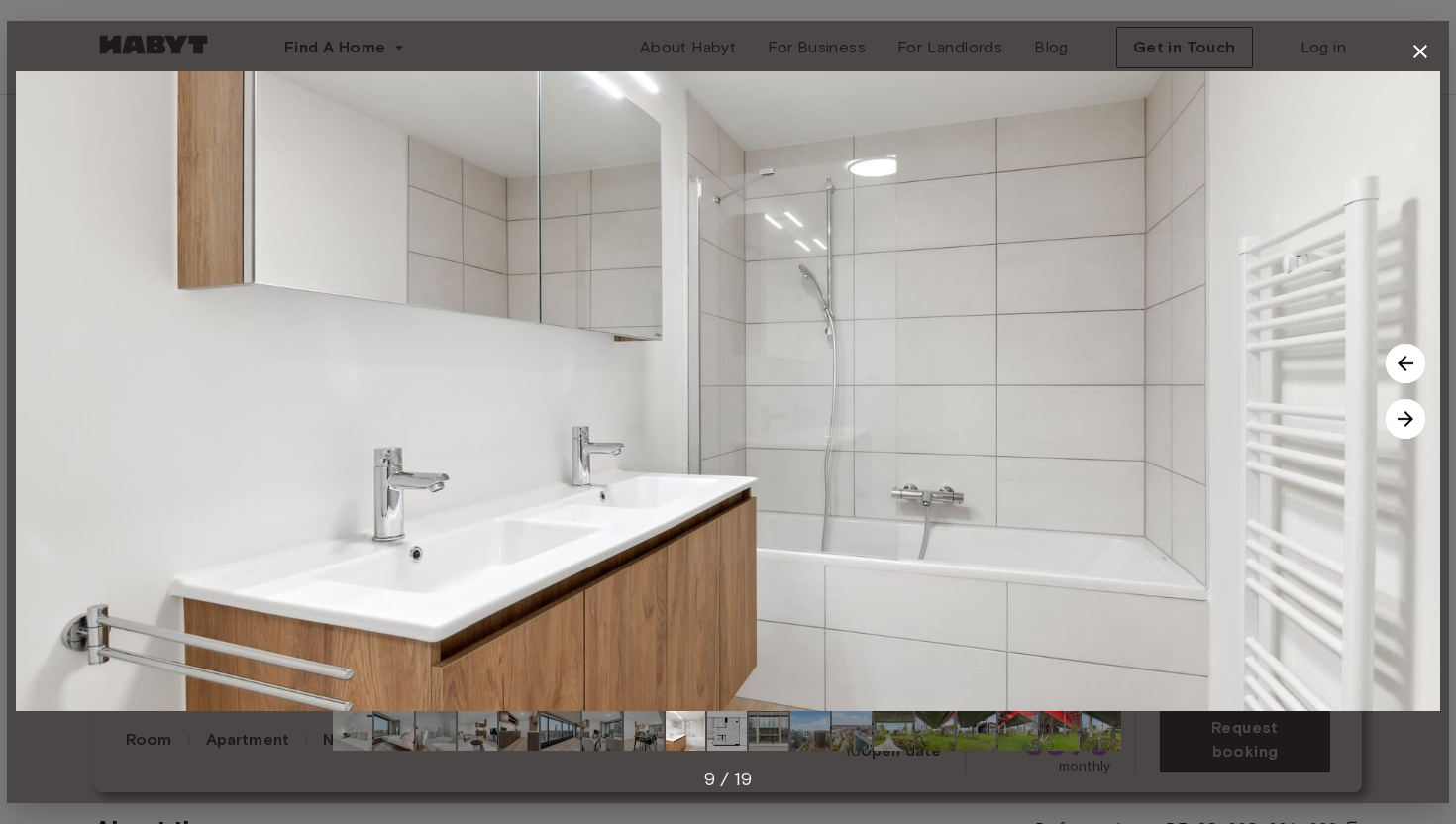 click at bounding box center (1405, 419) 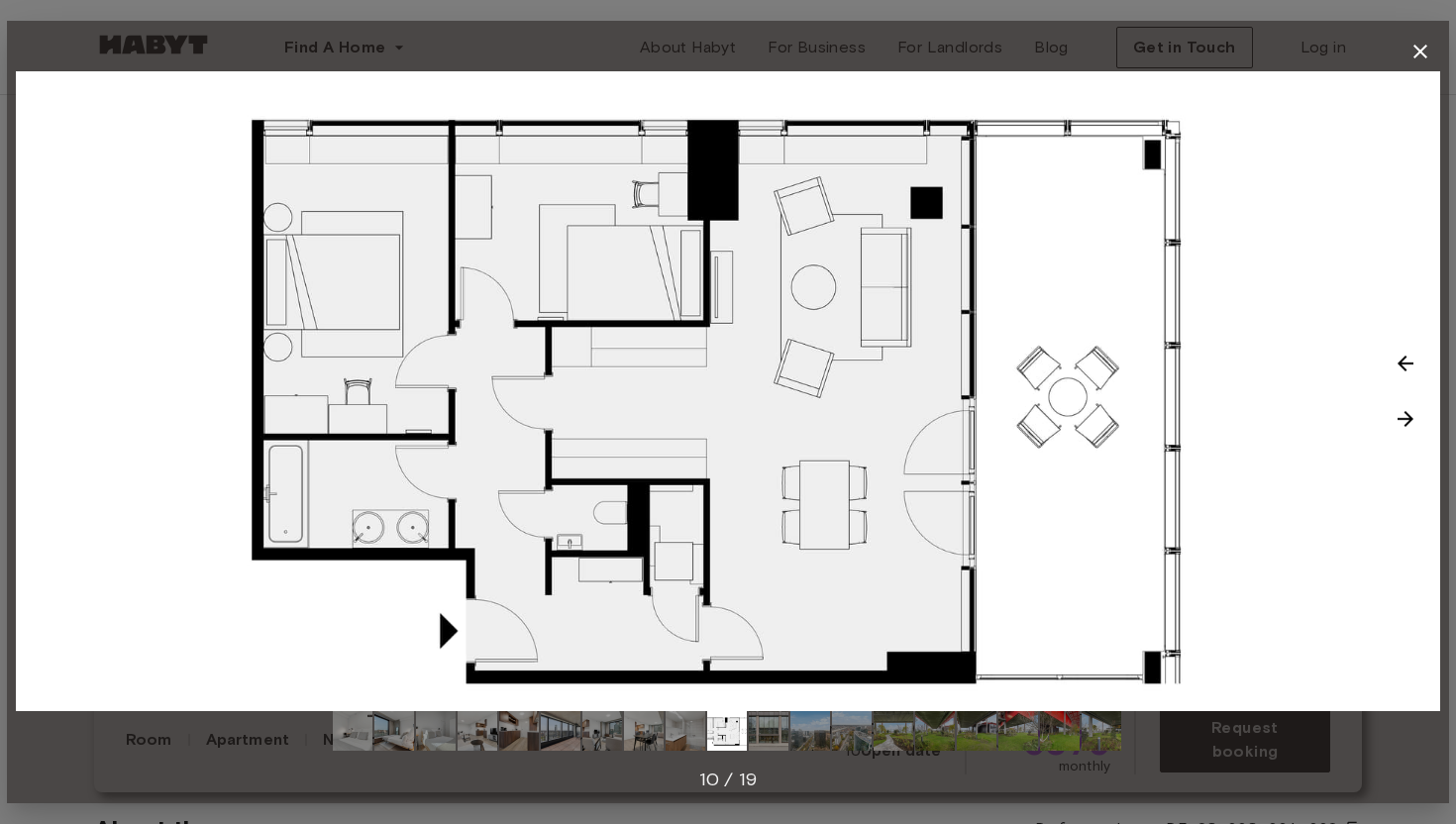 click at bounding box center (1405, 419) 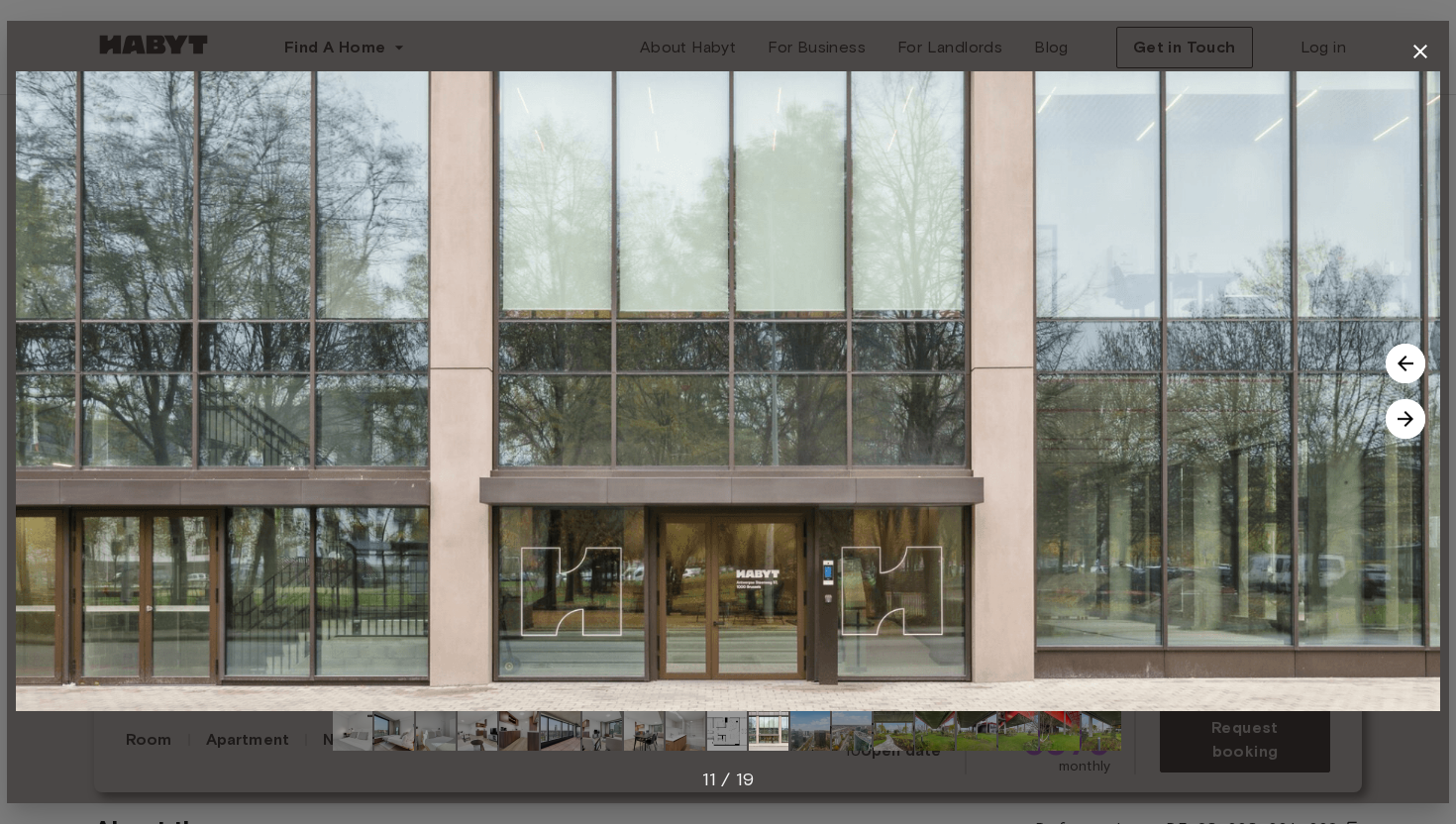 click at bounding box center [1405, 419] 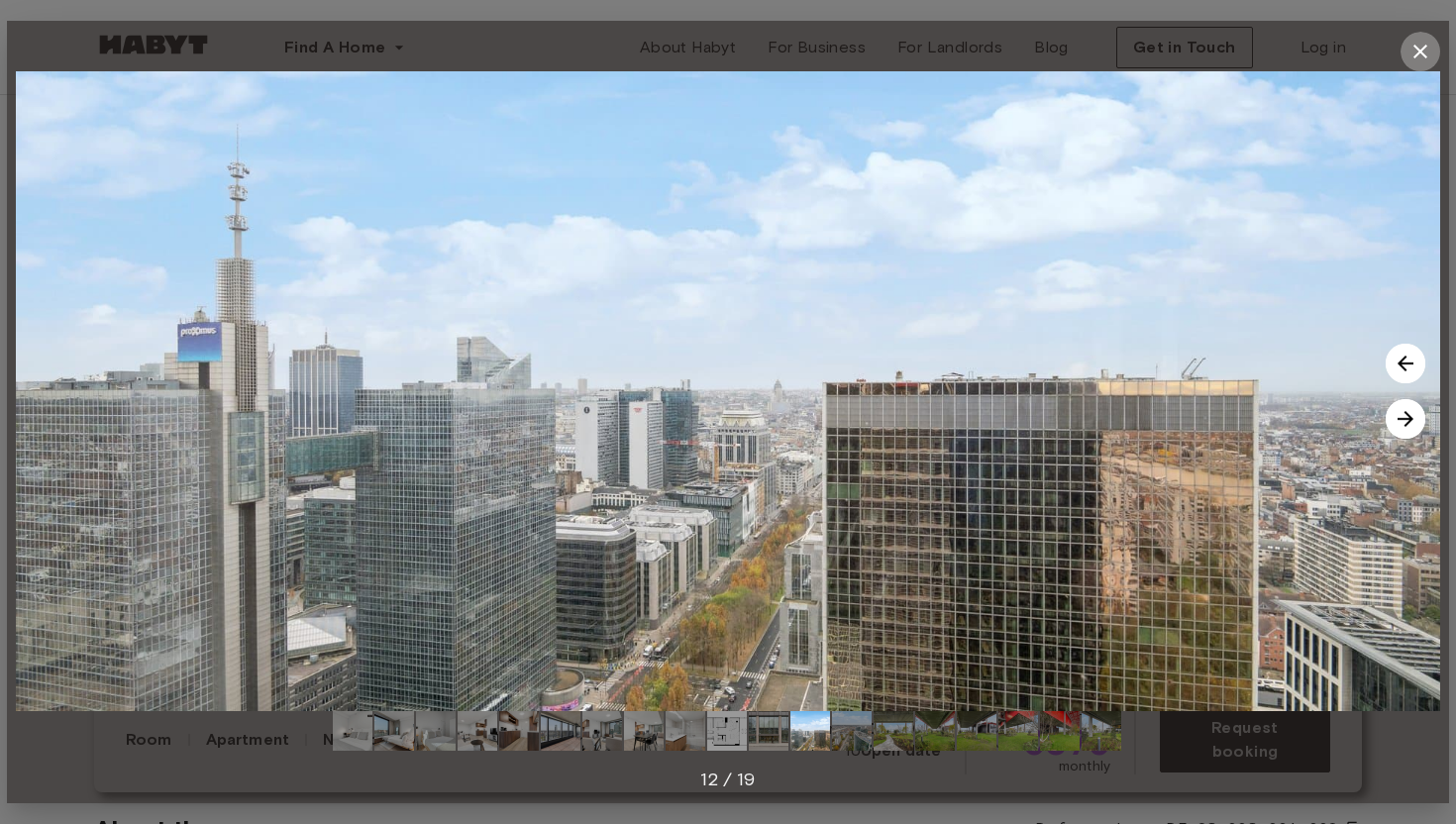 click 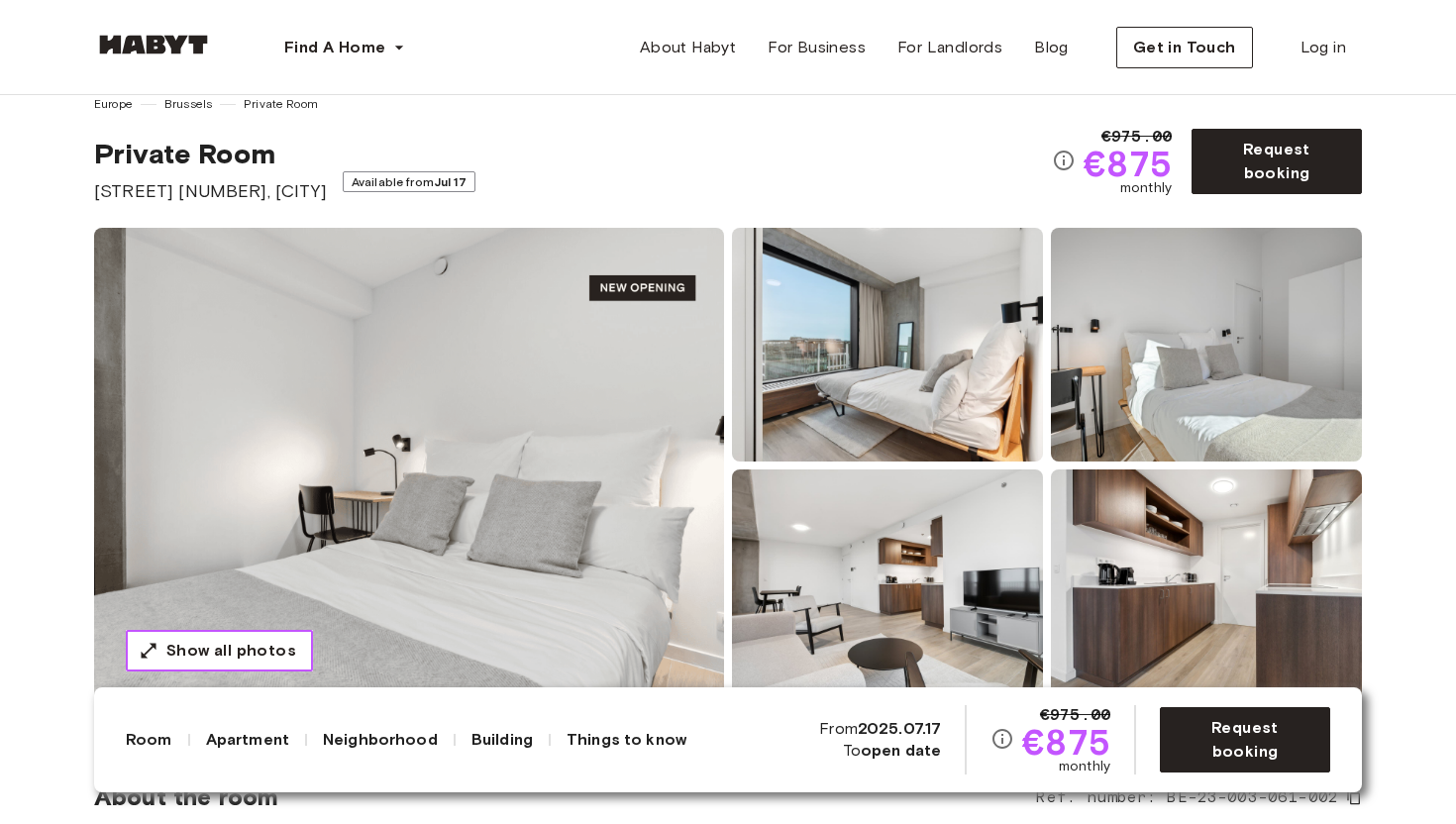 scroll, scrollTop: 0, scrollLeft: 0, axis: both 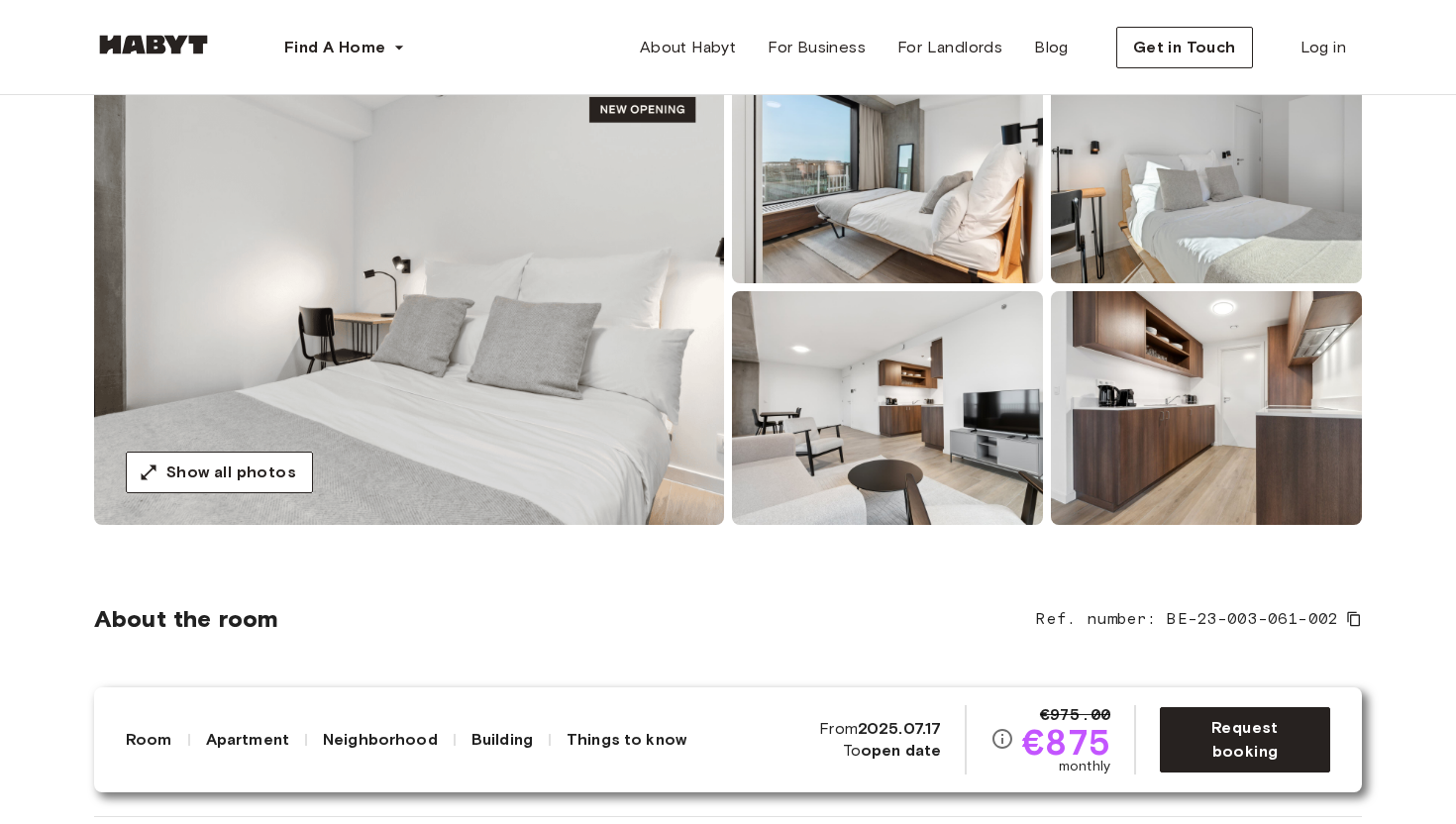 click at bounding box center [887, 166] 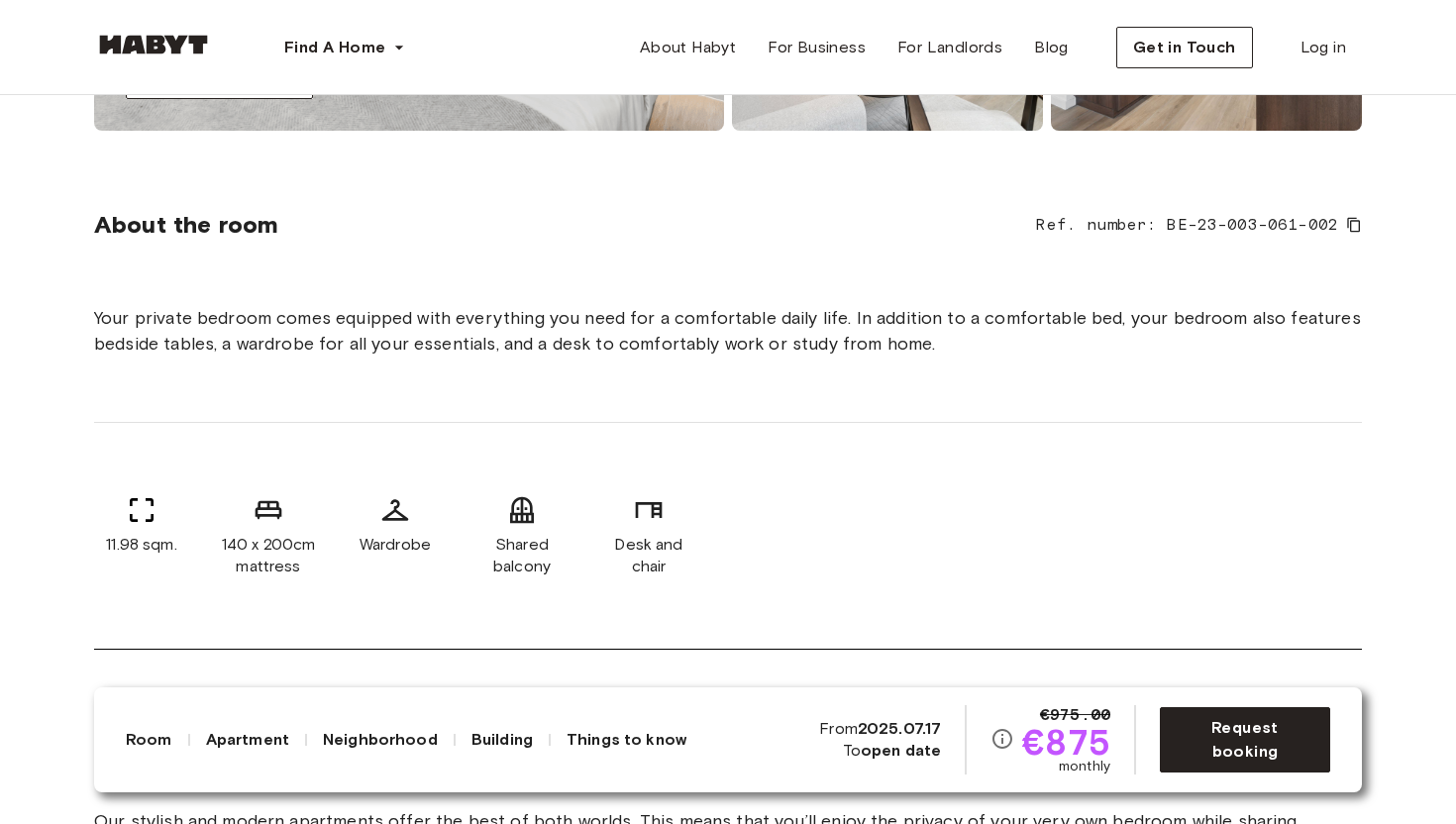 scroll, scrollTop: 0, scrollLeft: 0, axis: both 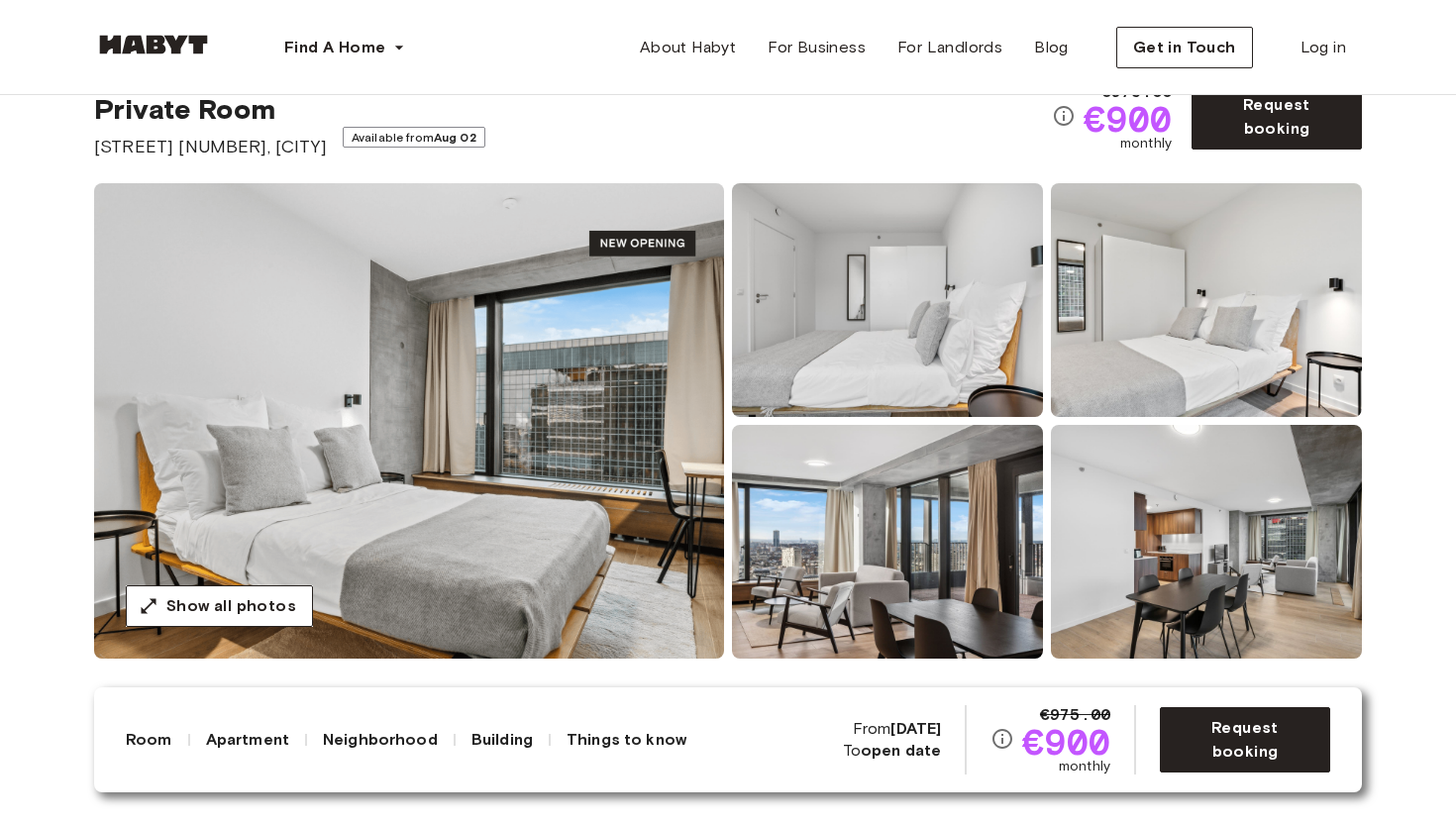 click at bounding box center [409, 421] 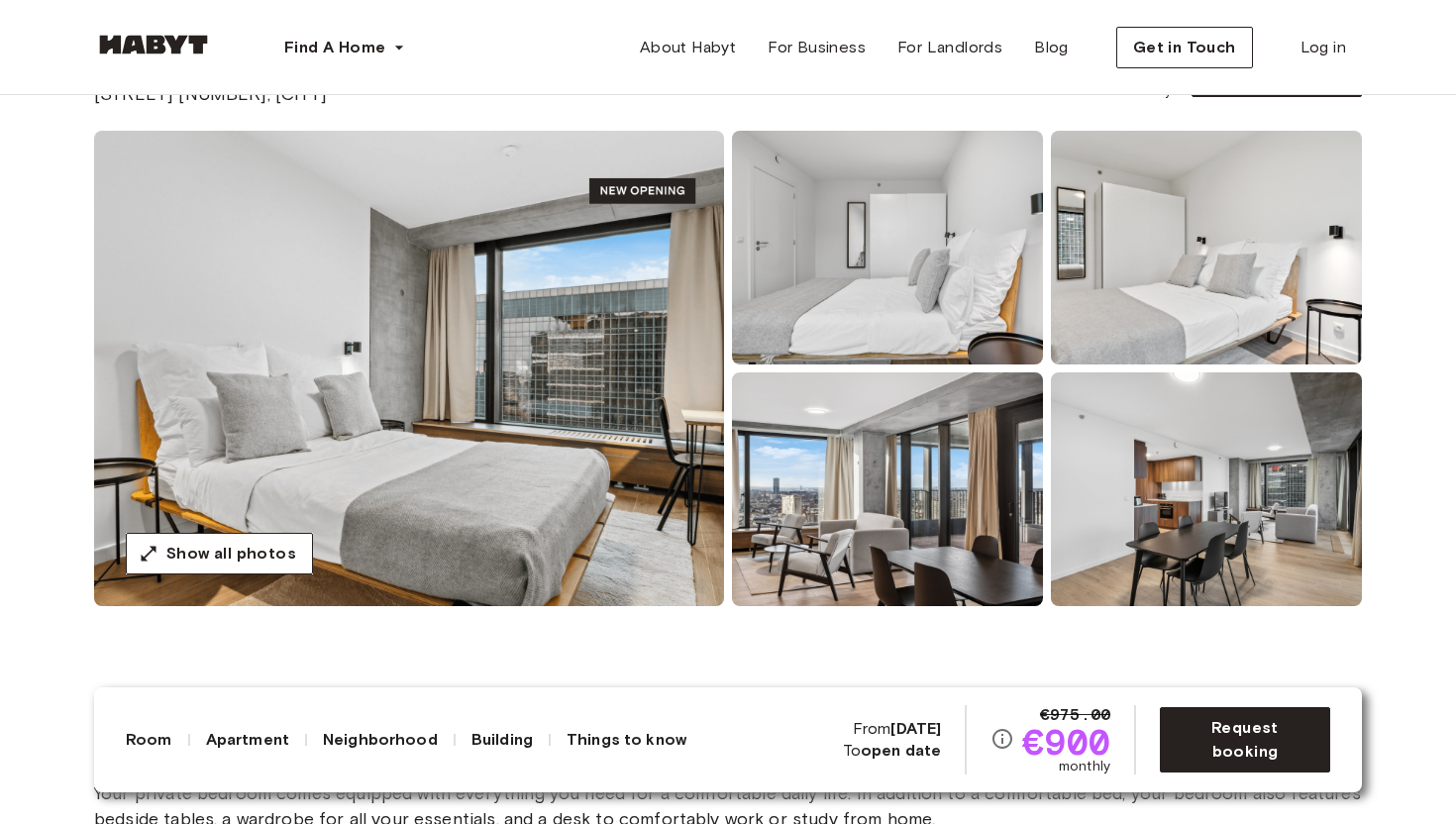 scroll, scrollTop: 146, scrollLeft: 0, axis: vertical 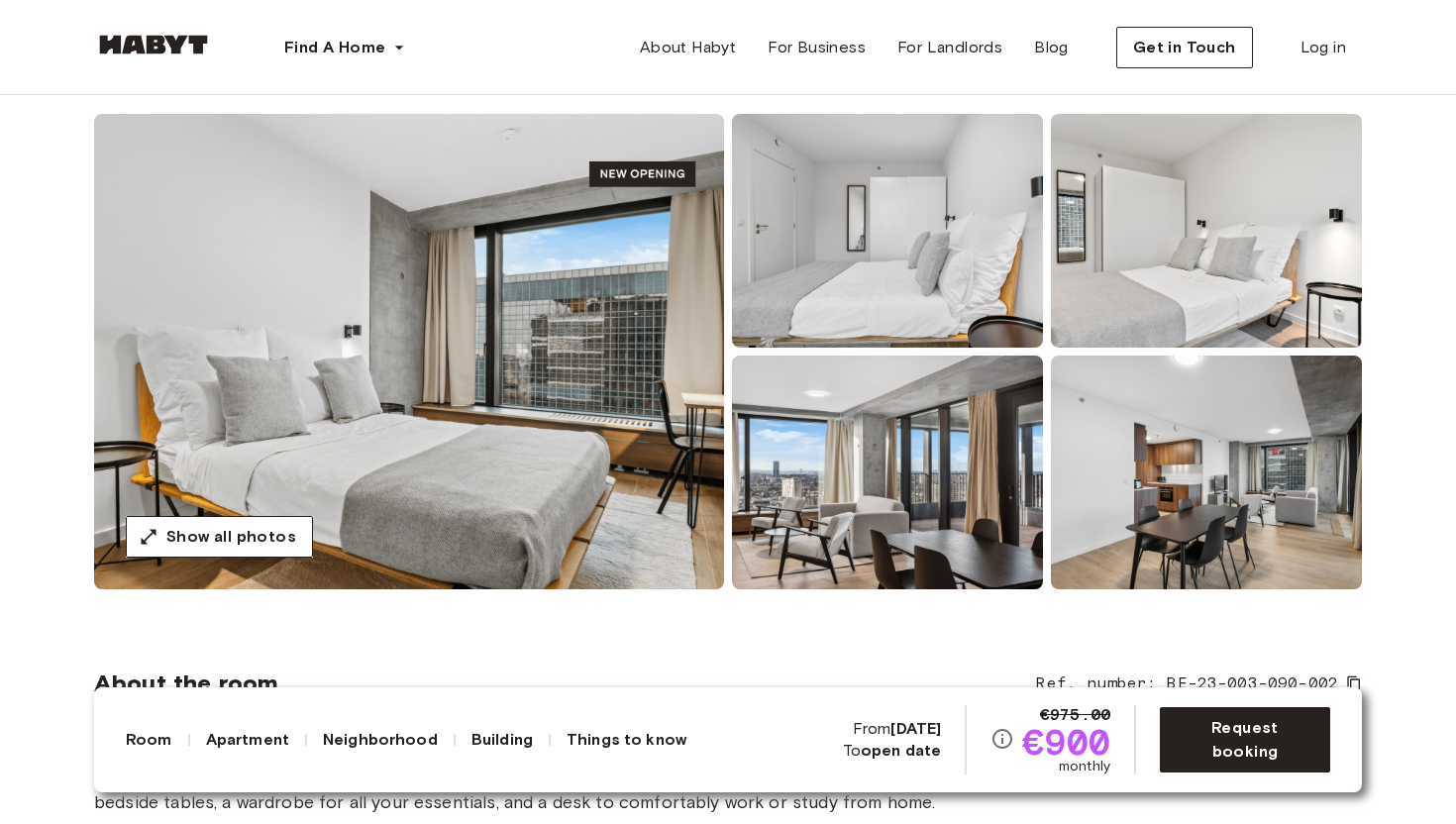 click at bounding box center [409, 352] 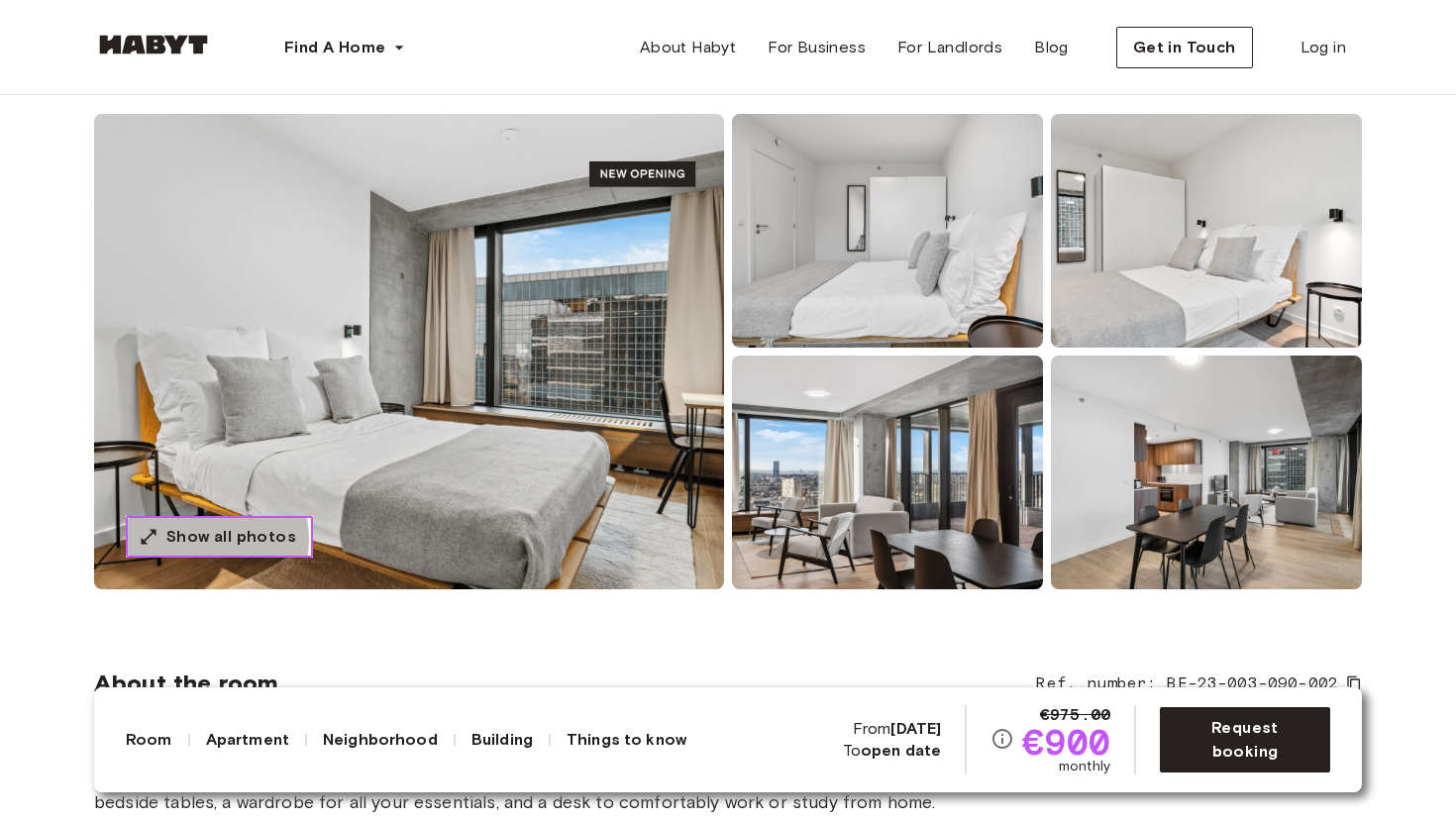 click on "Show all photos" at bounding box center (231, 537) 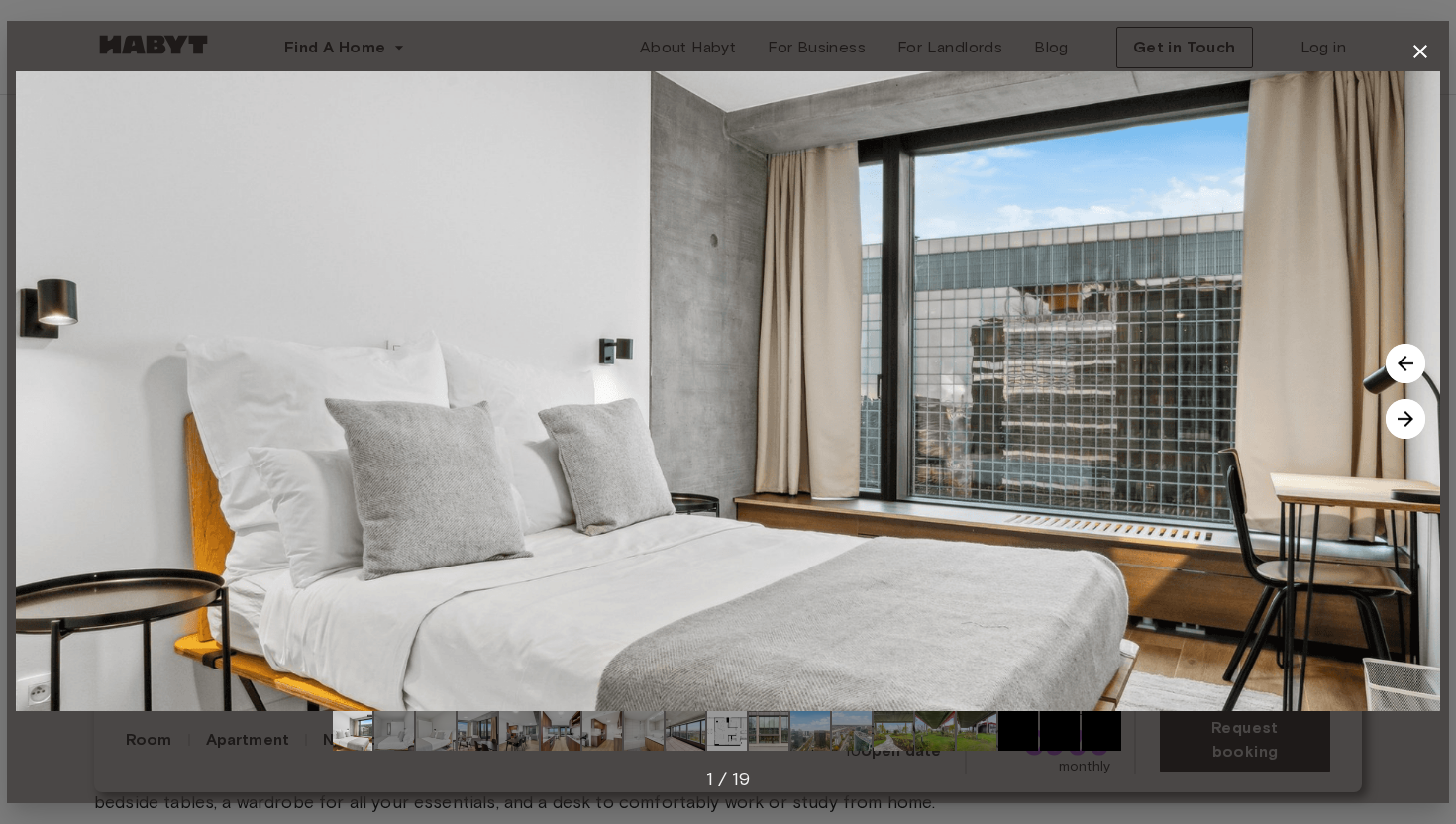 click at bounding box center [1405, 419] 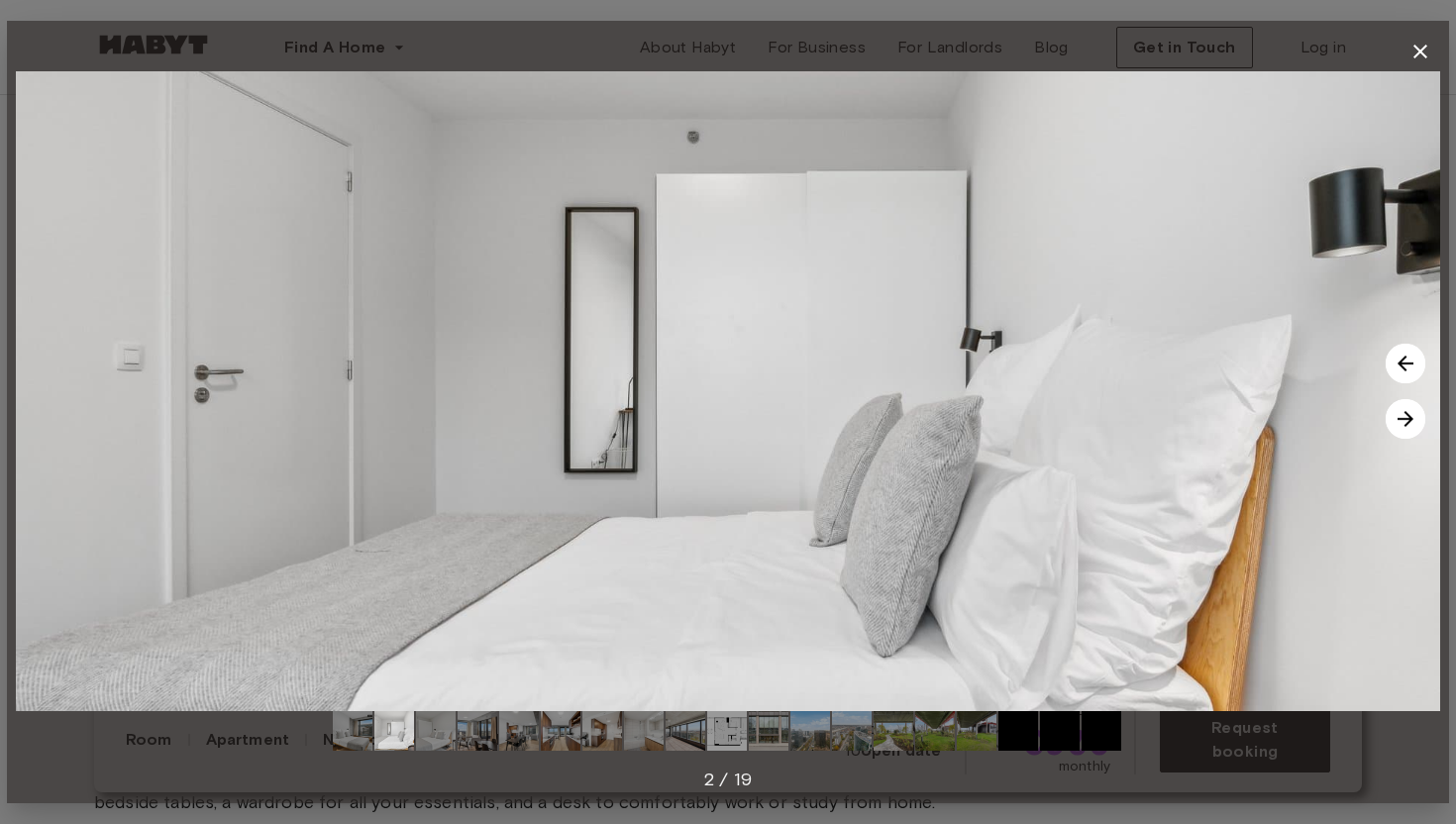 click at bounding box center (1405, 419) 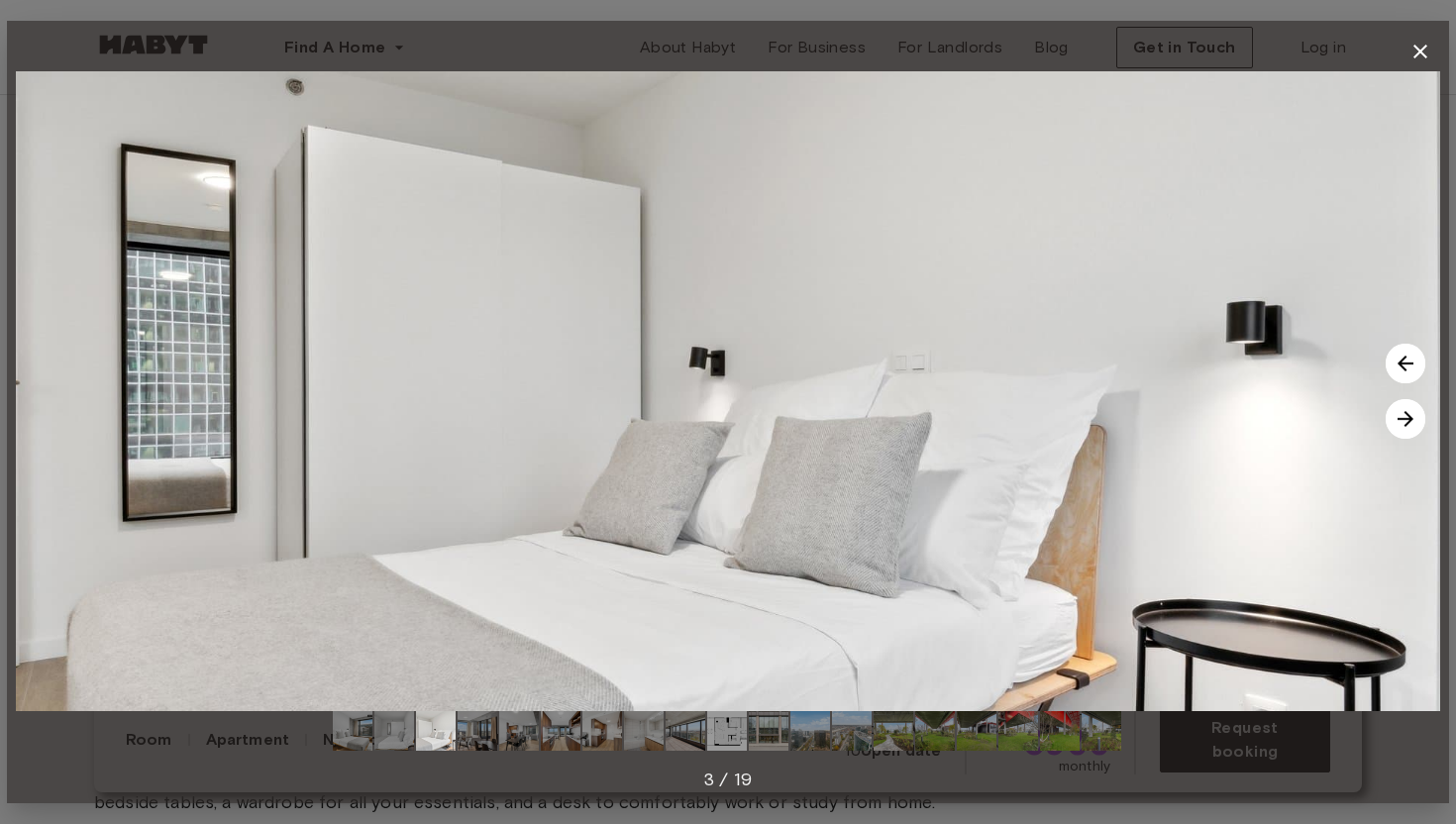 click at bounding box center (1405, 419) 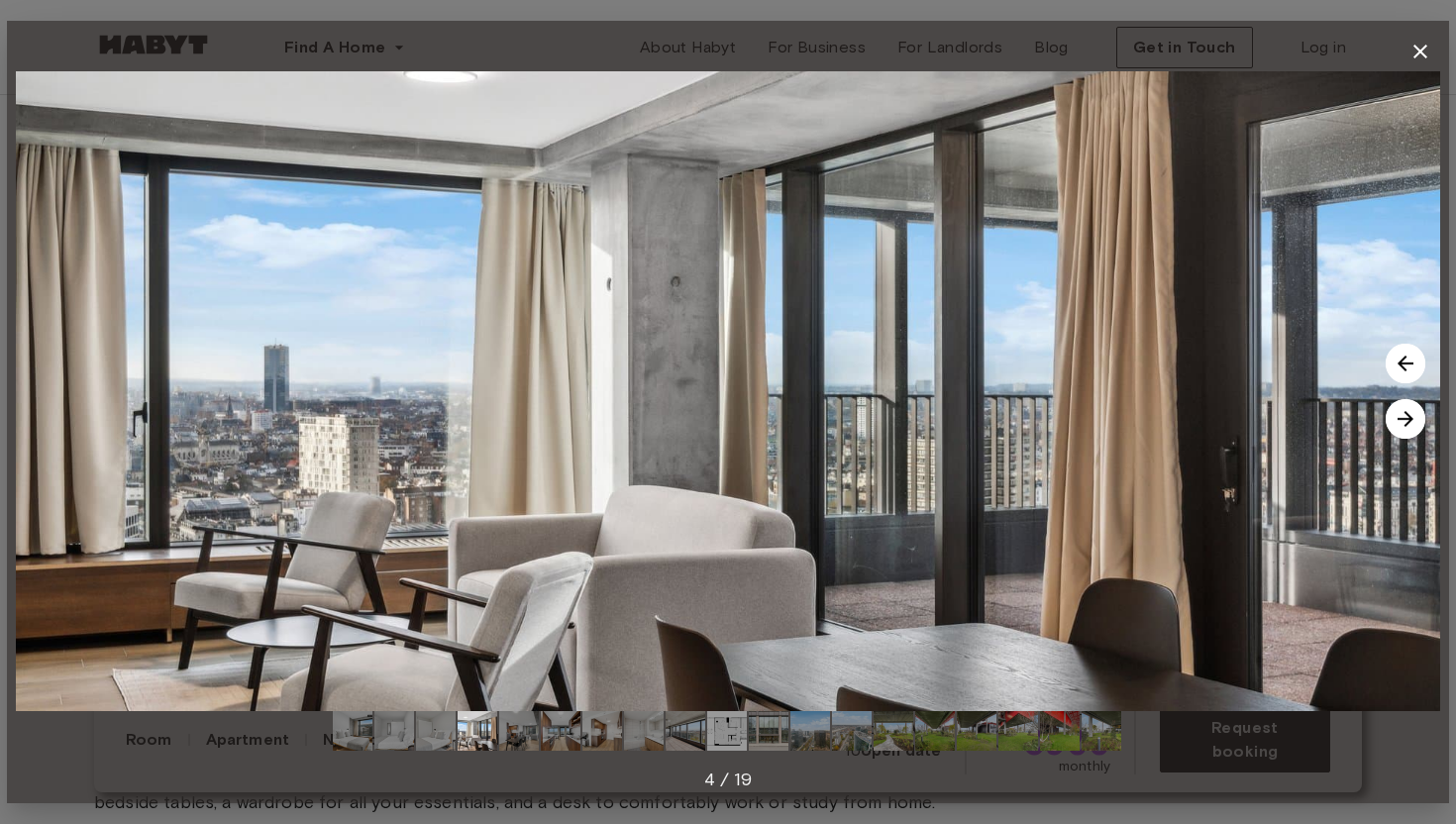 click at bounding box center (1405, 419) 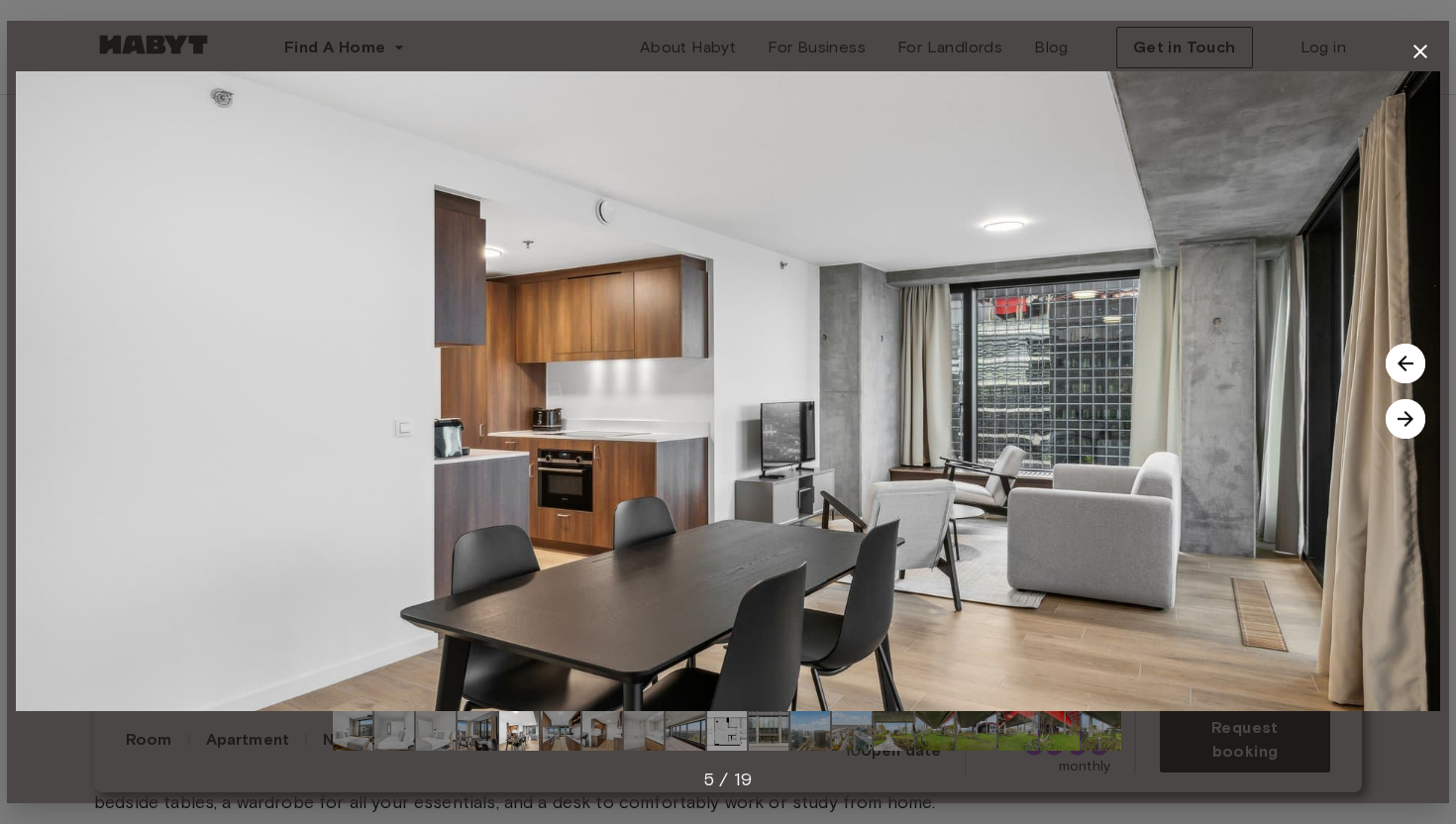 click at bounding box center [1405, 419] 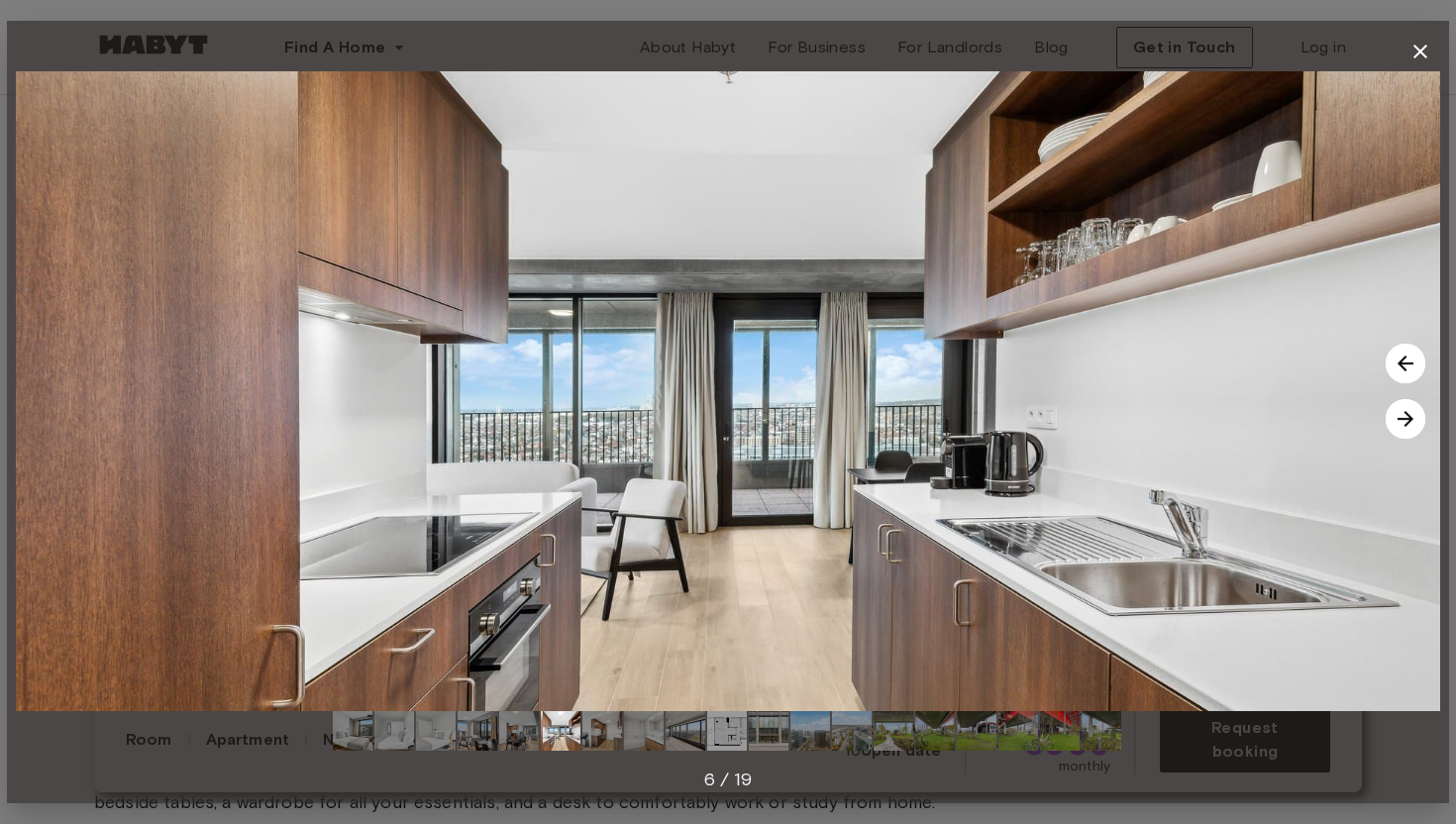 click at bounding box center (1405, 419) 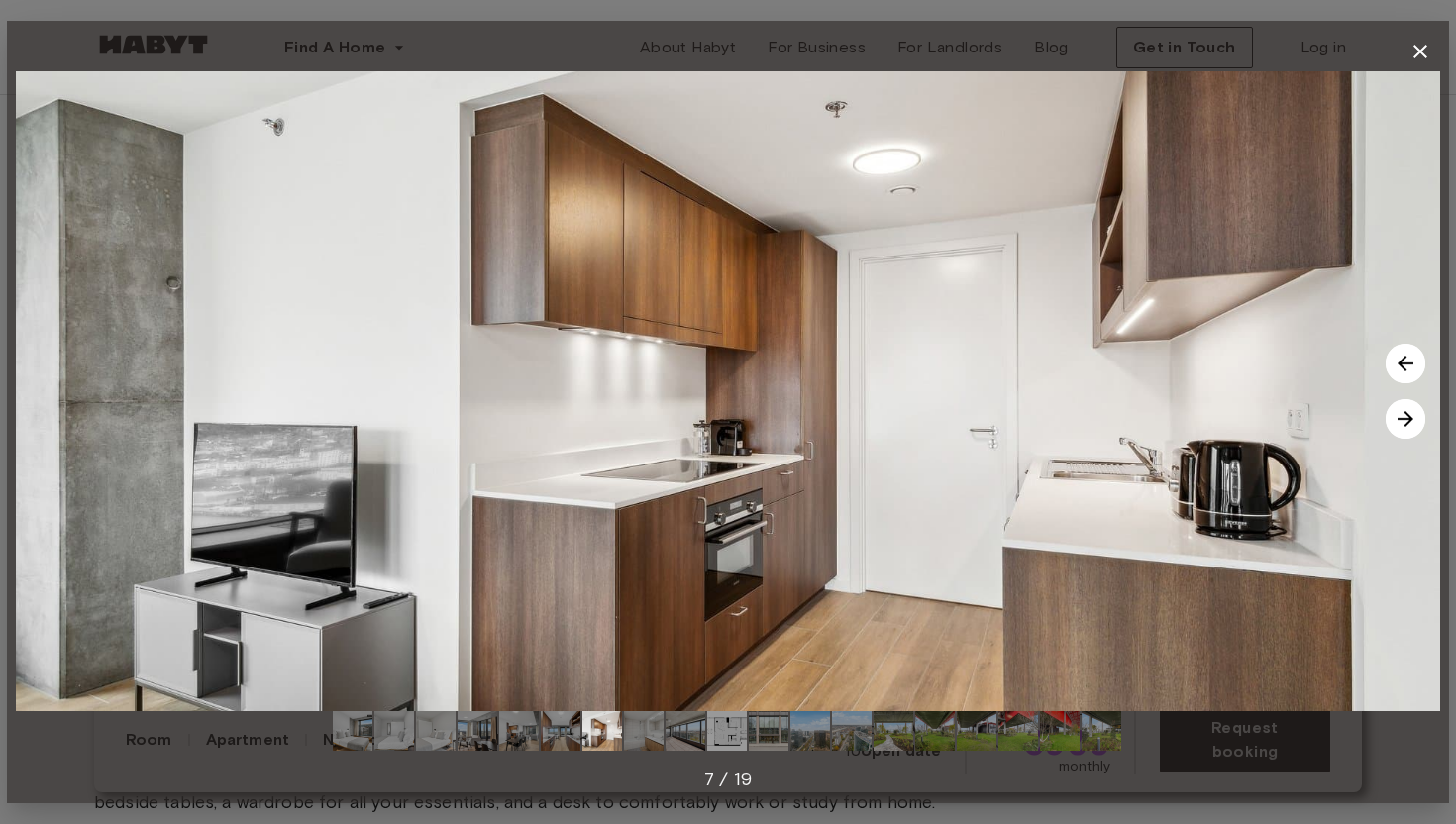 click at bounding box center (1405, 419) 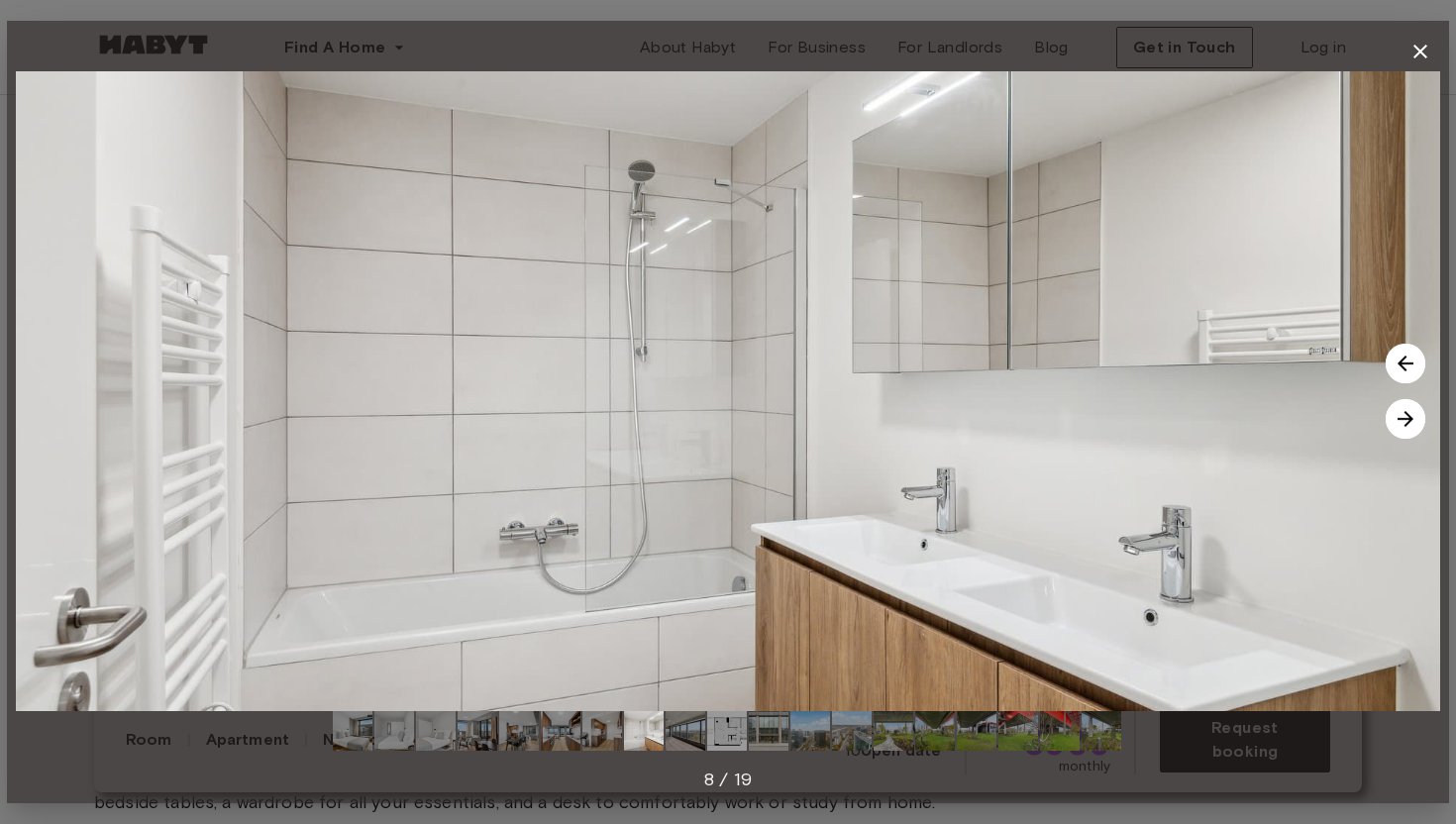 click at bounding box center [1405, 419] 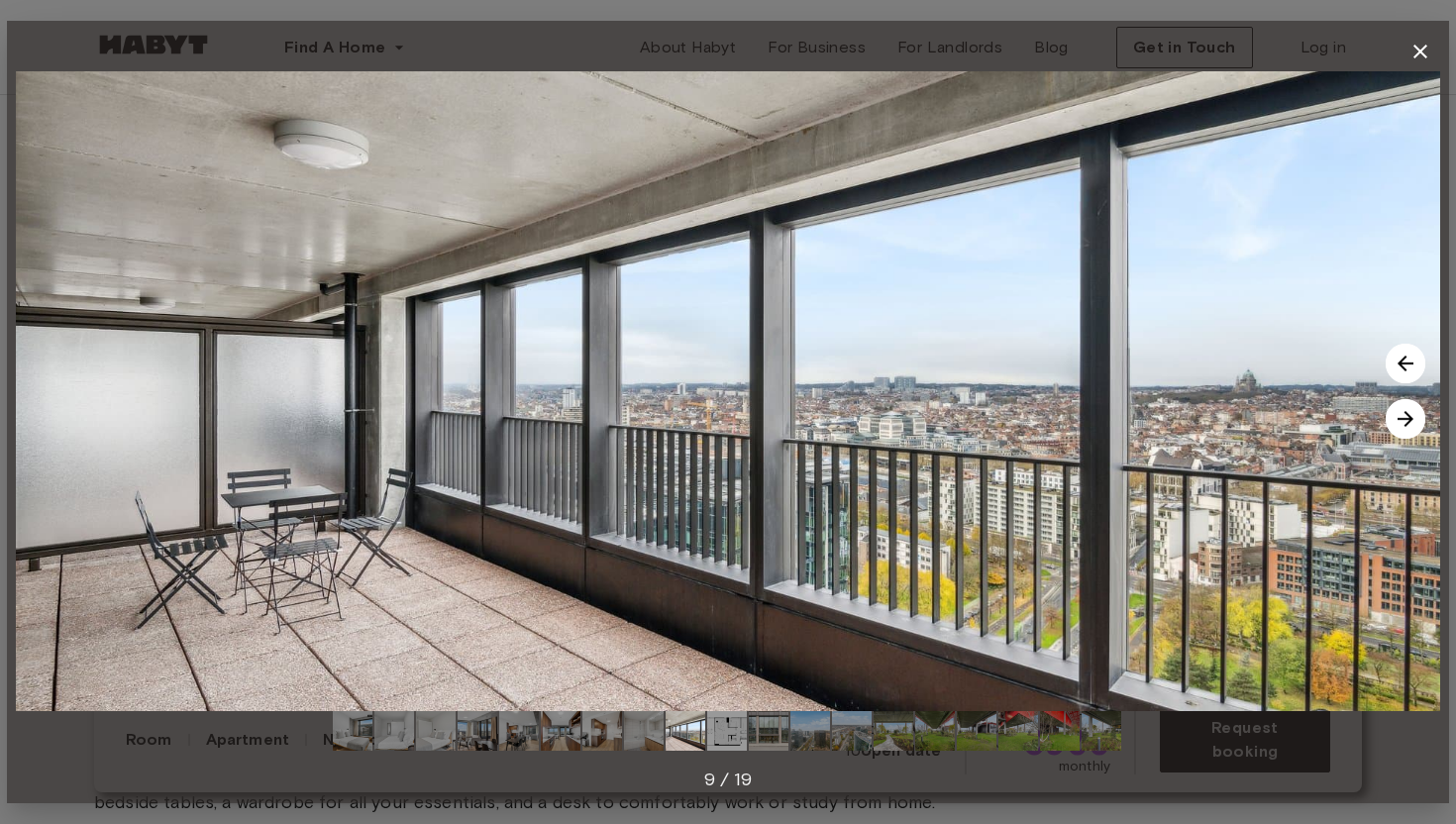 click at bounding box center [1405, 419] 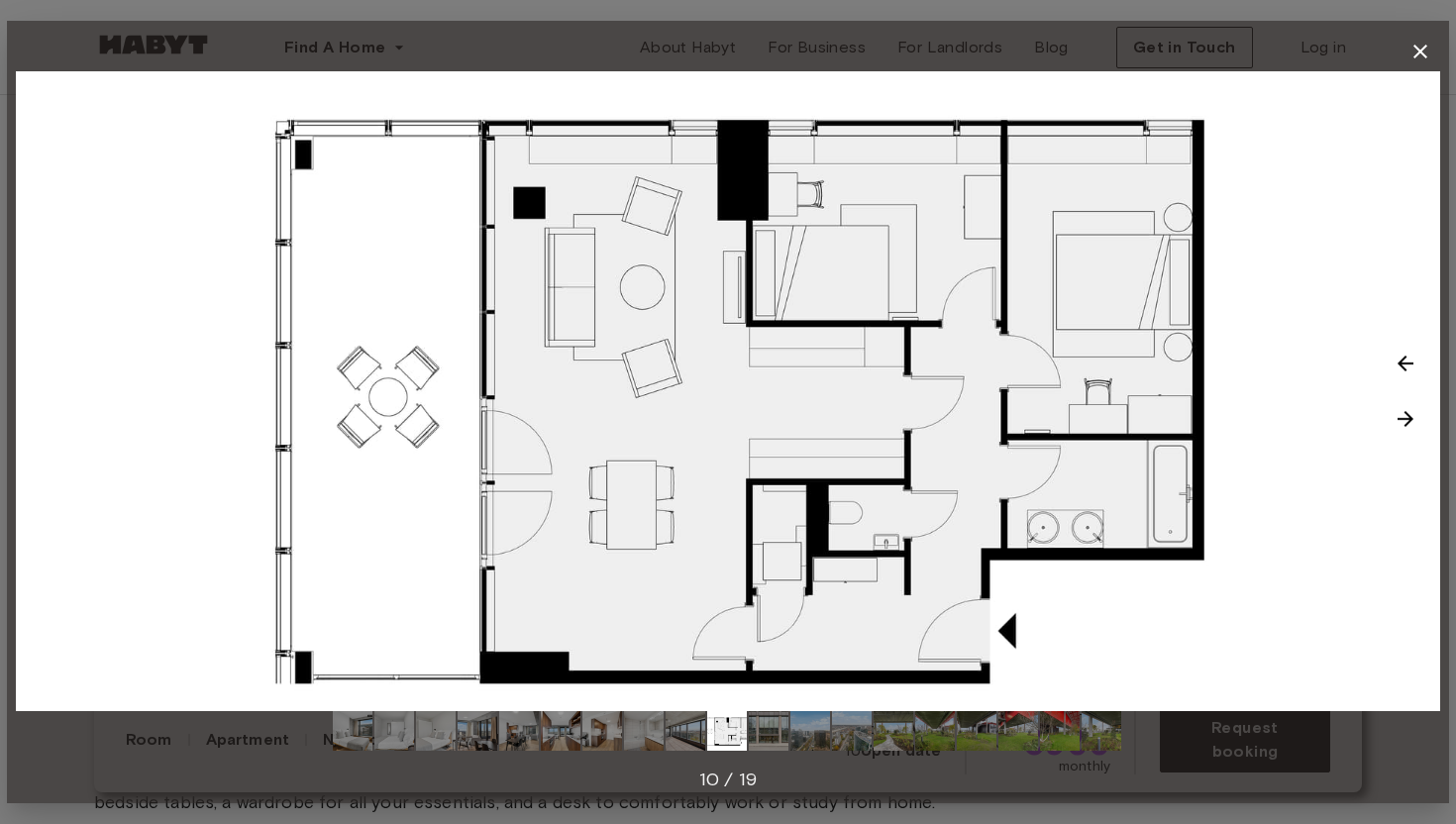 click at bounding box center (1405, 419) 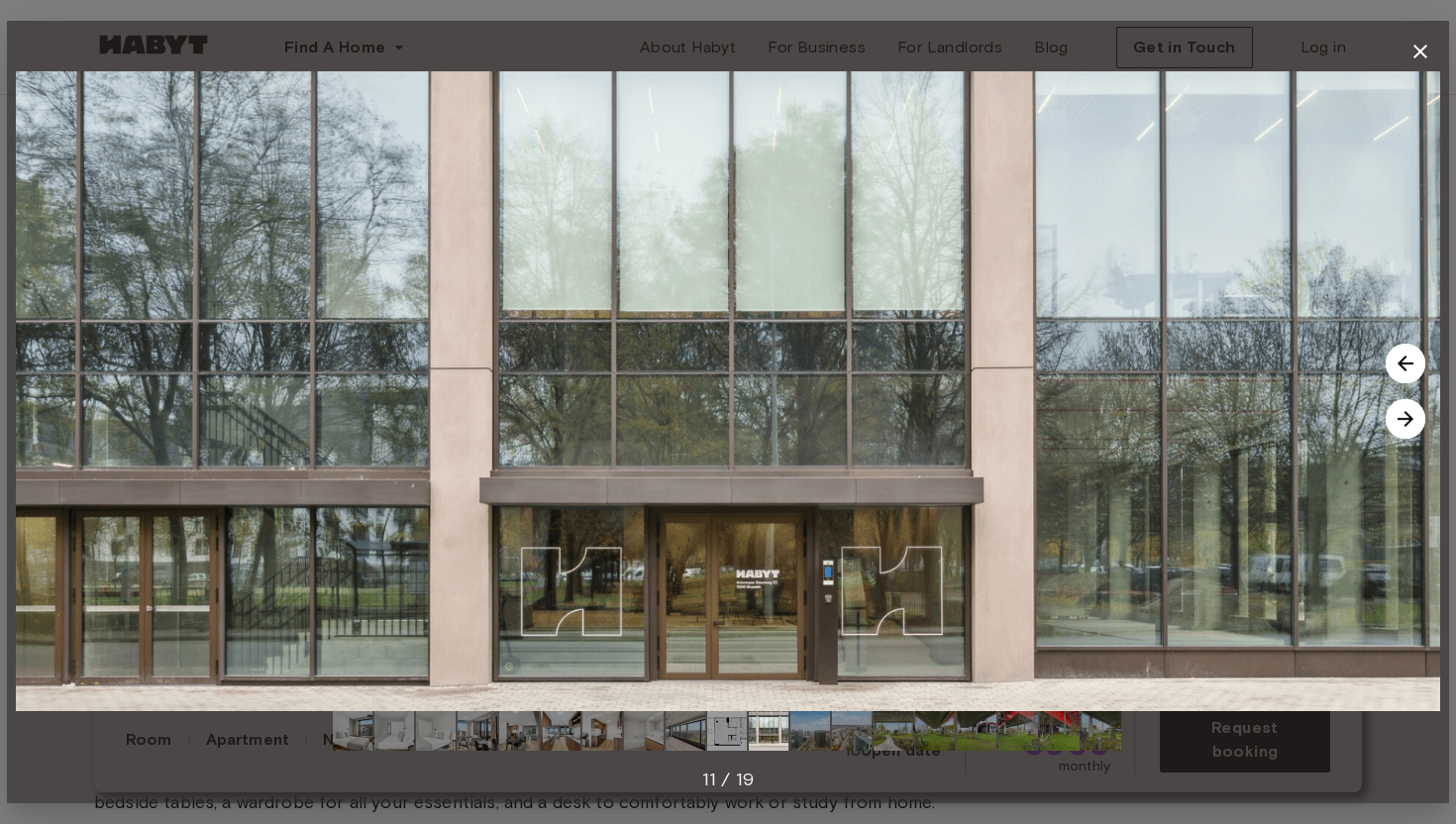 click at bounding box center (1405, 419) 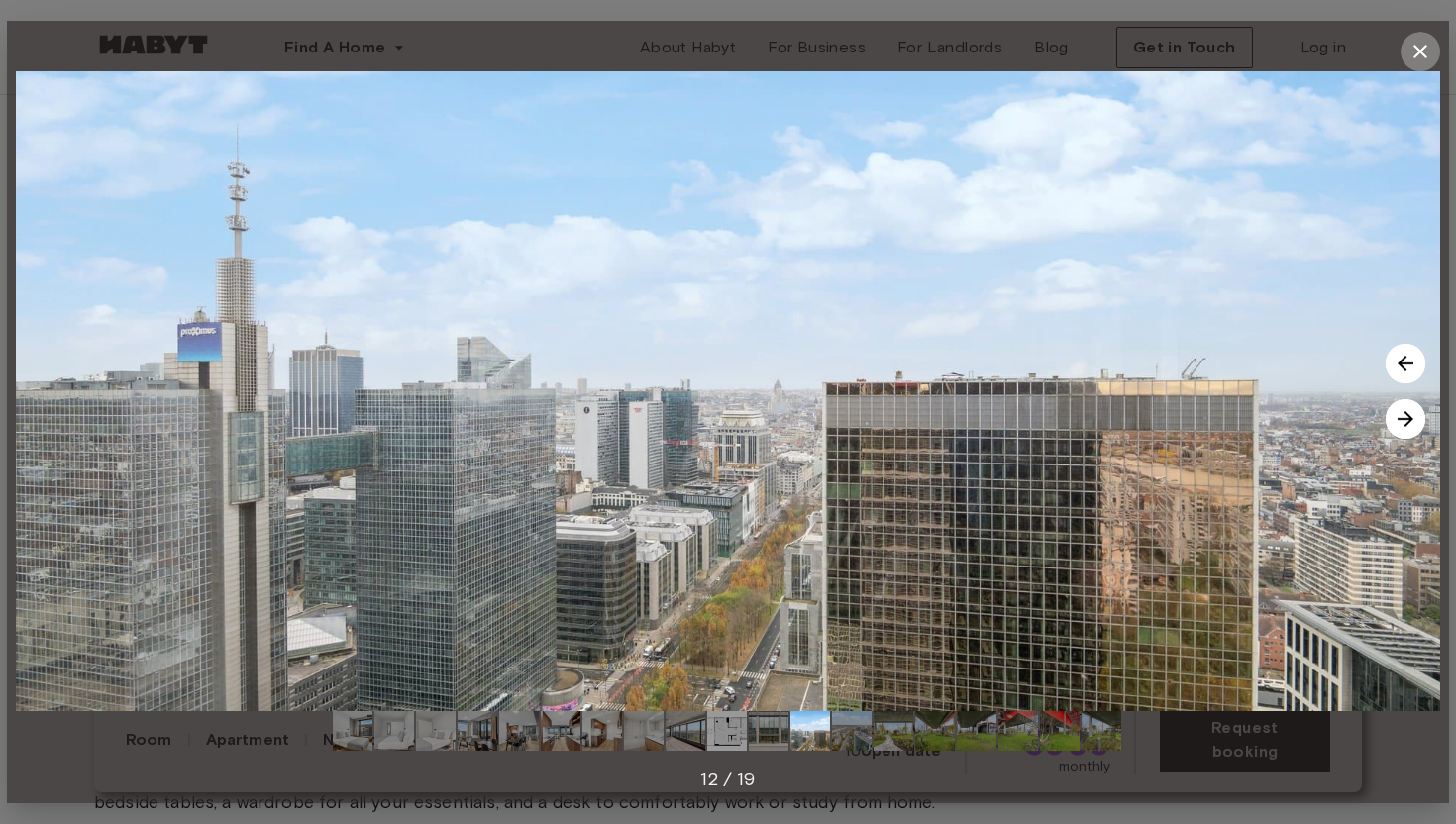 click 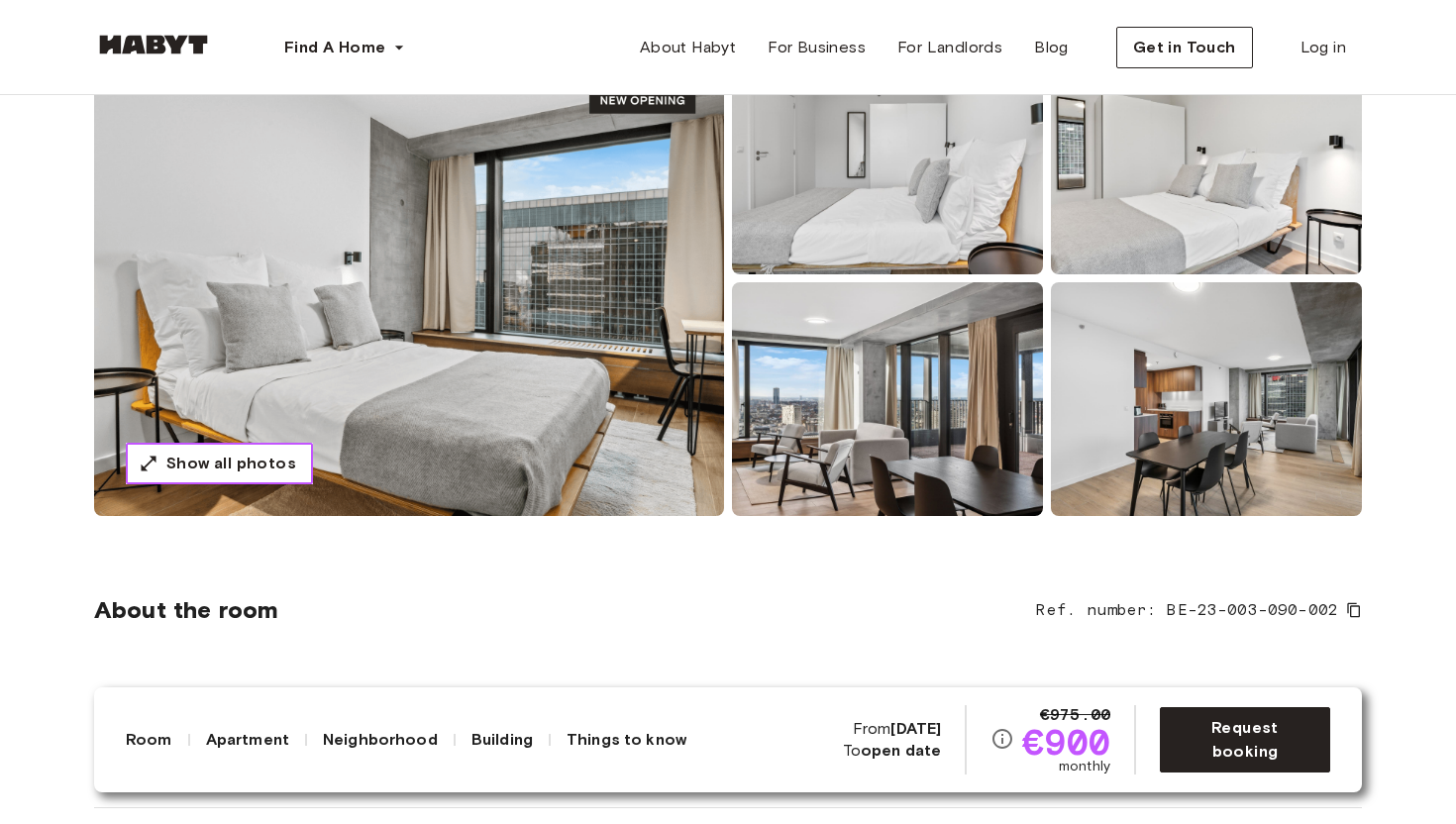 scroll, scrollTop: 224, scrollLeft: 0, axis: vertical 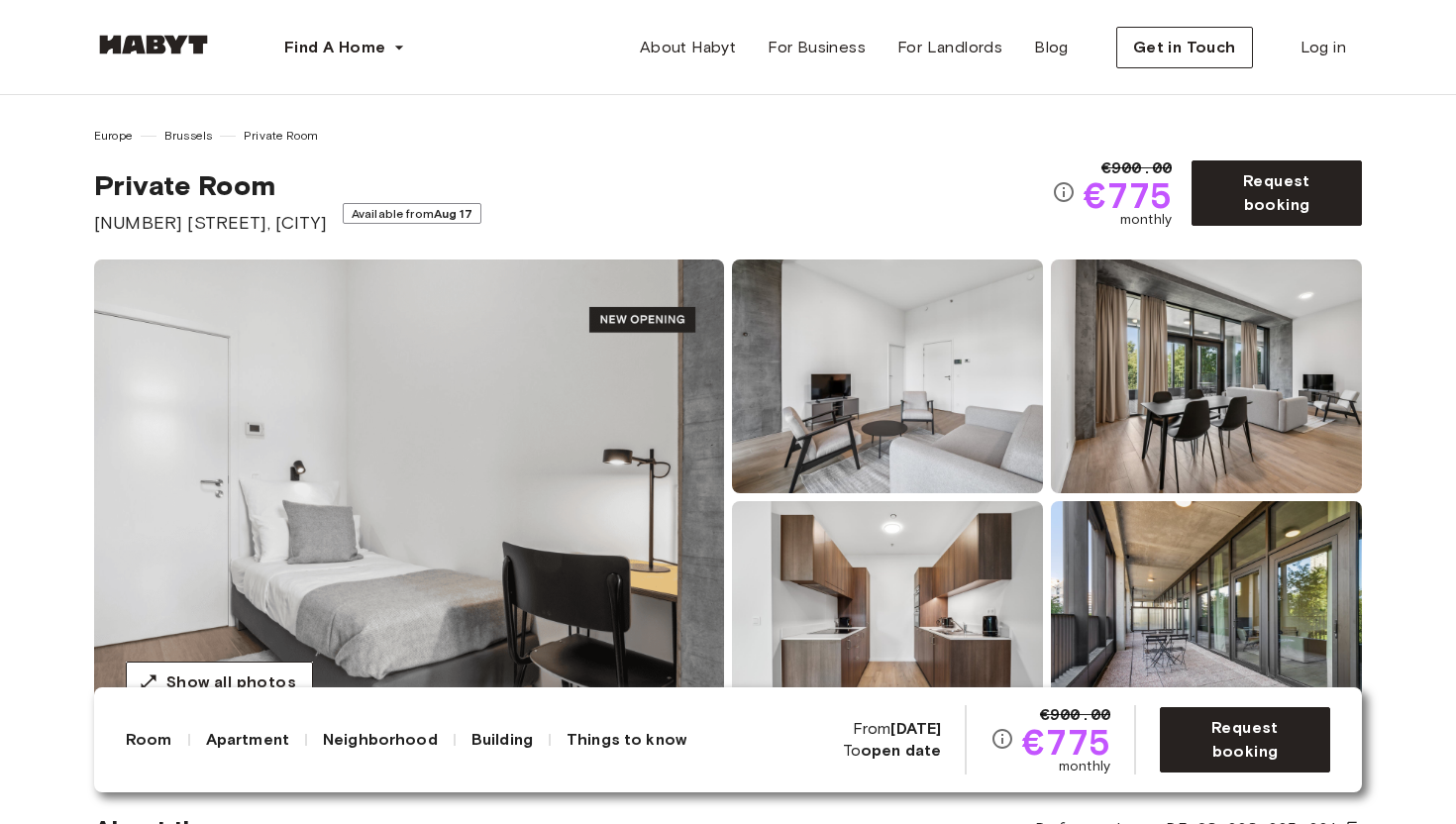 click at bounding box center [409, 497] 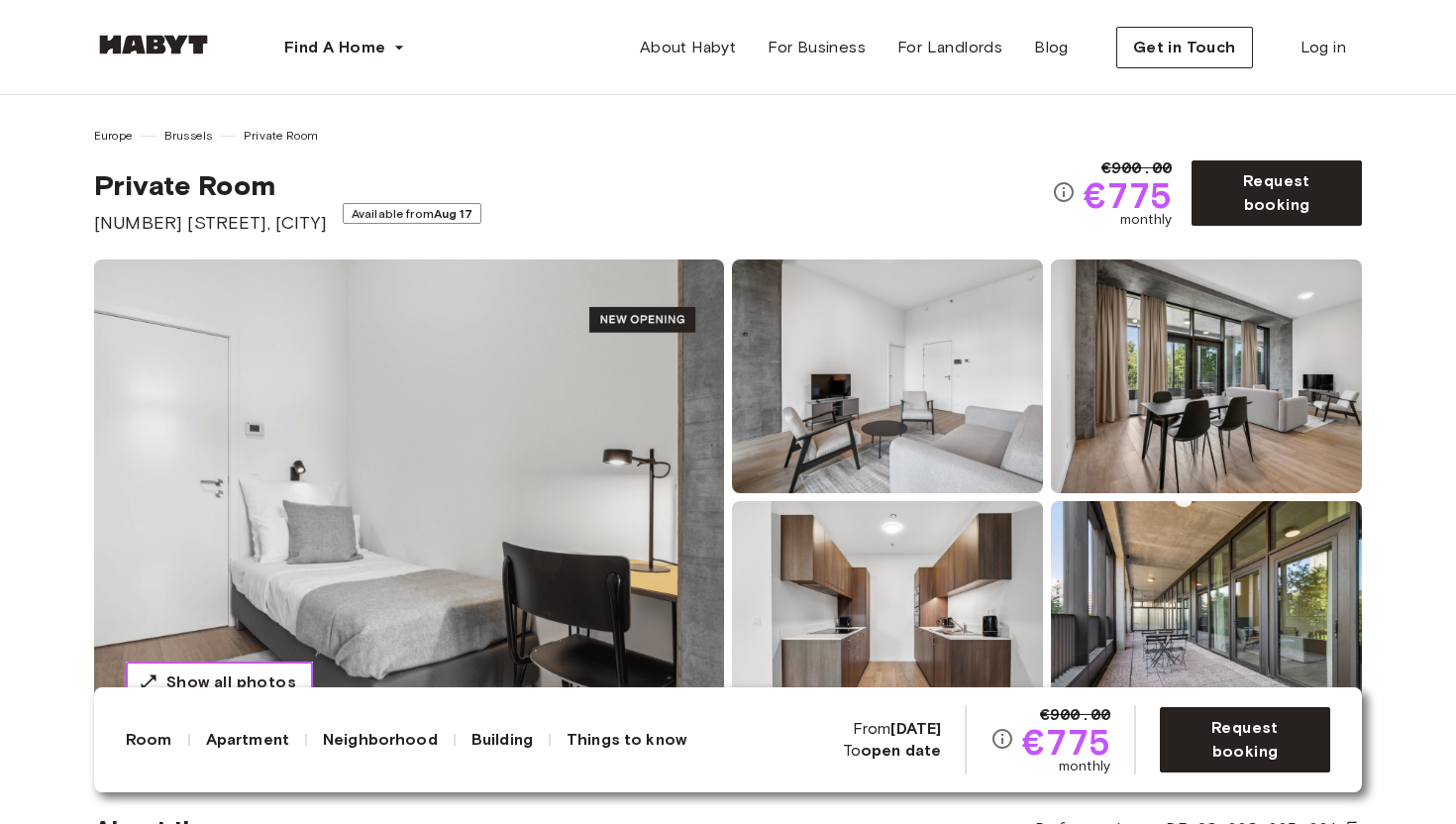 click on "Show all photos" at bounding box center [231, 682] 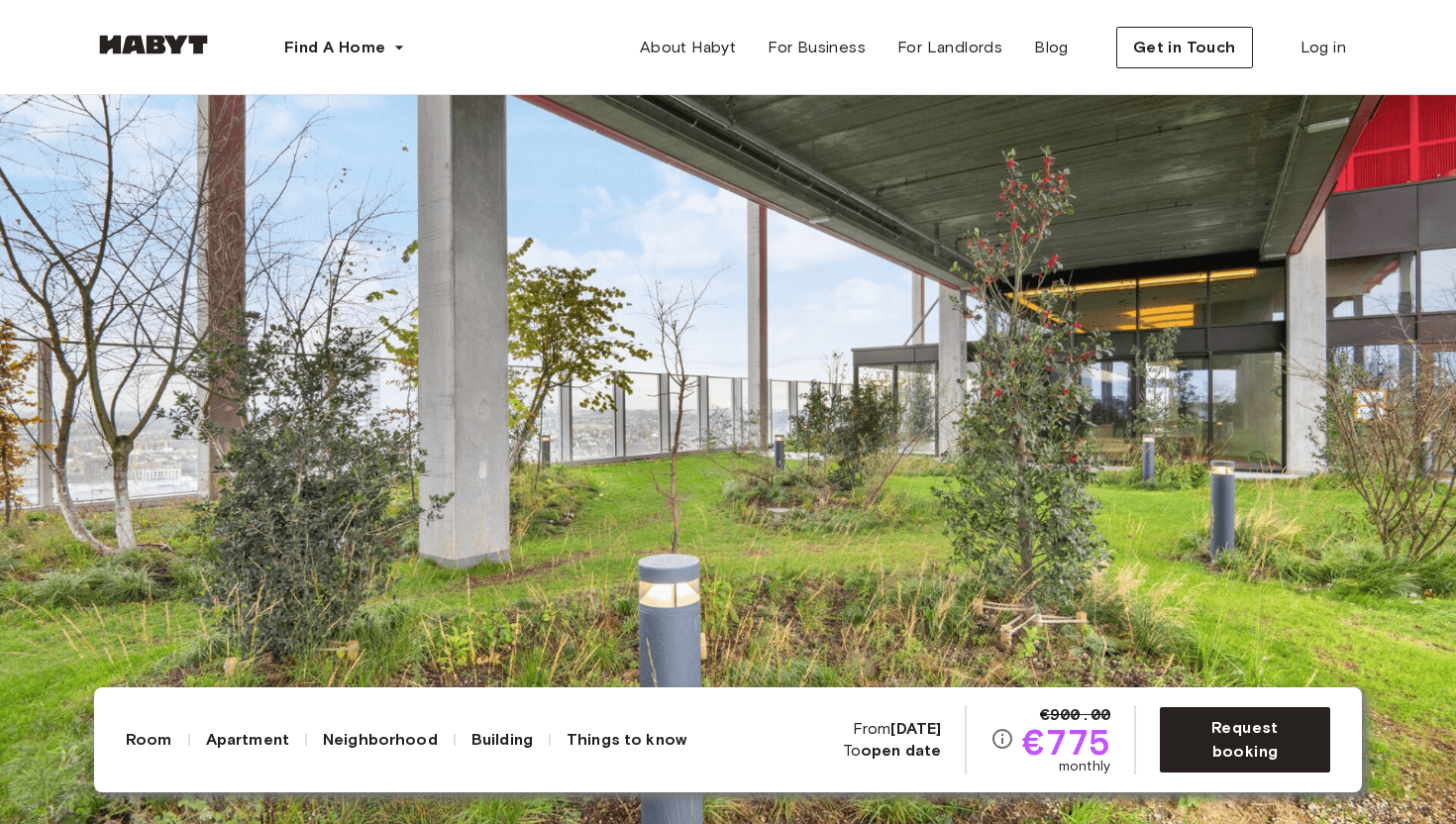 click at bounding box center (728, 412) 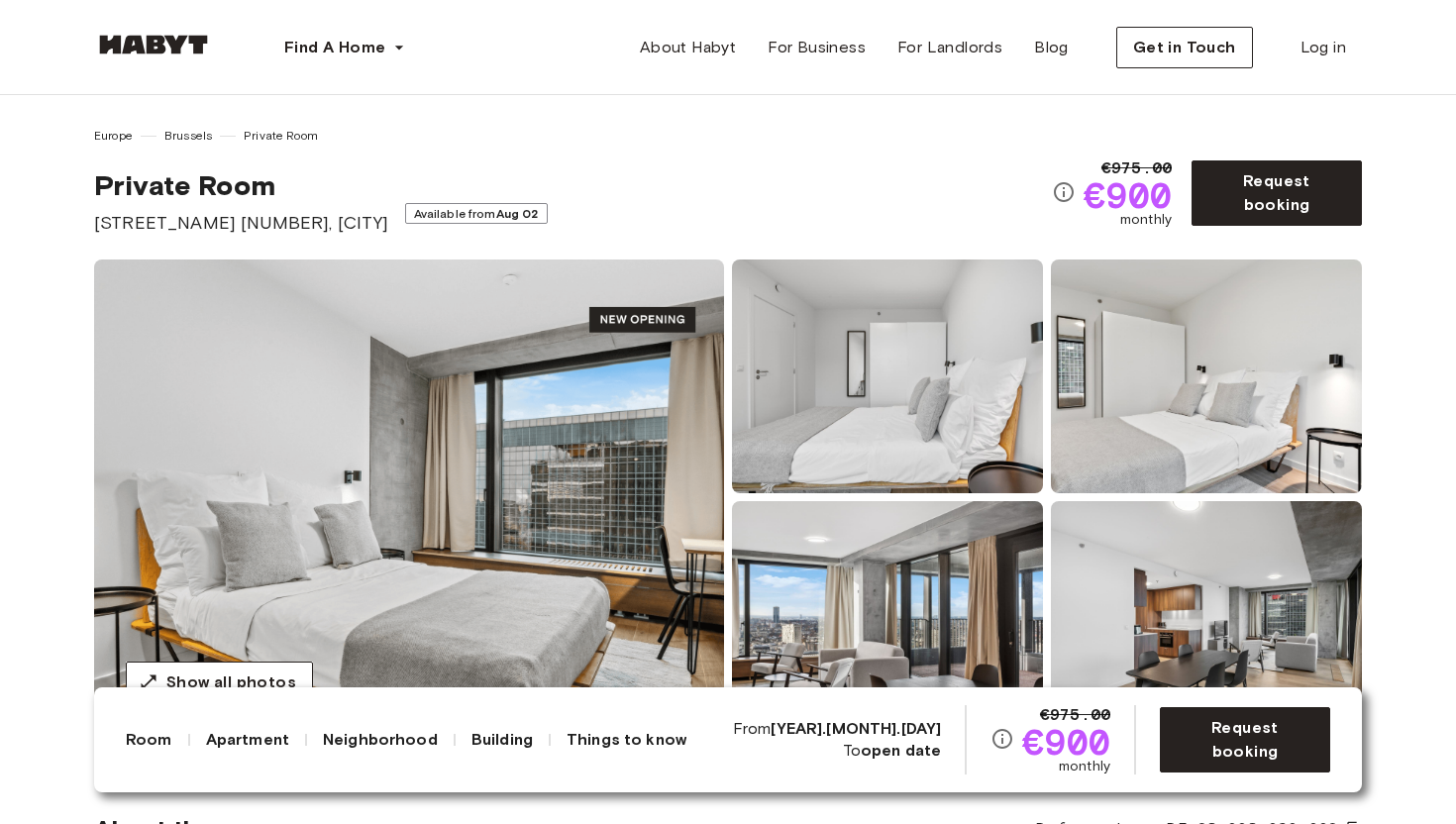 scroll, scrollTop: 0, scrollLeft: 0, axis: both 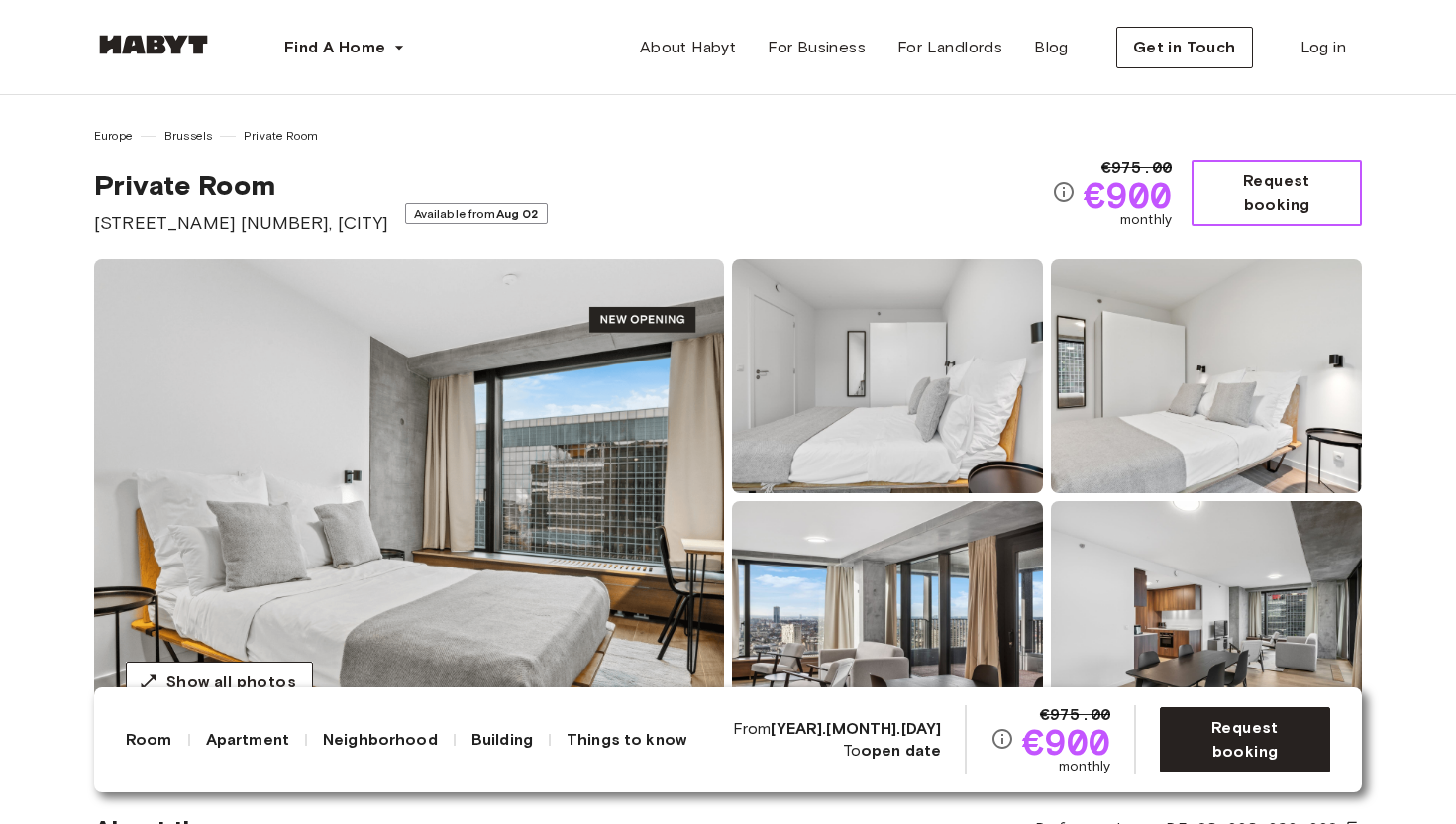 click on "Request booking" at bounding box center [1277, 193] 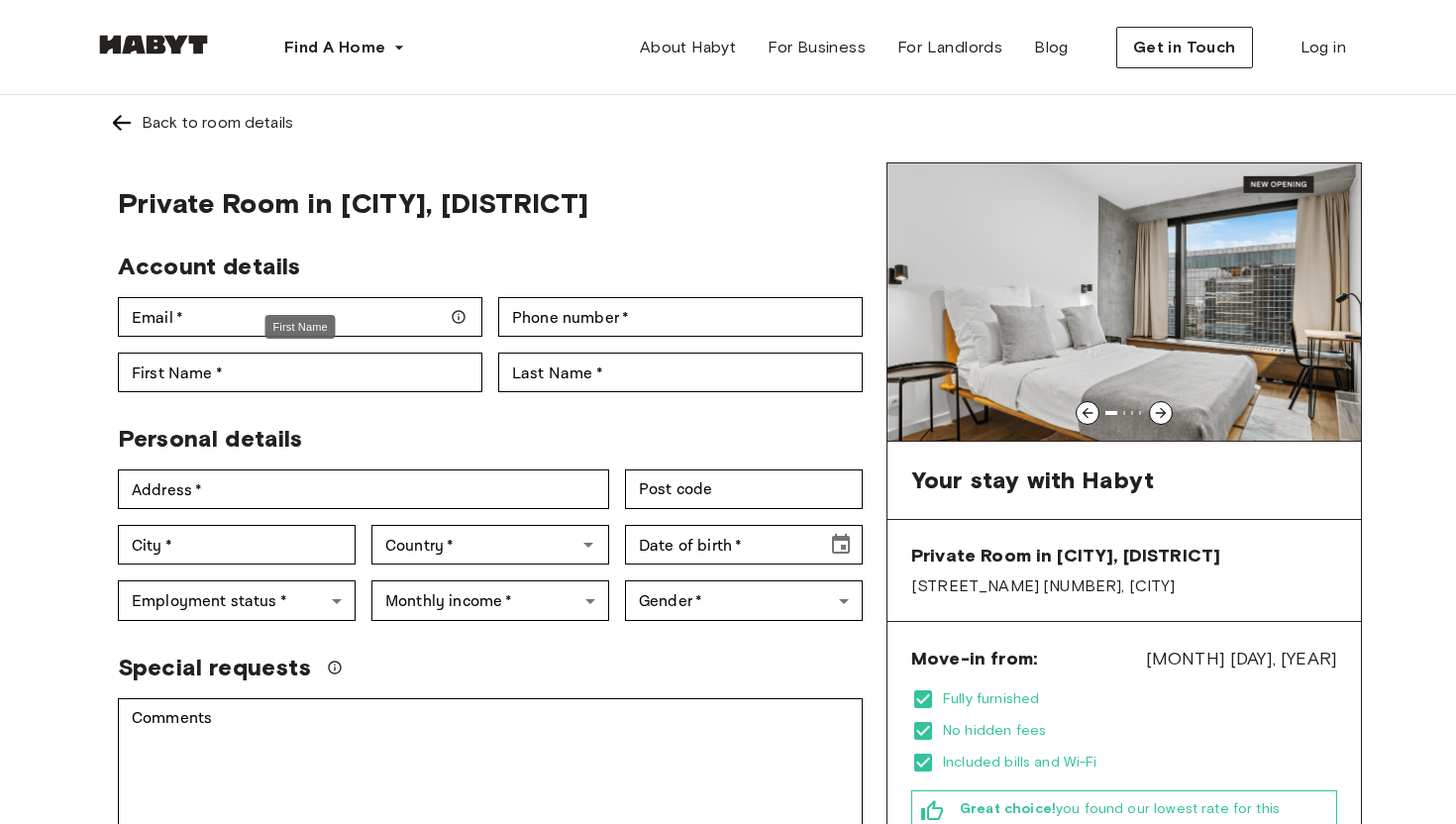 click on "First Name" at bounding box center [300, 327] 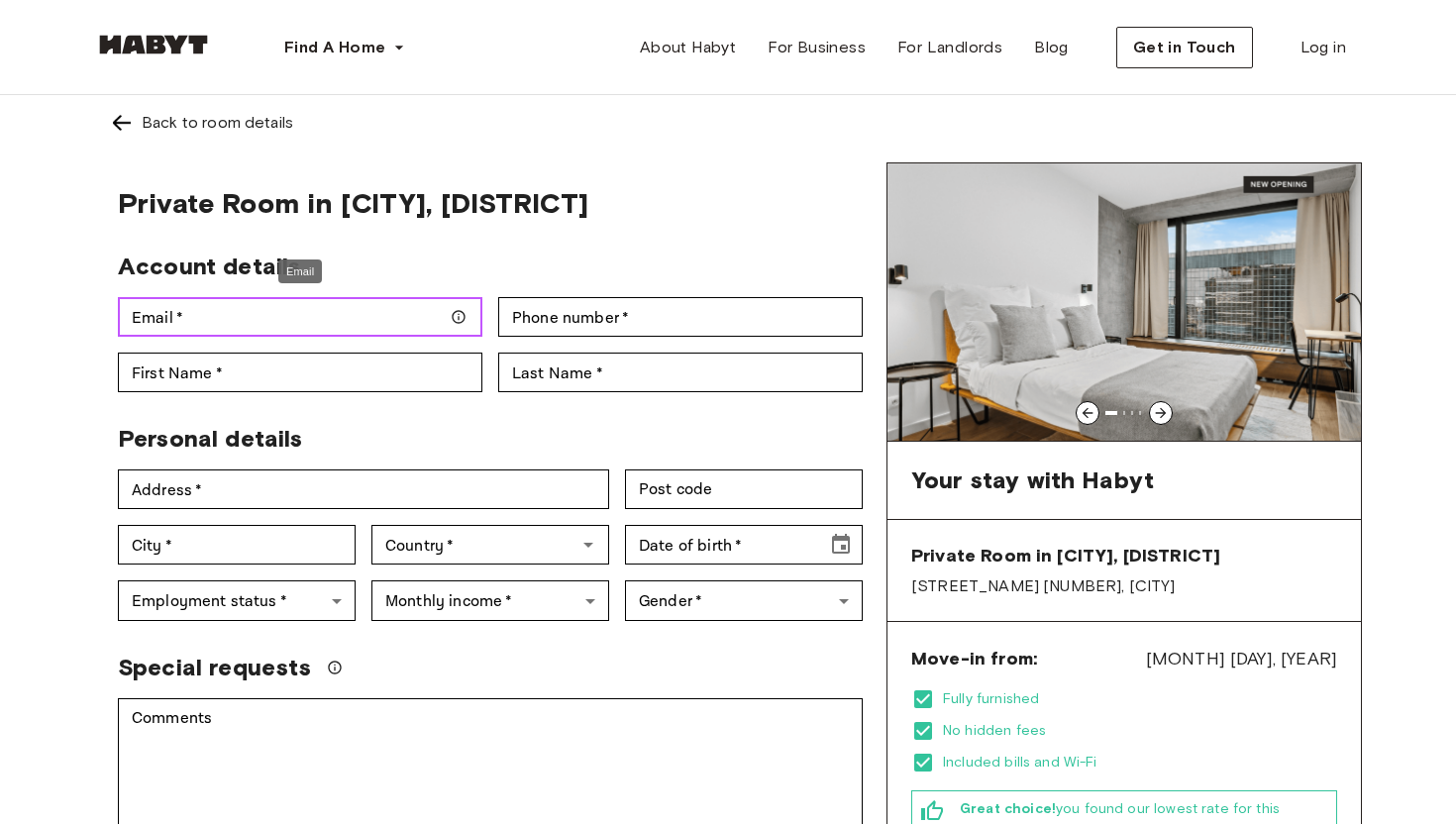 click on "Email   *" at bounding box center (300, 317) 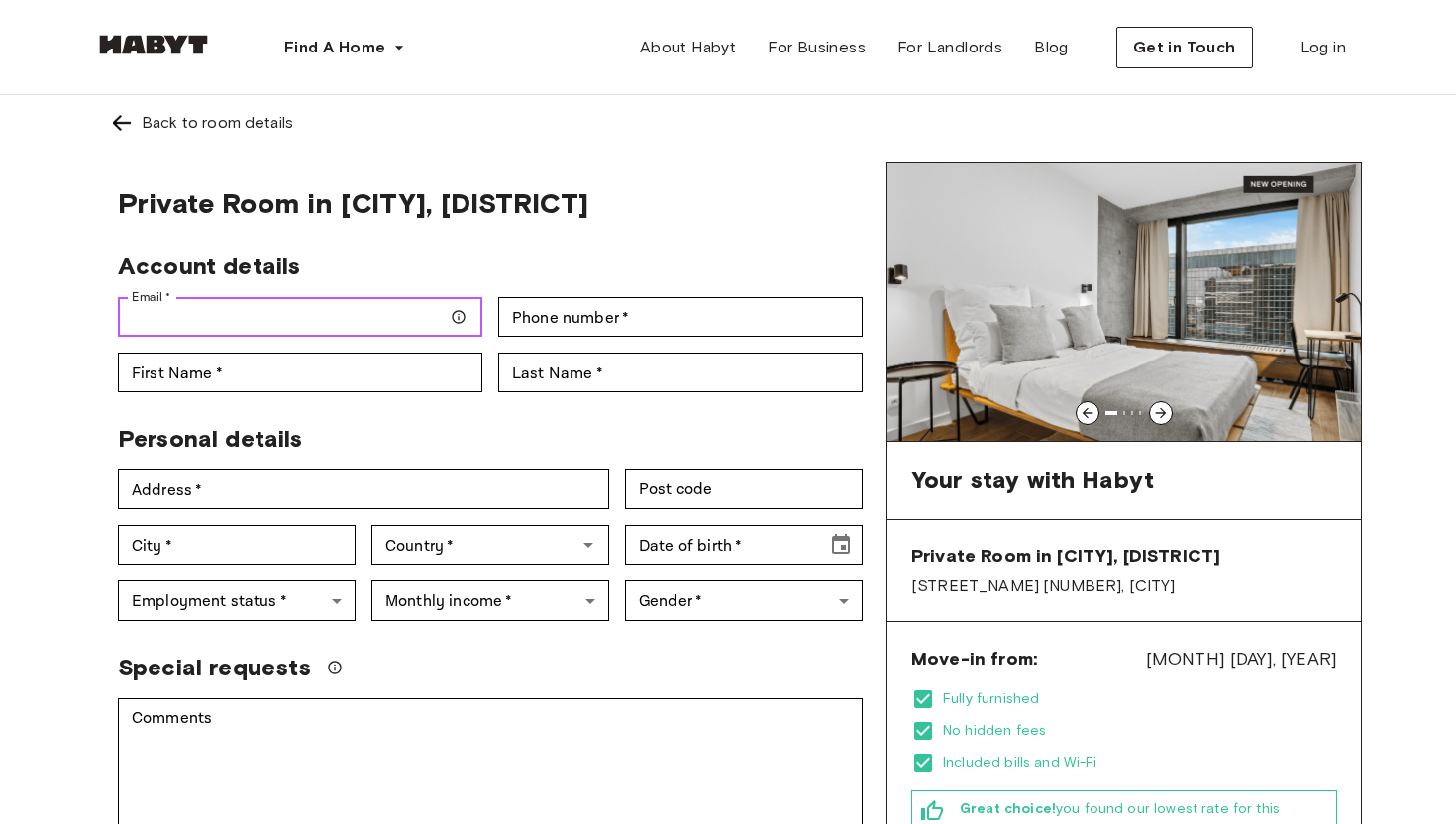 type on "**********" 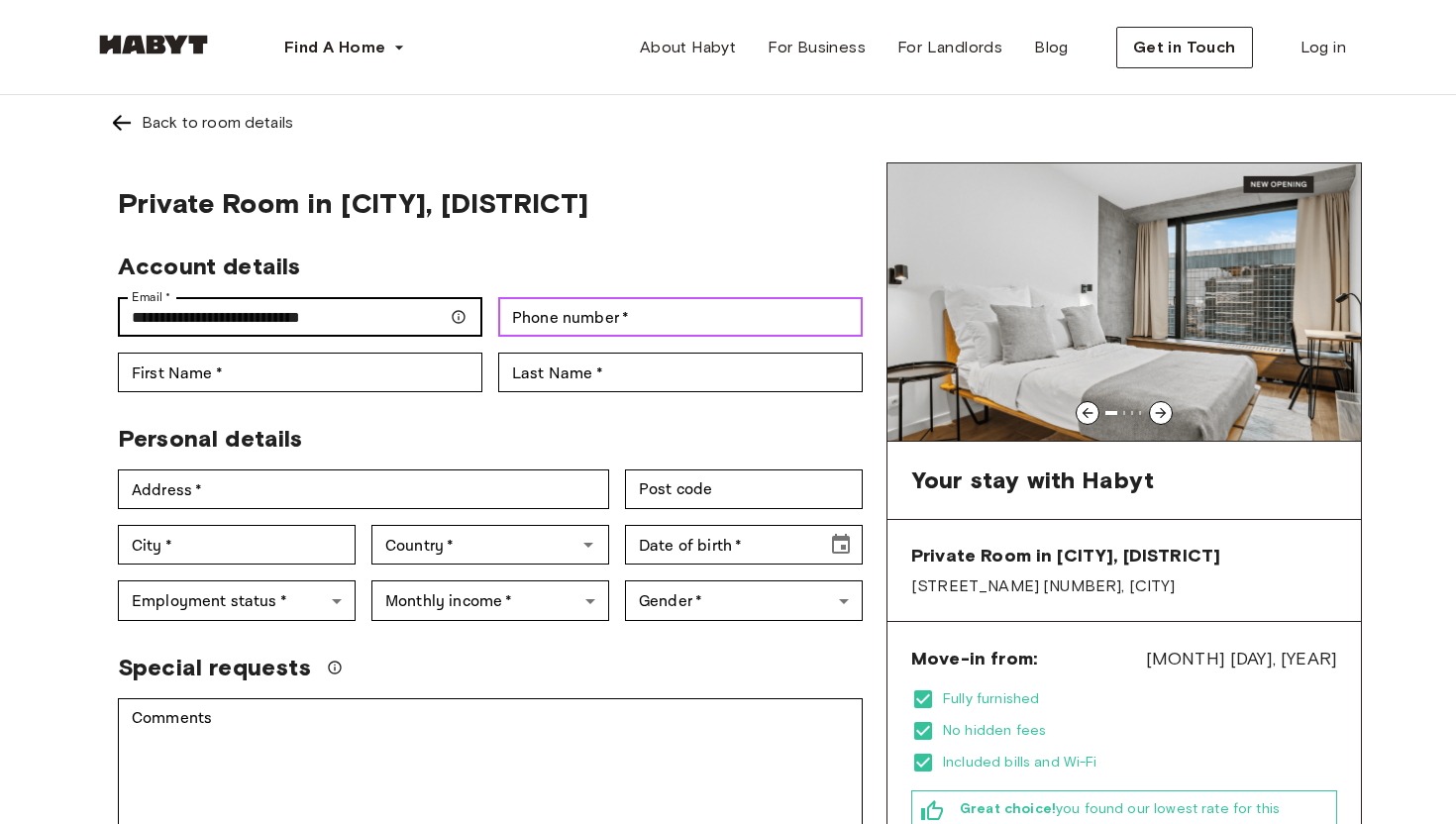 type on "**********" 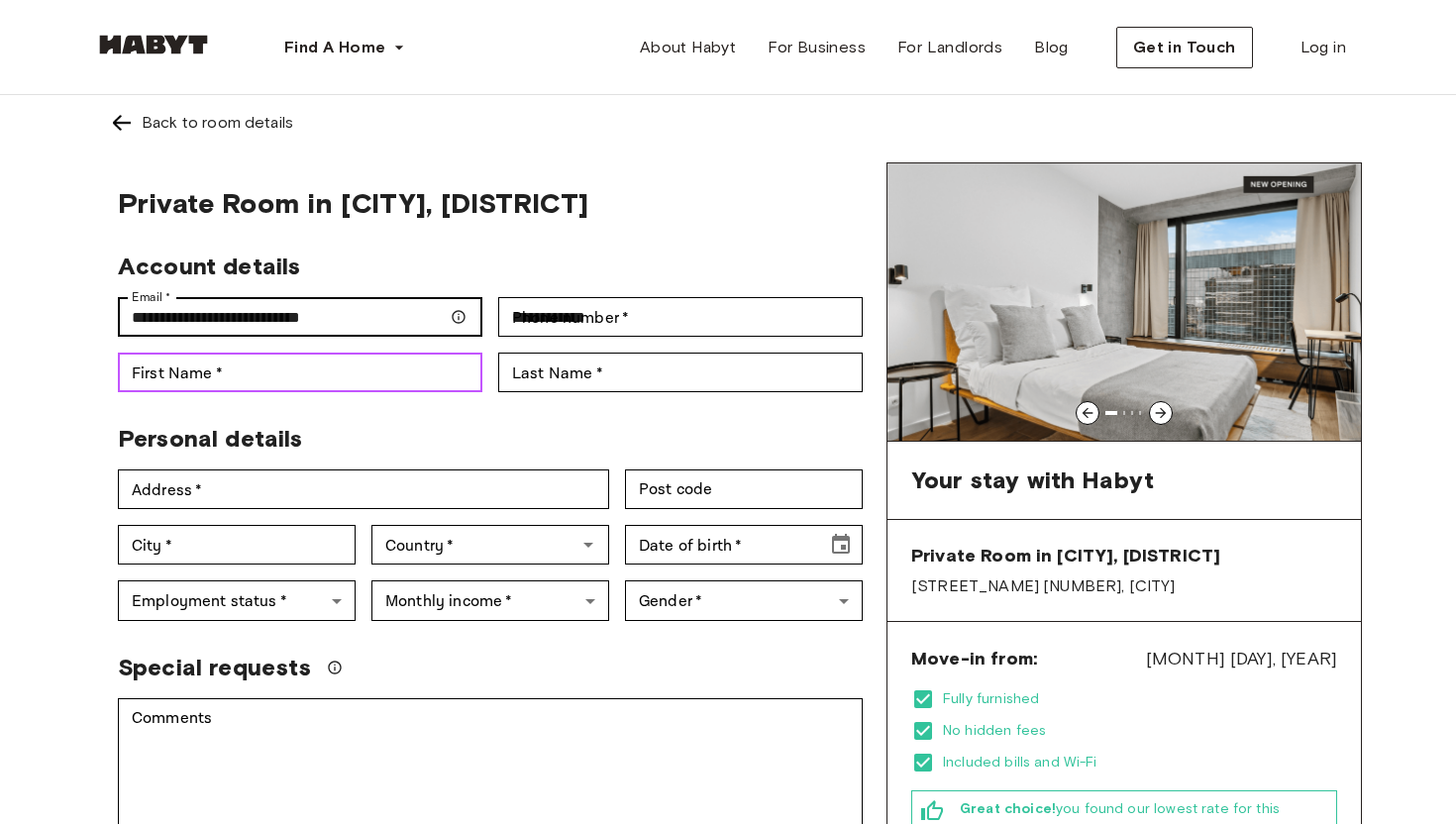 type on "*********" 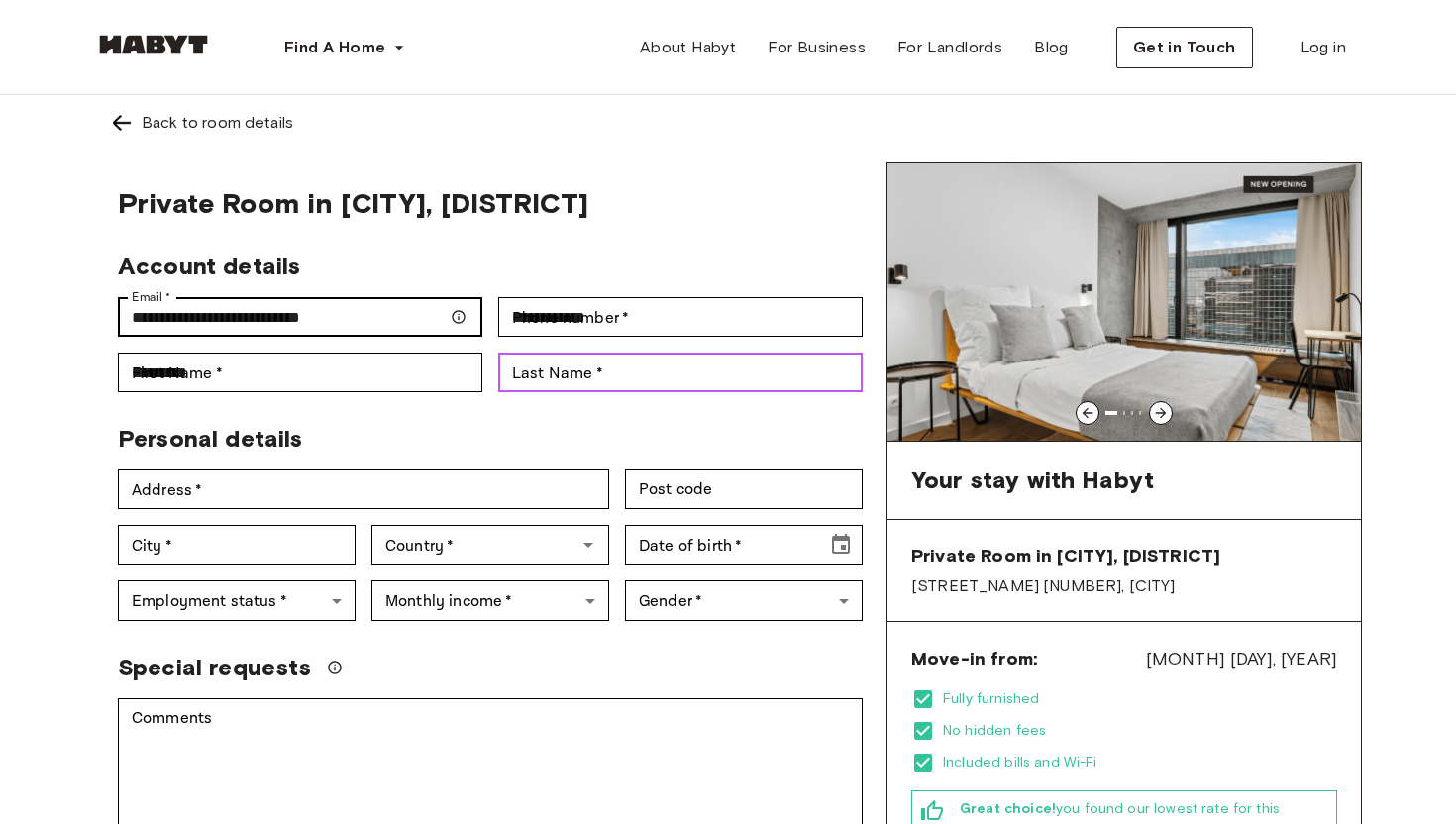 type on "******" 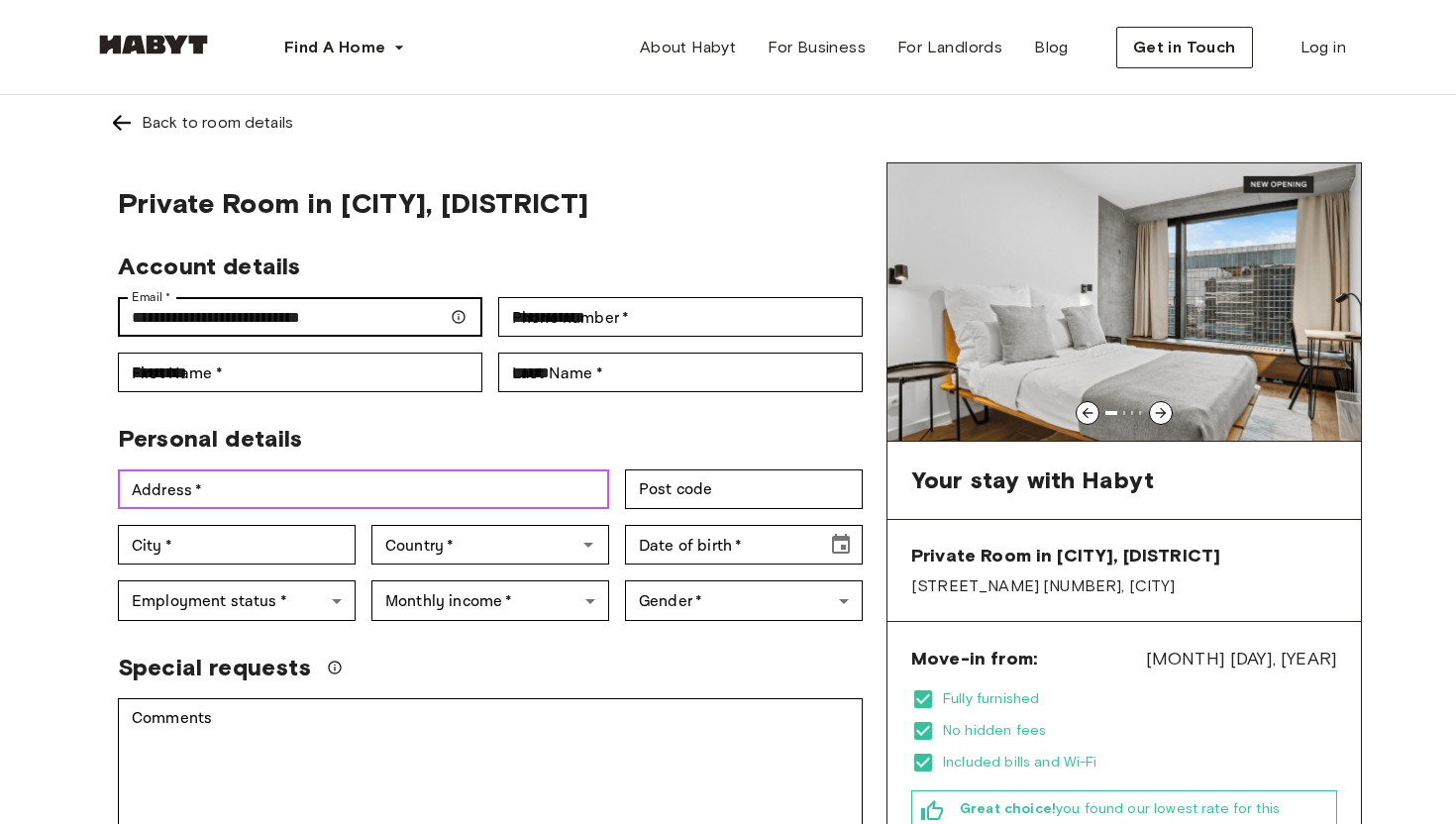 type on "**********" 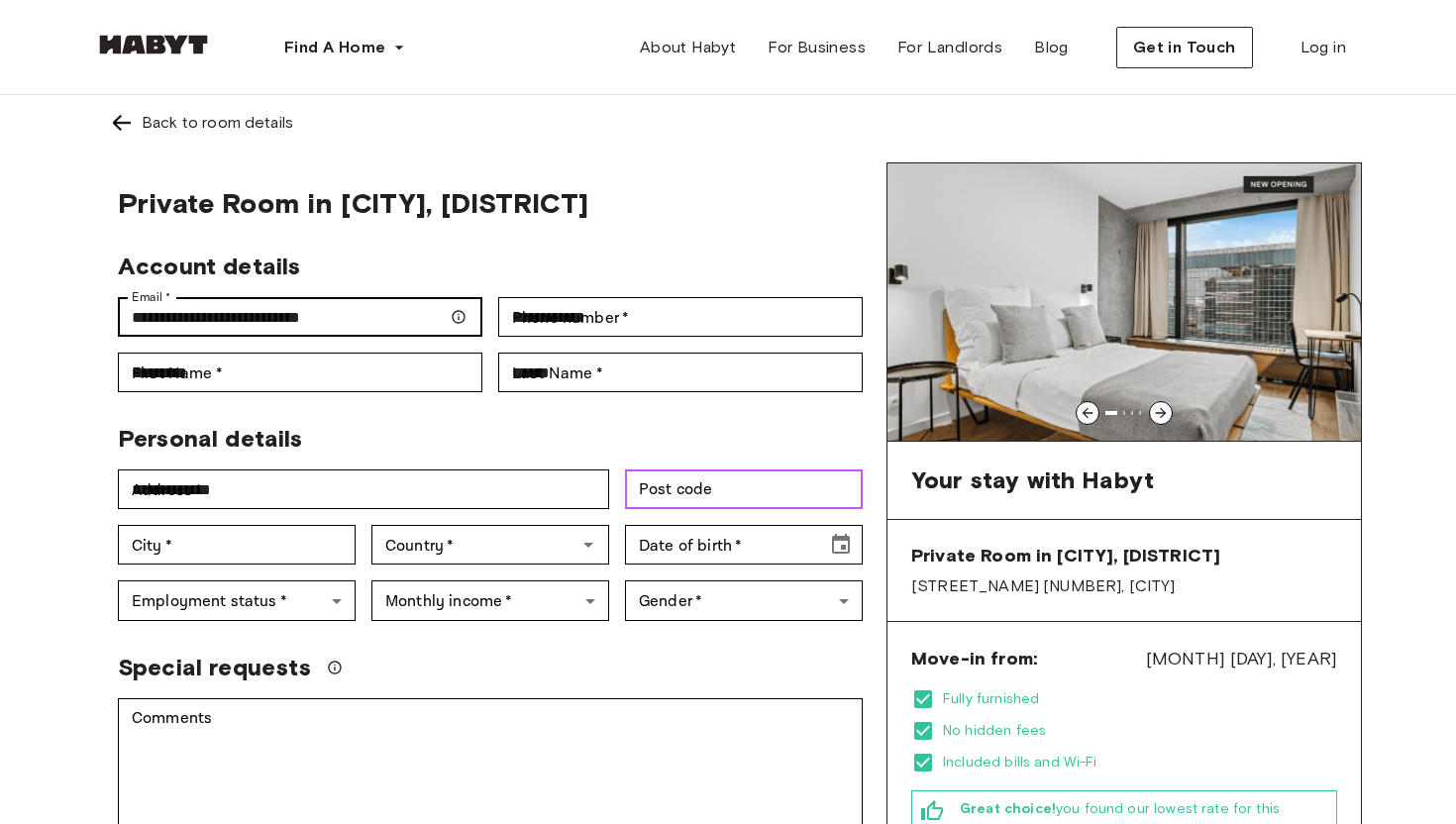 type on "*****" 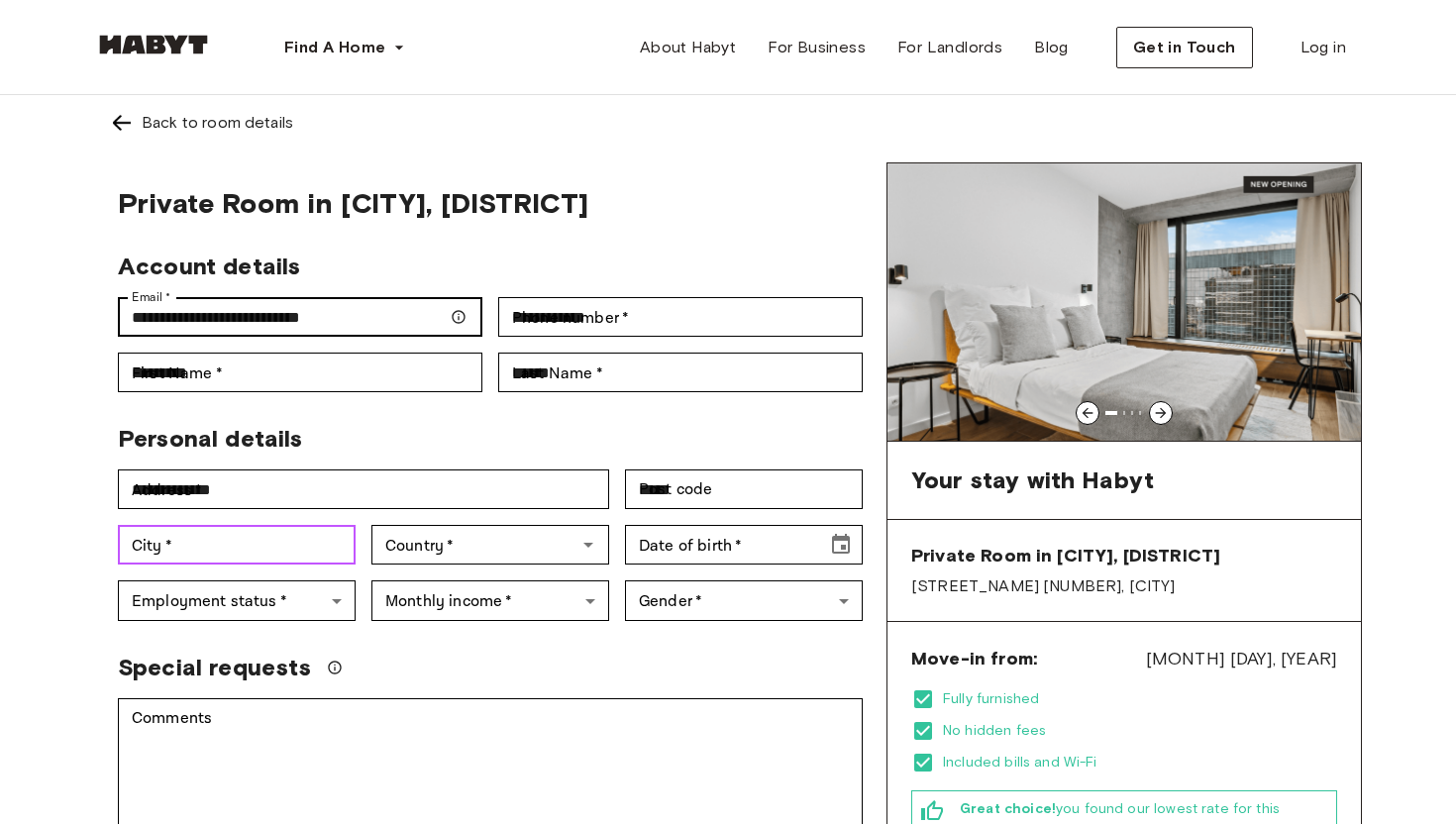 type on "**********" 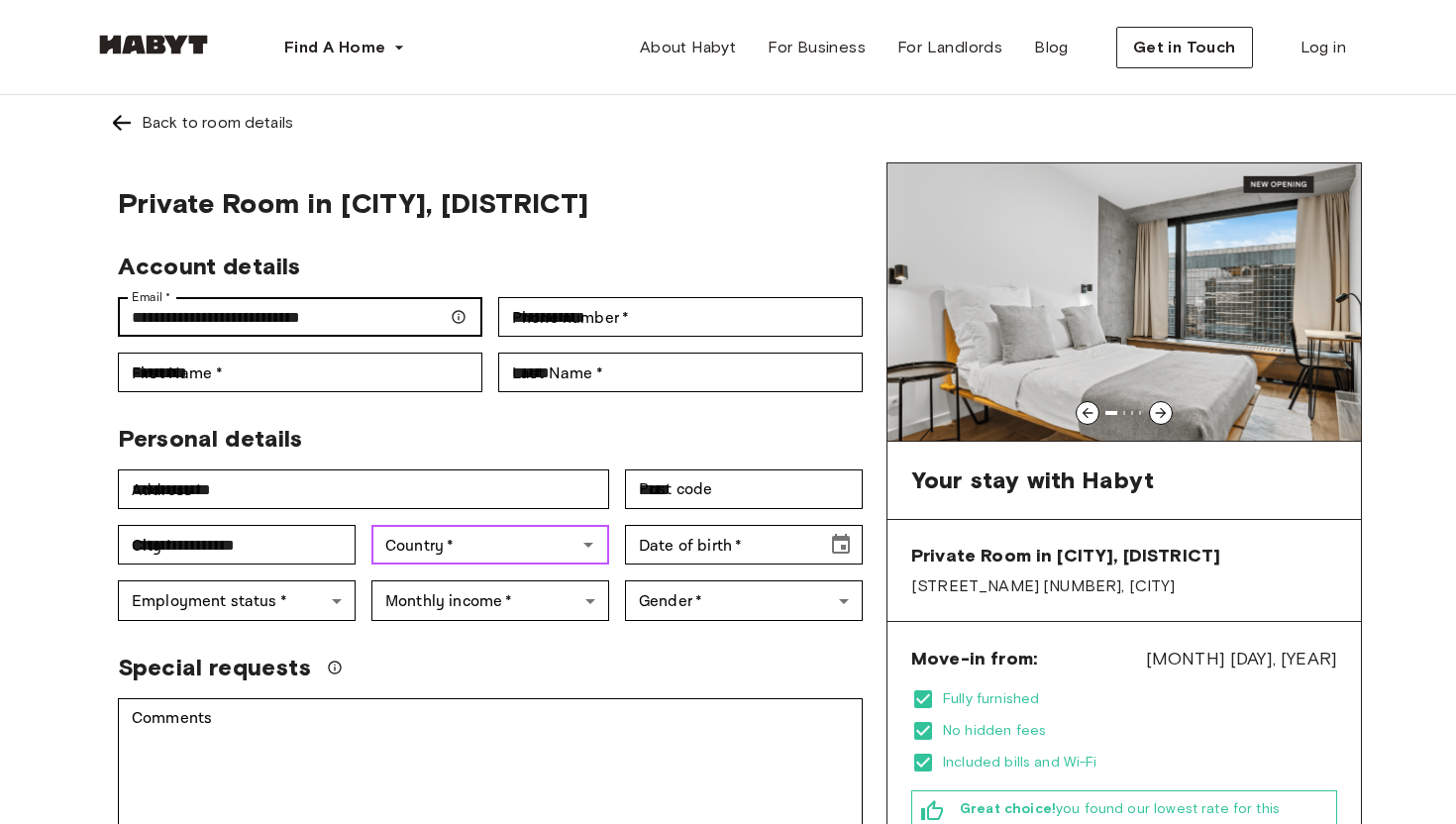 type on "**********" 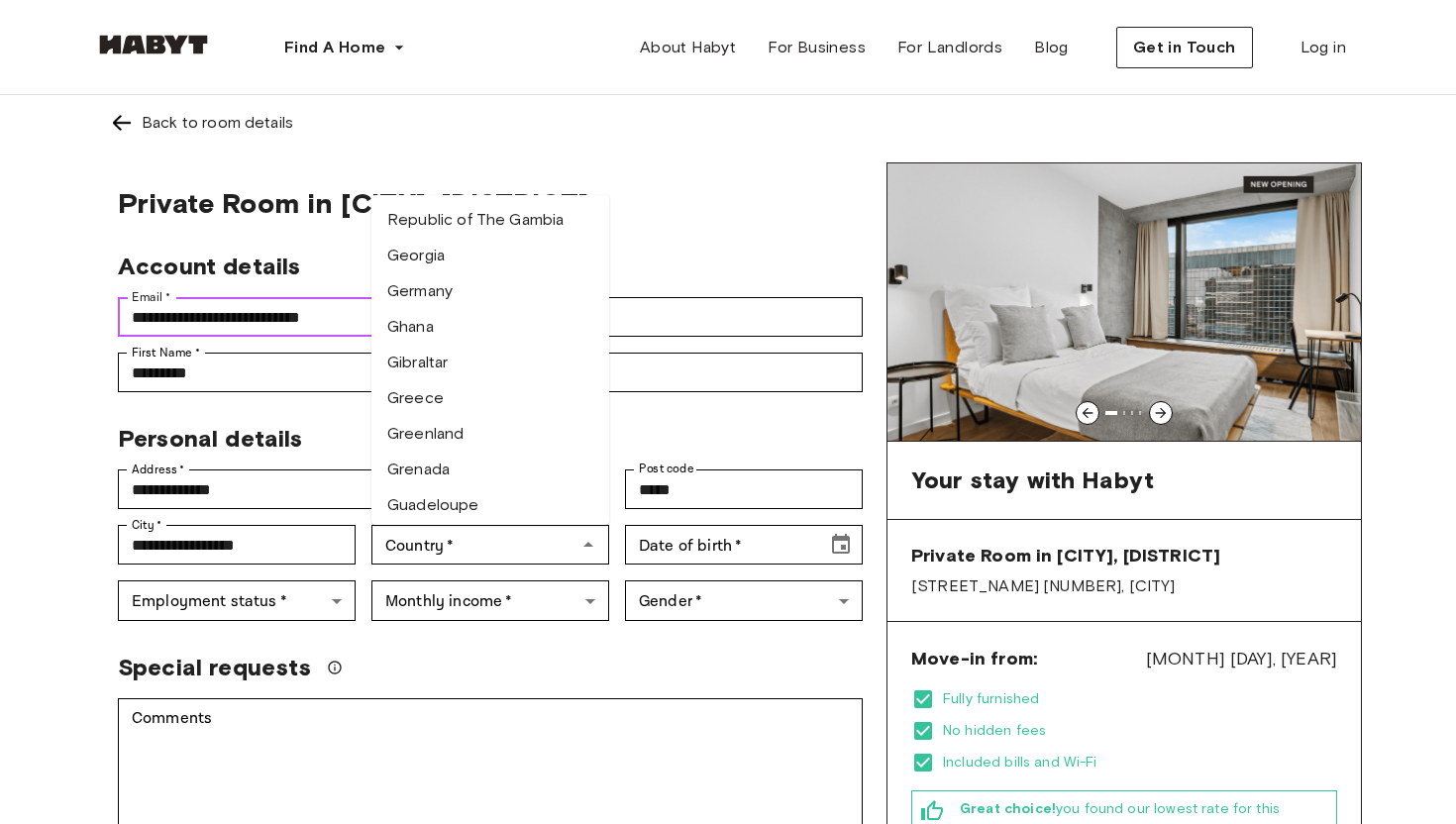 scroll, scrollTop: 2793, scrollLeft: 0, axis: vertical 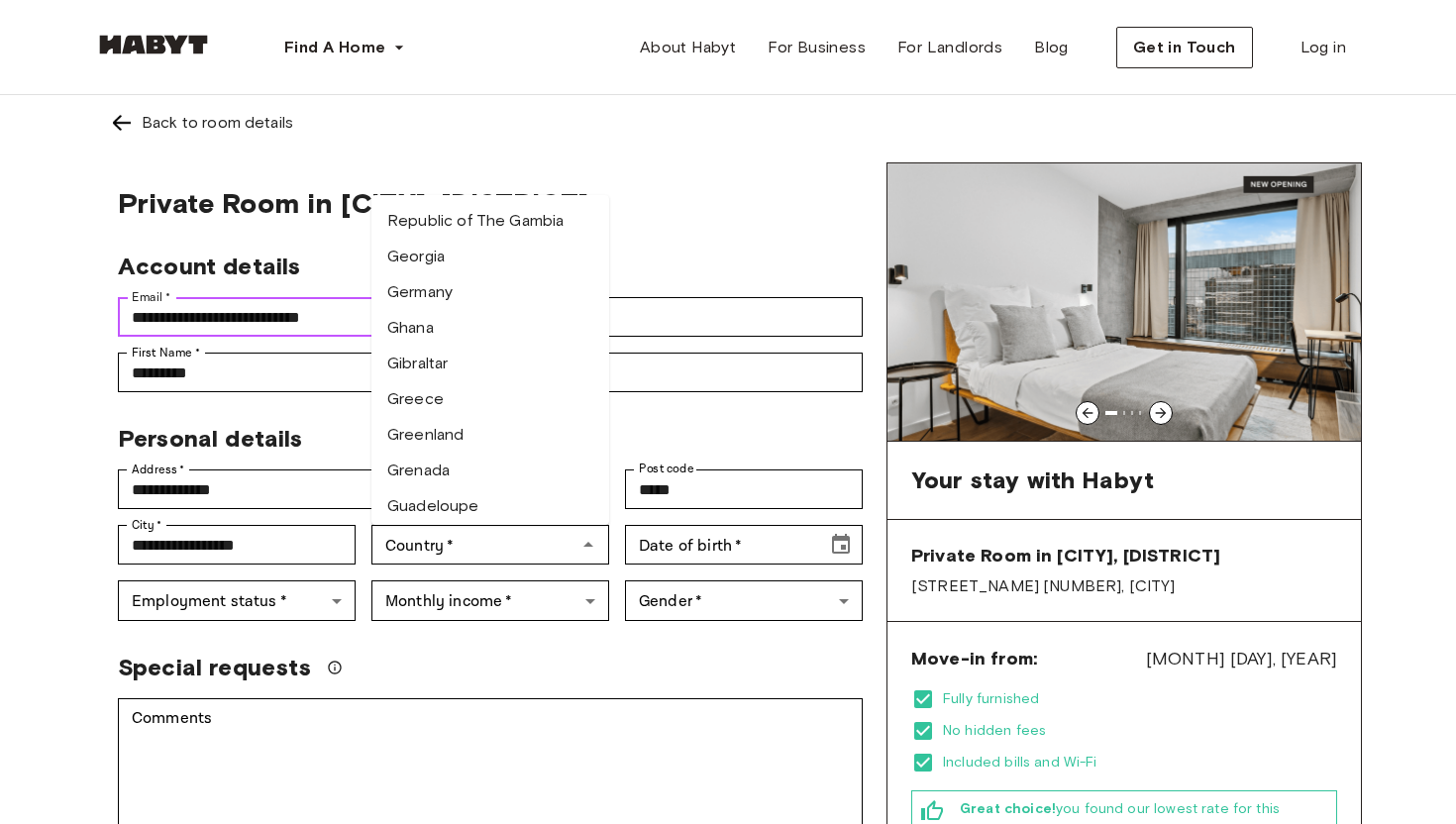 click on "Germany" at bounding box center (490, 292) 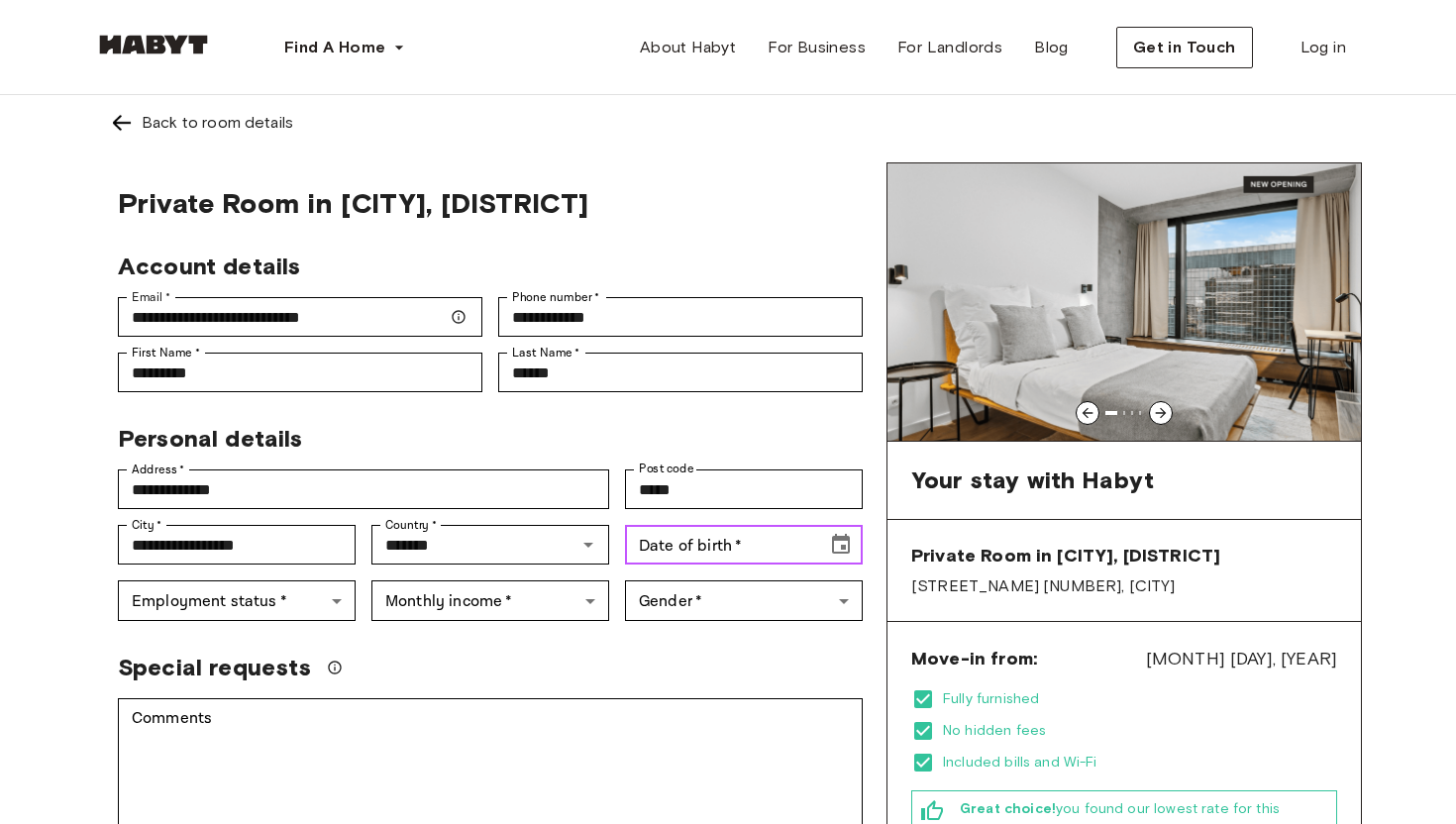click on "Date of birth   *" at bounding box center (719, 545) 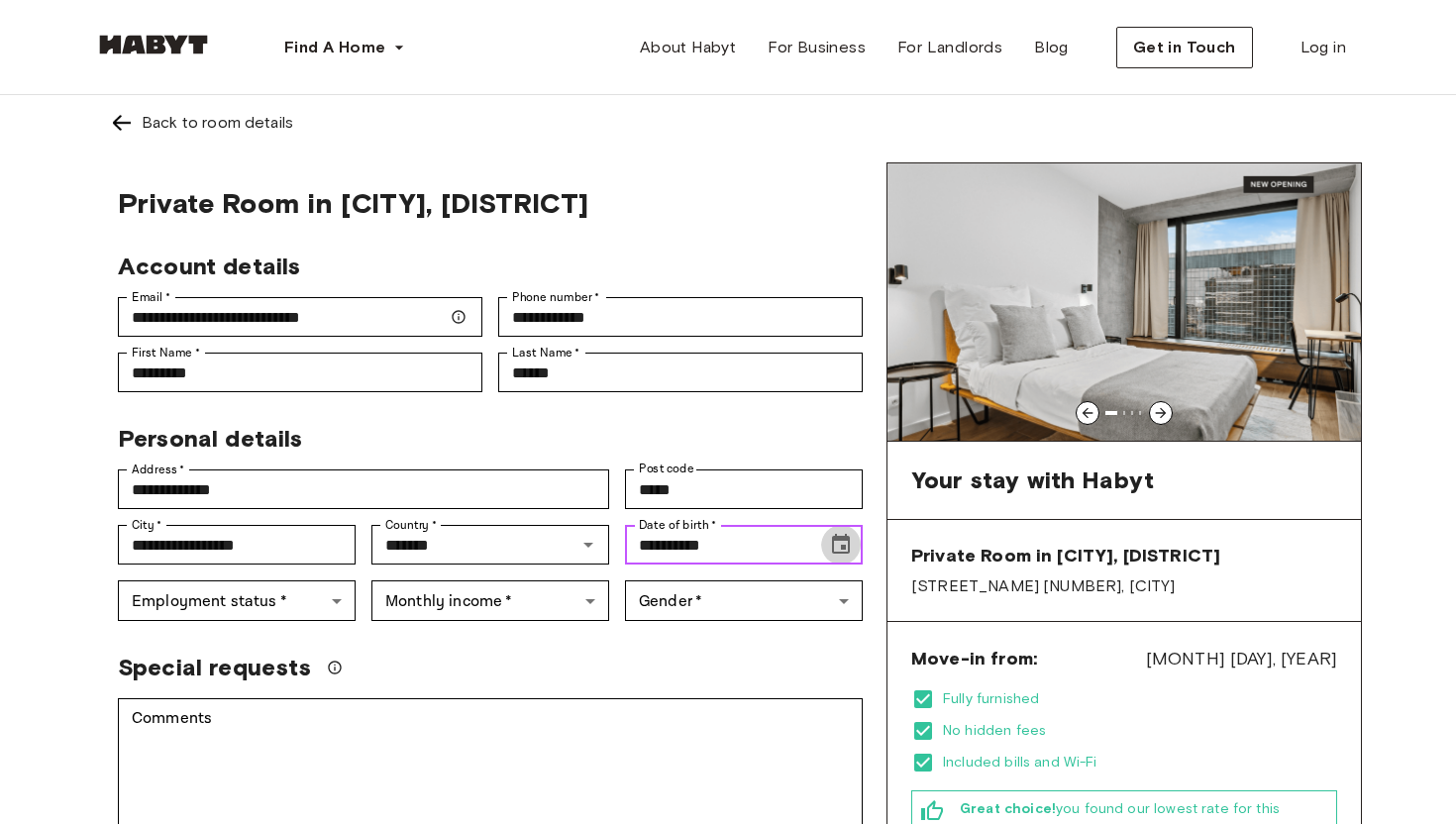 click 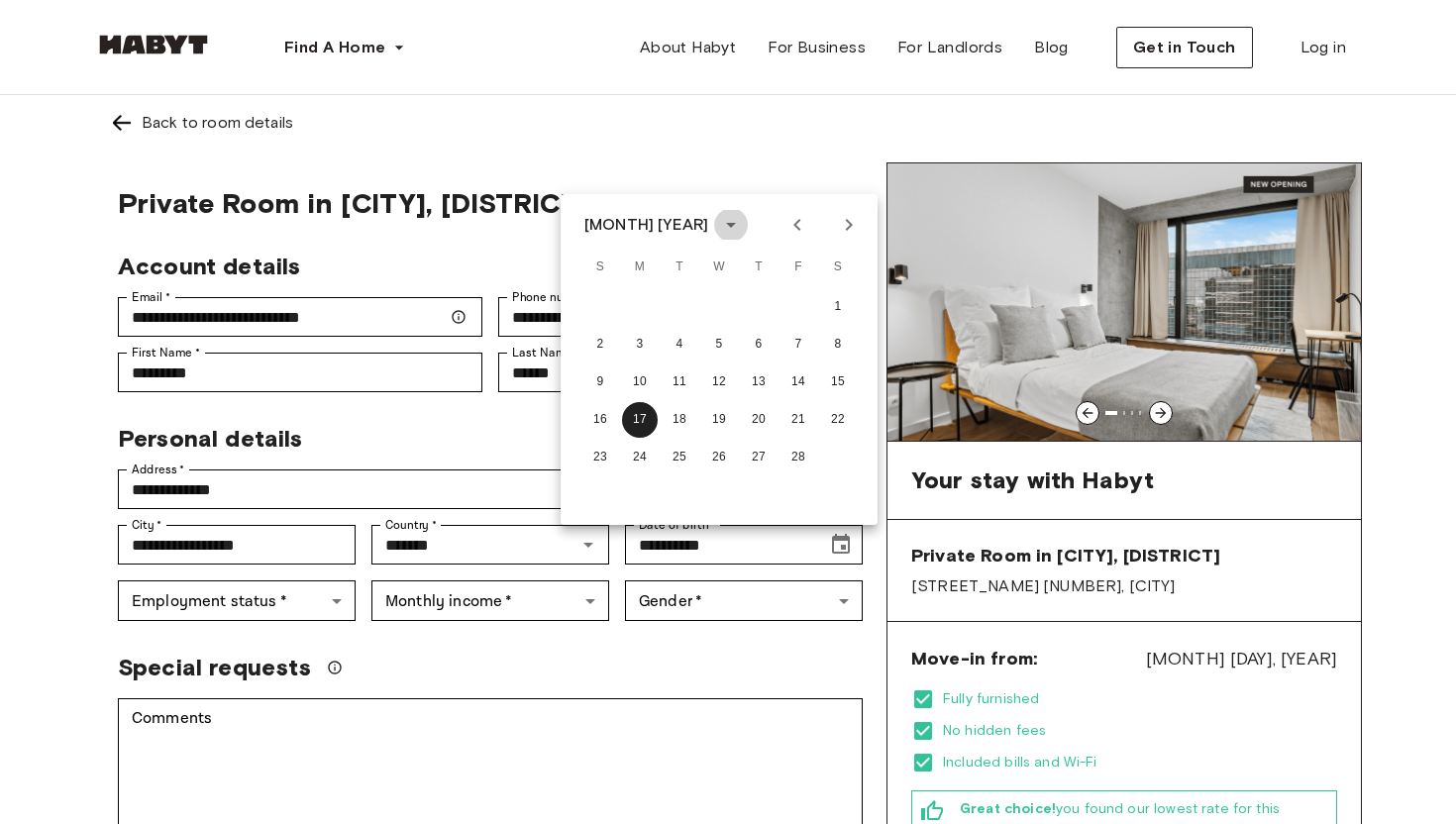 click at bounding box center (731, 225) 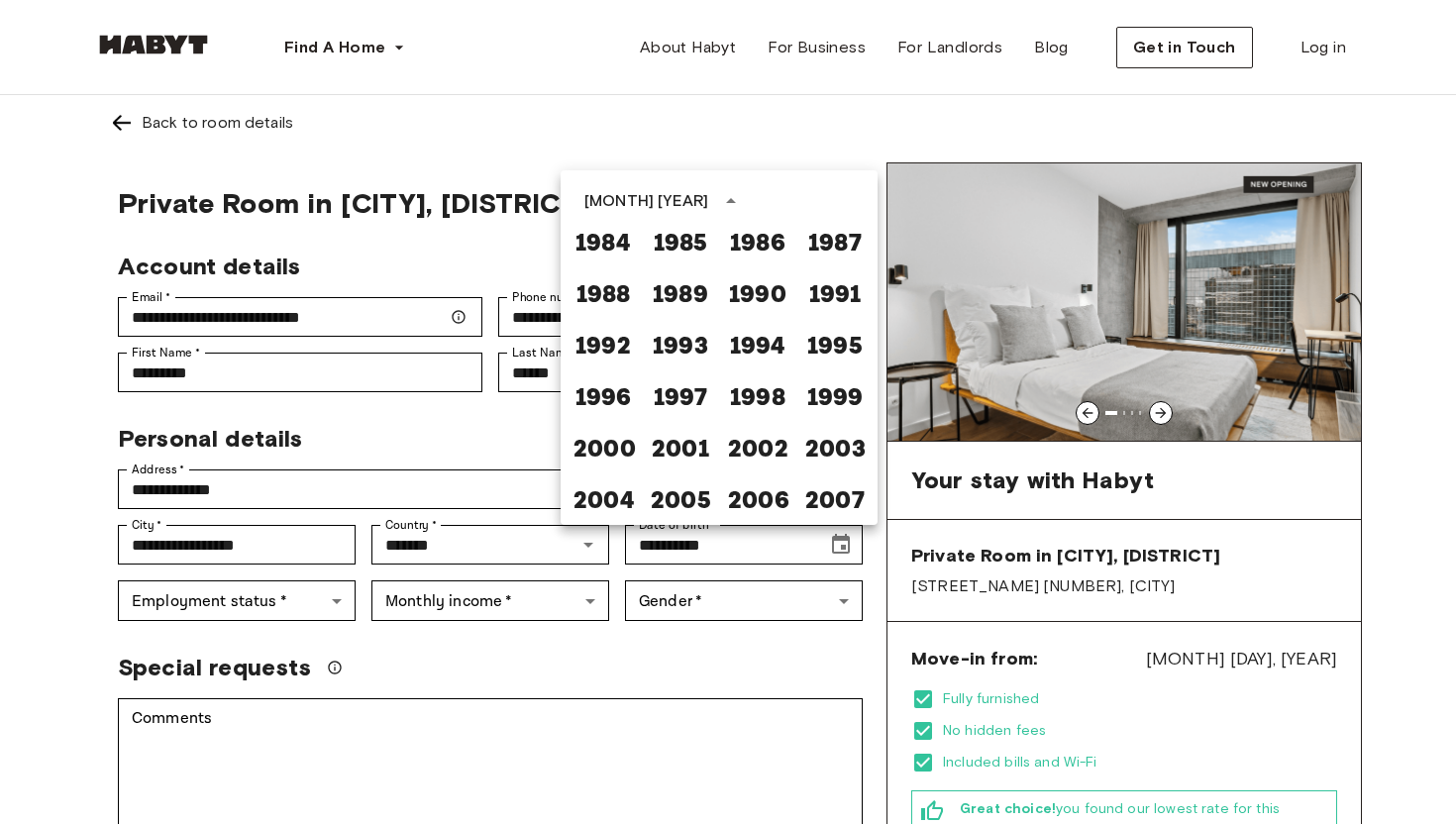 scroll, scrollTop: 1093, scrollLeft: 0, axis: vertical 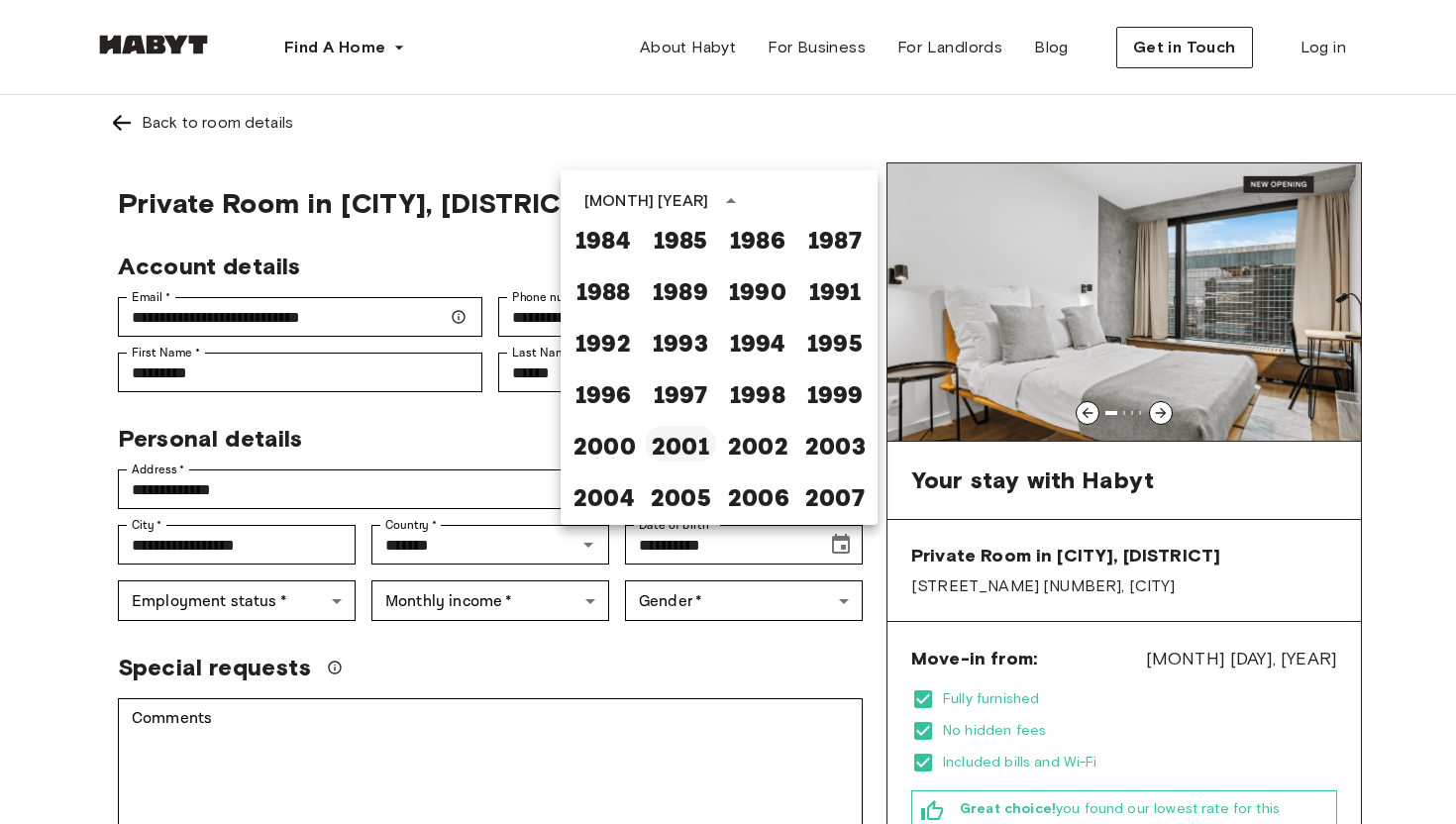 click on "2001" at bounding box center (680, 444) 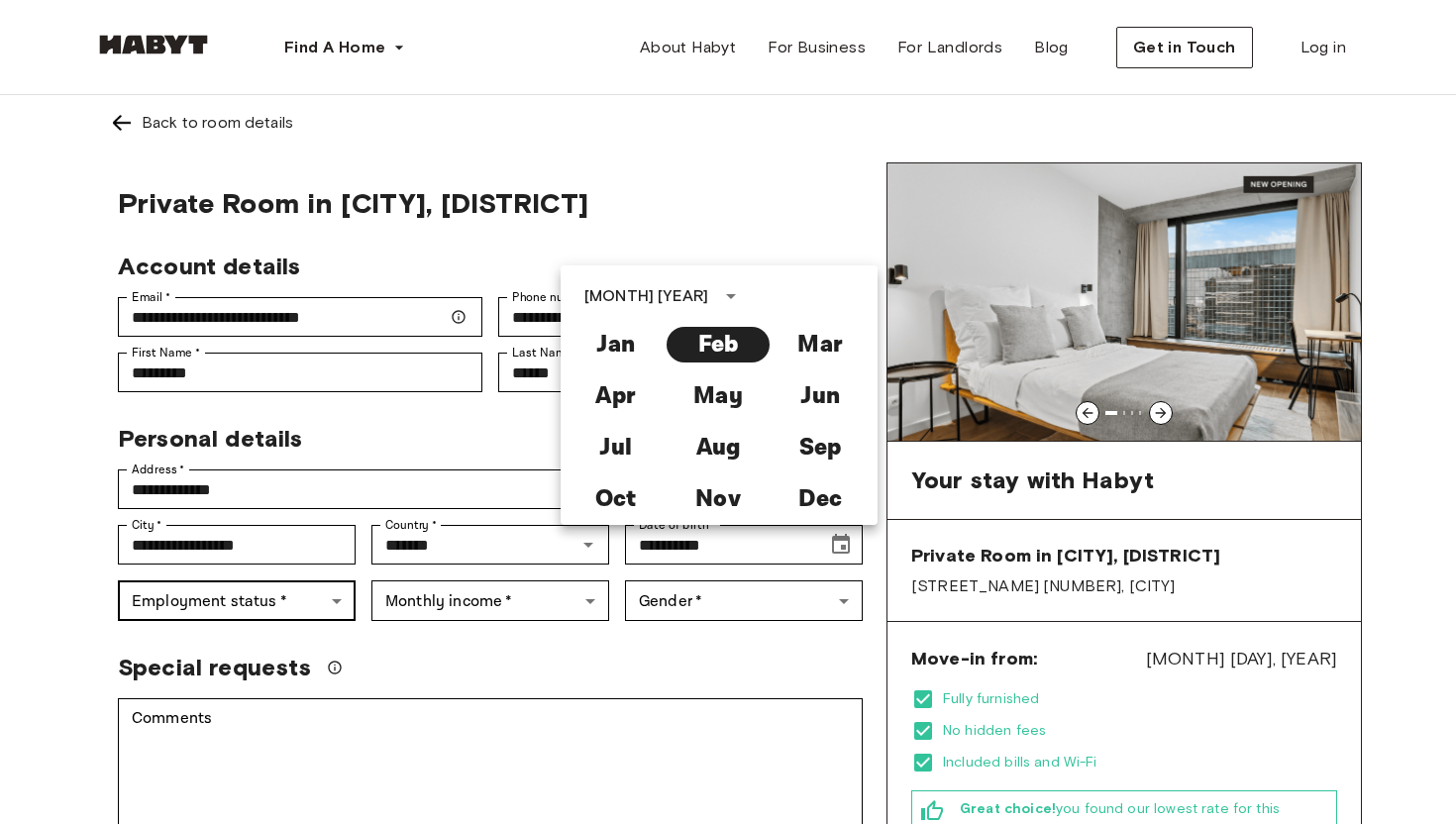 click on "**********" at bounding box center (728, 1180) 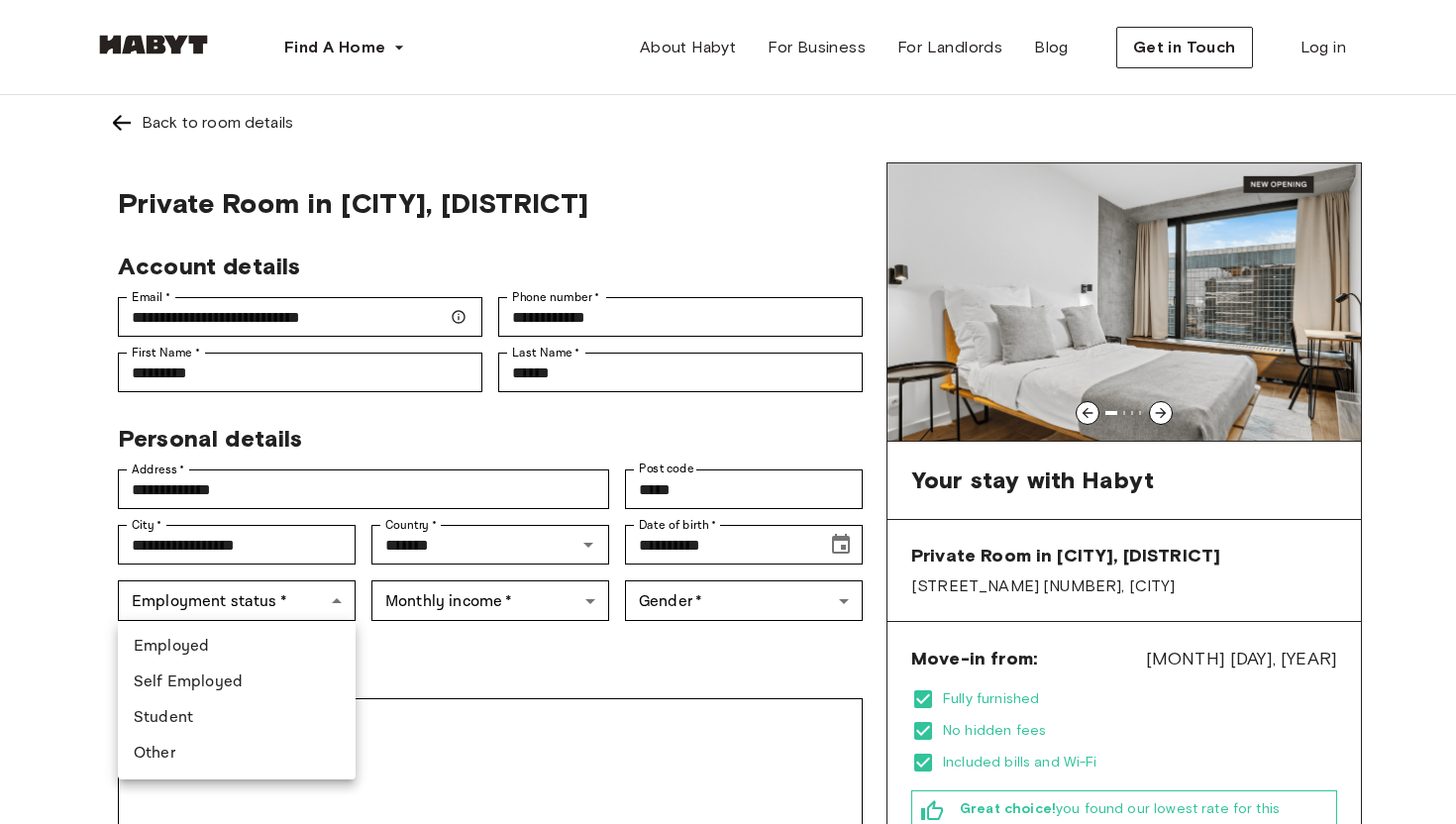 click on "Employed" at bounding box center [237, 647] 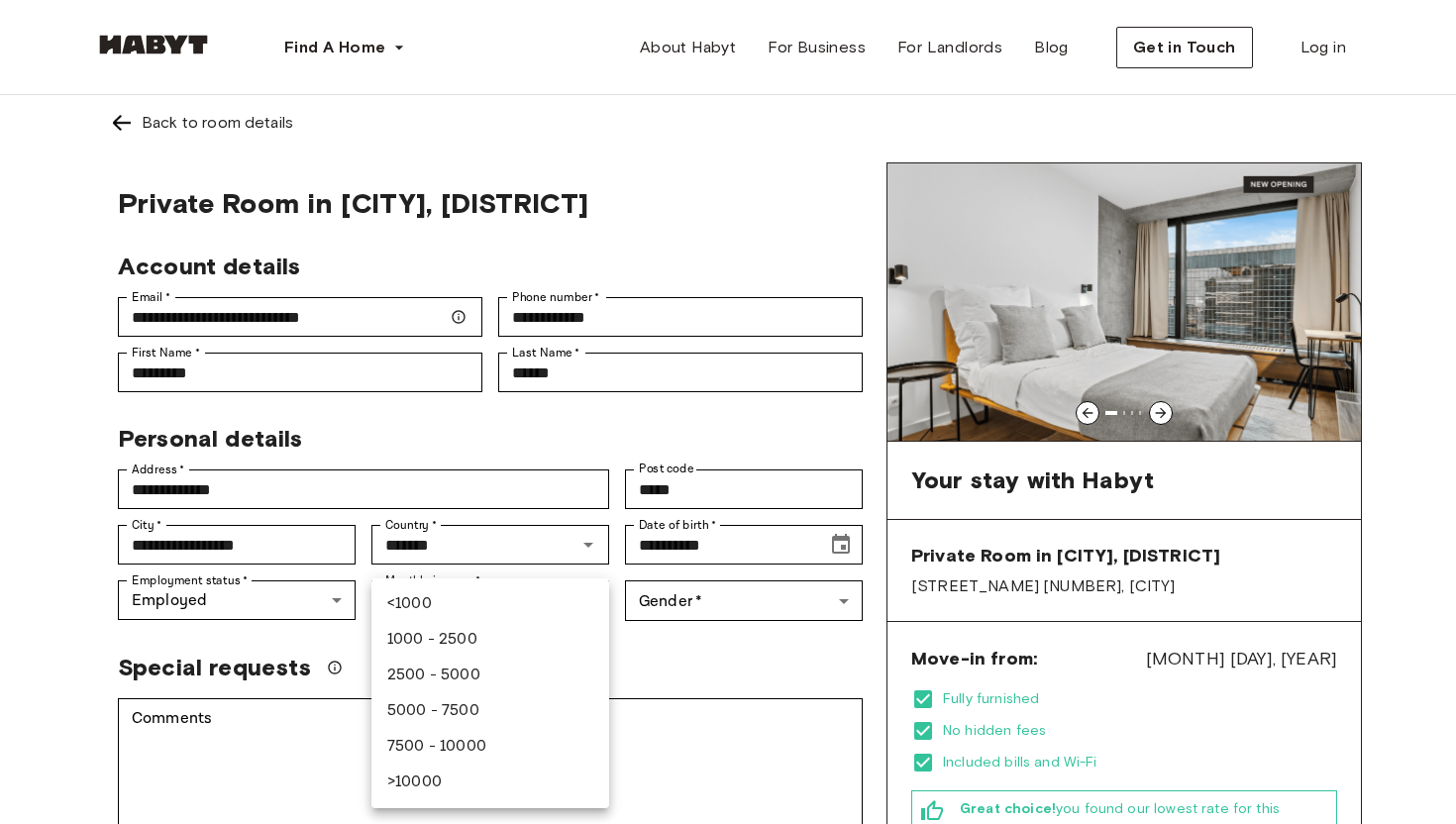 click on "**********" at bounding box center (728, 1180) 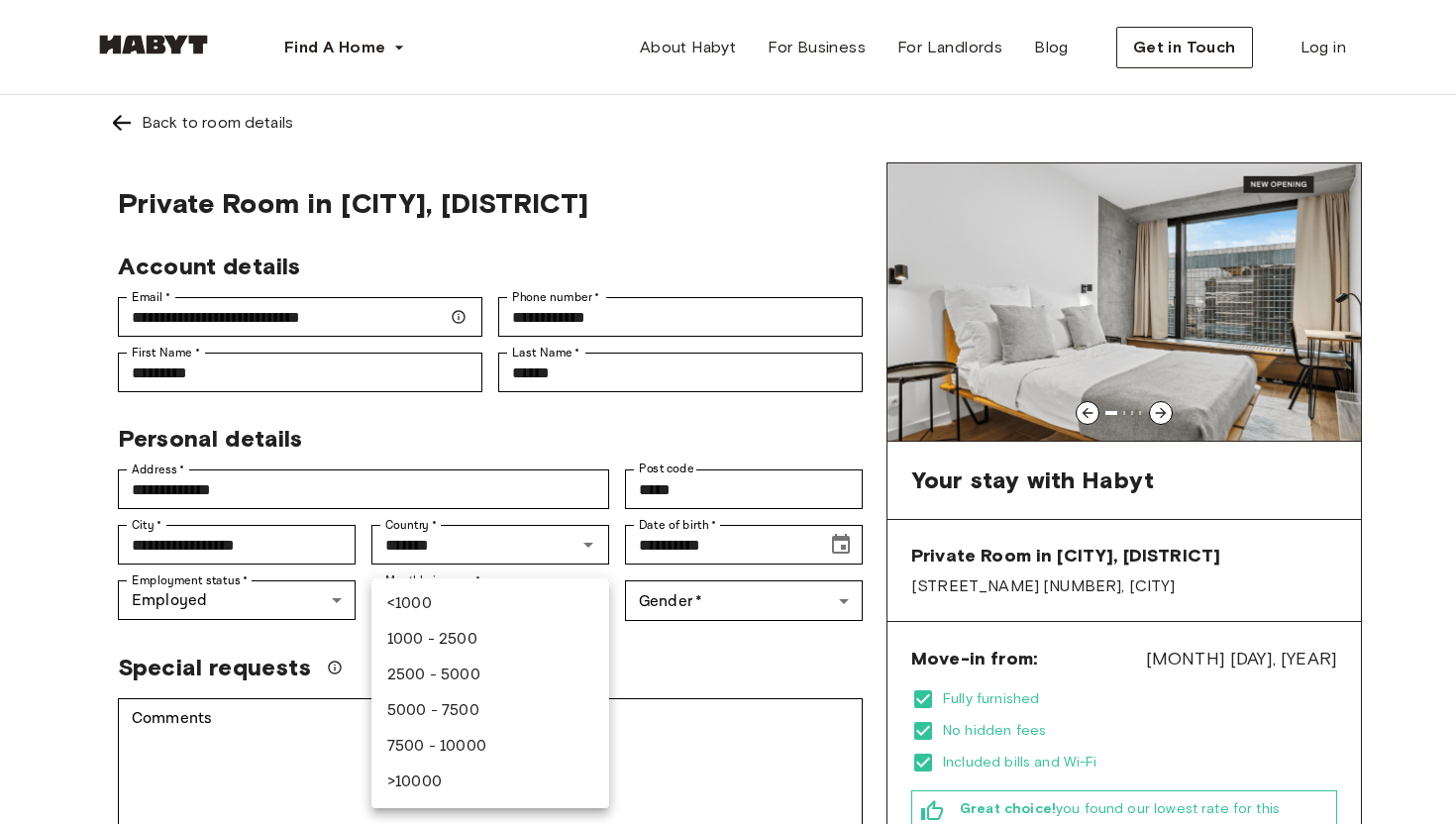 type on "***" 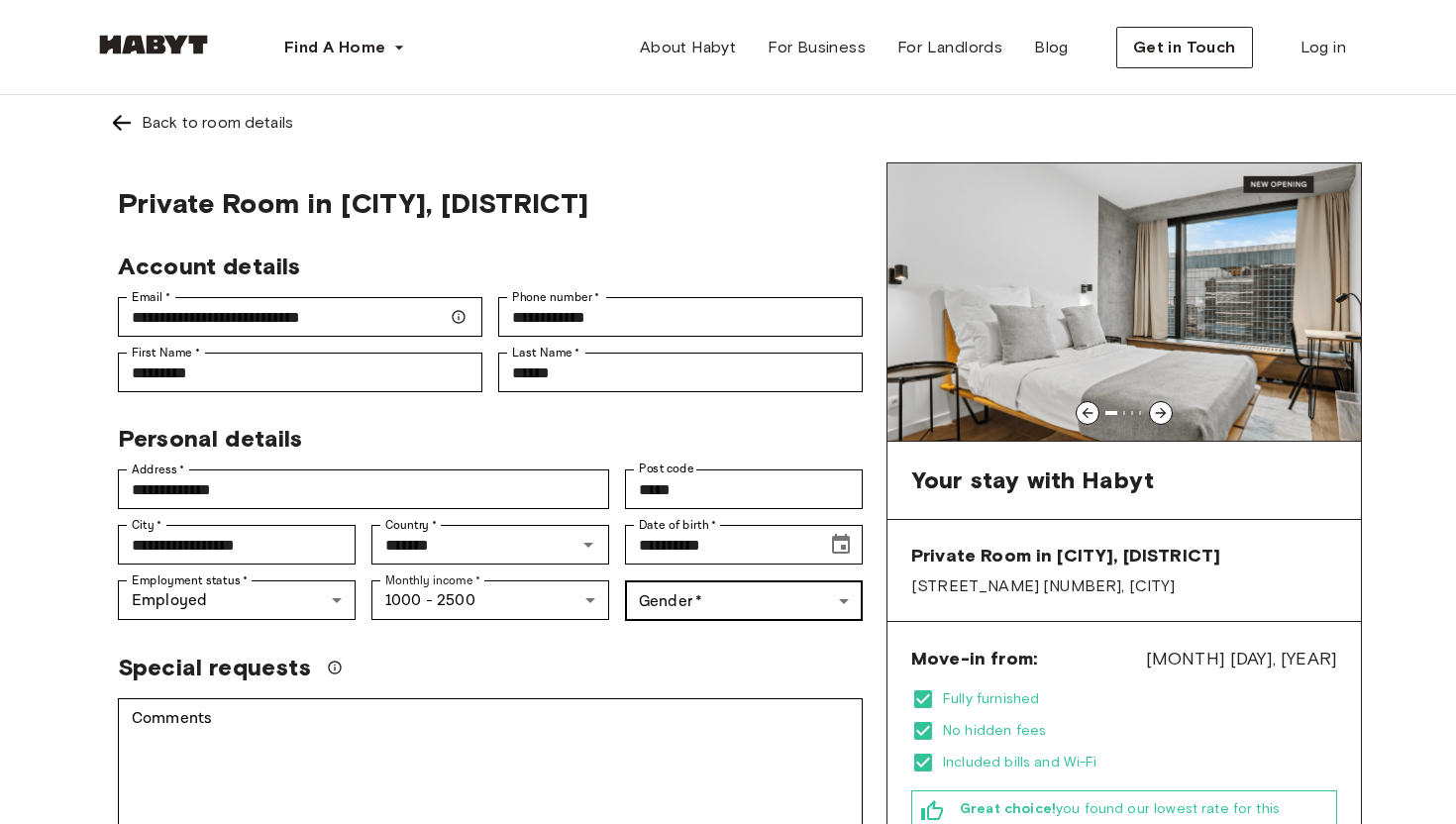 click on "**********" at bounding box center [728, 1180] 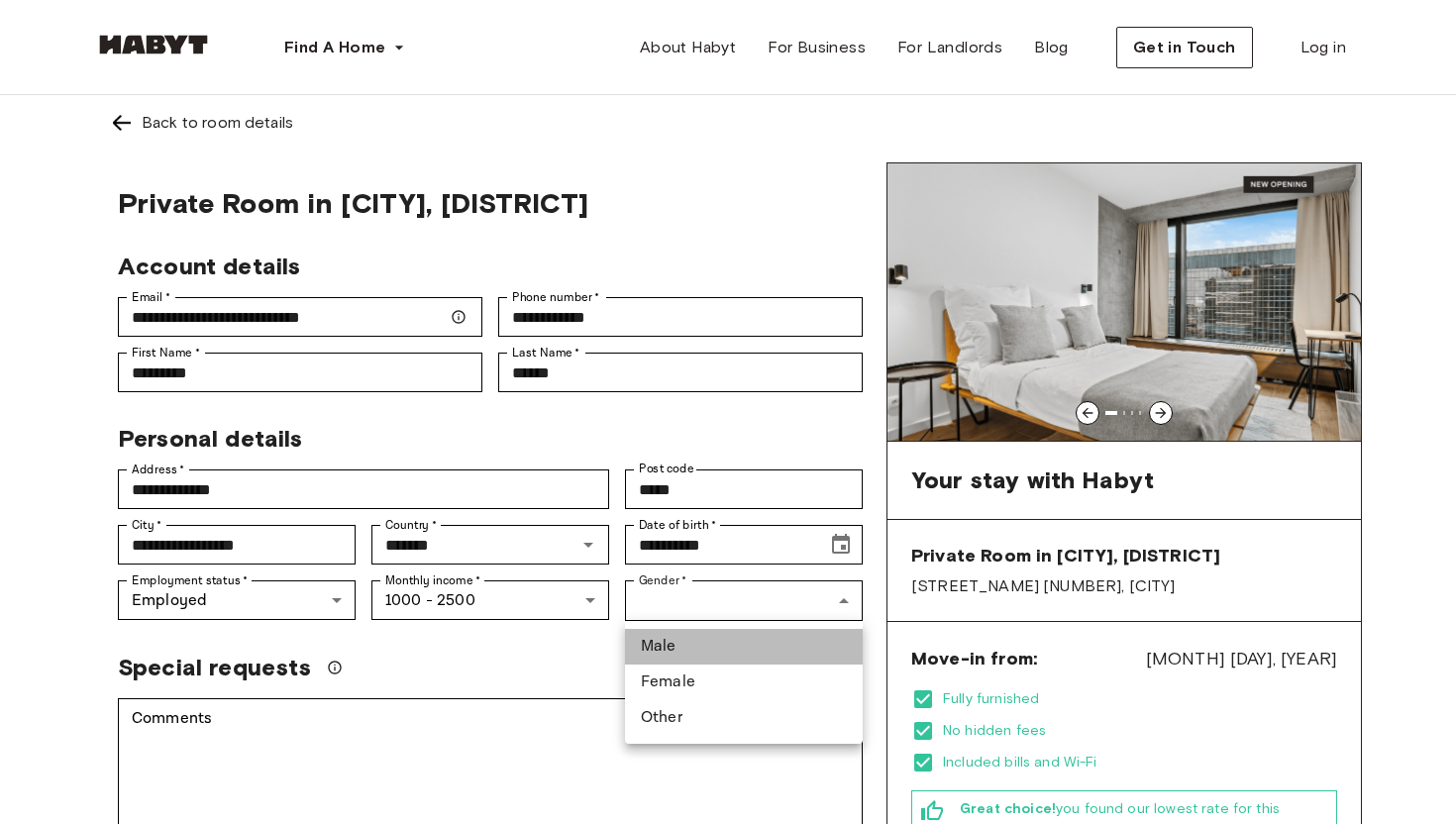 click on "Male" at bounding box center [744, 647] 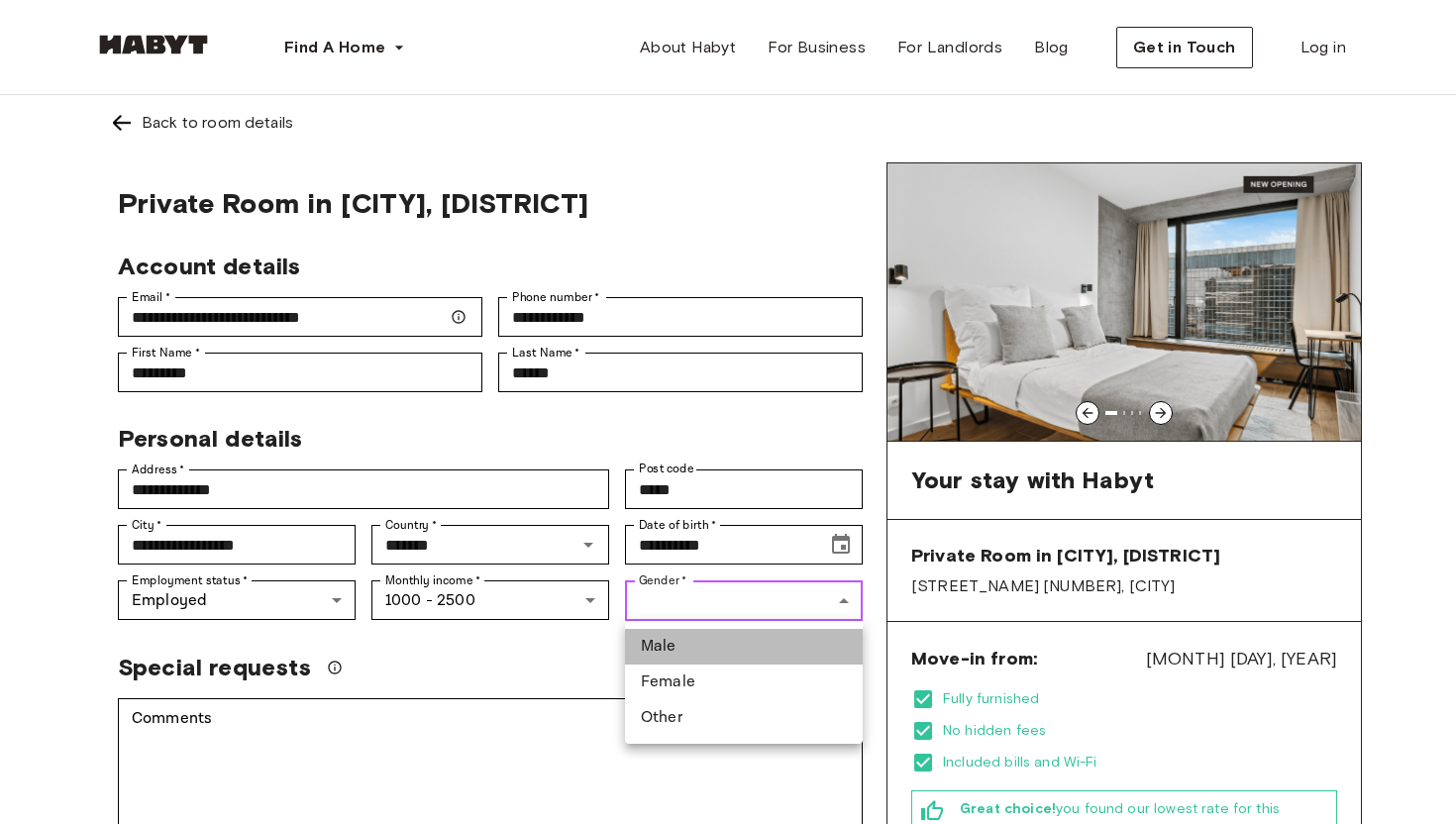 type on "****" 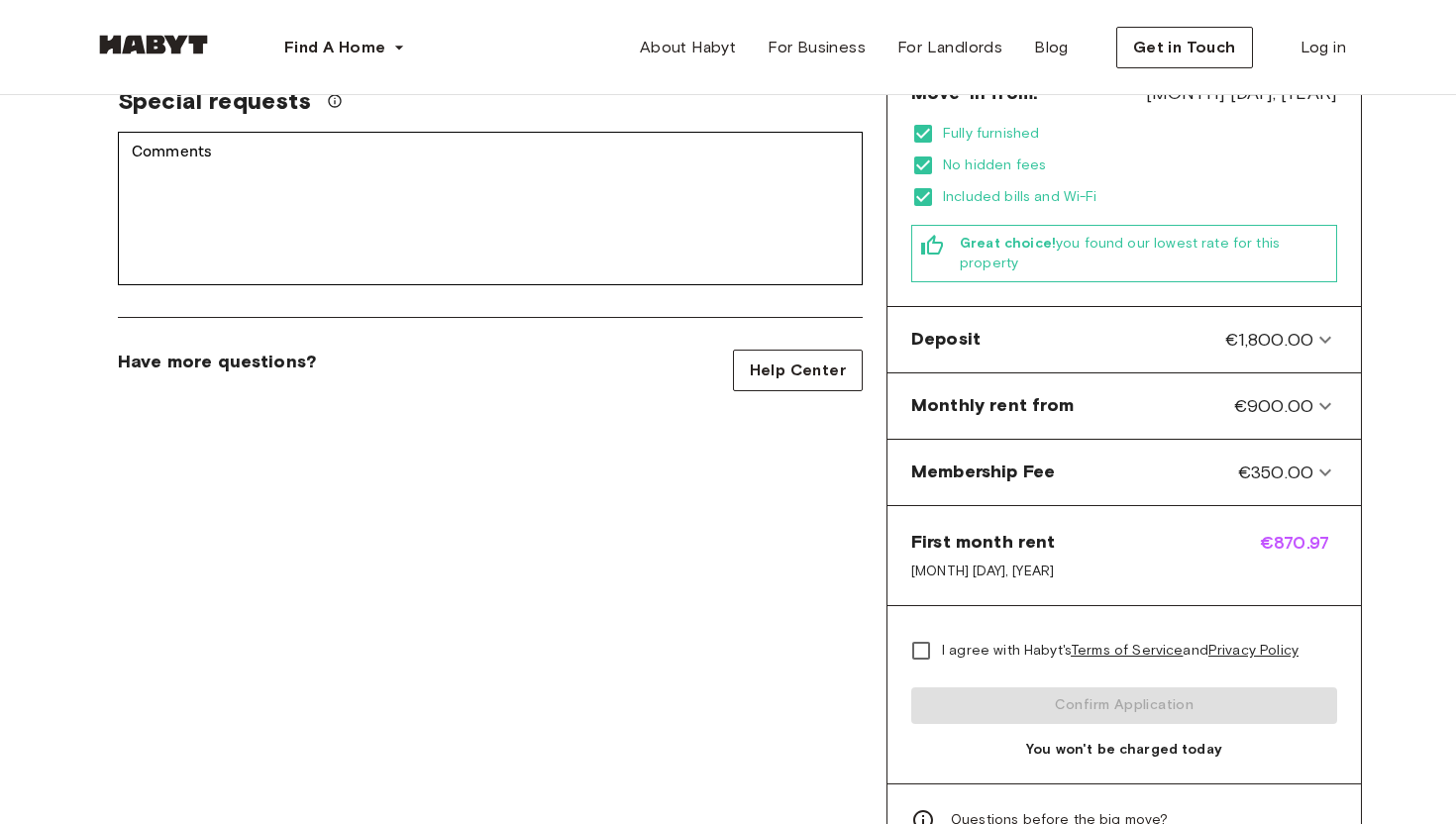 scroll, scrollTop: 583, scrollLeft: 0, axis: vertical 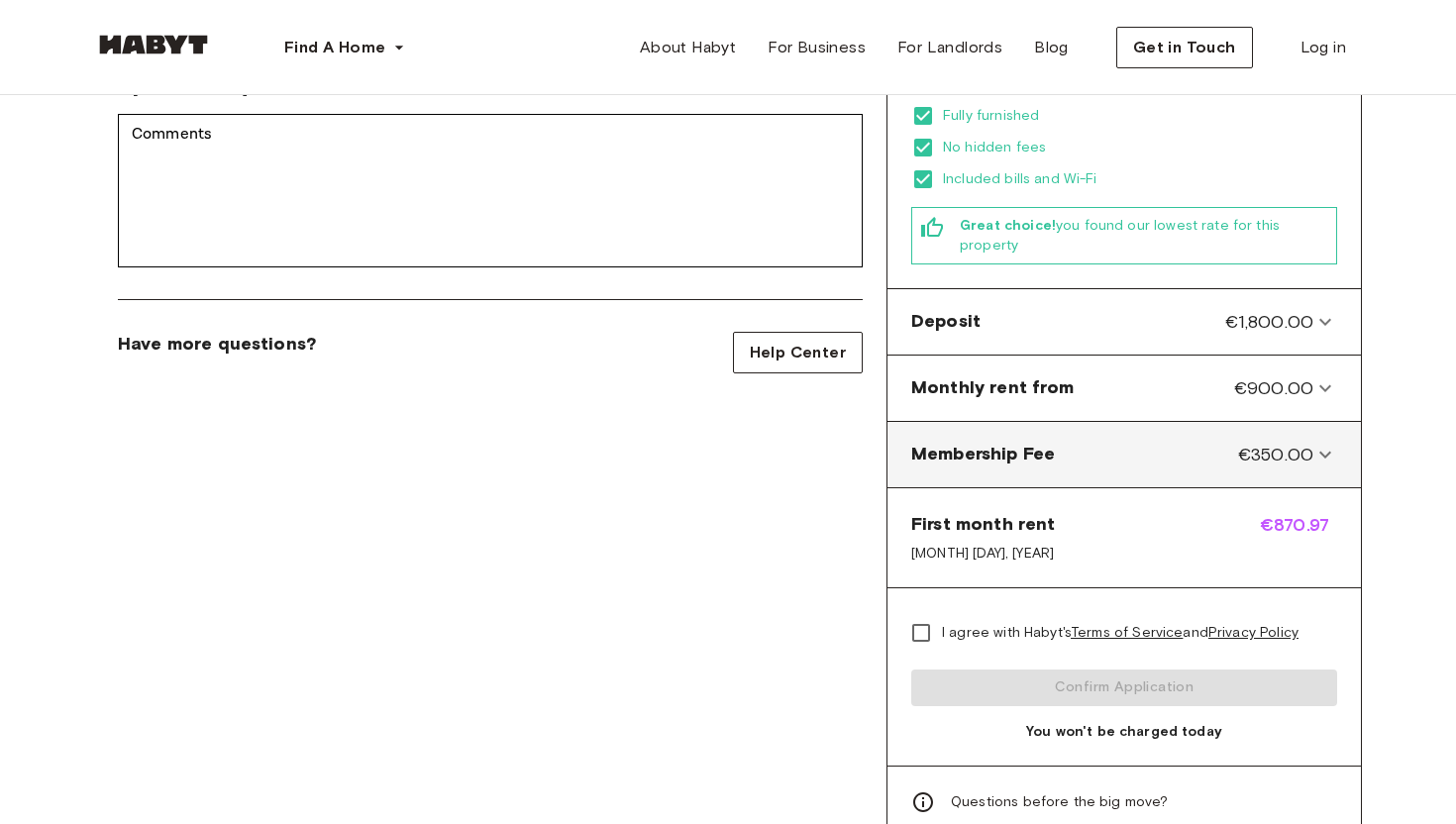 click on "€350.00" at bounding box center [1276, 455] 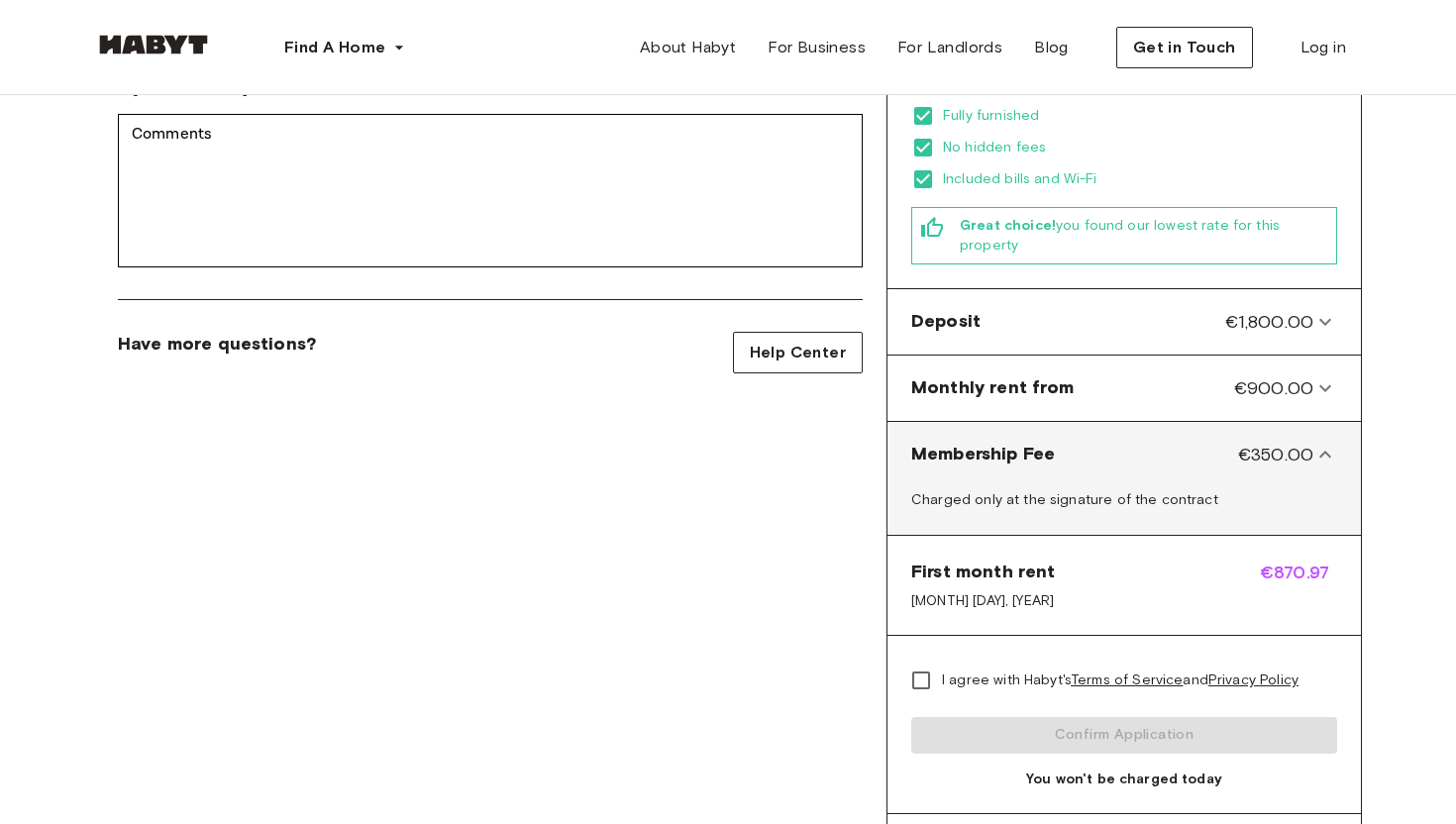 click on "€350.00" at bounding box center [1276, 455] 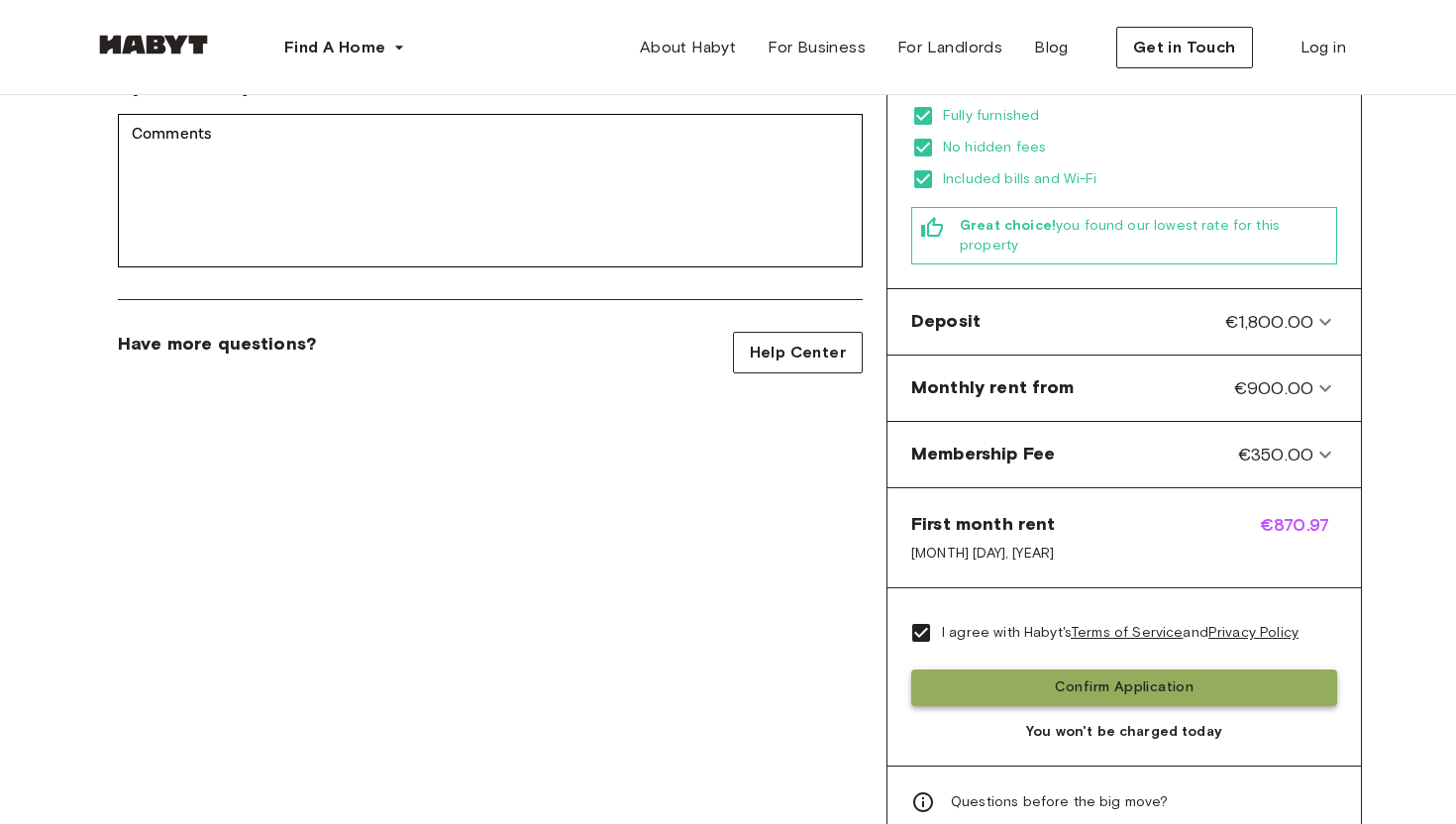 click on "Confirm Application" at bounding box center (1124, 687) 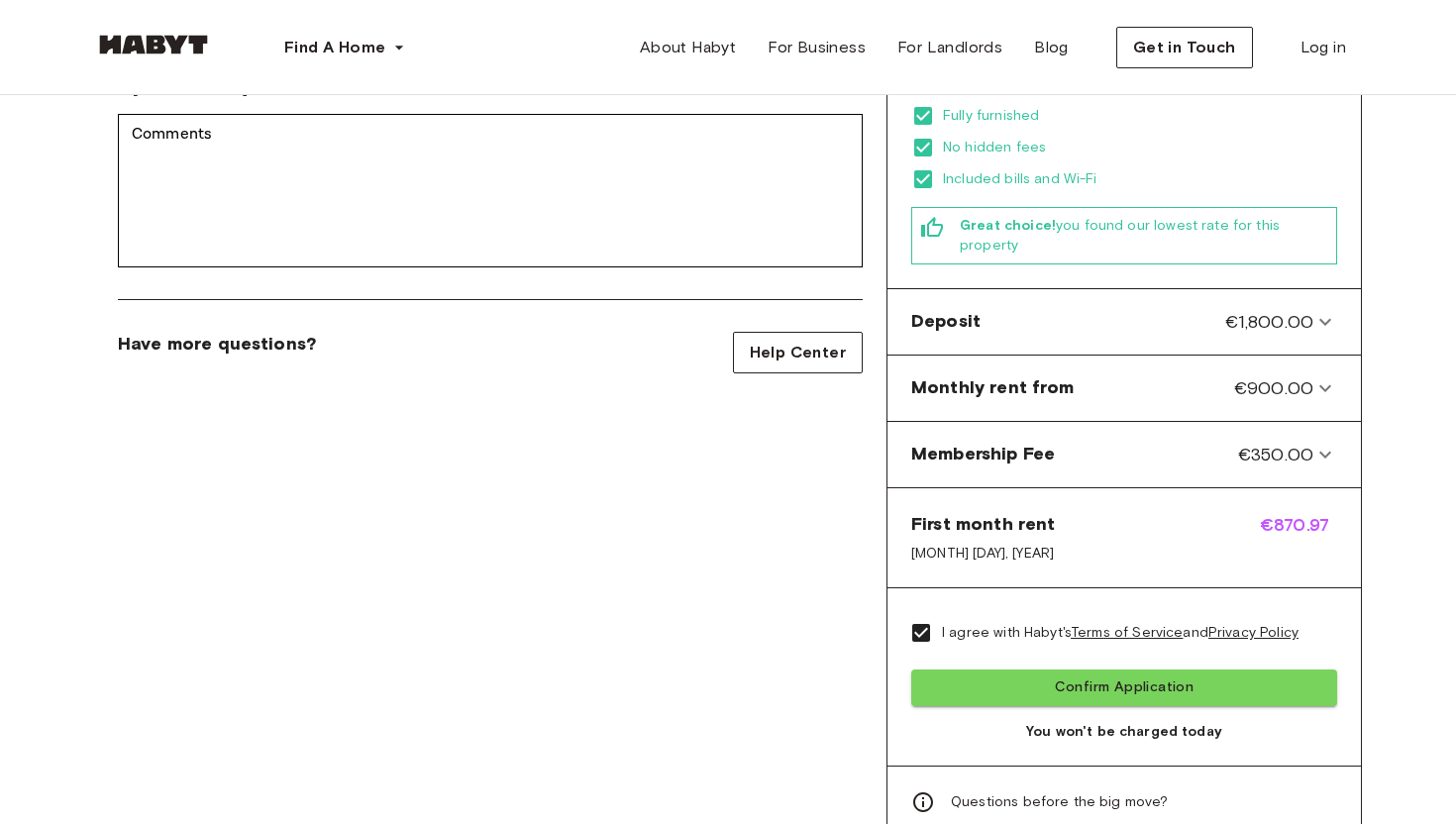 scroll, scrollTop: 0, scrollLeft: 0, axis: both 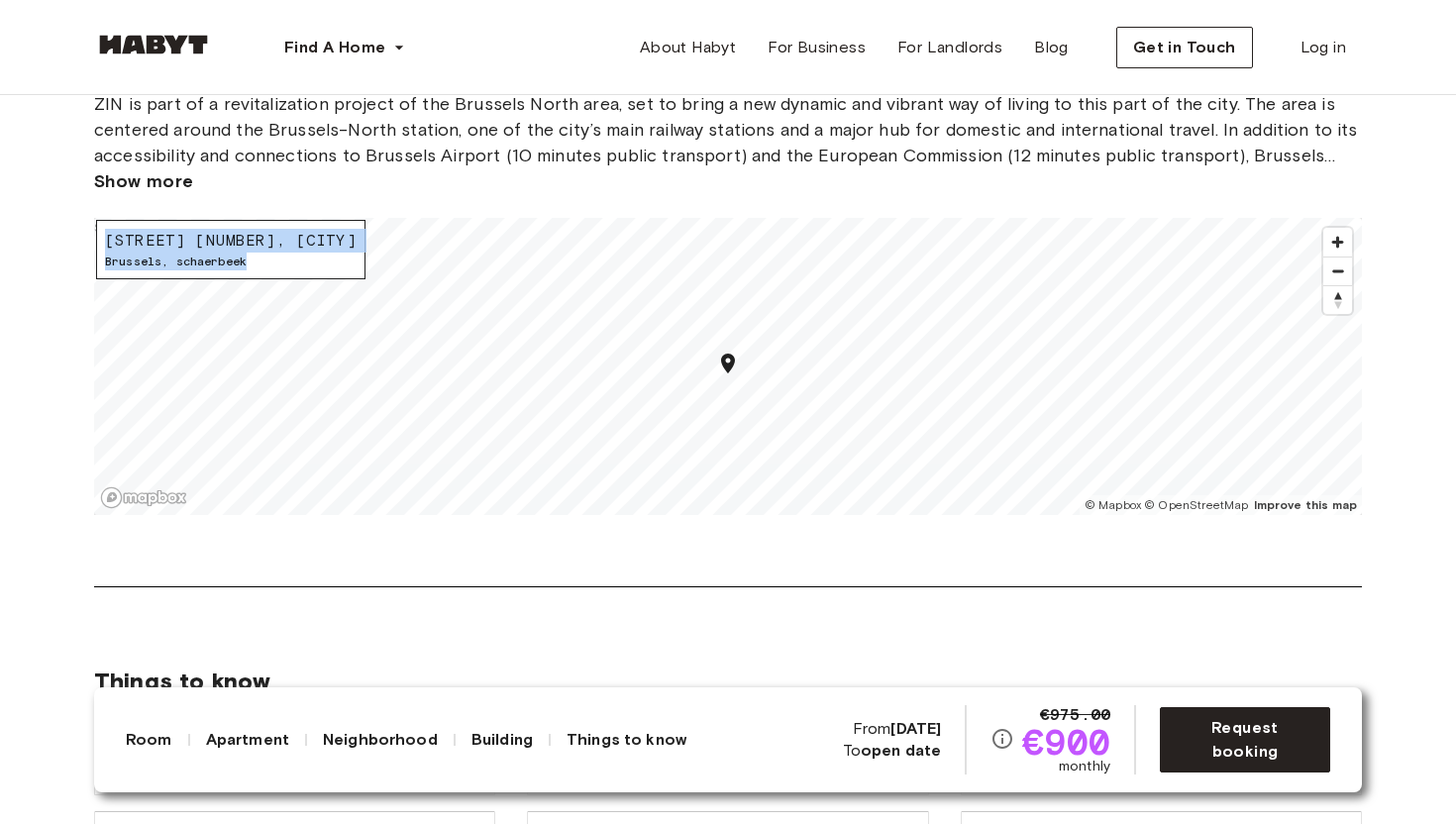 drag, startPoint x: 106, startPoint y: 265, endPoint x: 276, endPoint y: 286, distance: 171.29215 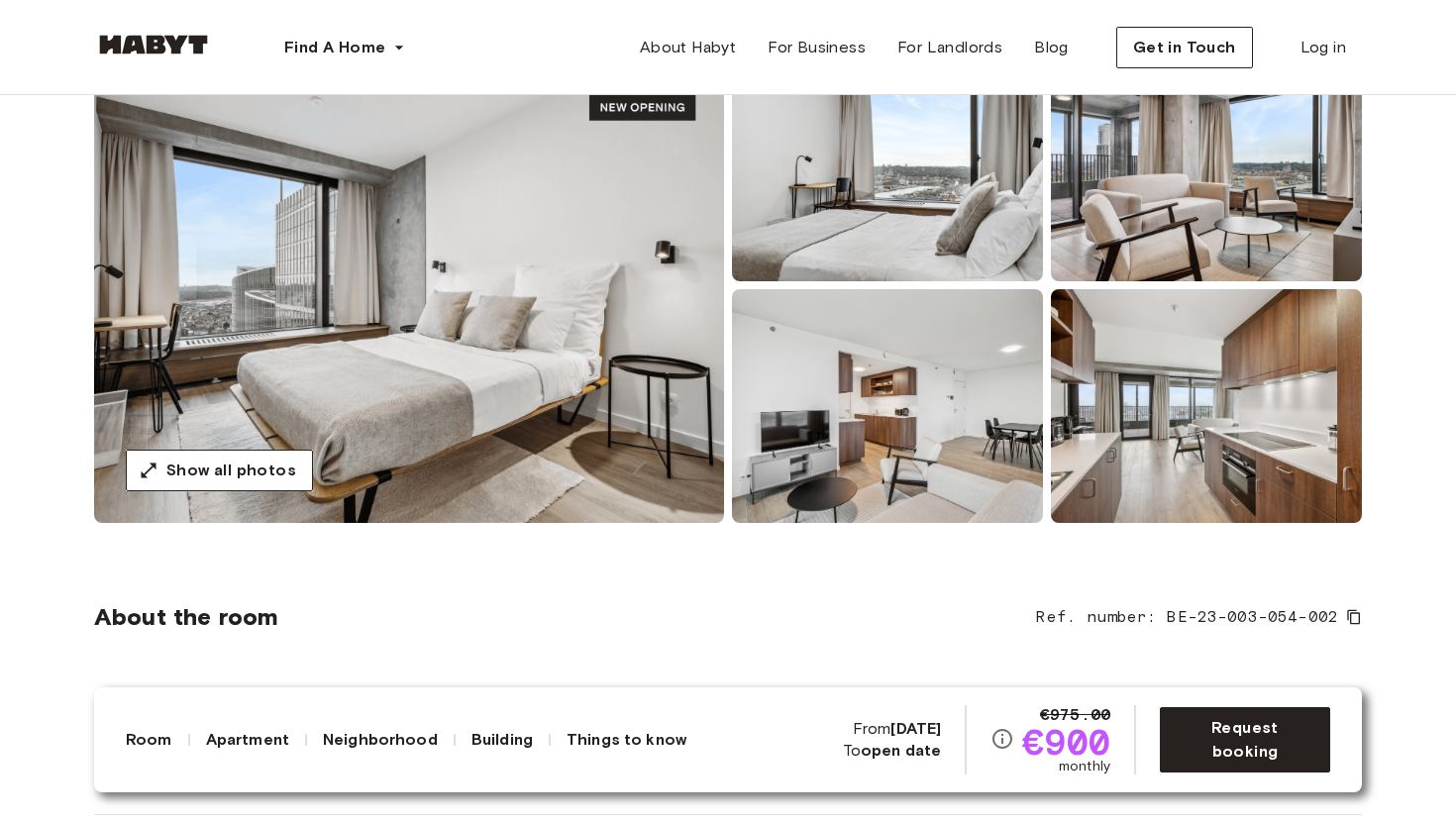 scroll, scrollTop: 0, scrollLeft: 0, axis: both 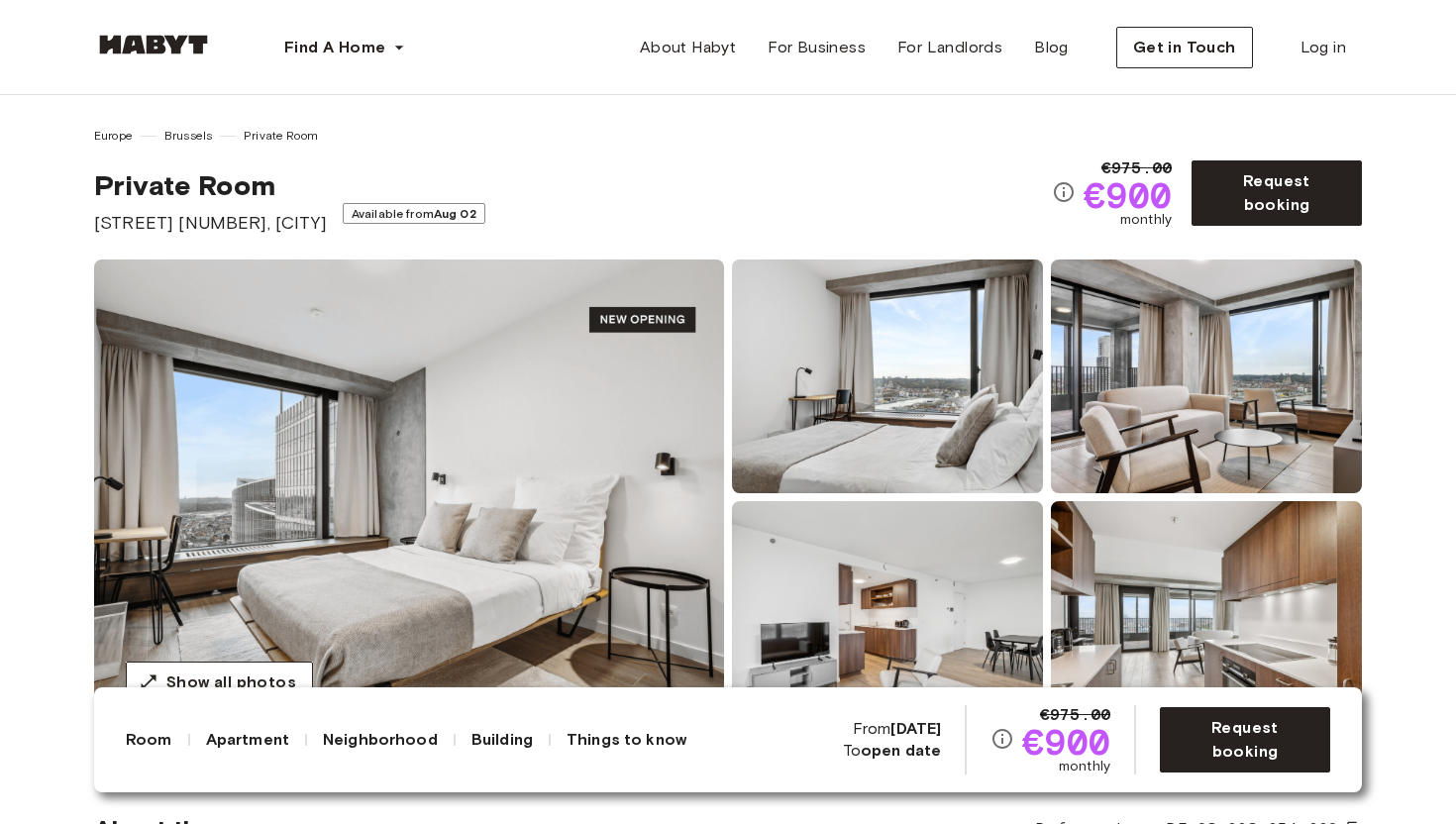 click at bounding box center [409, 497] 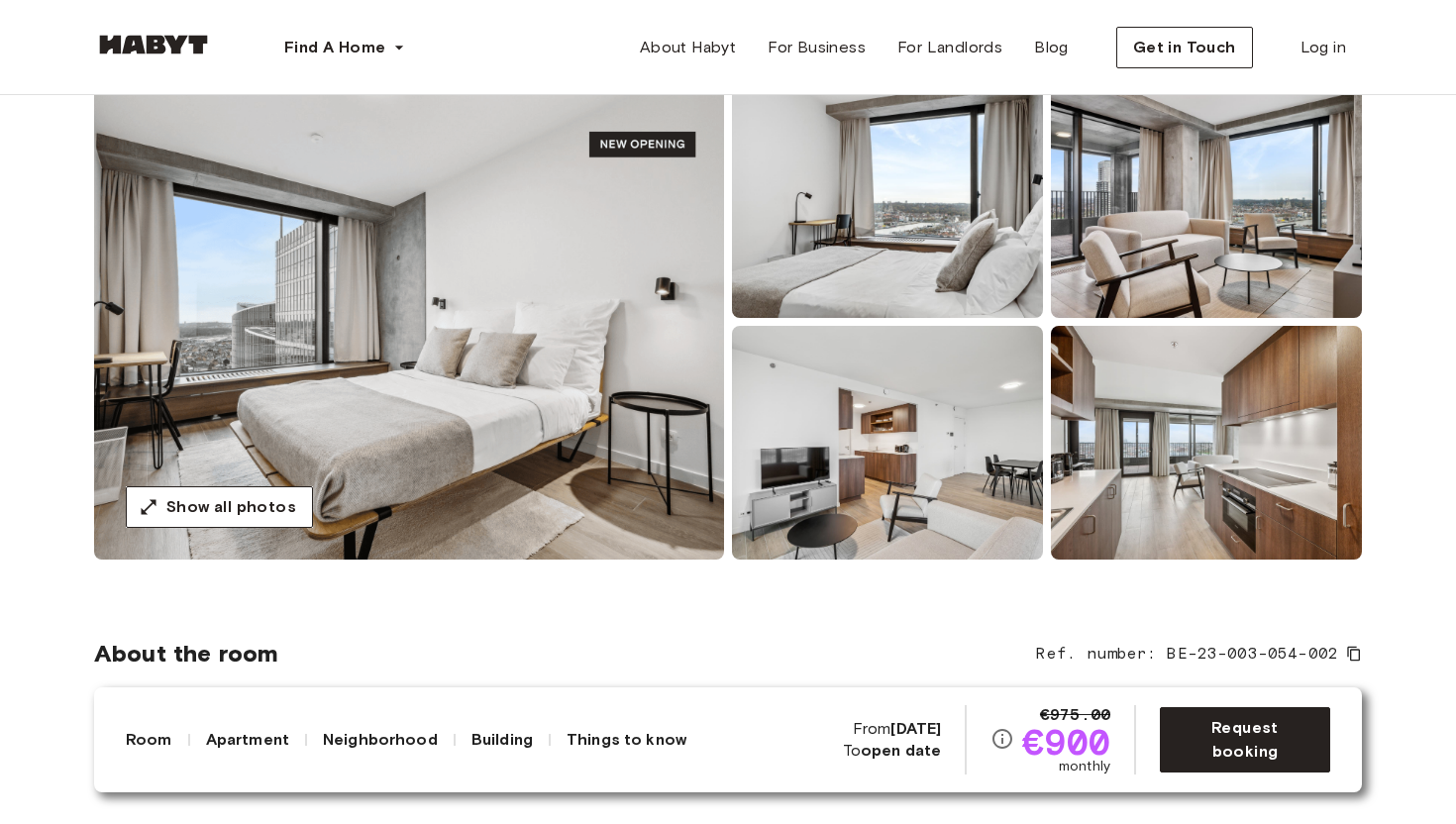 scroll, scrollTop: 178, scrollLeft: 0, axis: vertical 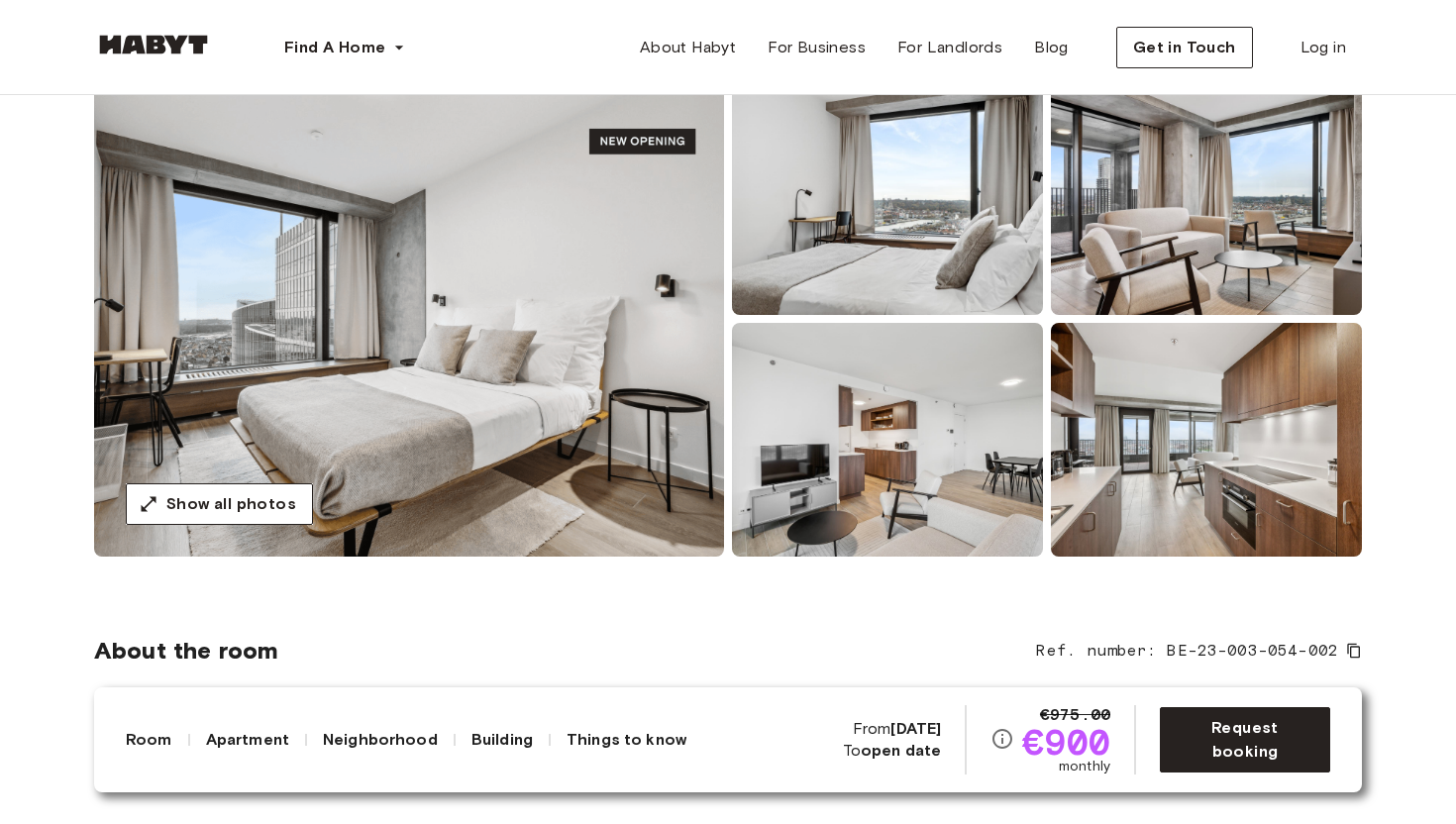 click at bounding box center (409, 319) 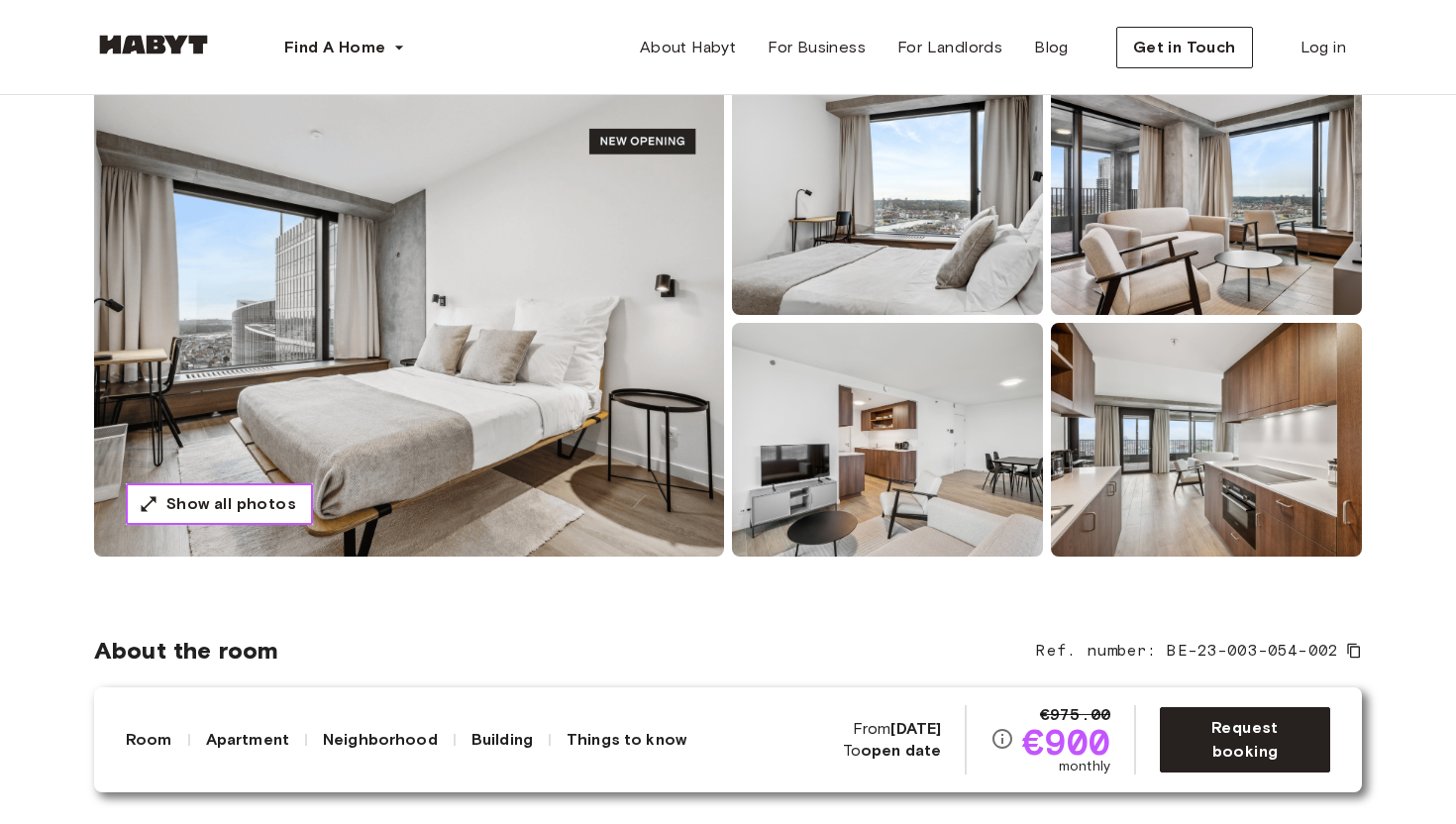 click on "Show all photos" at bounding box center (219, 504) 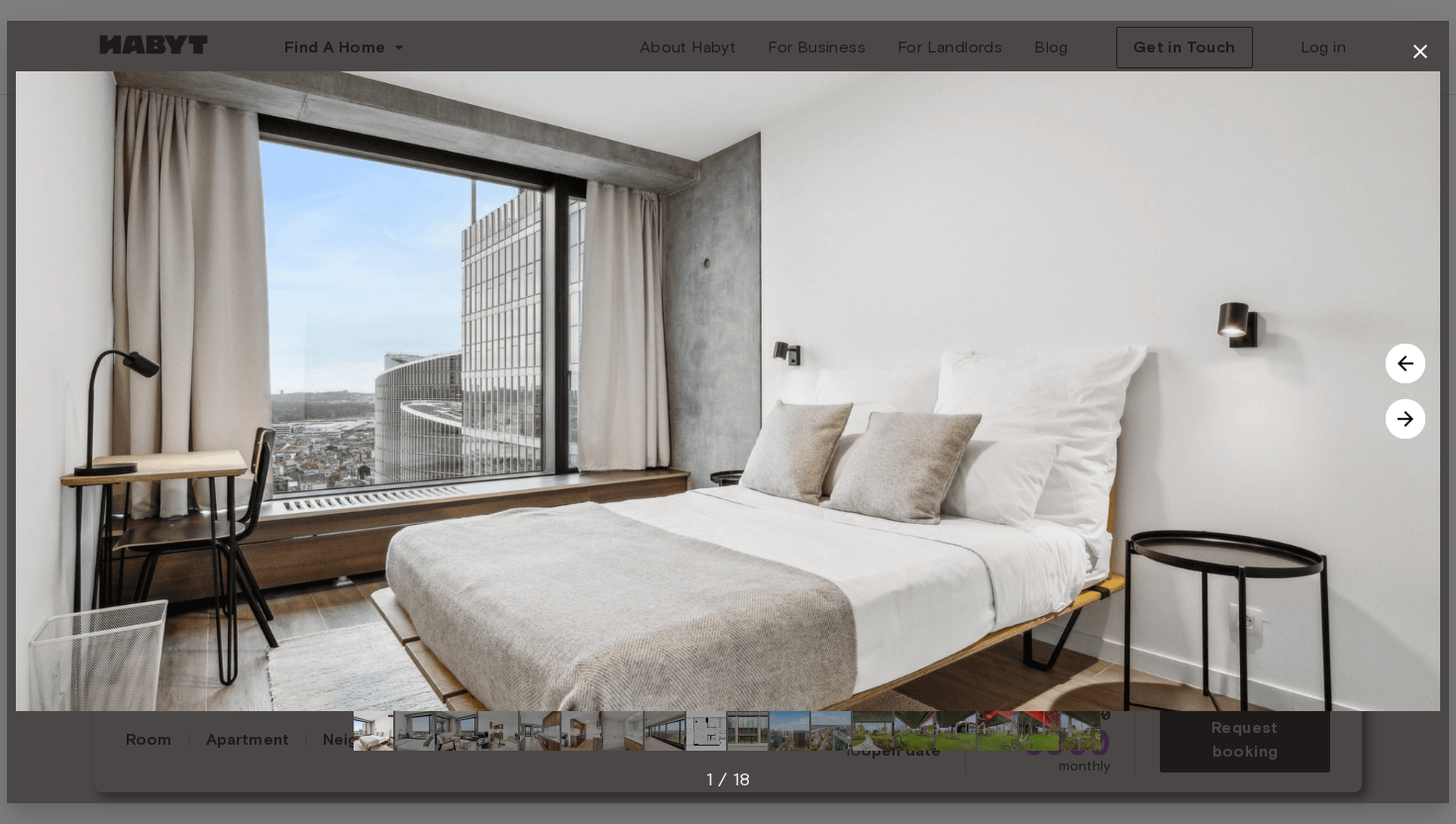 click at bounding box center [1405, 419] 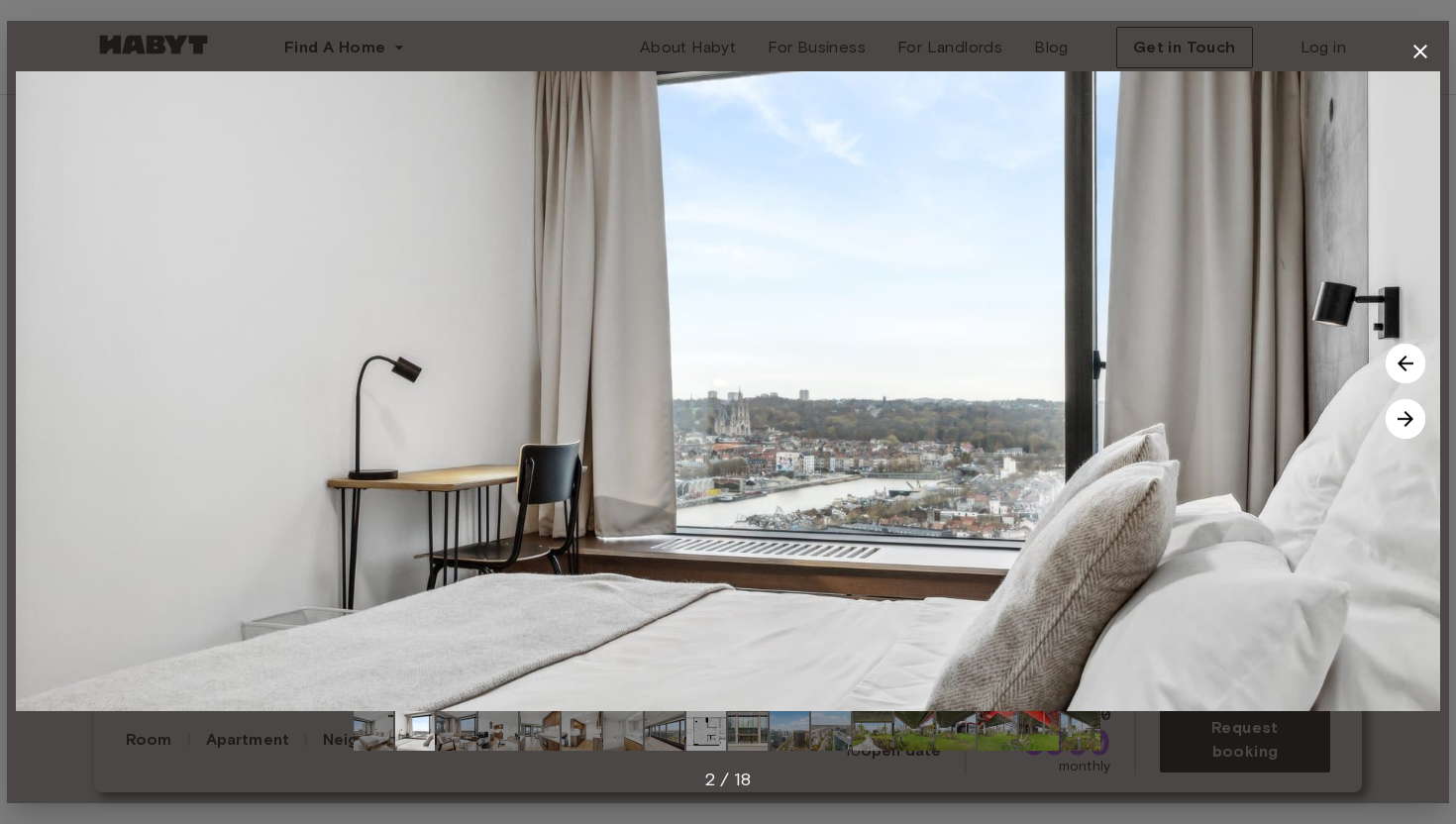click at bounding box center (1405, 419) 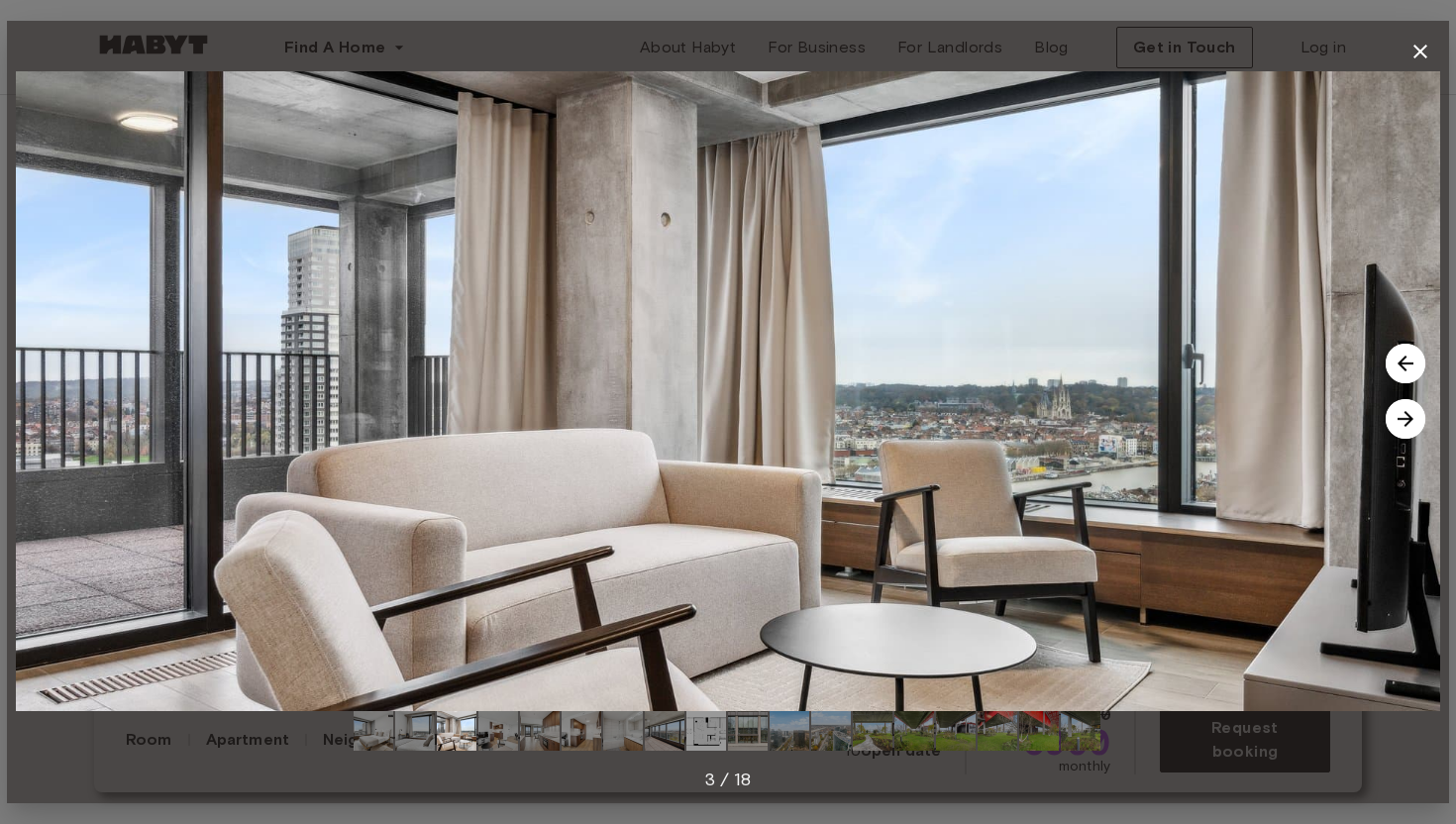 click at bounding box center [1405, 419] 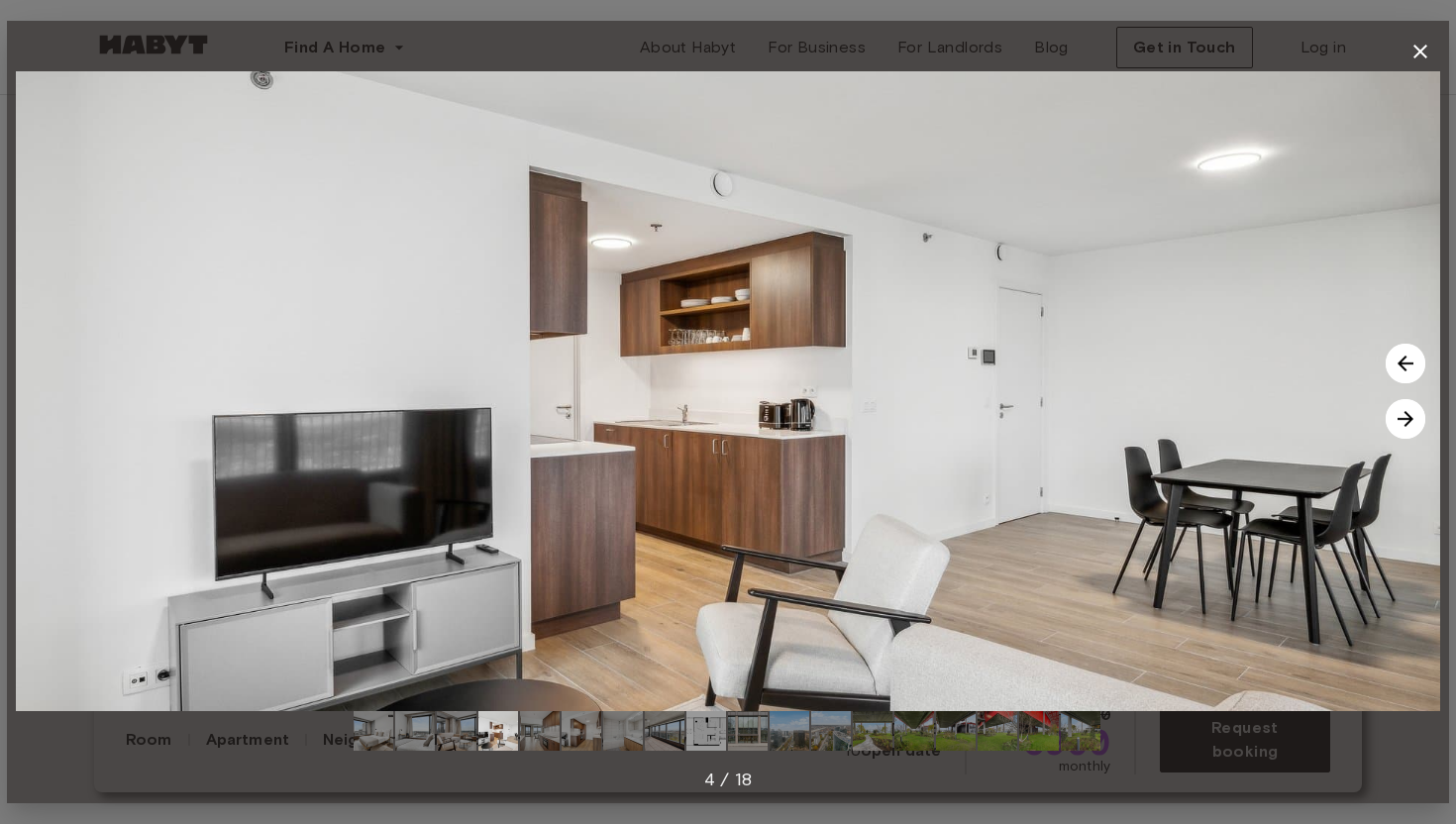 click at bounding box center [1405, 419] 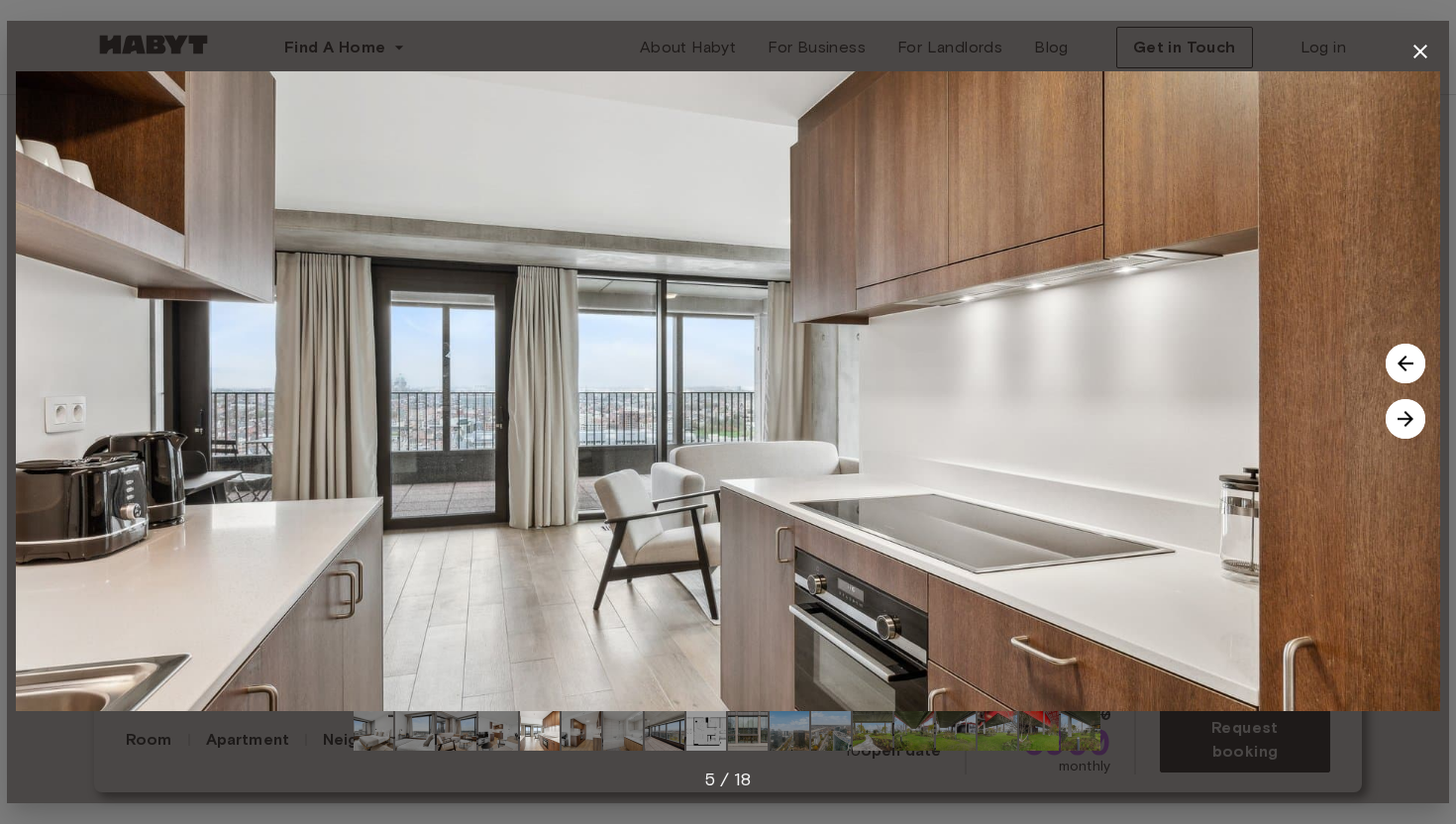 click at bounding box center [1405, 419] 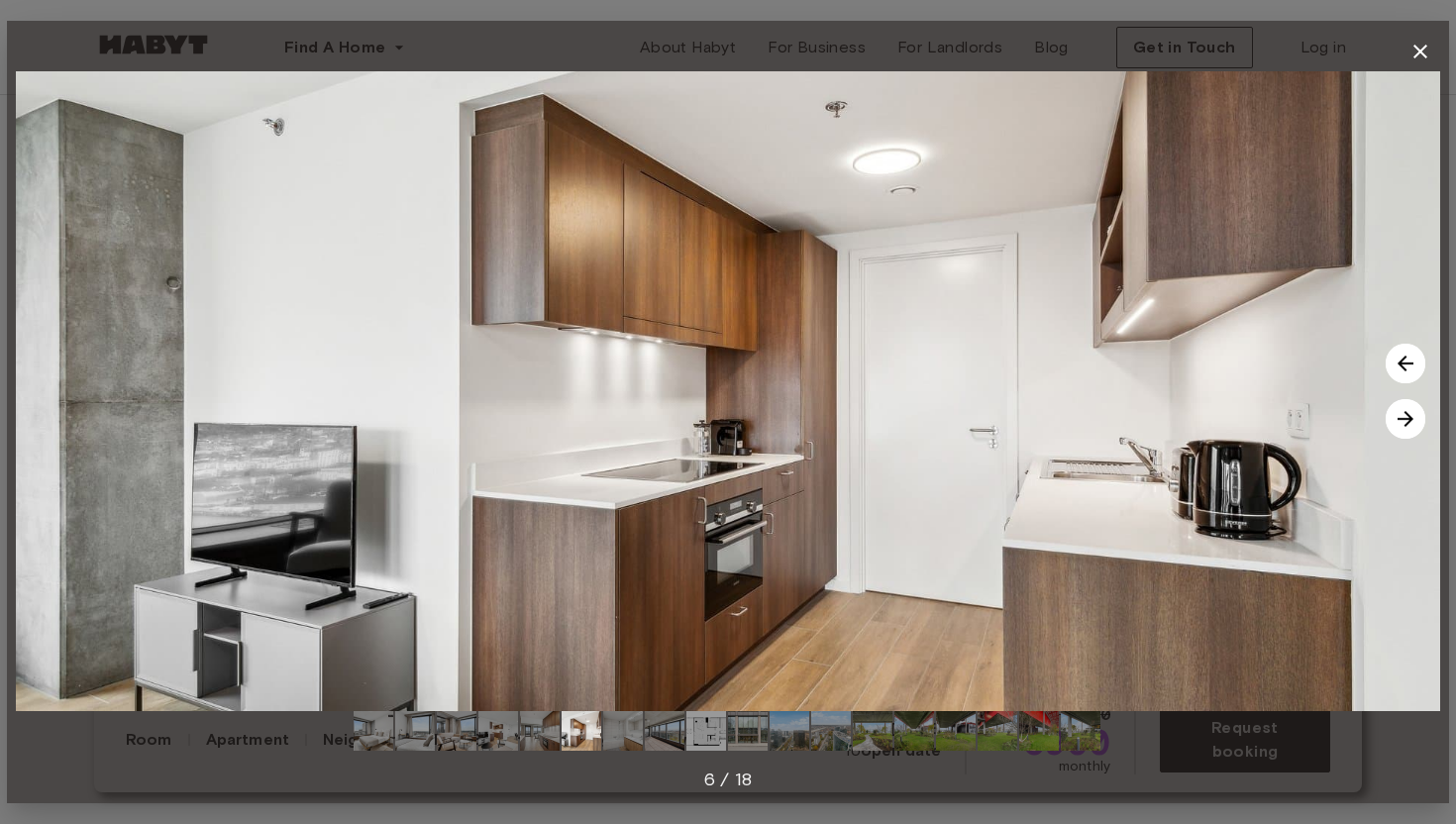click at bounding box center [1405, 419] 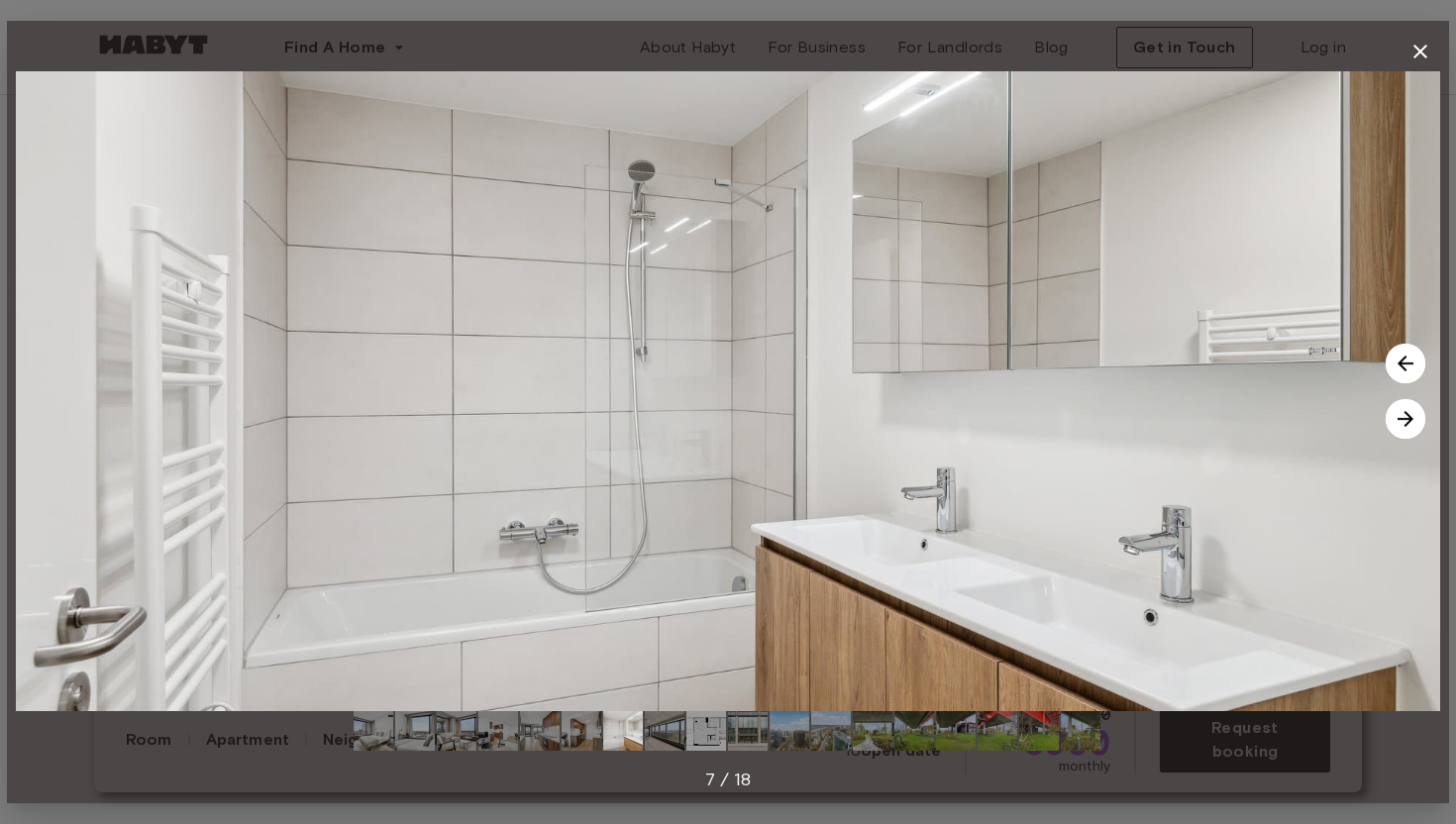 click at bounding box center (1405, 419) 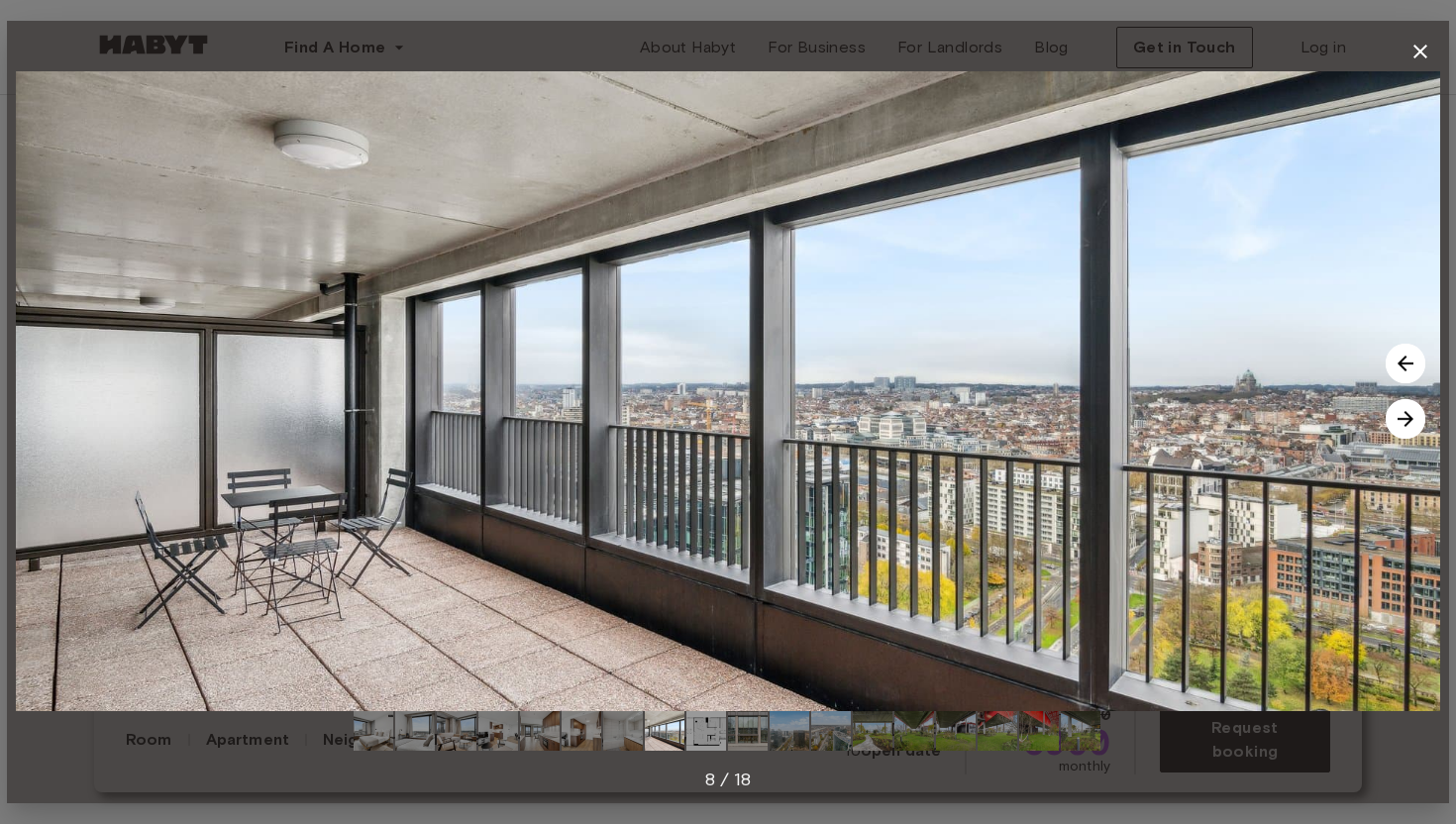 click at bounding box center (1405, 419) 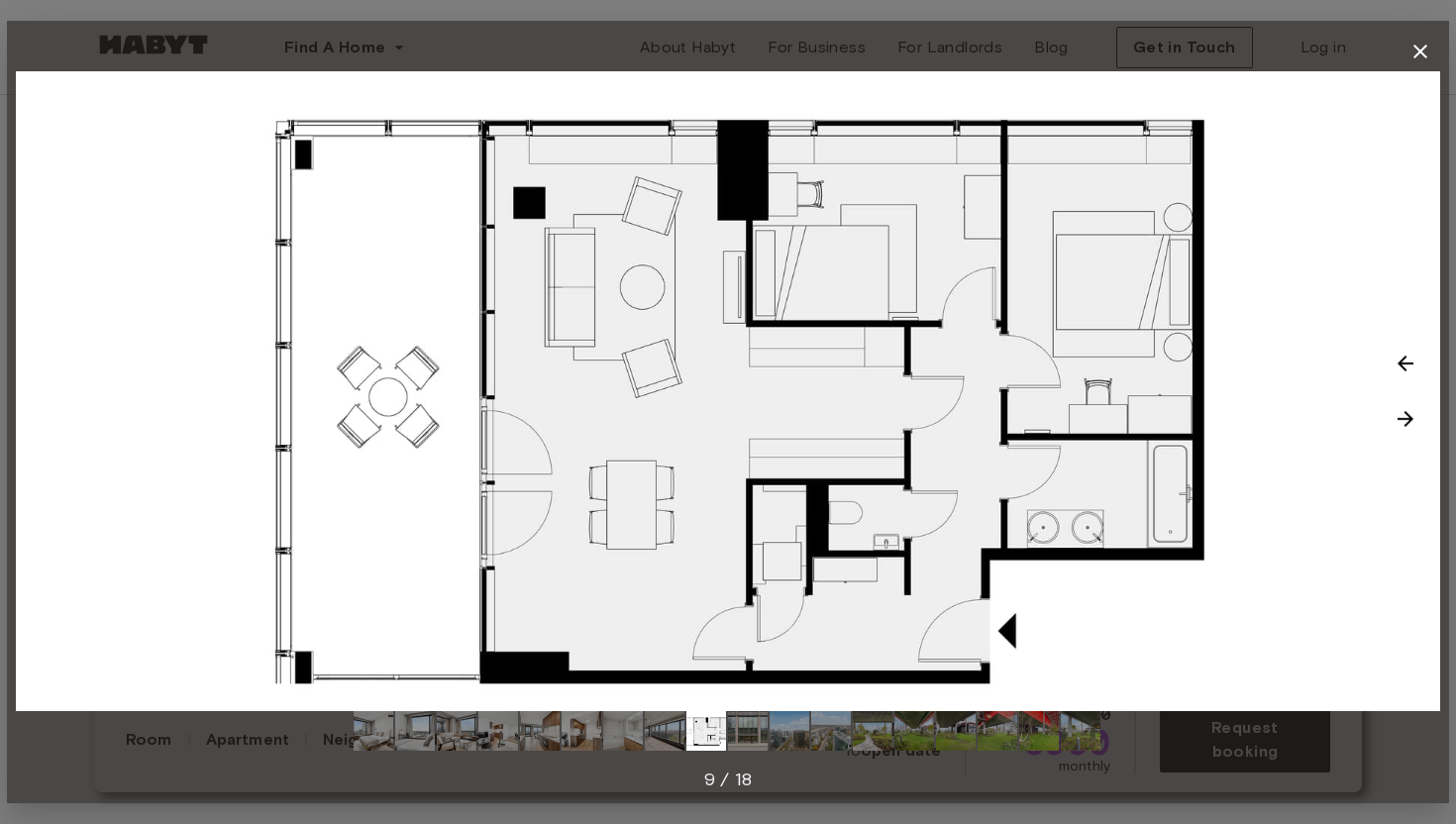 click at bounding box center (1405, 419) 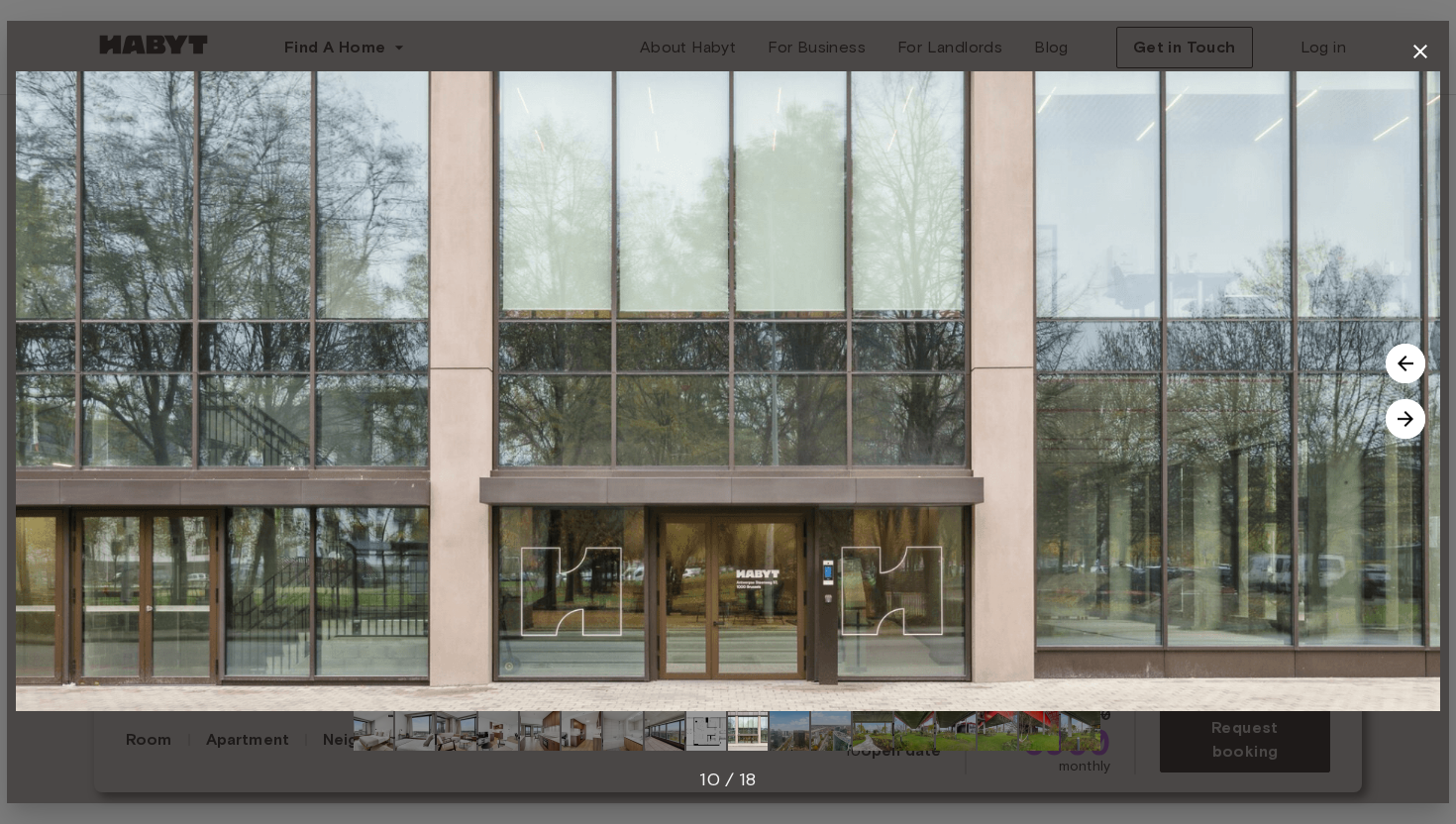click on "10 / 18" at bounding box center [728, 779] 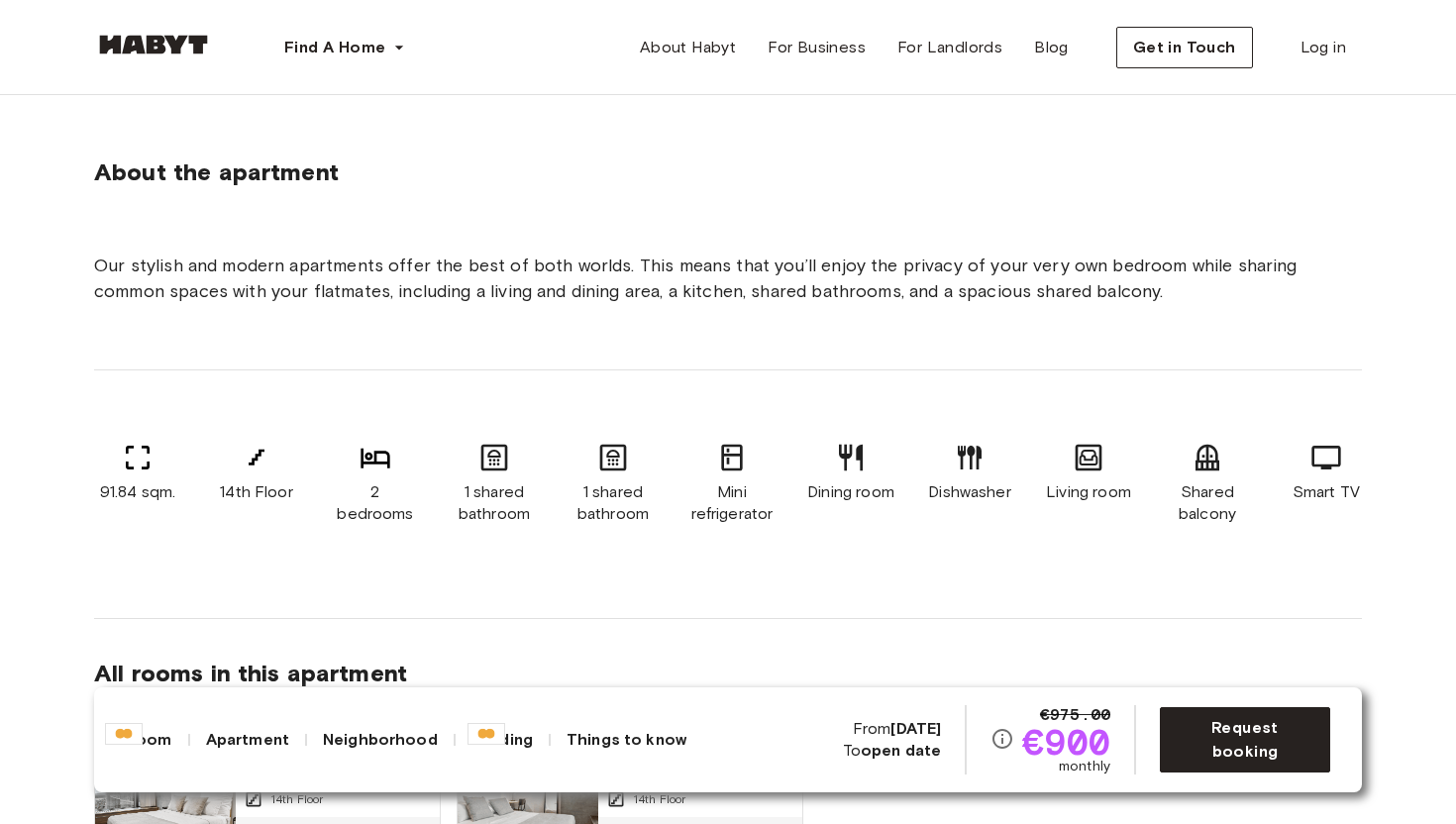 scroll, scrollTop: 1161, scrollLeft: 0, axis: vertical 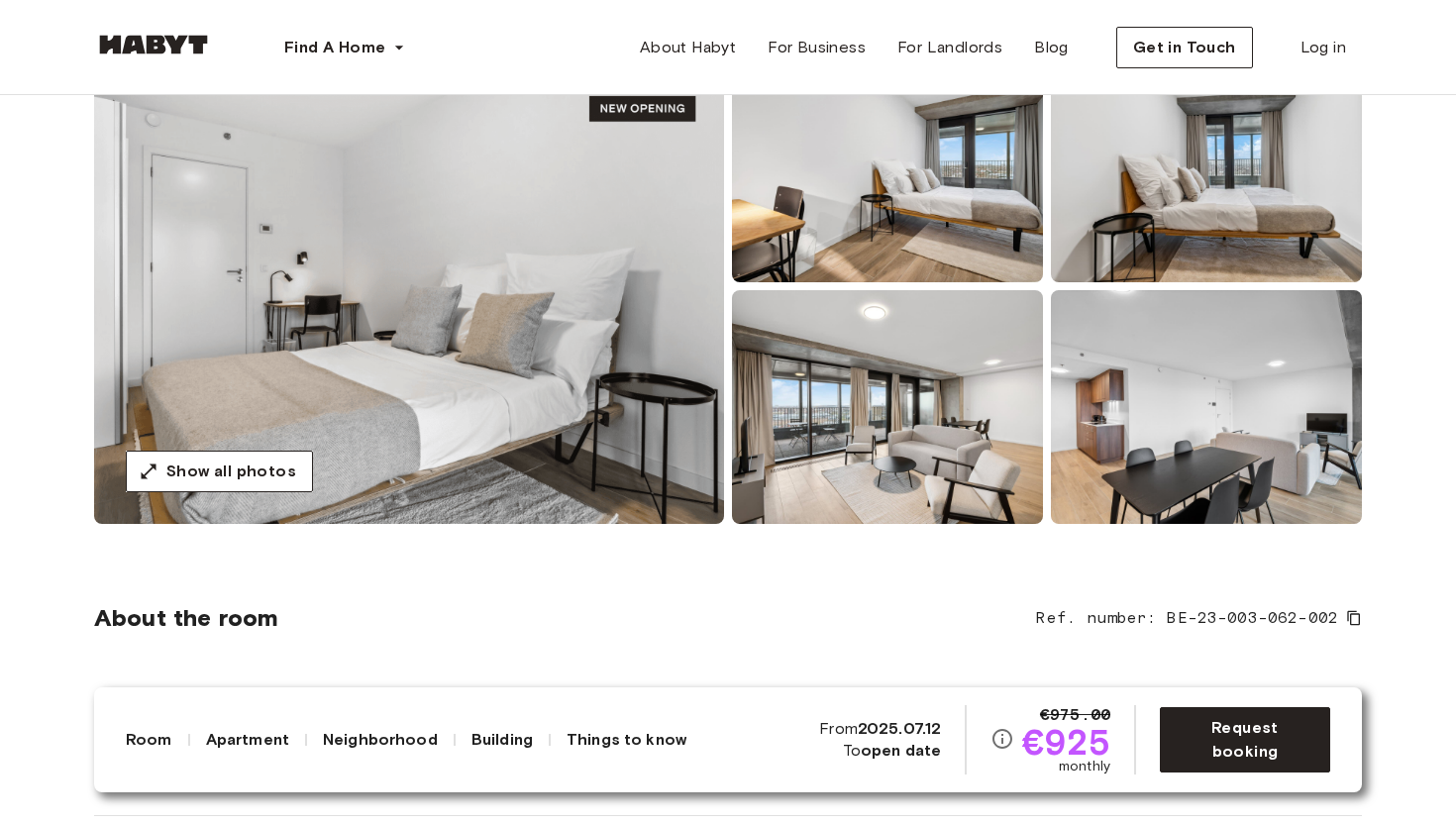 click at bounding box center (409, 286) 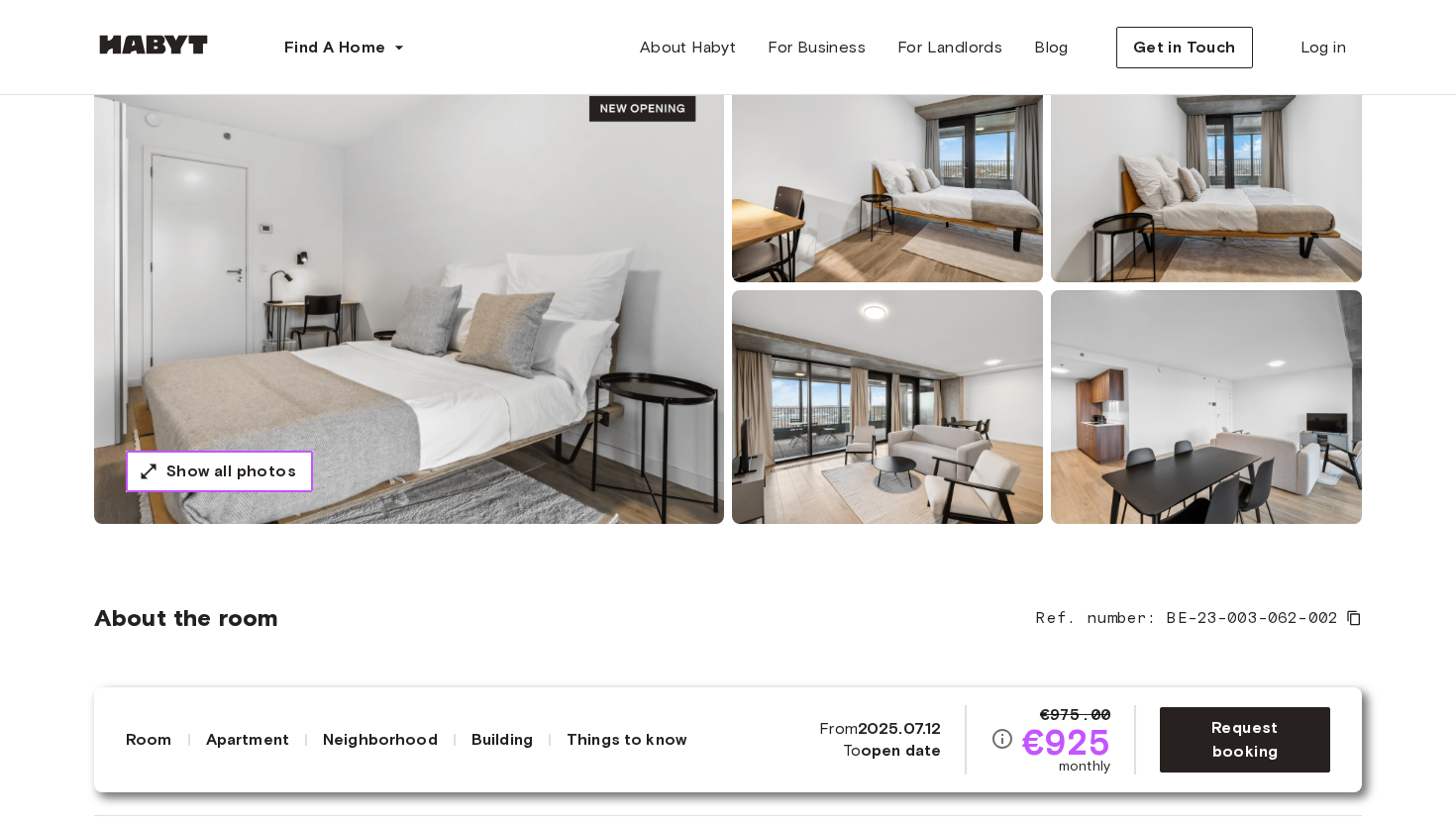 click on "Show all photos" at bounding box center [219, 471] 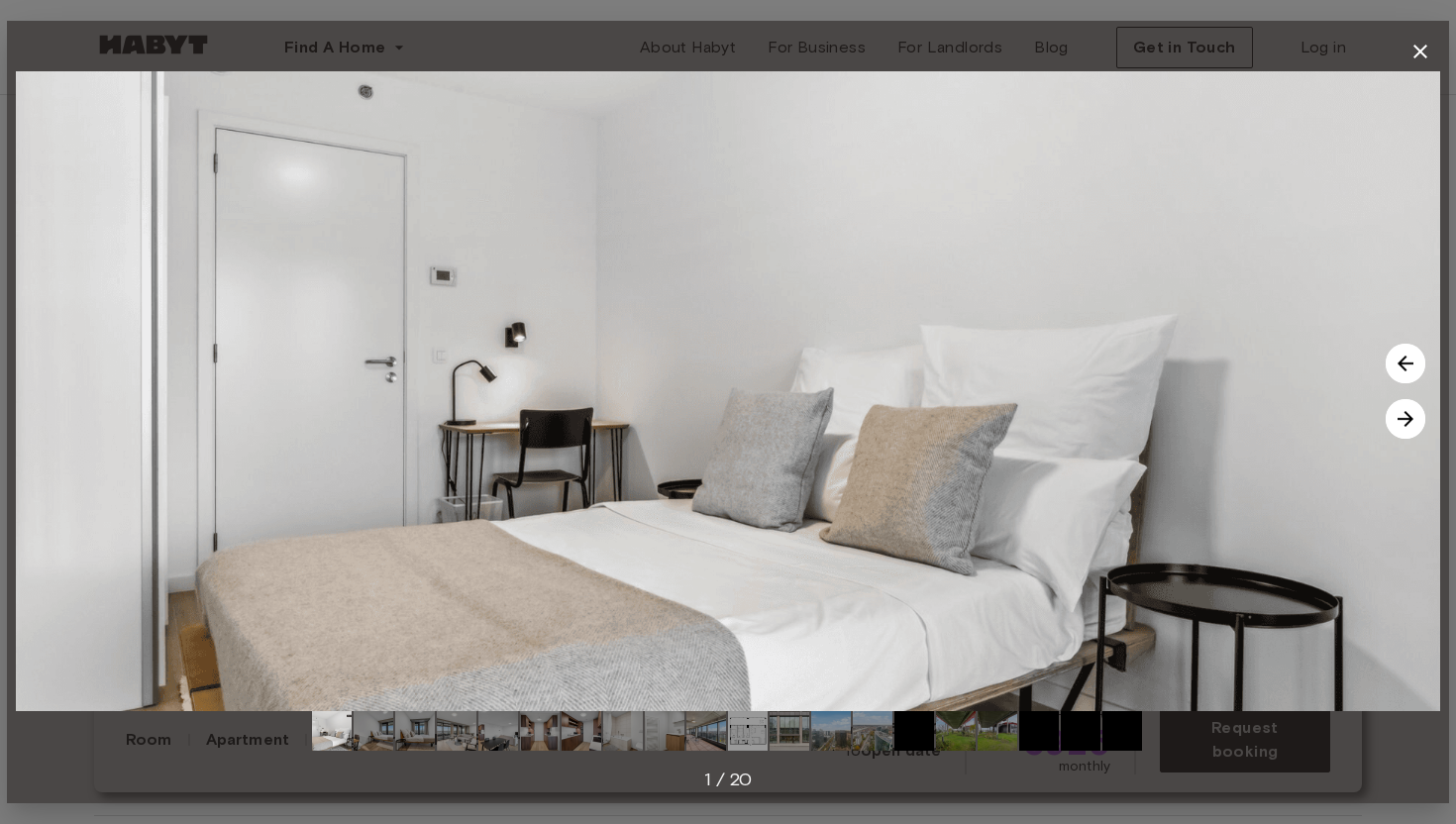 click at bounding box center (623, 731) 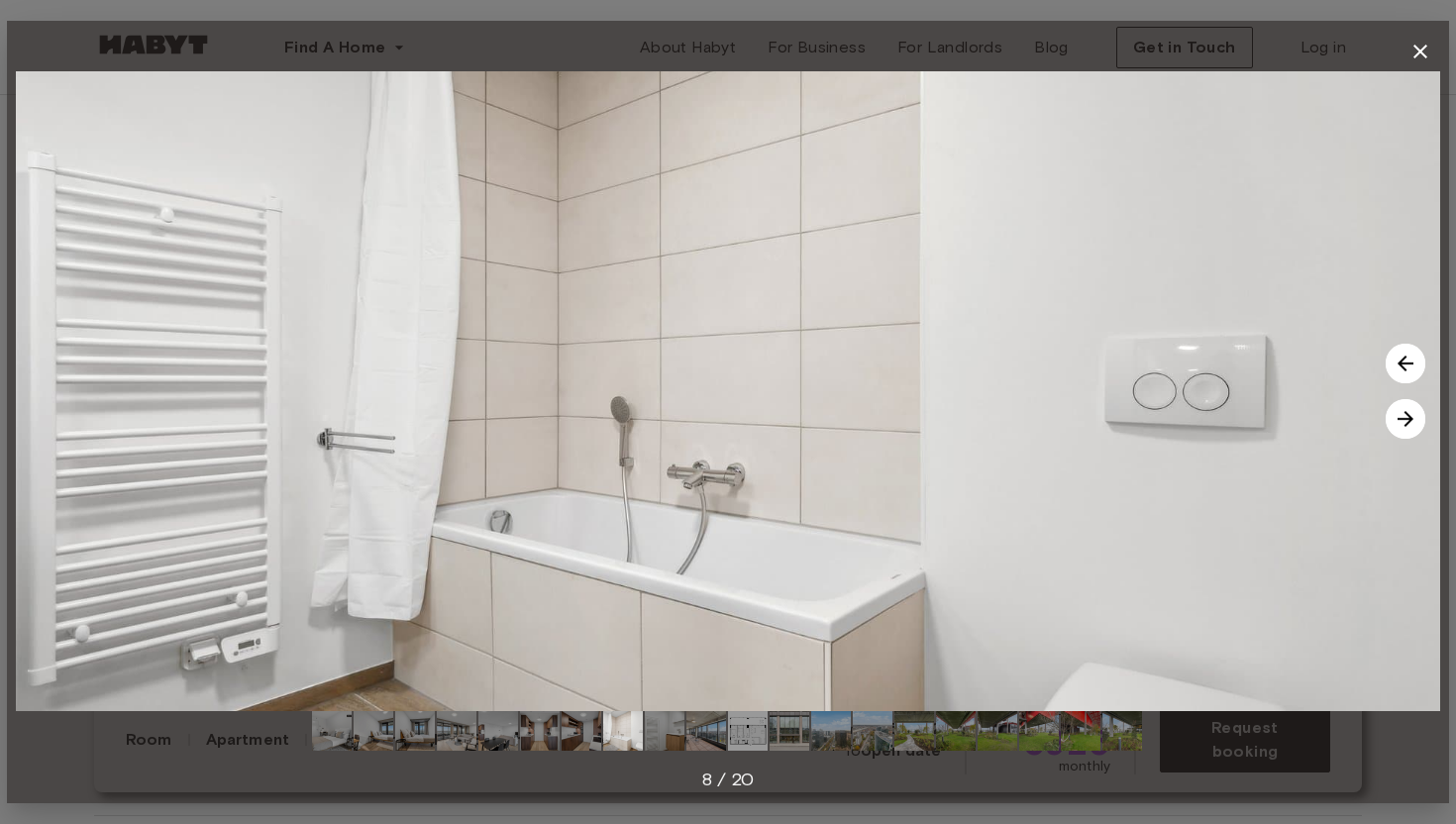 click at bounding box center (665, 731) 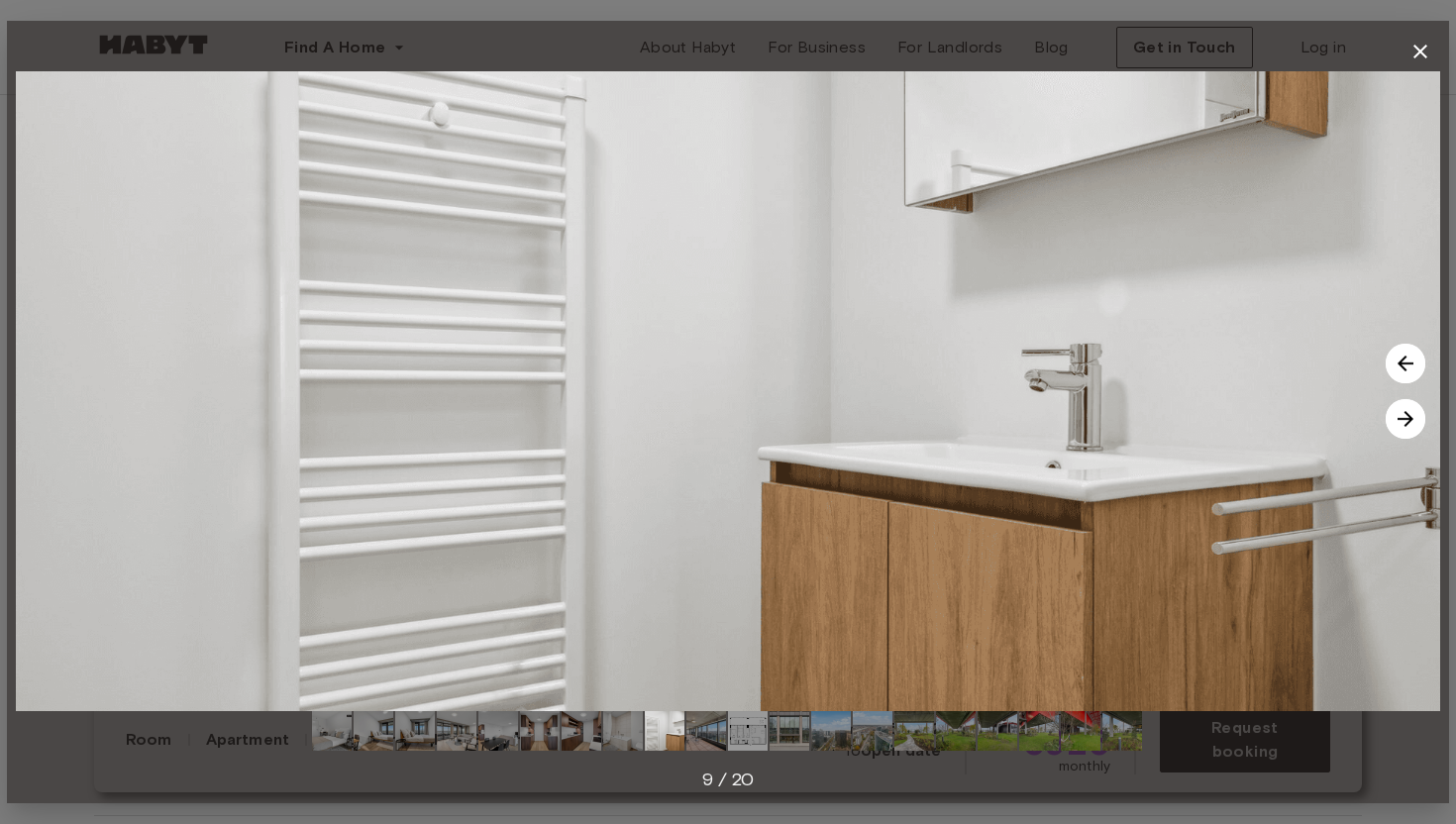 click at bounding box center (623, 731) 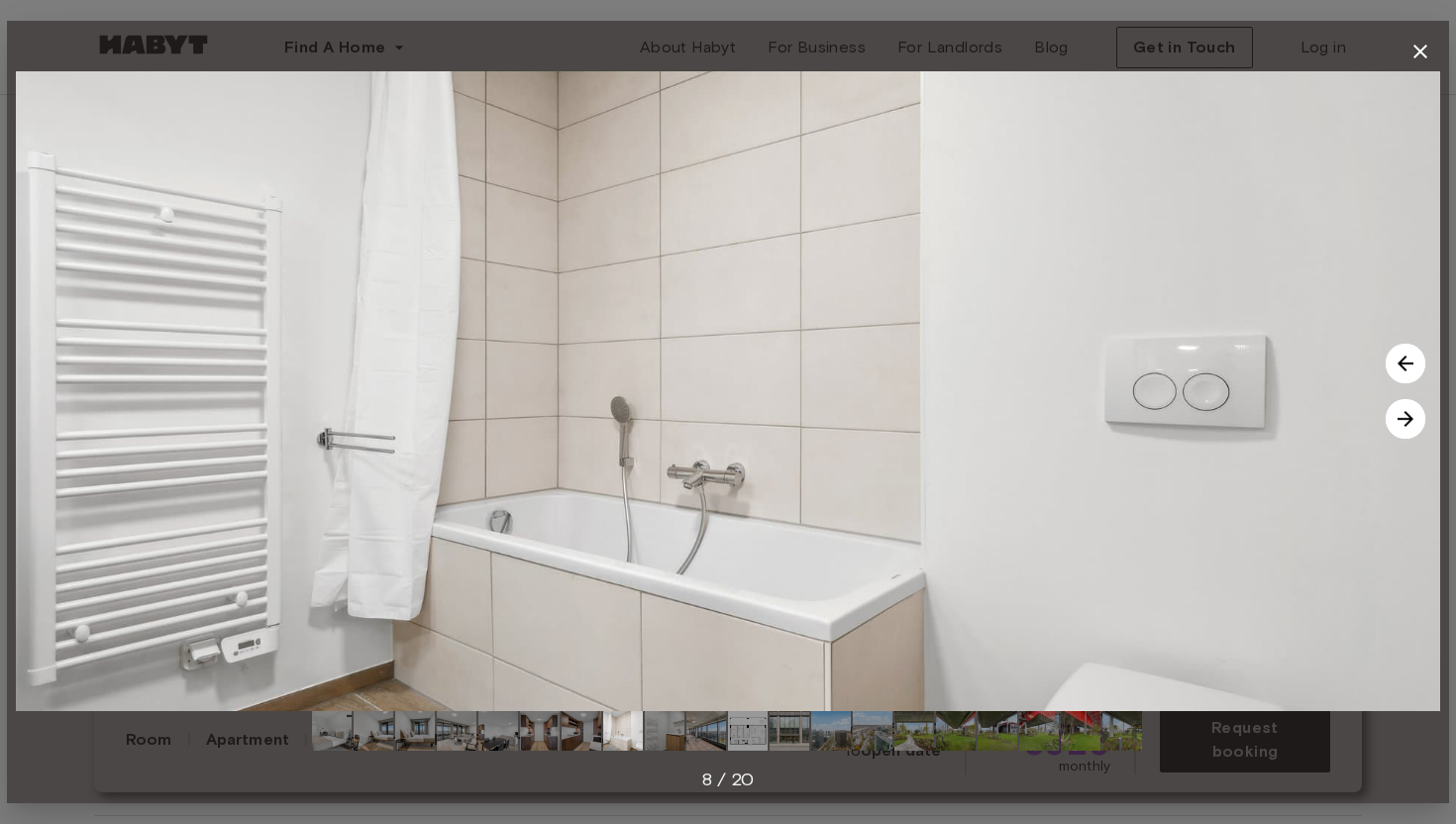 click at bounding box center [665, 731] 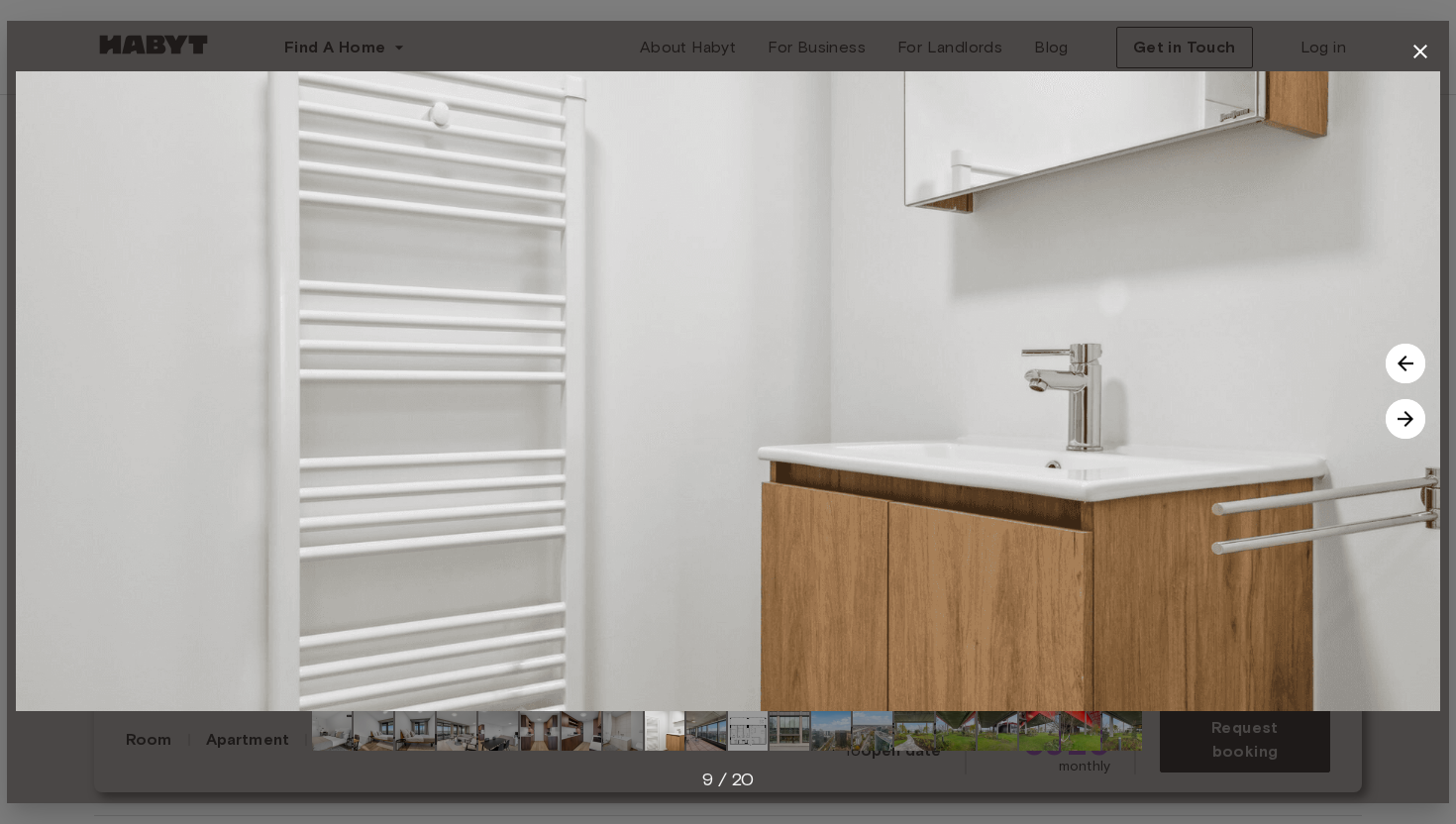 click at bounding box center (623, 731) 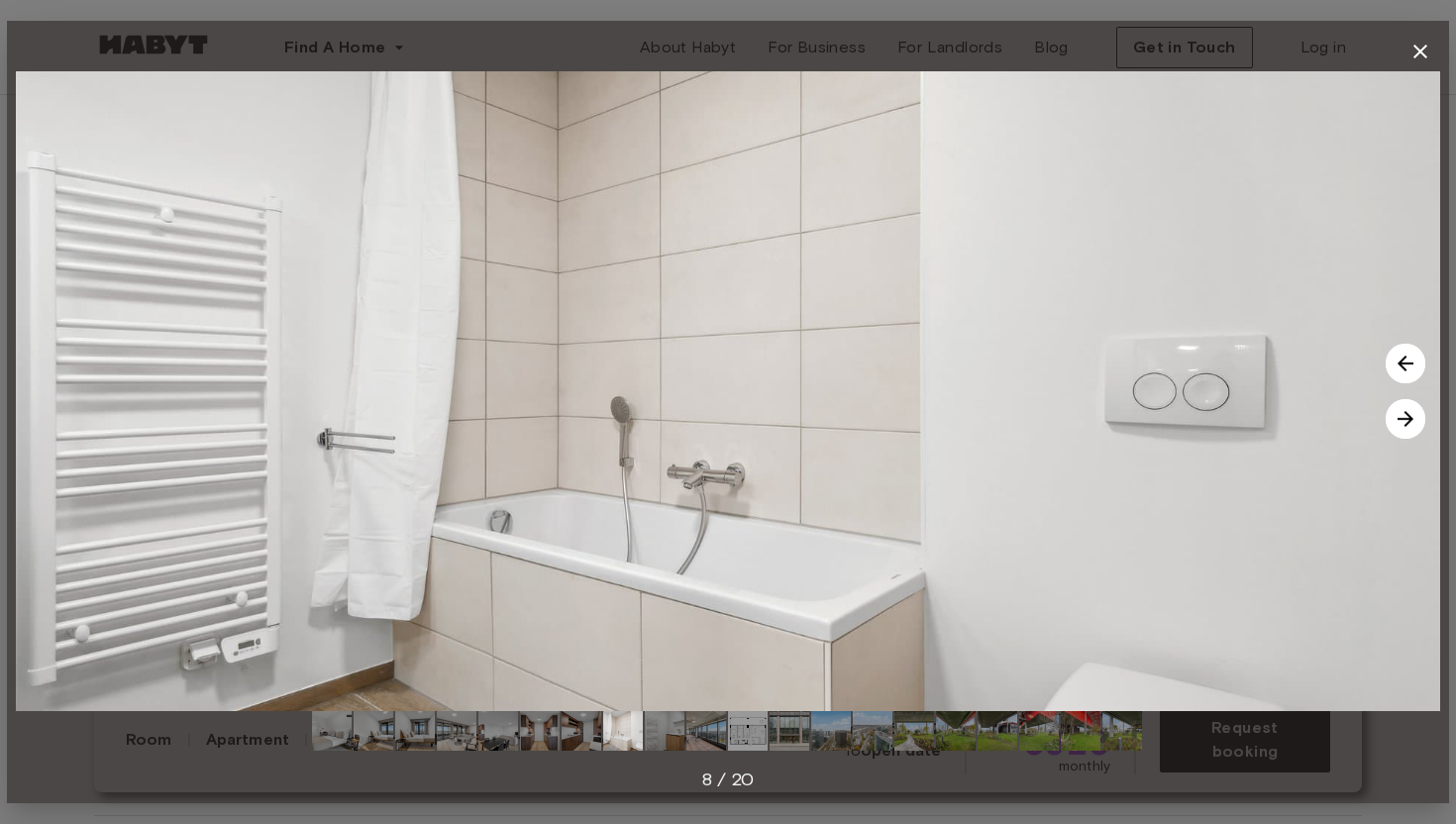 click at bounding box center [665, 731] 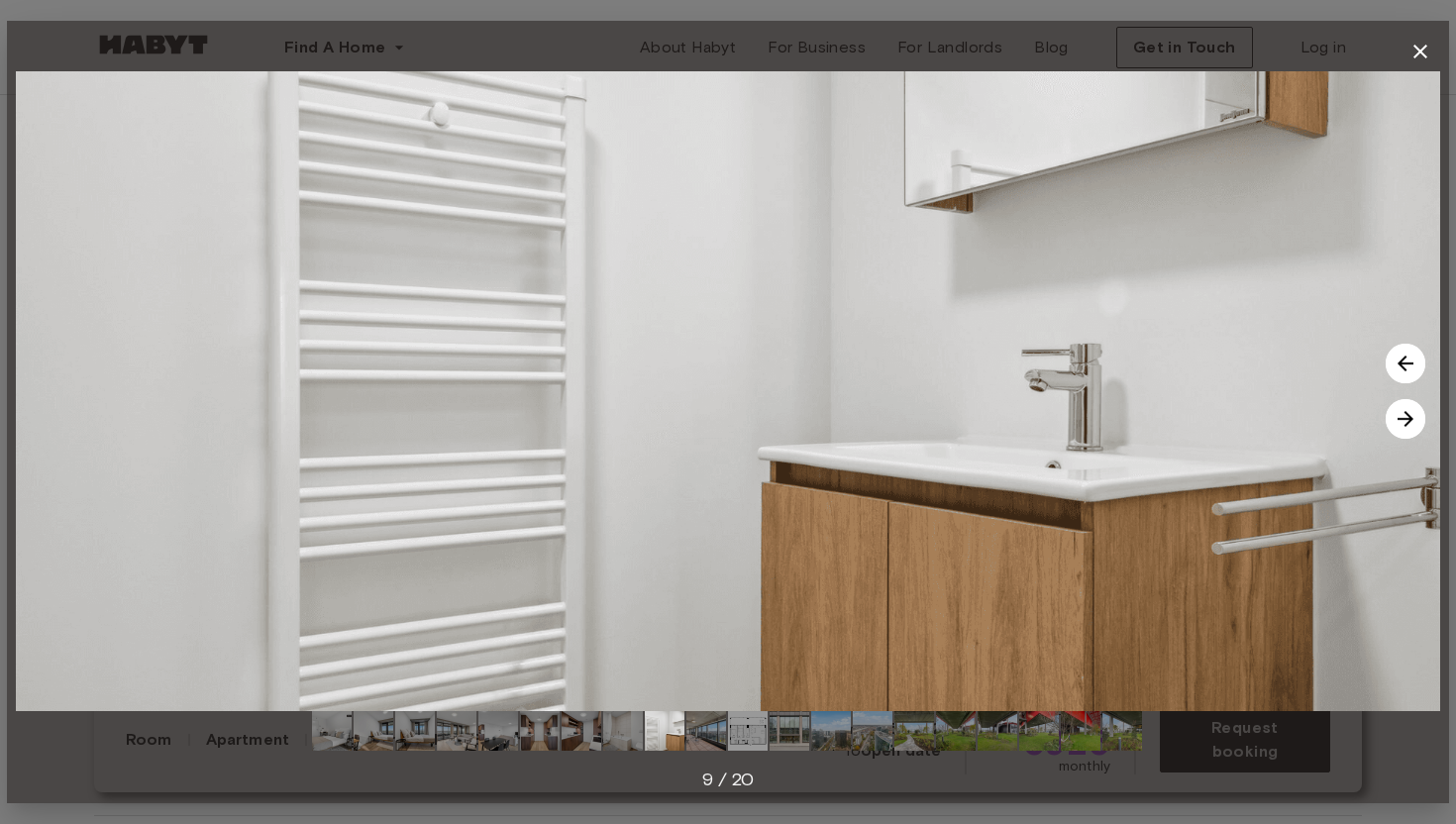 click at bounding box center (706, 731) 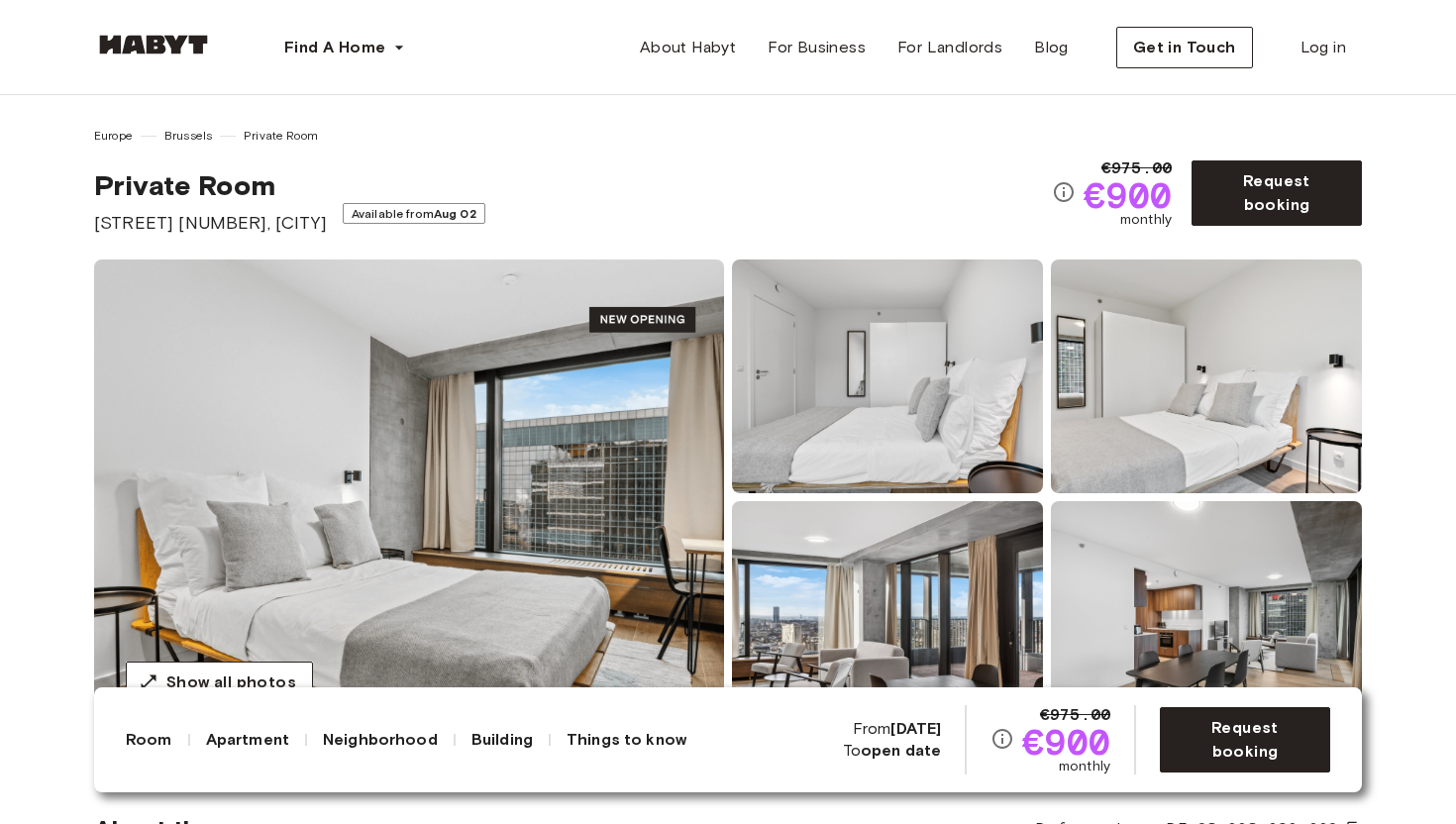 scroll, scrollTop: 0, scrollLeft: 0, axis: both 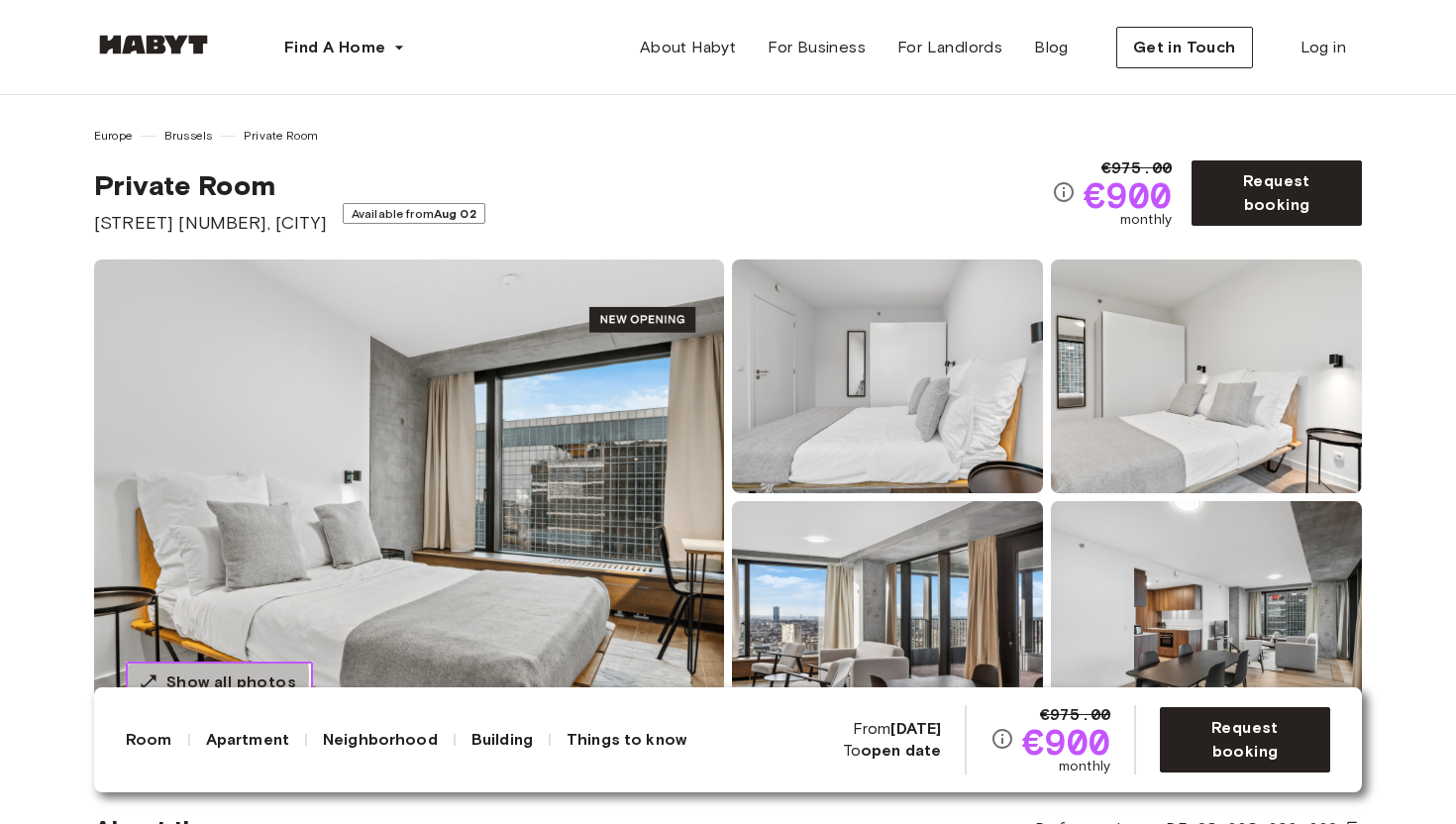 click on "Show all photos" at bounding box center [231, 682] 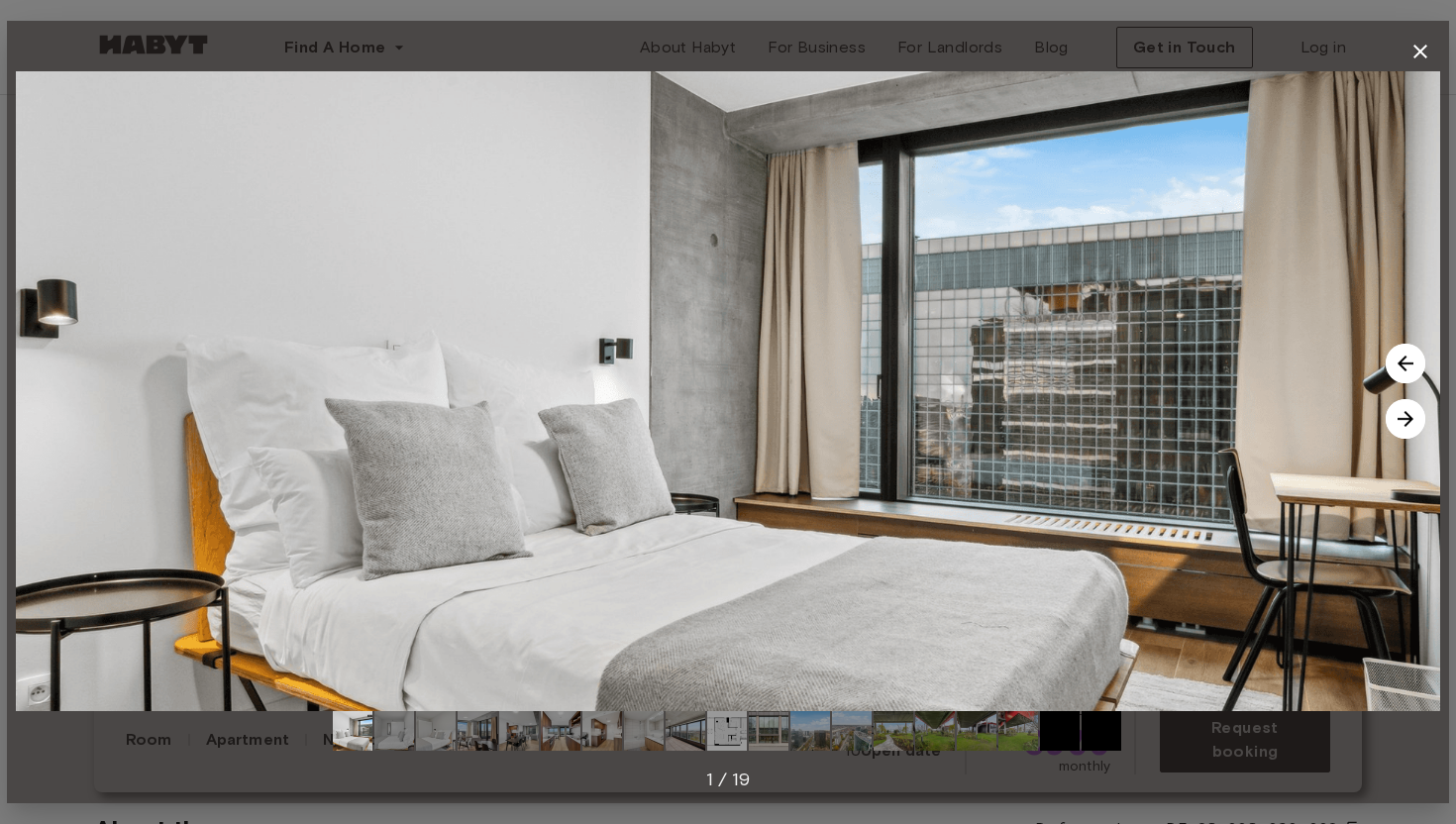 click at bounding box center [1405, 419] 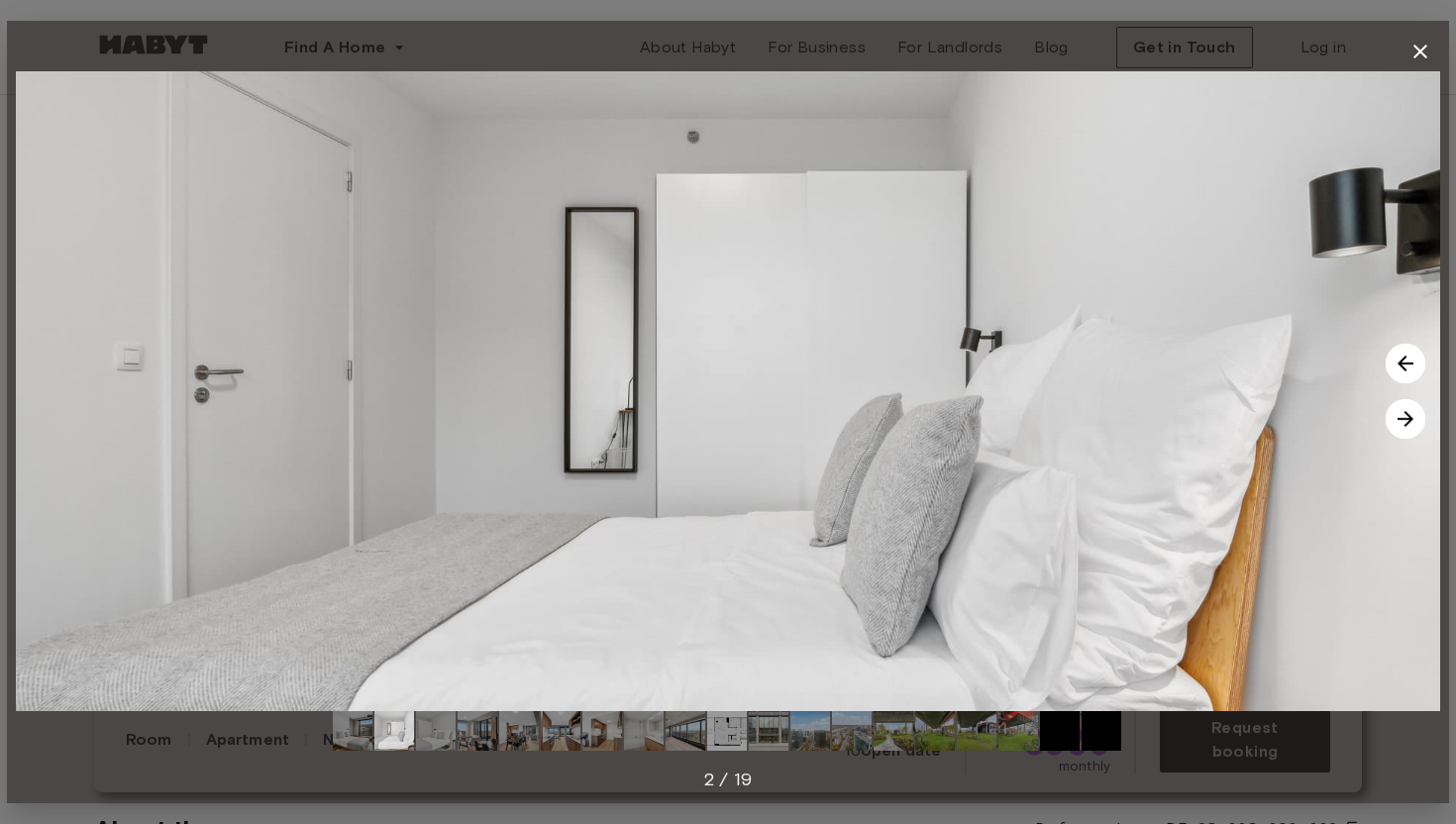 click at bounding box center (1405, 419) 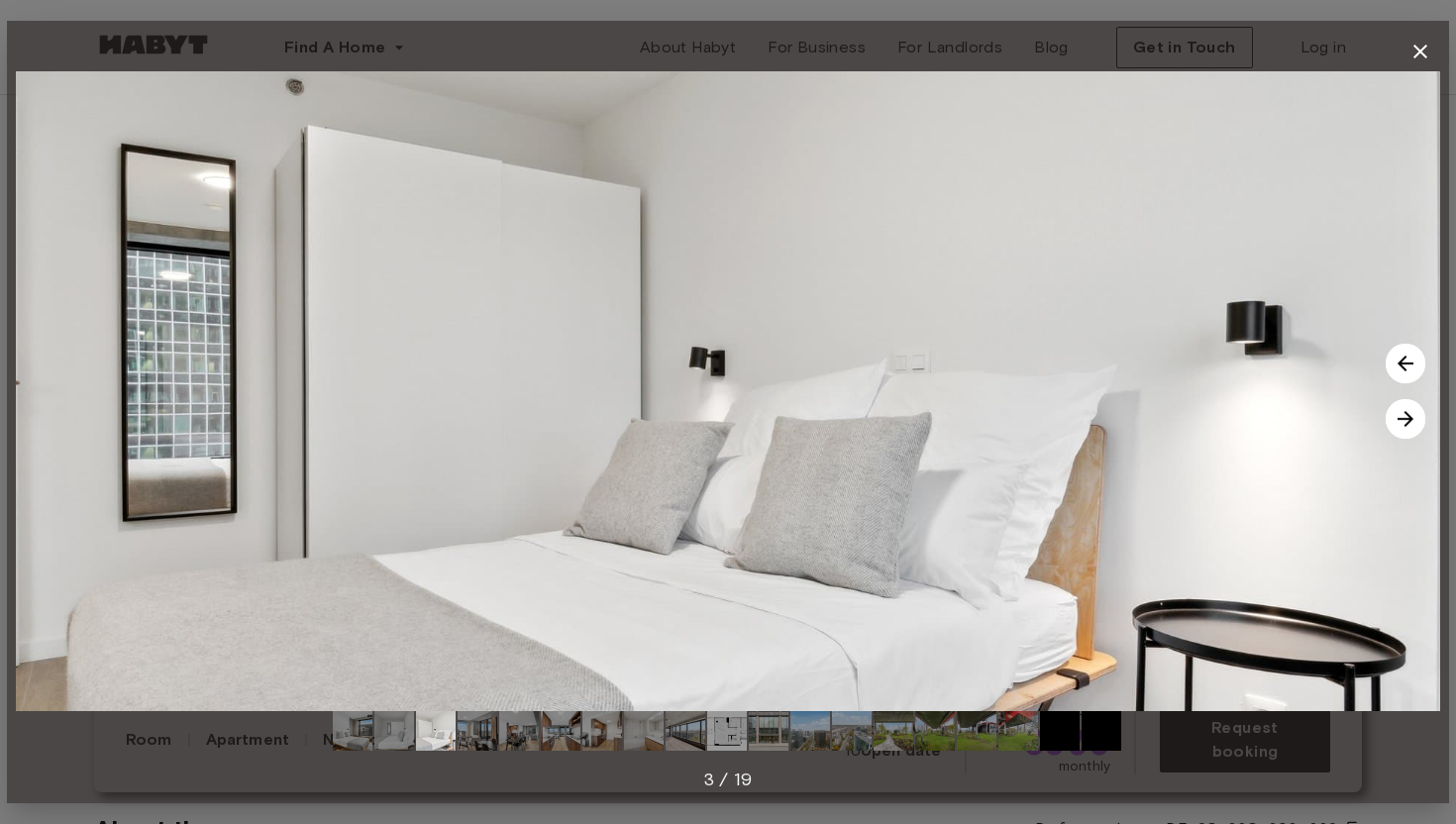 click at bounding box center (1405, 419) 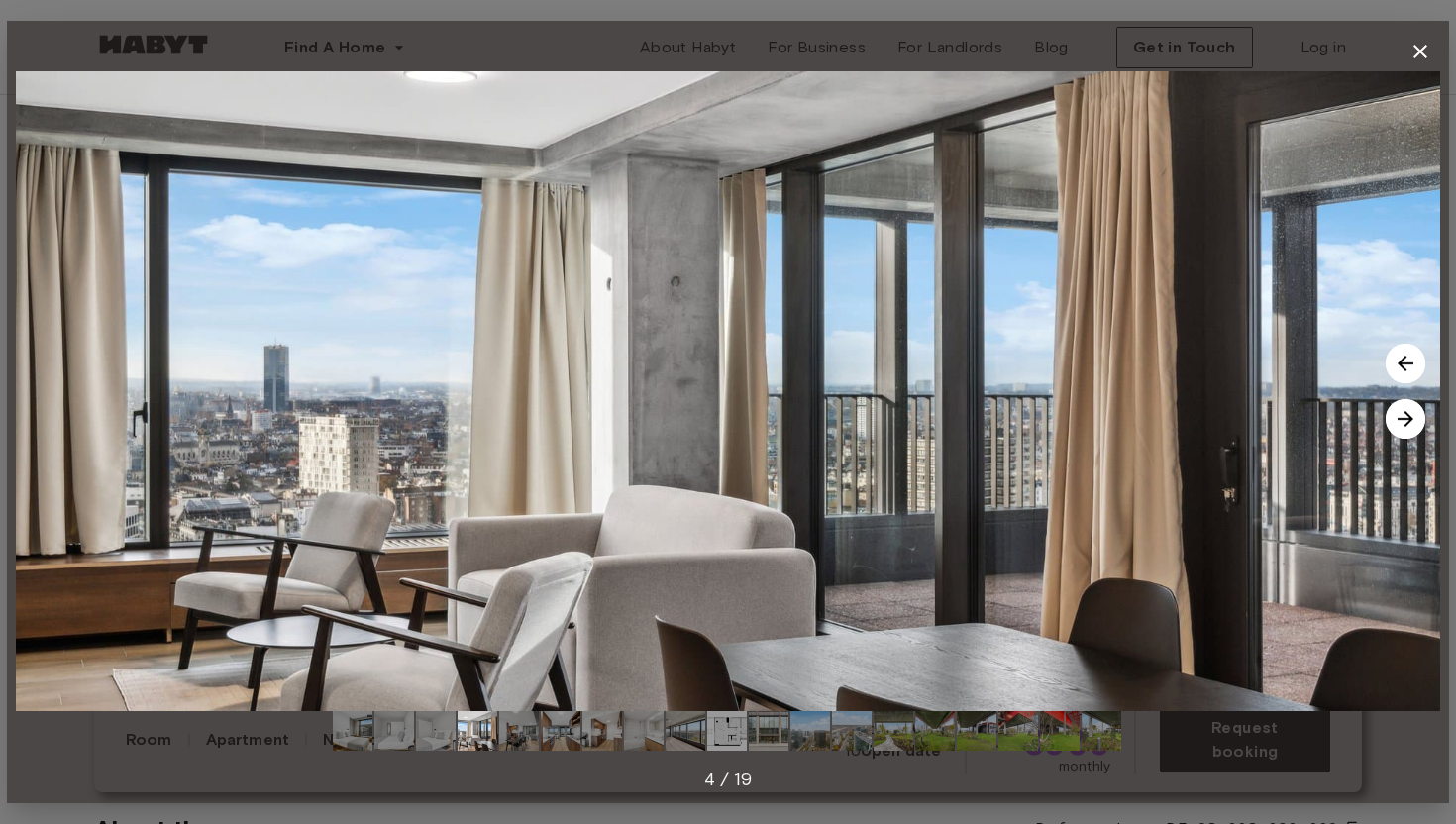 click at bounding box center (1405, 419) 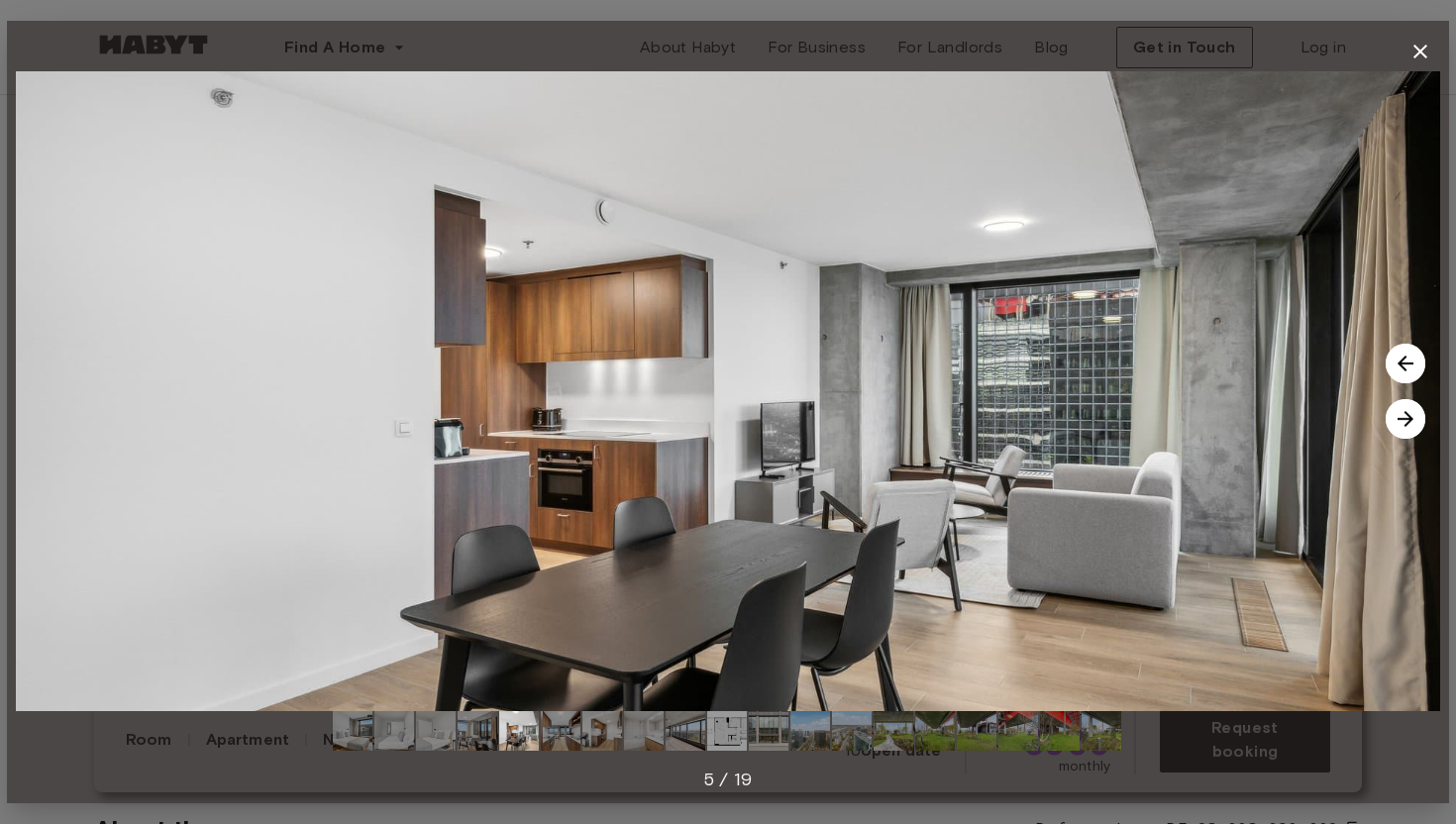 click at bounding box center [1405, 419] 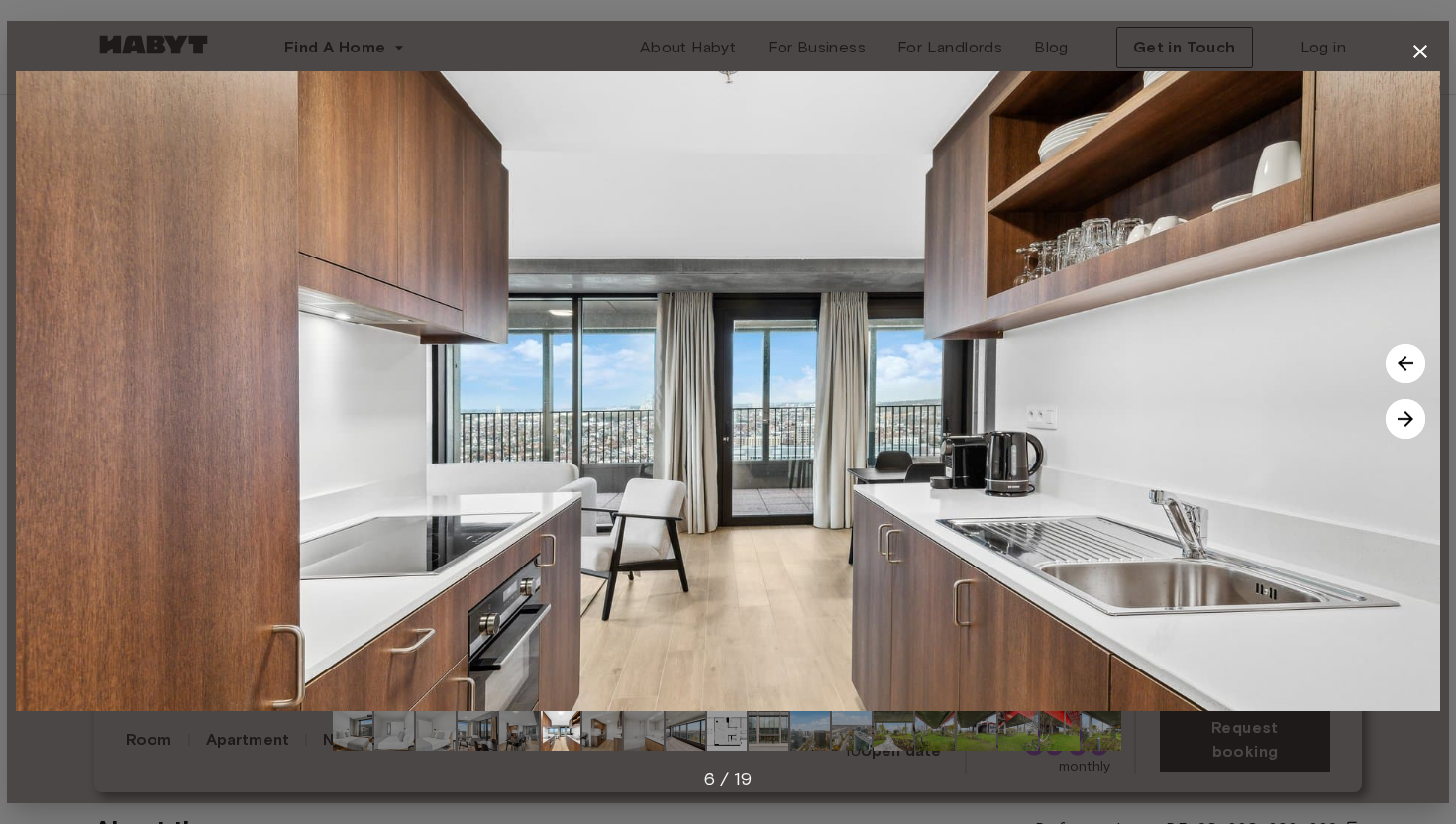 click at bounding box center [1405, 419] 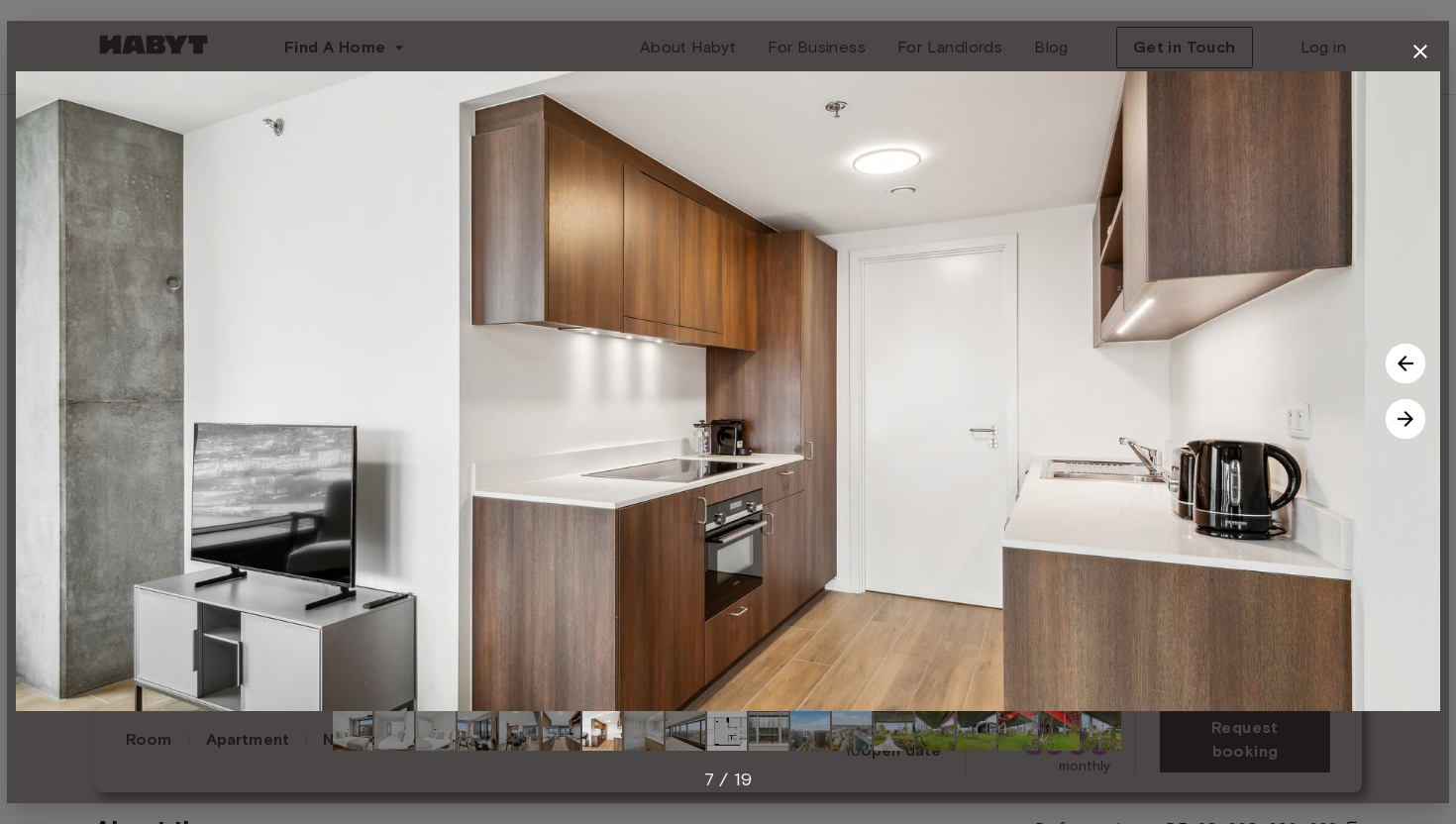 click at bounding box center (1405, 419) 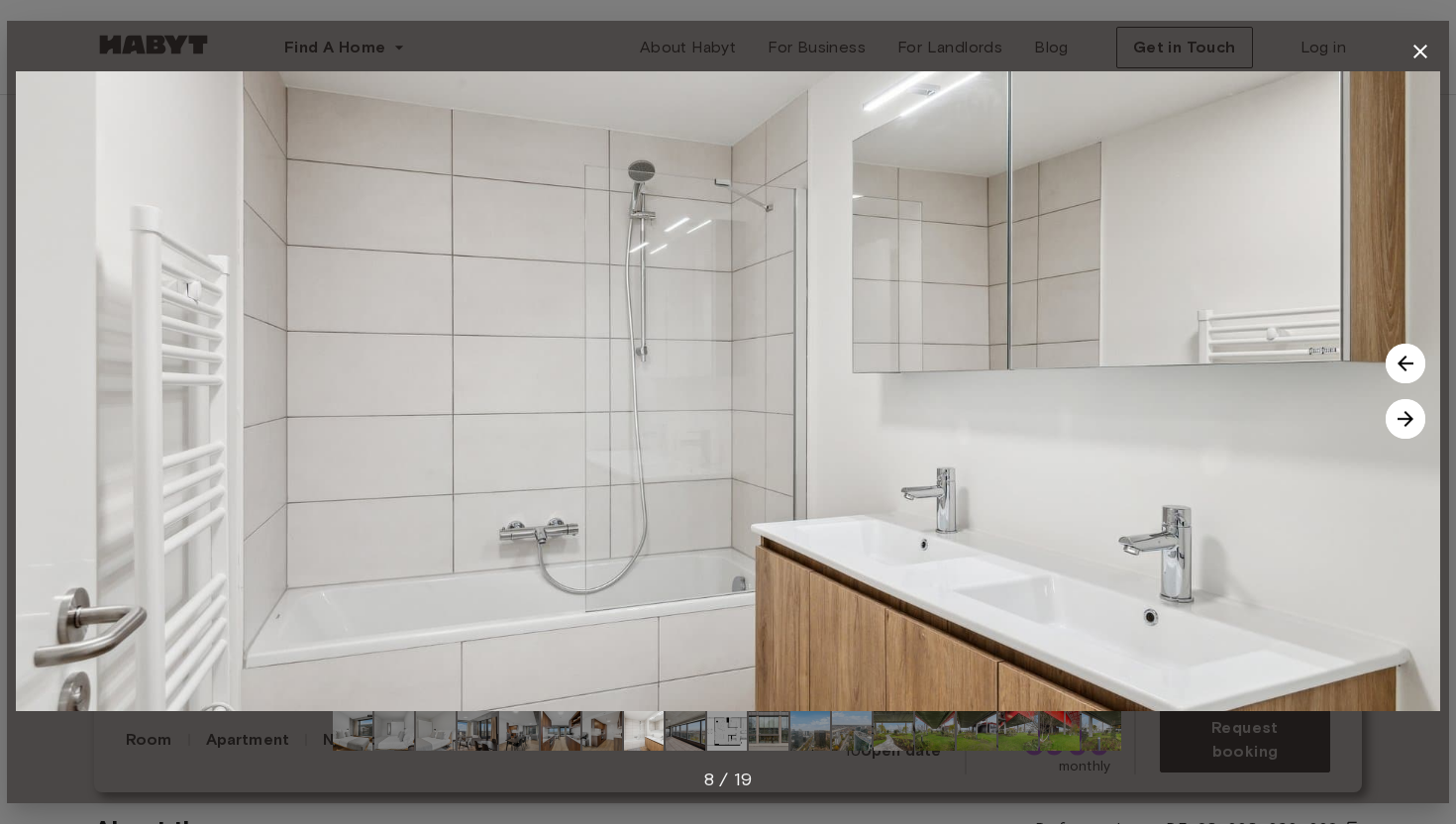 click at bounding box center [1405, 419] 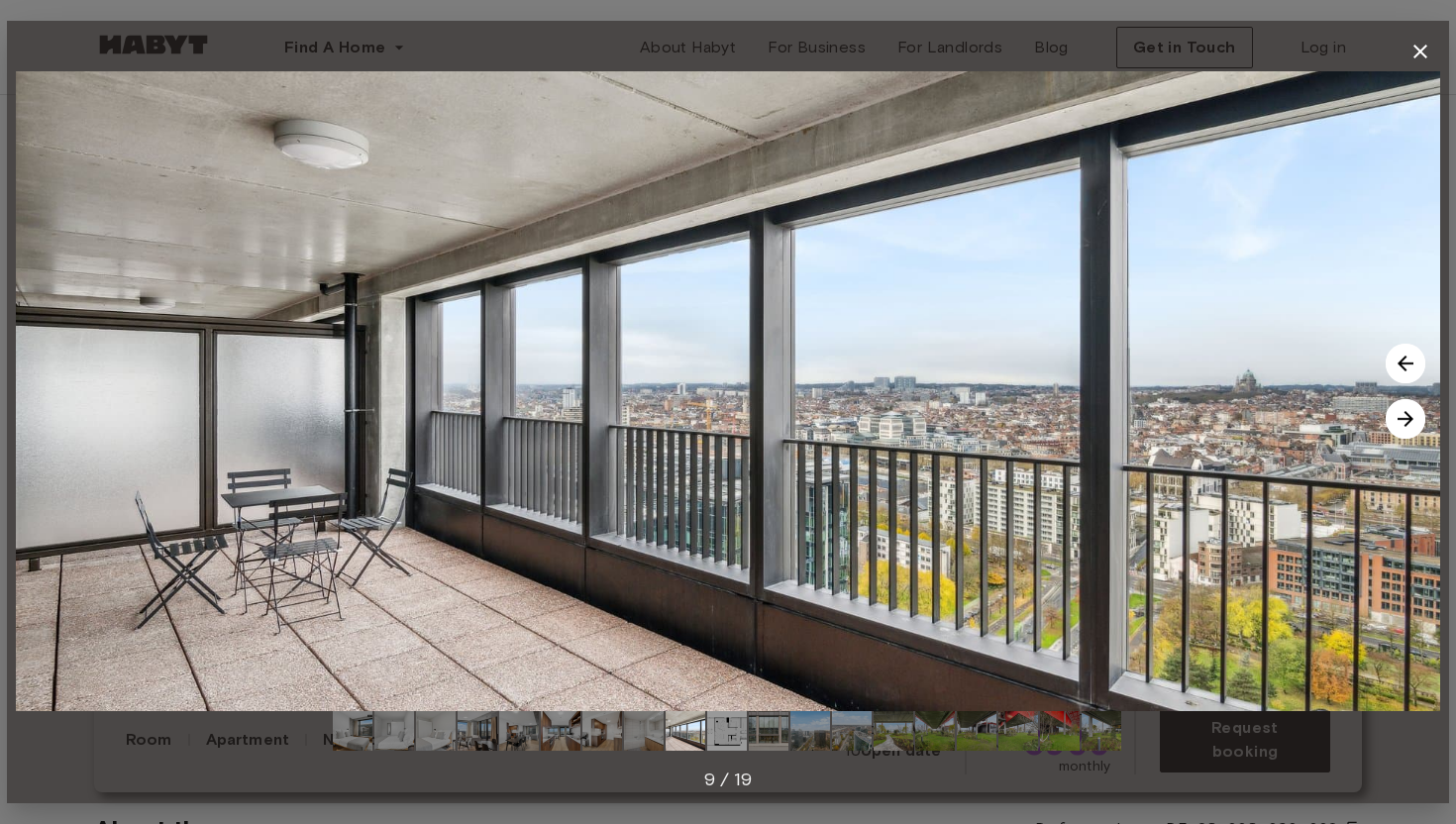 click at bounding box center [1405, 419] 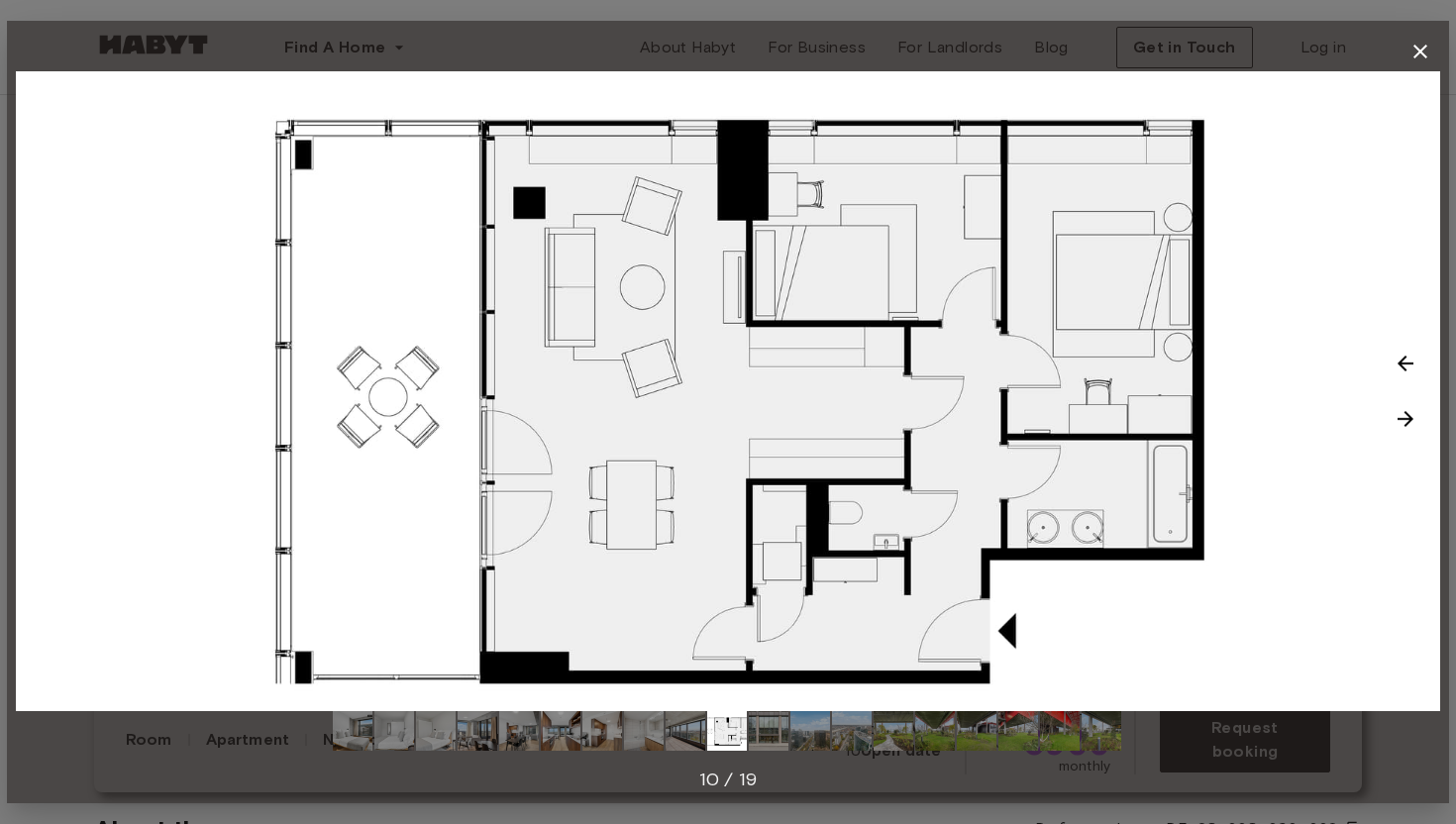 click at bounding box center [1405, 419] 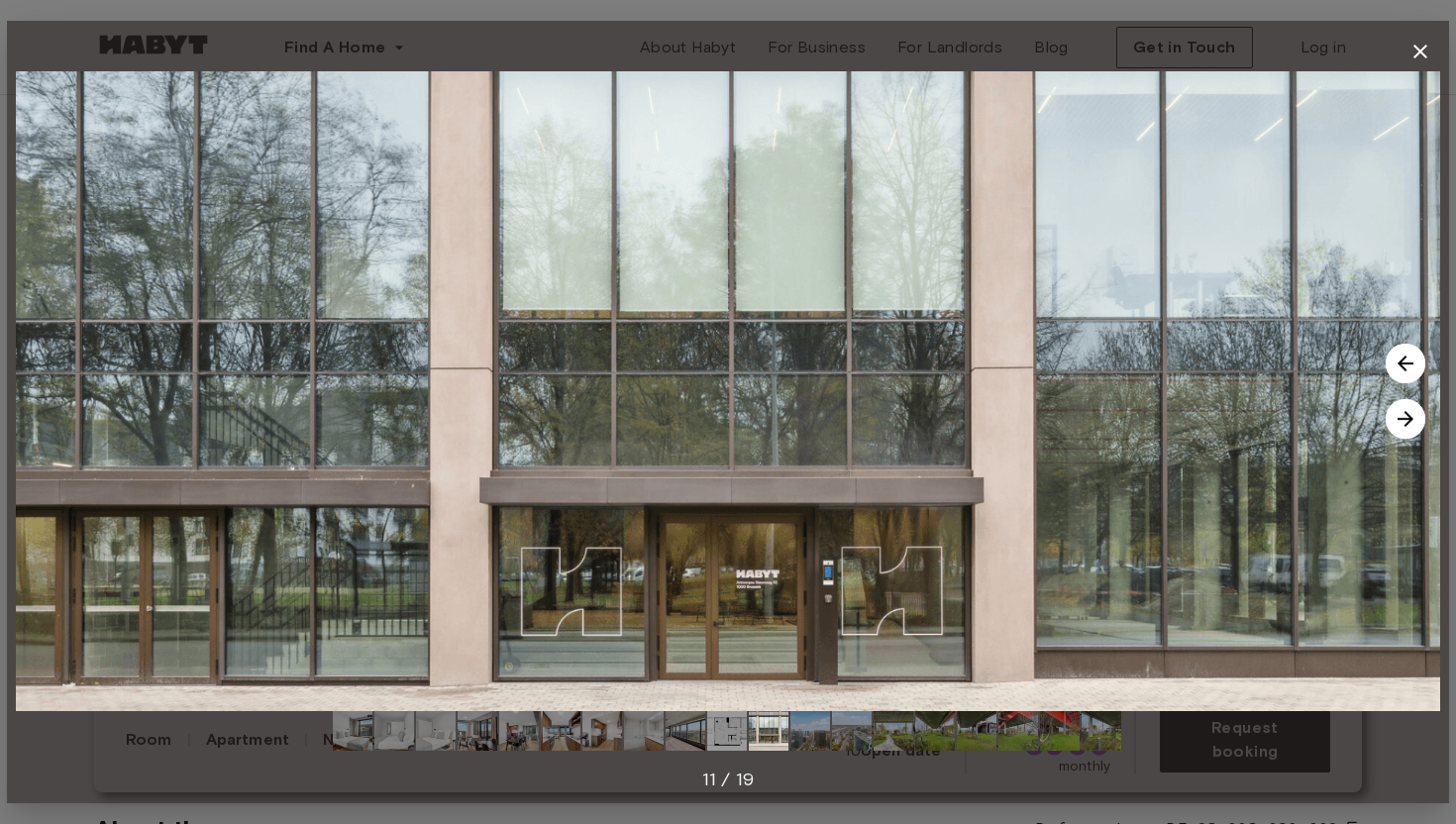 click at bounding box center (1405, 419) 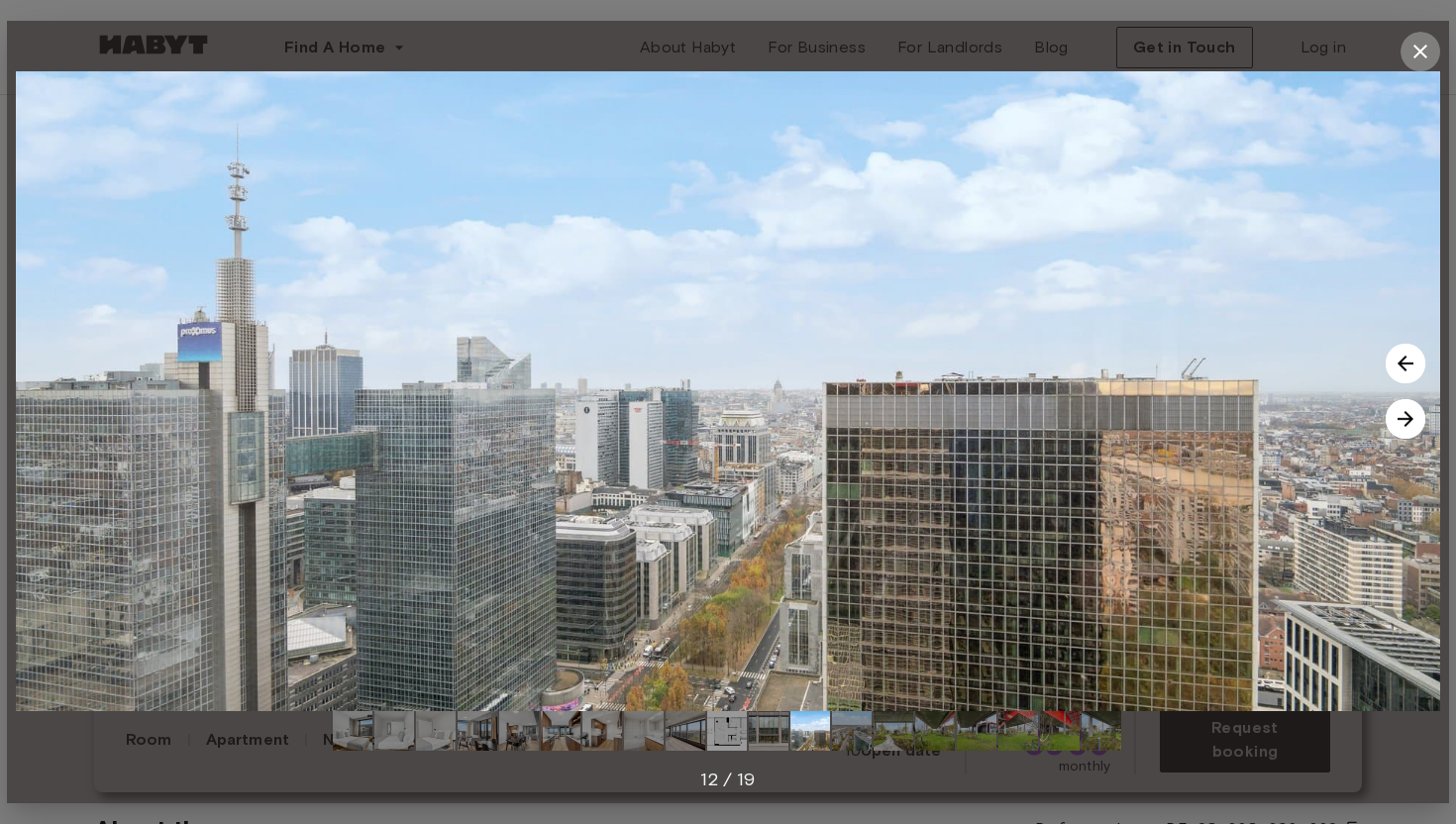 click 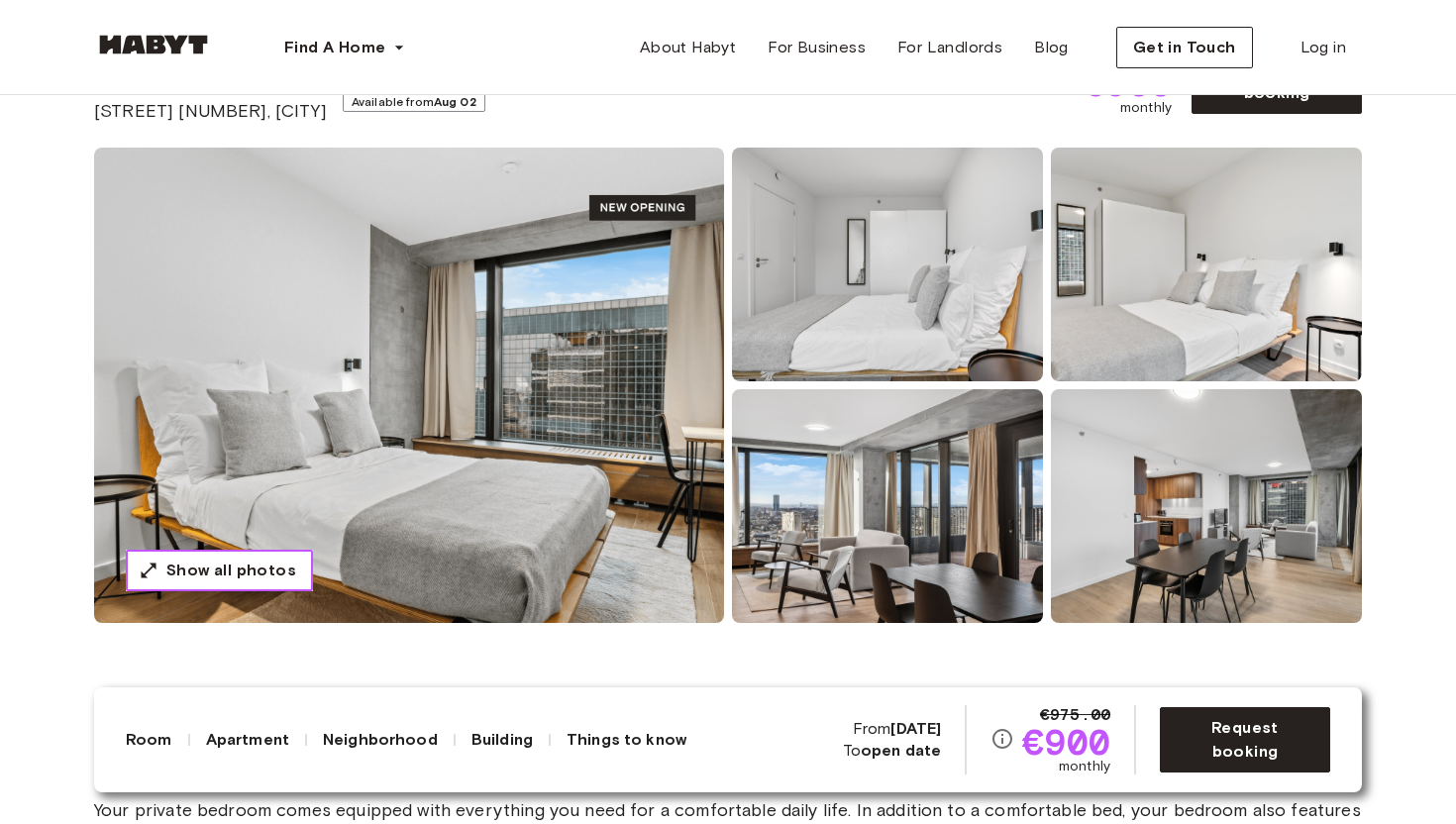 scroll, scrollTop: 151, scrollLeft: 0, axis: vertical 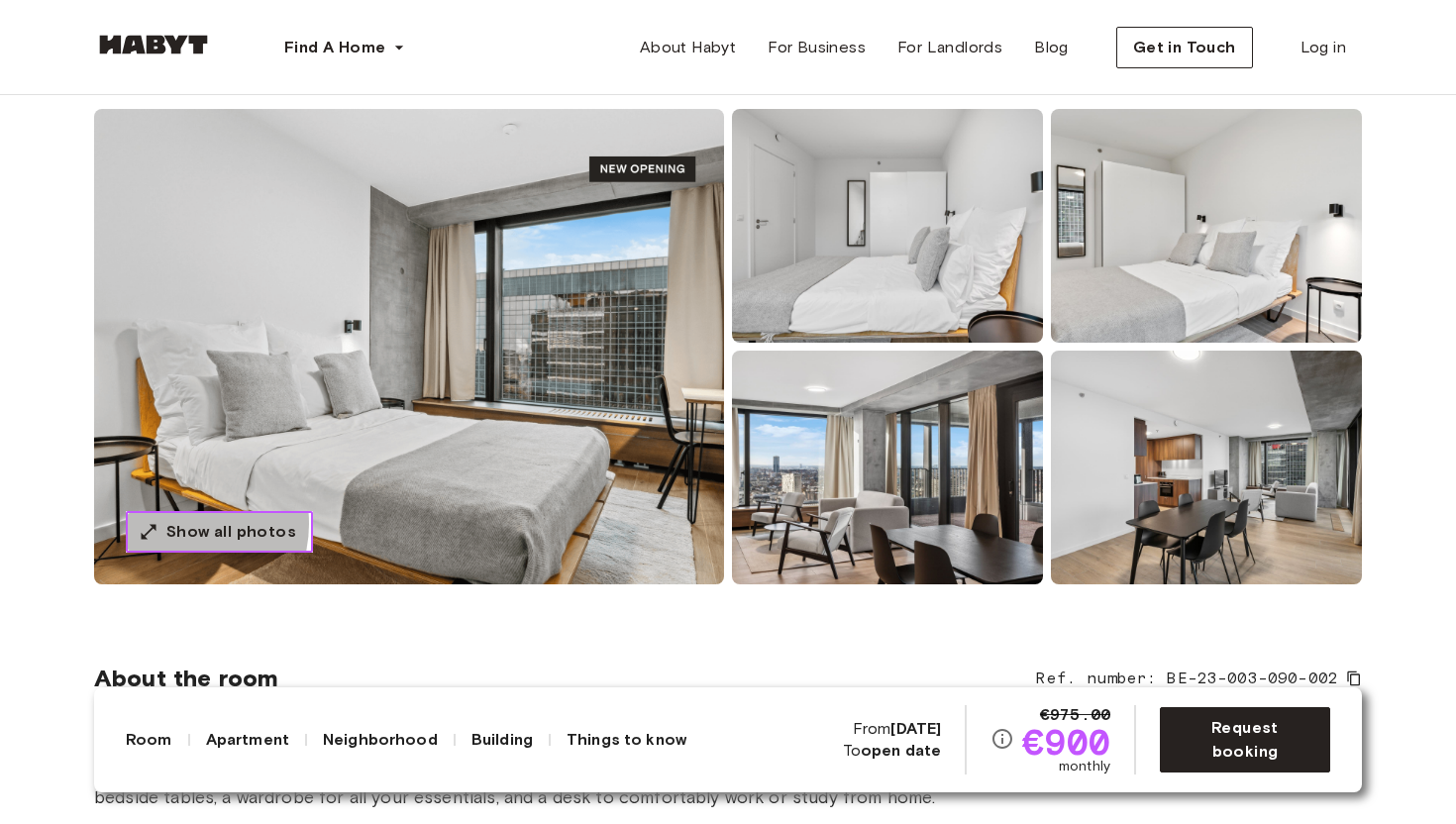 click on "Show all photos" at bounding box center [231, 532] 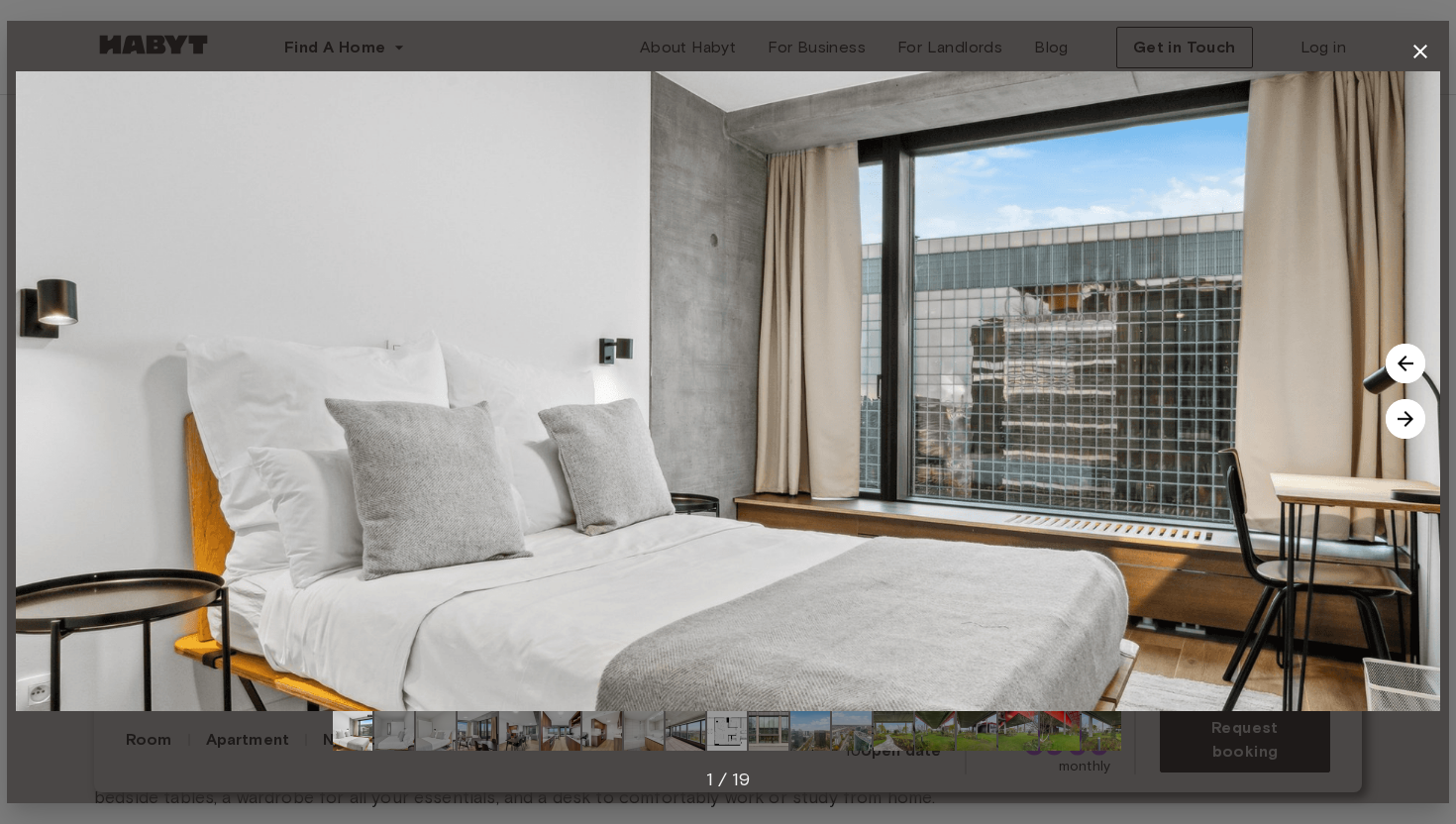 click at bounding box center [1405, 419] 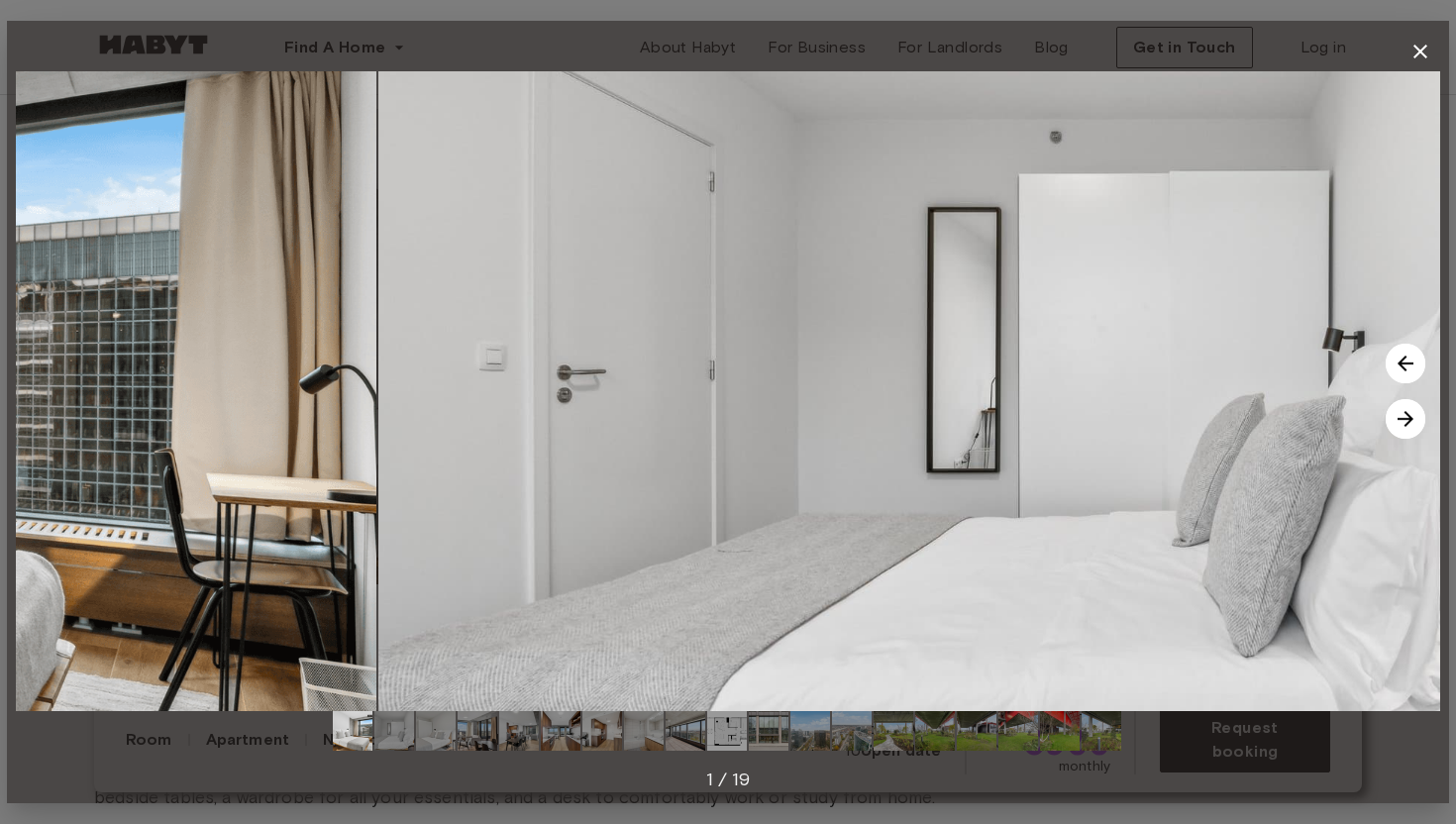 click at bounding box center [1405, 419] 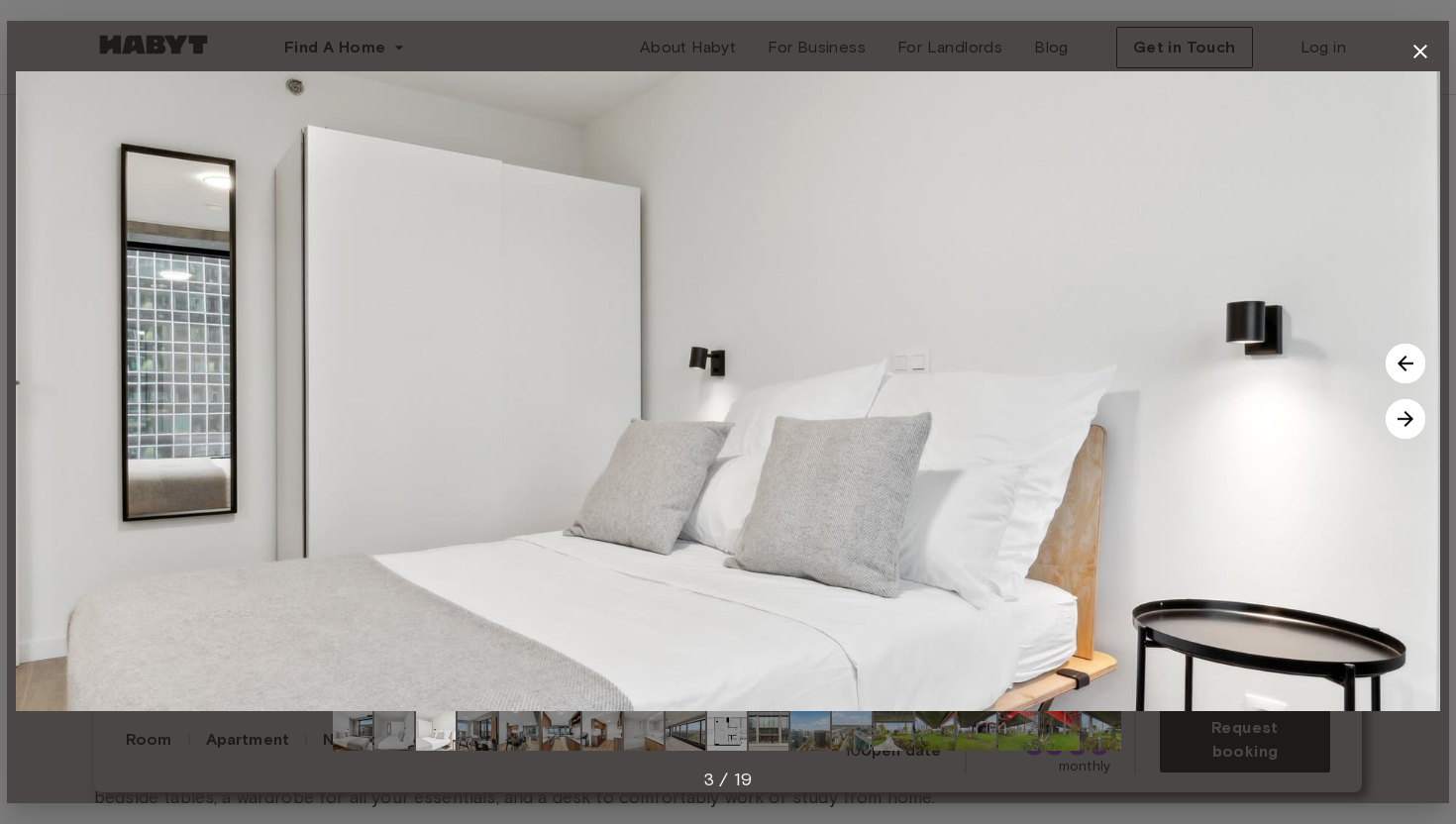 click at bounding box center [1405, 419] 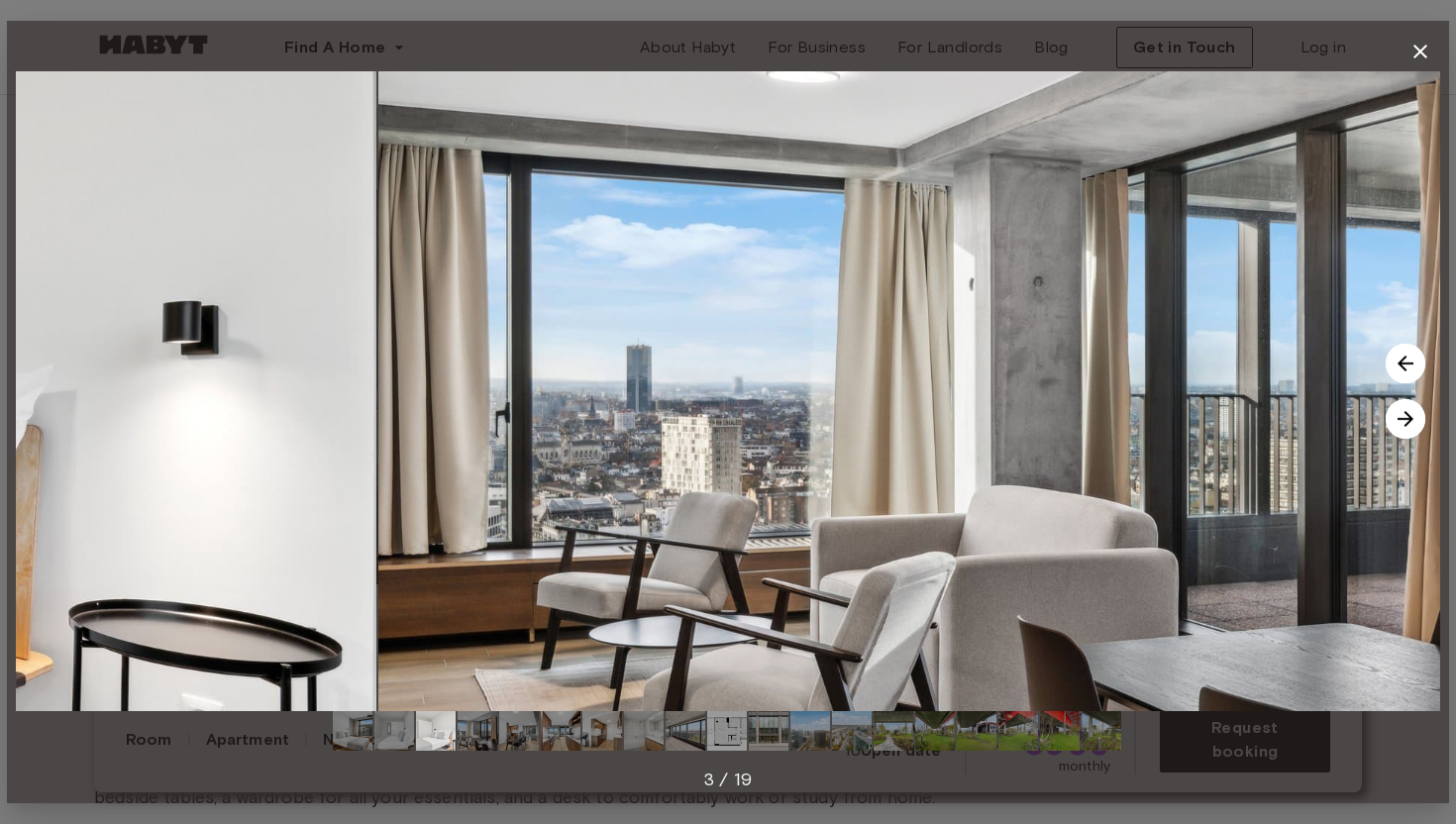 click at bounding box center [1405, 419] 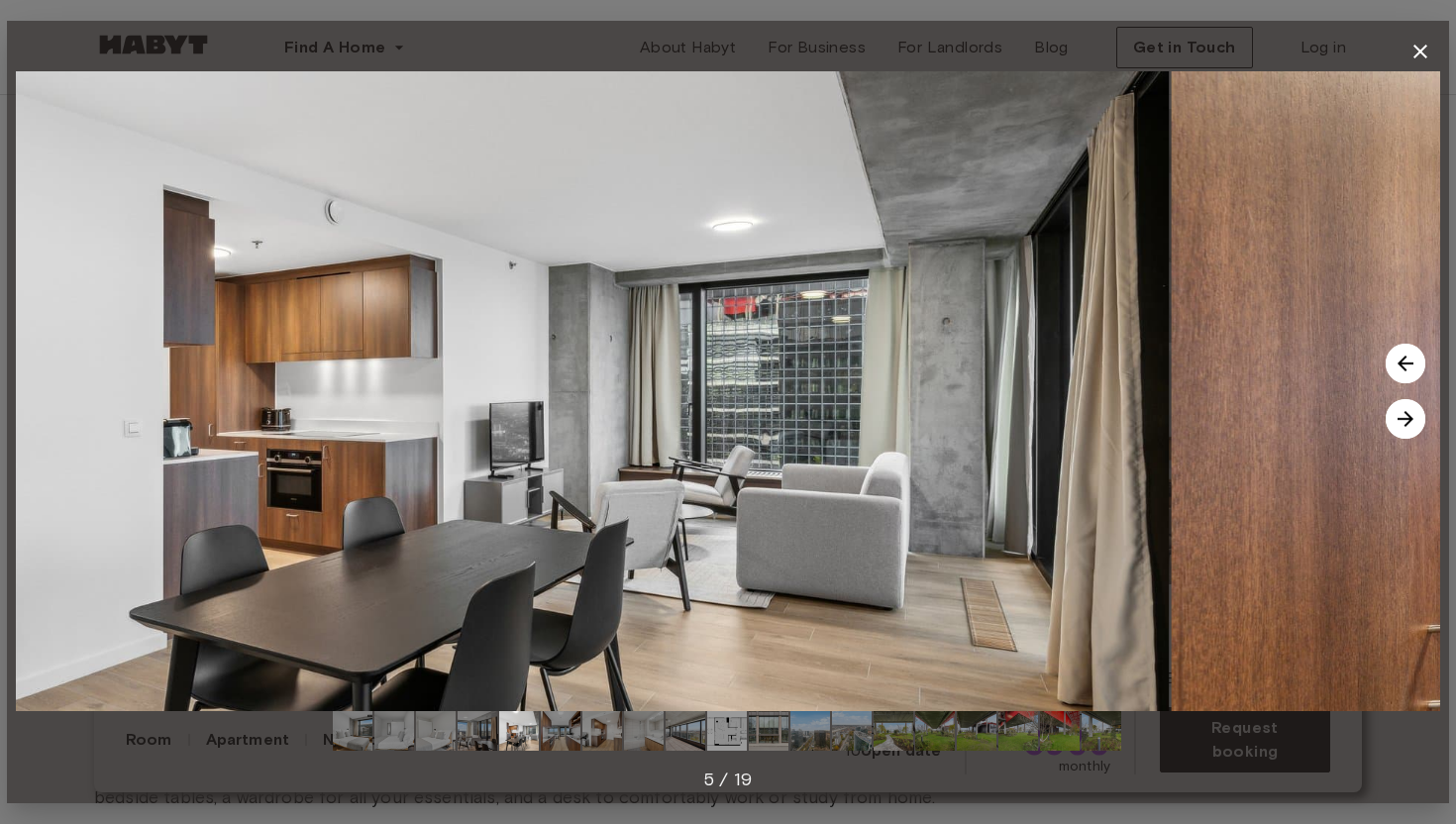click at bounding box center (1405, 419) 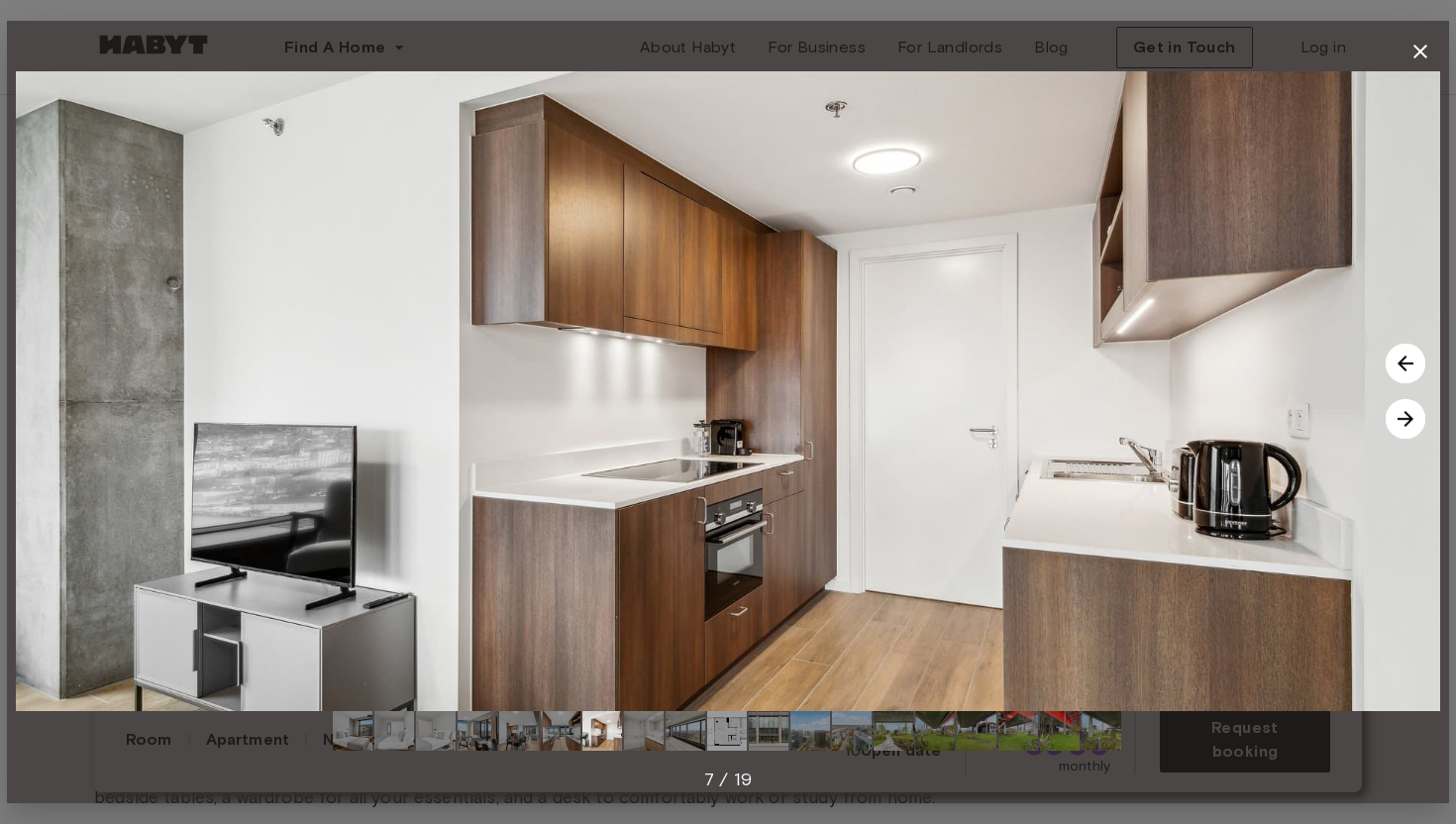 click at bounding box center [1405, 419] 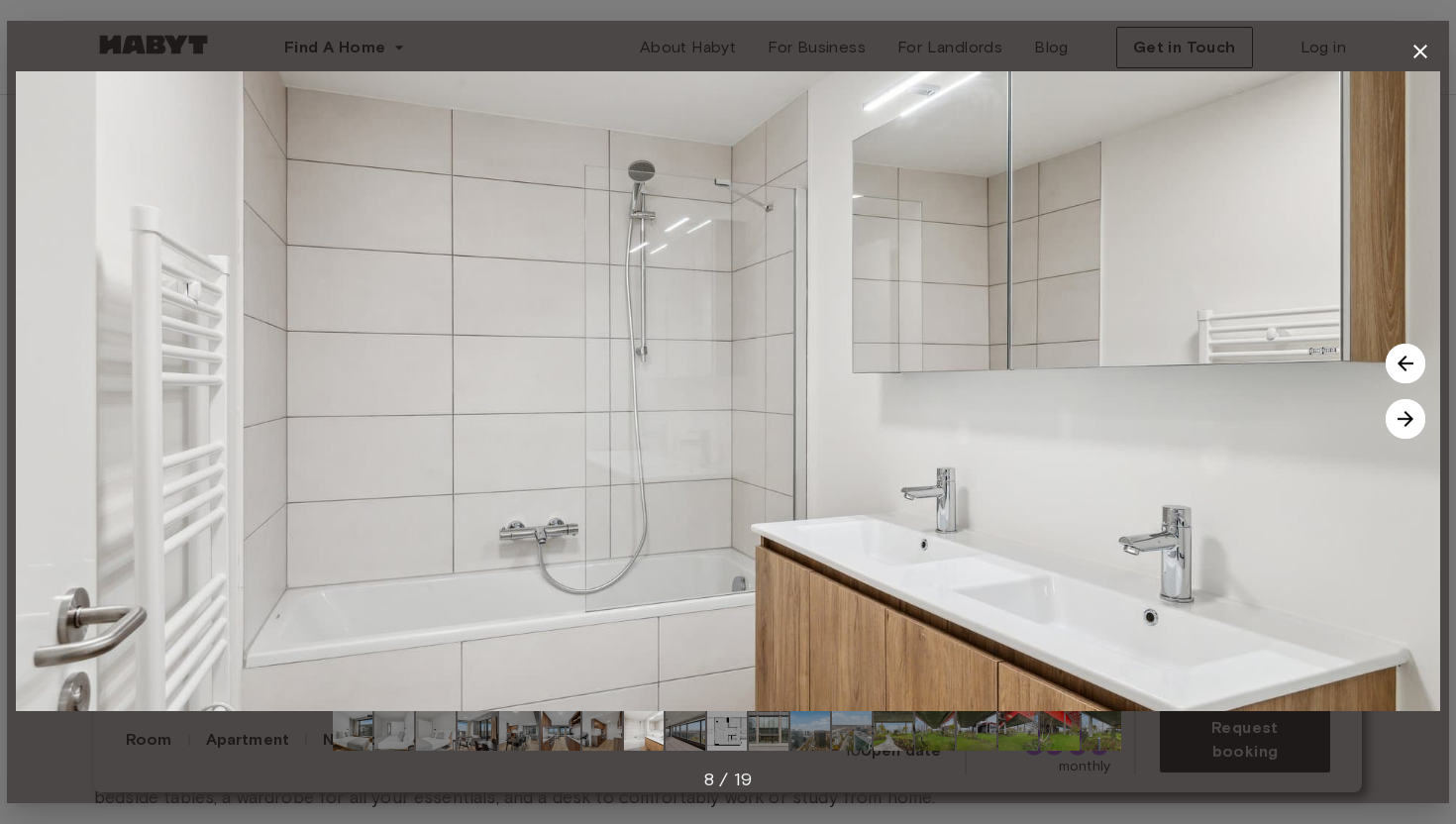 click at bounding box center [1405, 419] 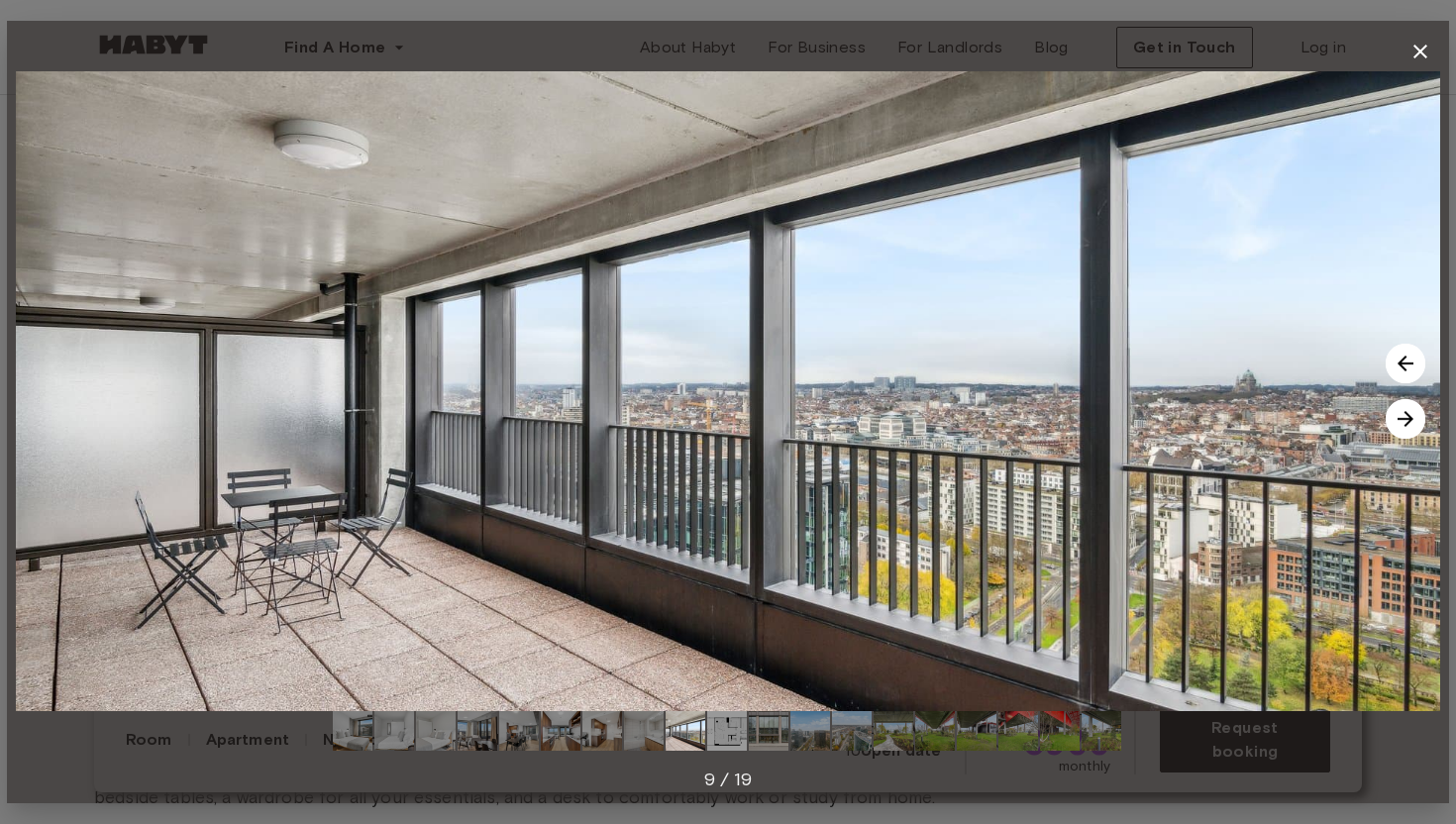 click at bounding box center [1405, 363] 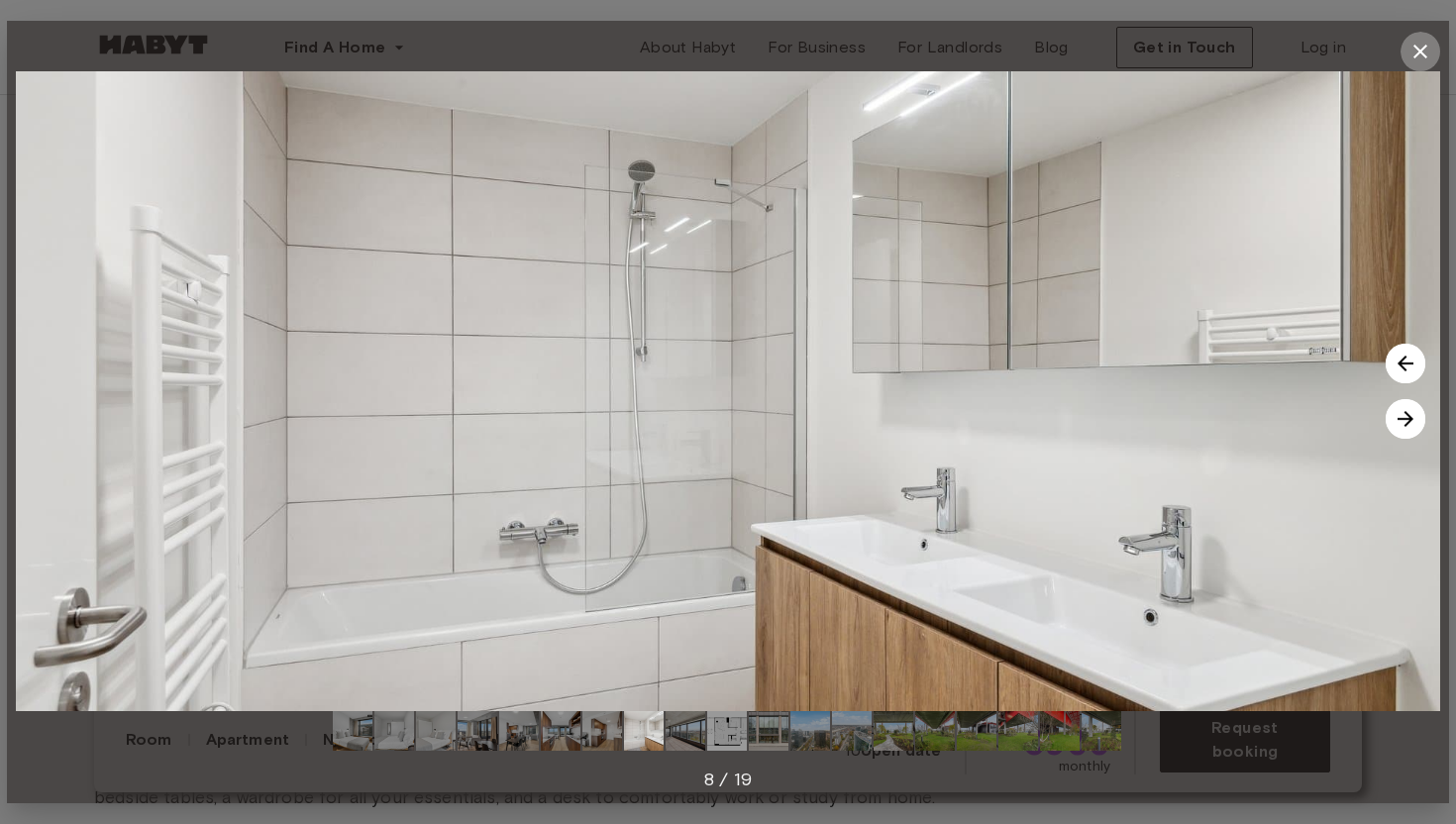 click 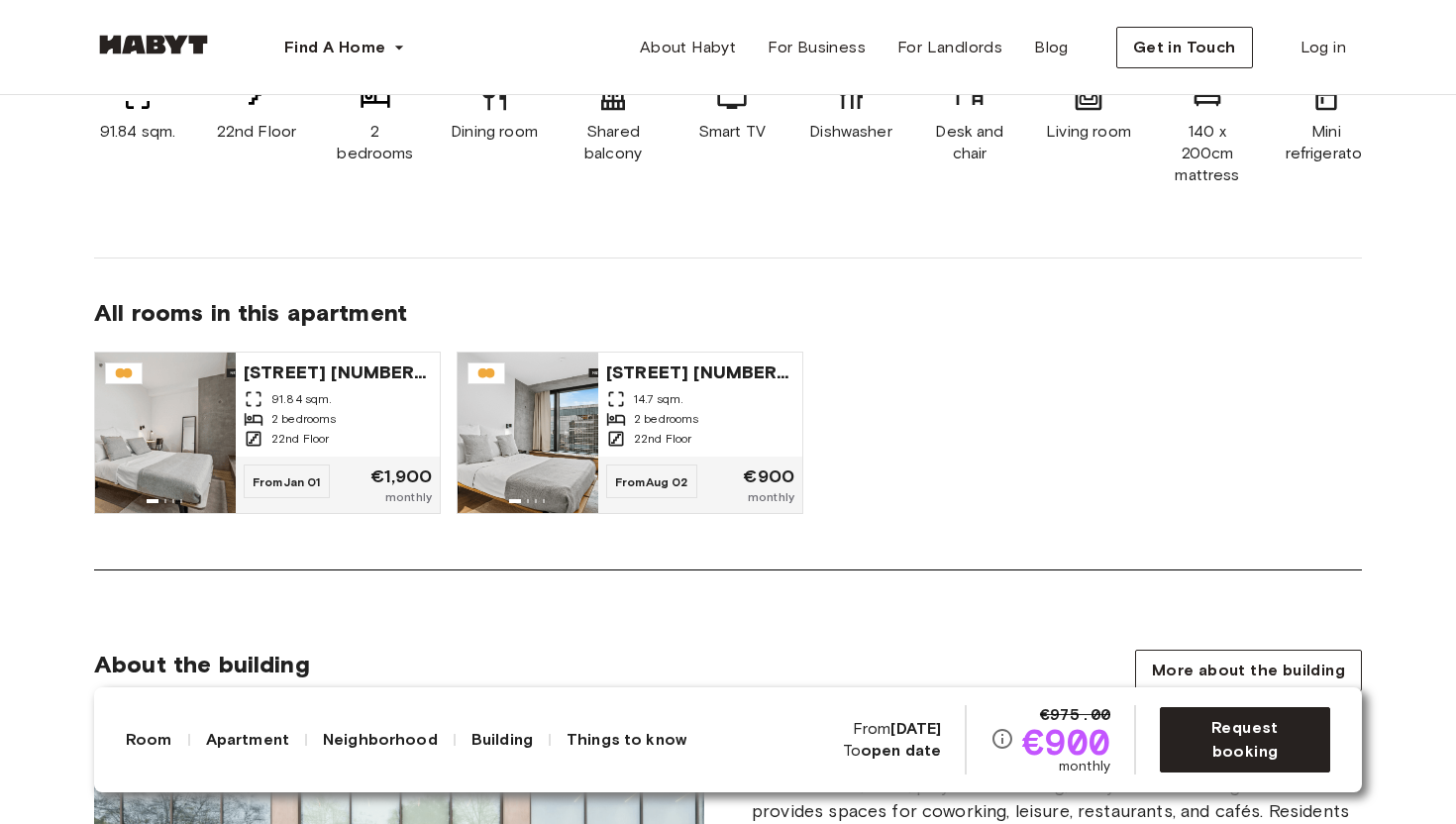 scroll, scrollTop: 1483, scrollLeft: 0, axis: vertical 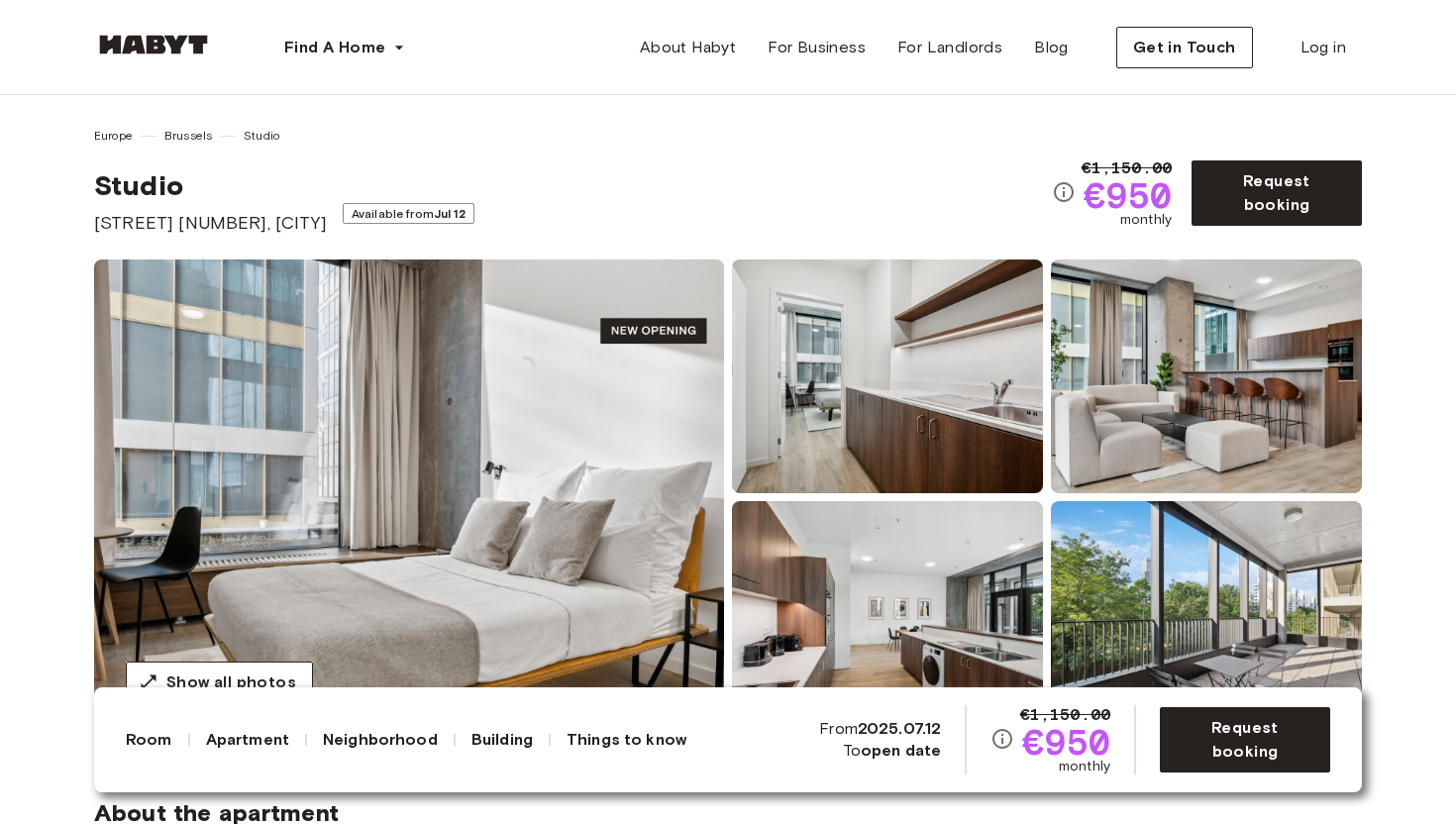 click at bounding box center (409, 497) 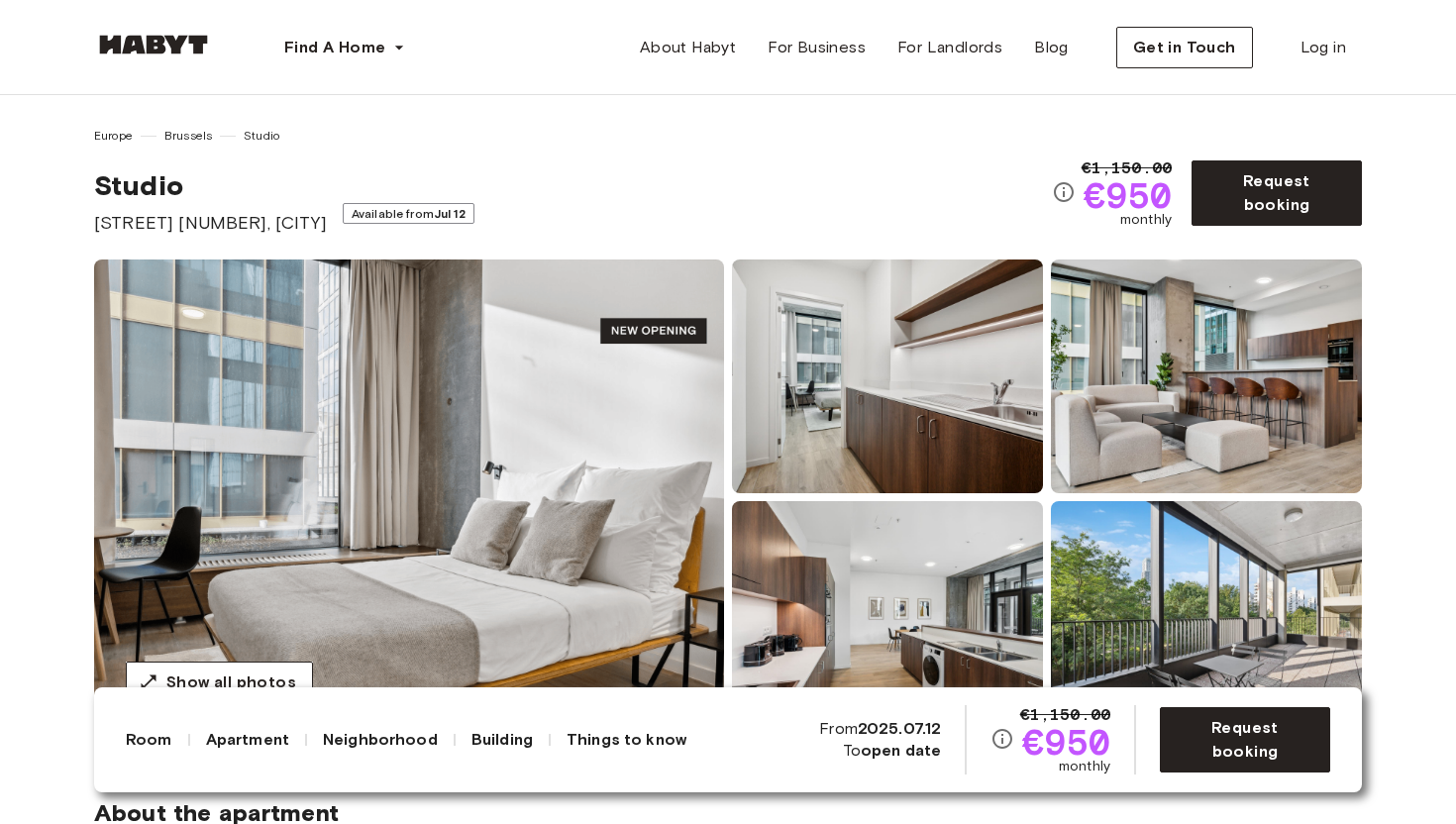 click at bounding box center (409, 497) 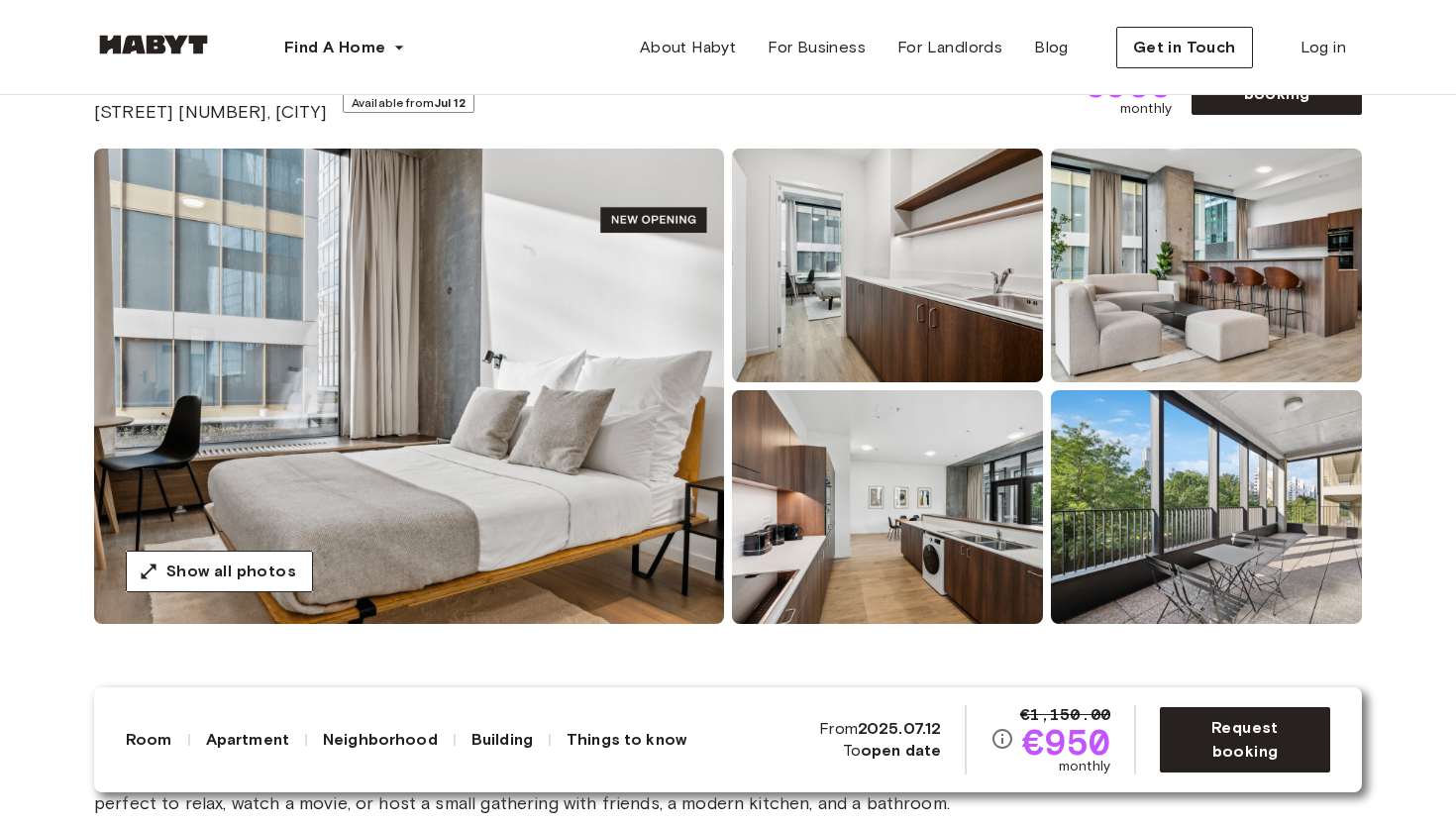 scroll, scrollTop: 112, scrollLeft: 0, axis: vertical 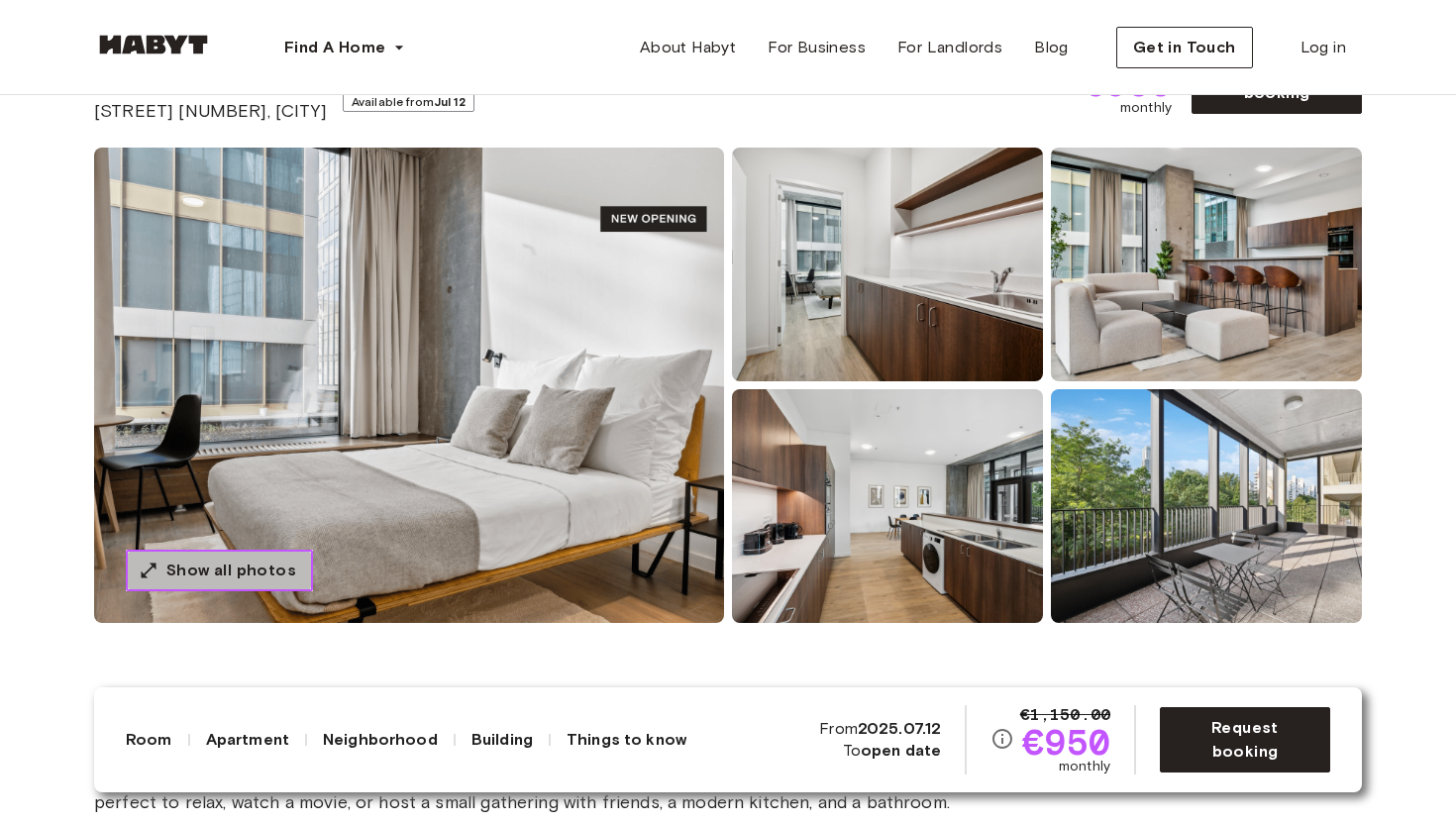 click on "Show all photos" at bounding box center [231, 570] 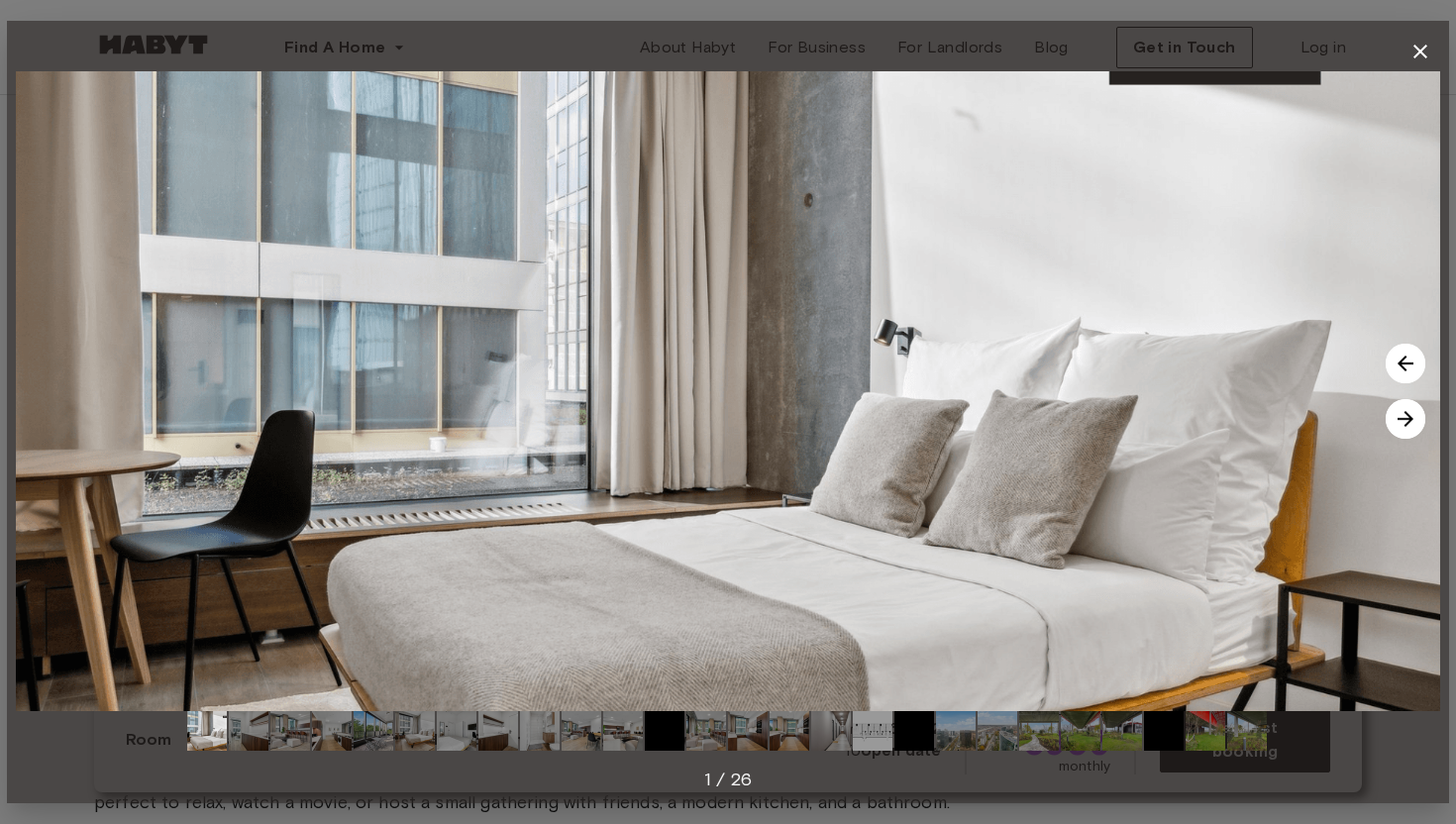click at bounding box center [1405, 419] 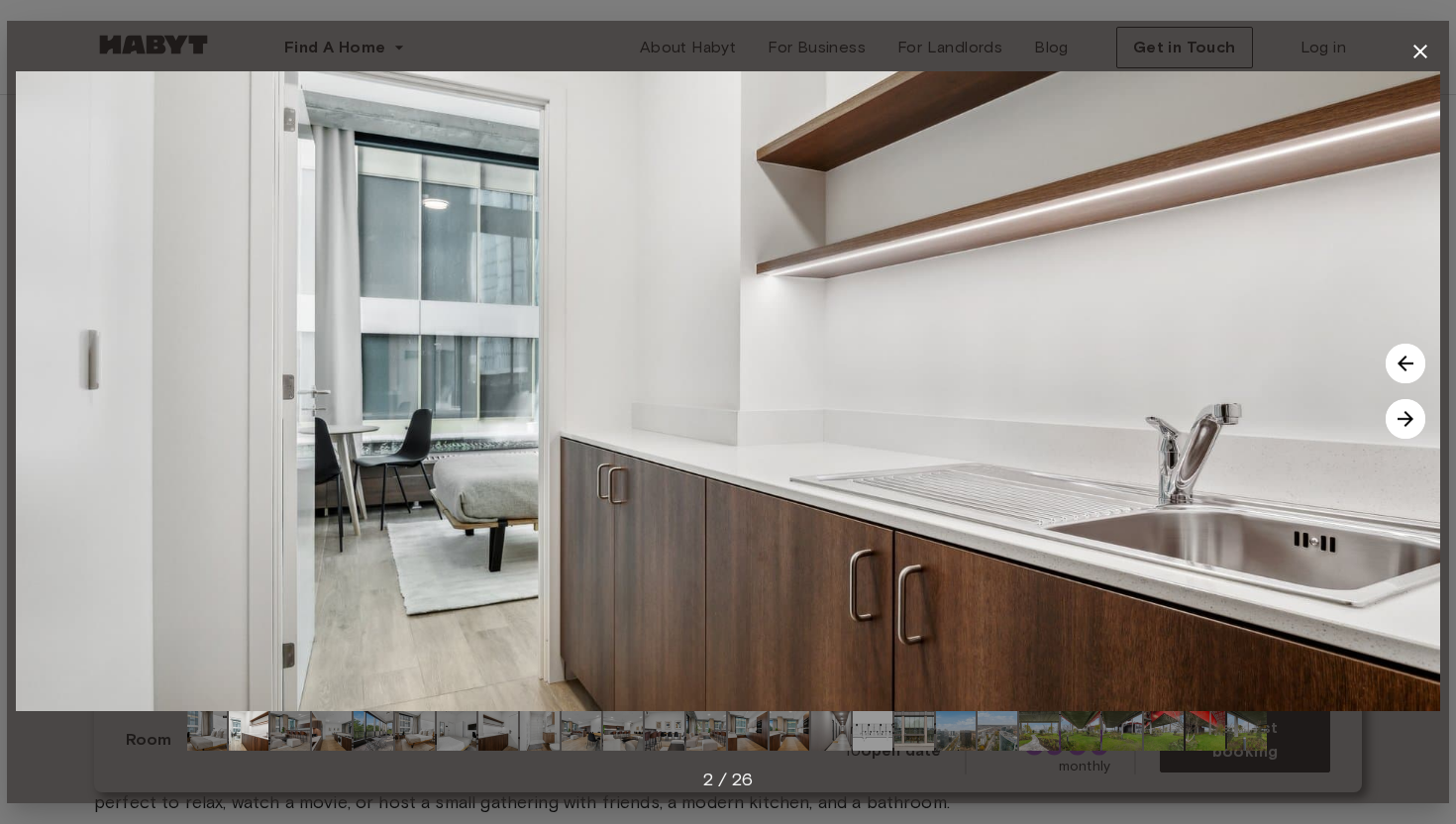 click at bounding box center (1405, 419) 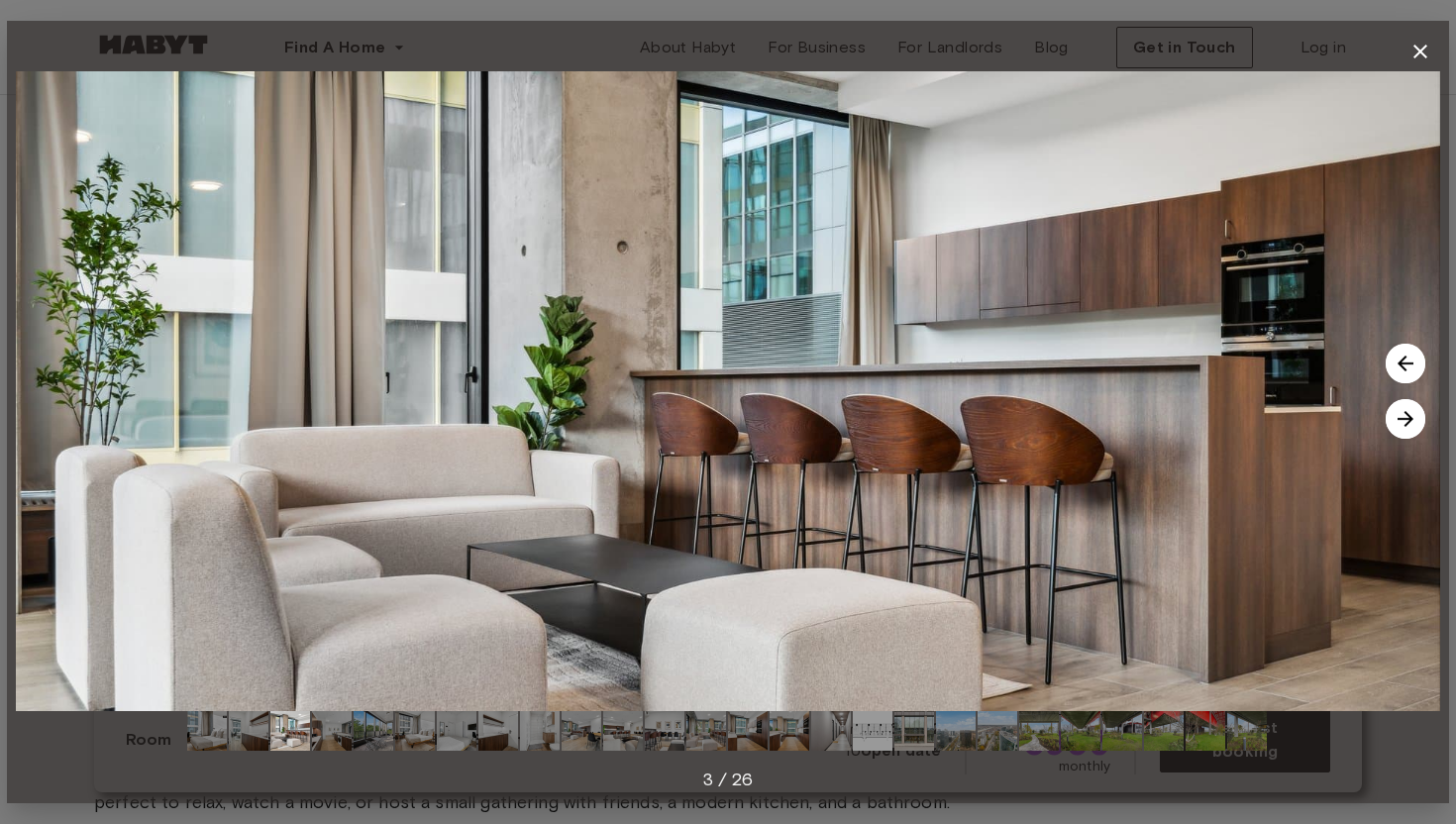 click at bounding box center [1405, 419] 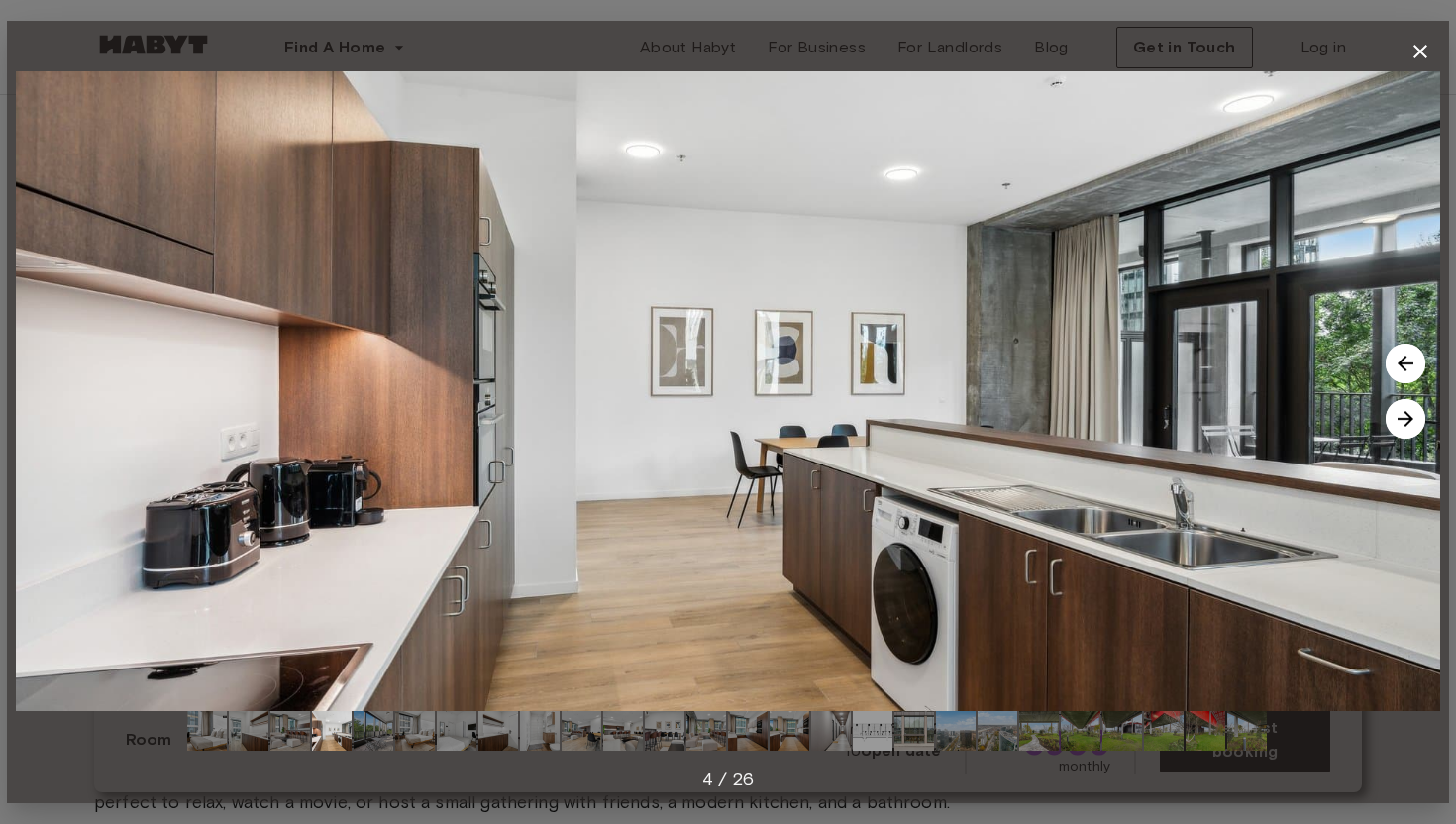 click at bounding box center [1405, 419] 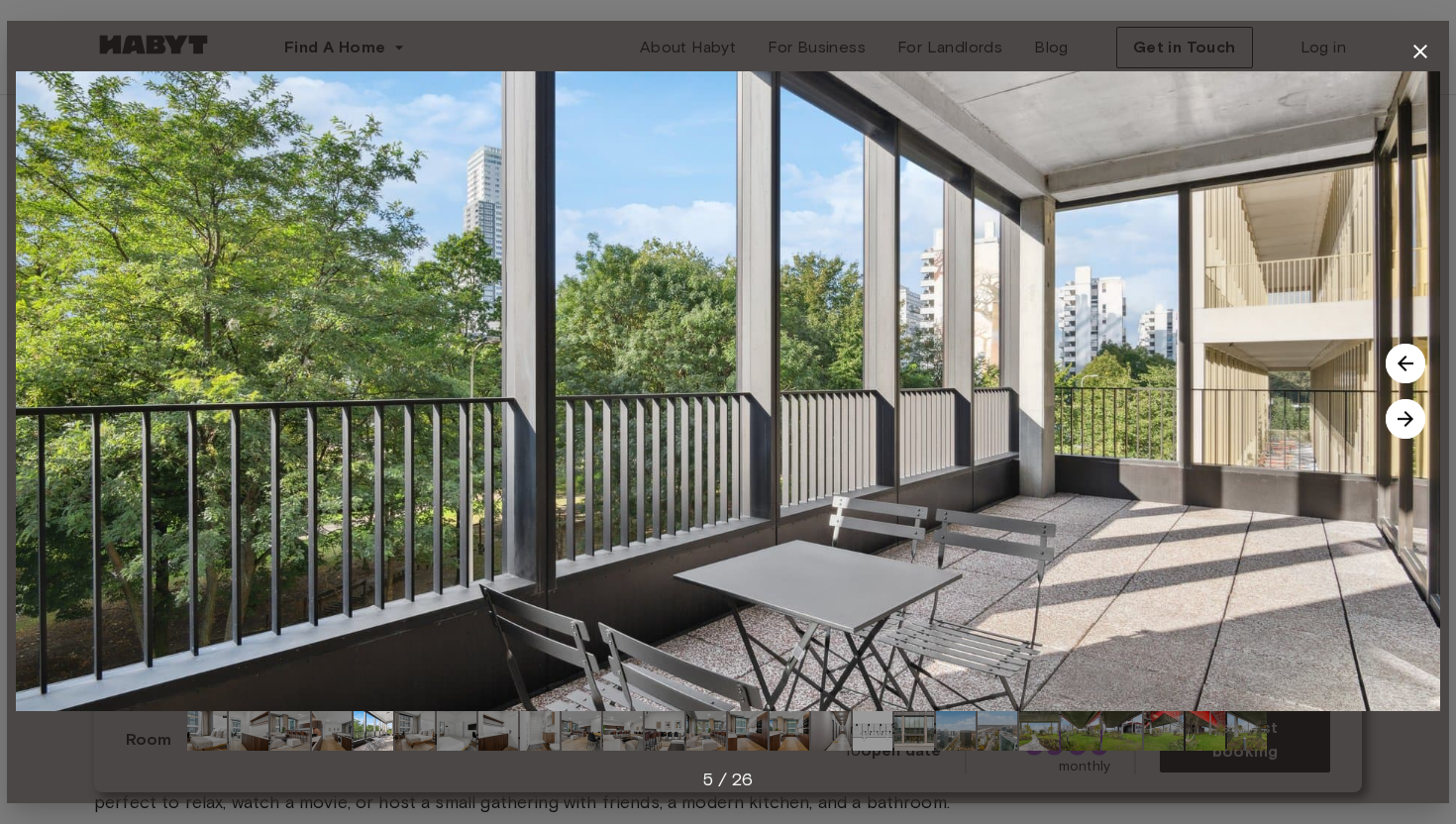 click at bounding box center [1405, 419] 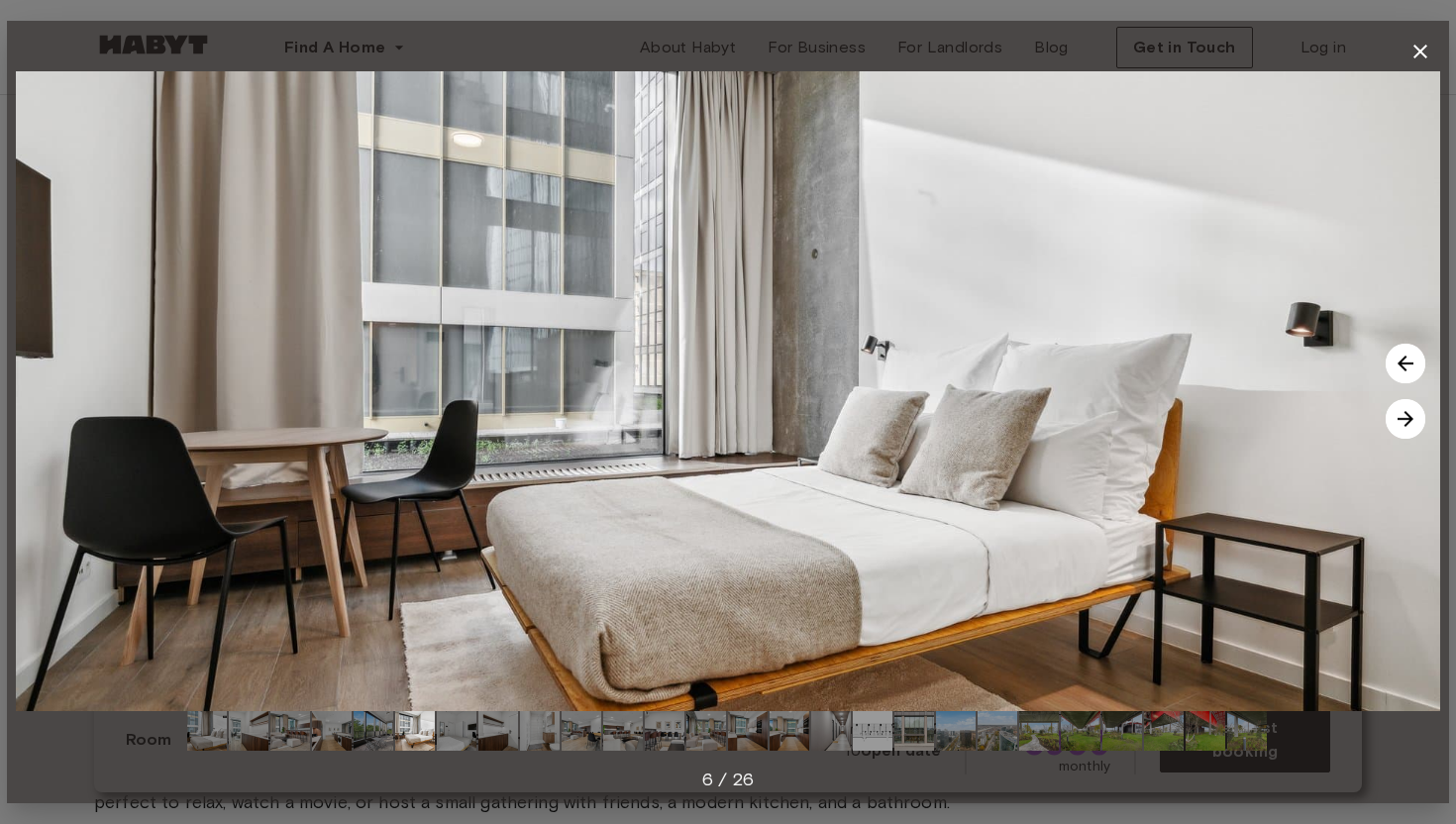 click at bounding box center (1405, 419) 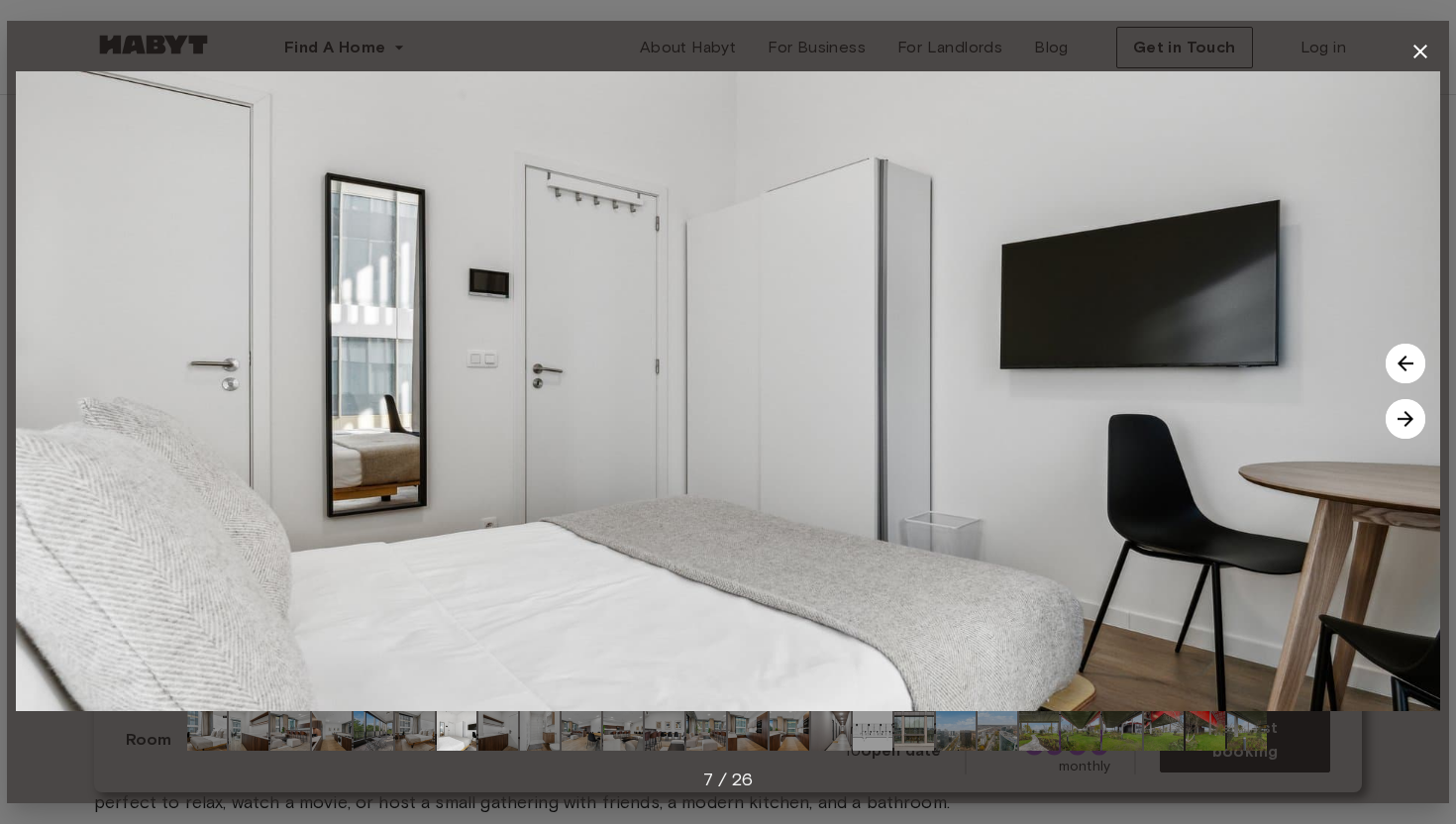 click at bounding box center (1405, 419) 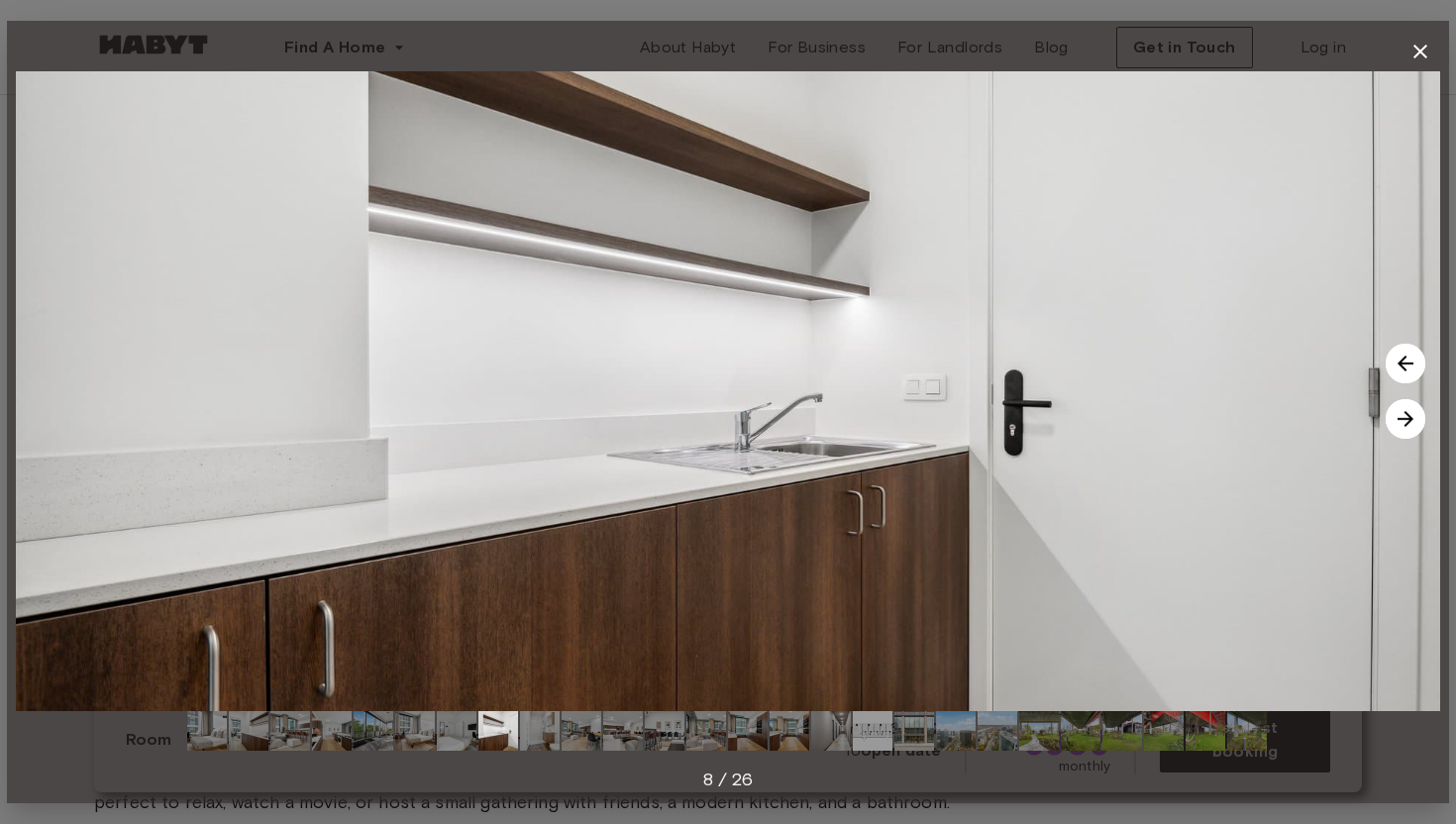 click at bounding box center (1405, 419) 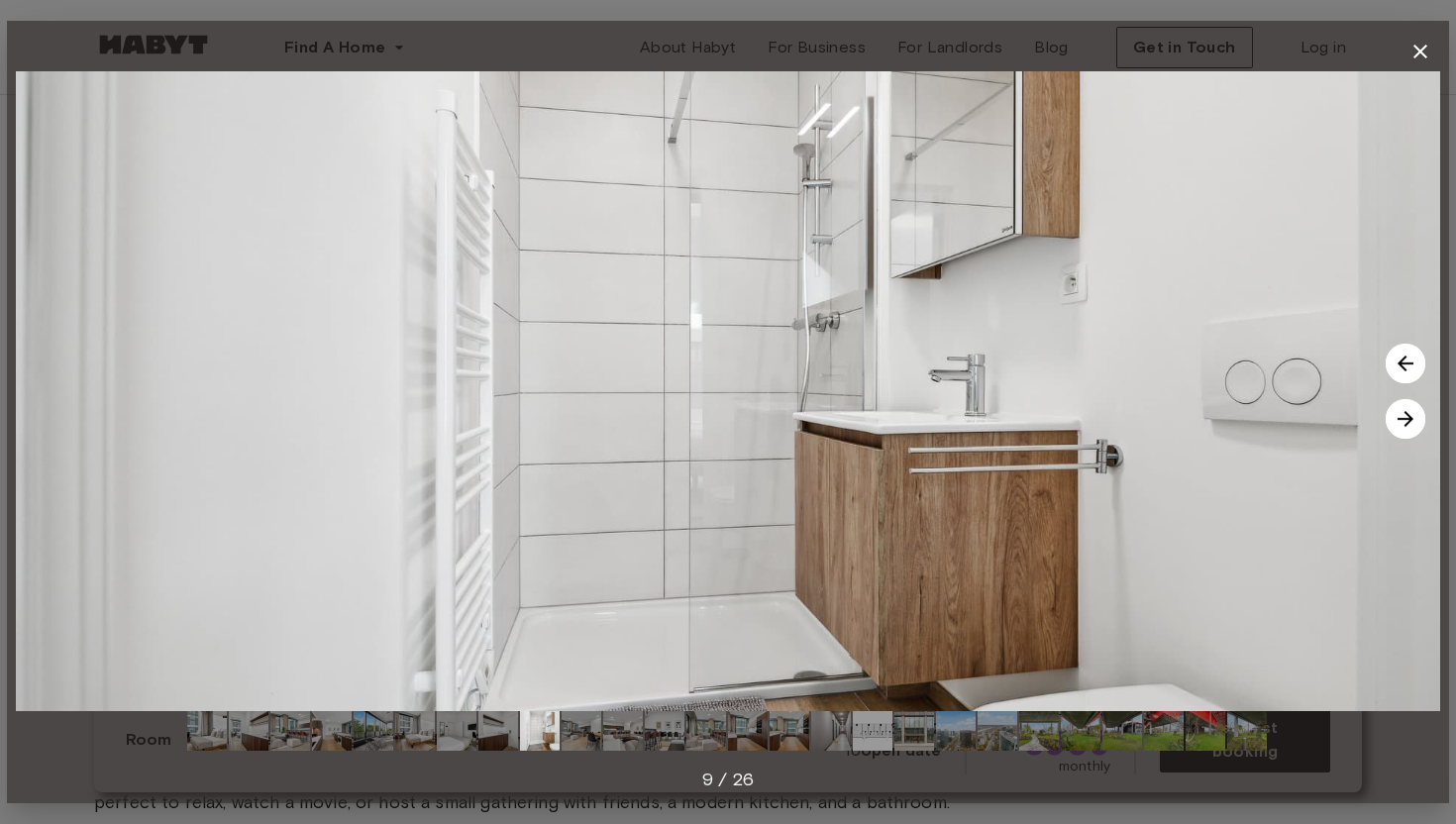 click at bounding box center [1405, 419] 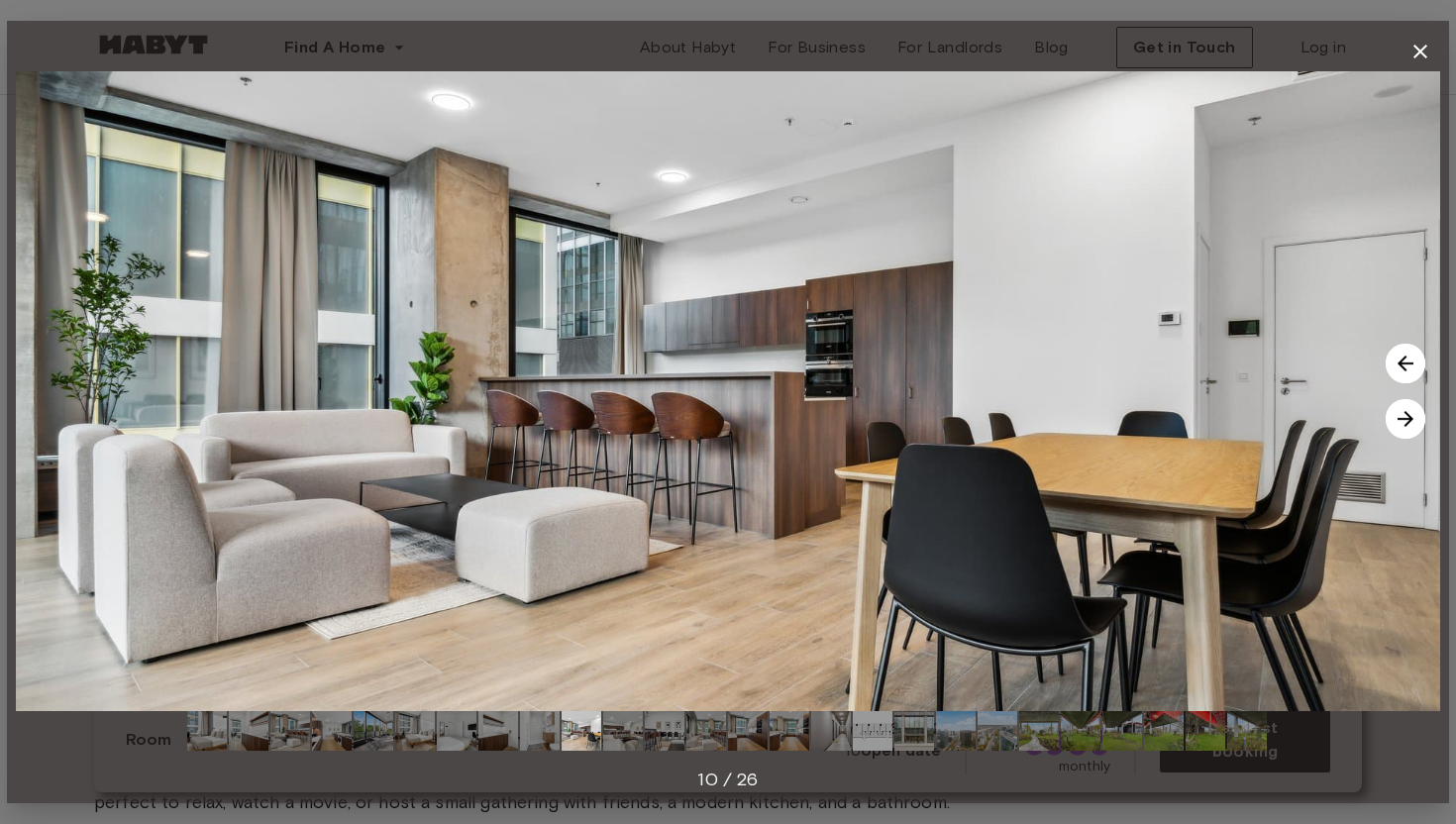 click at bounding box center (1405, 419) 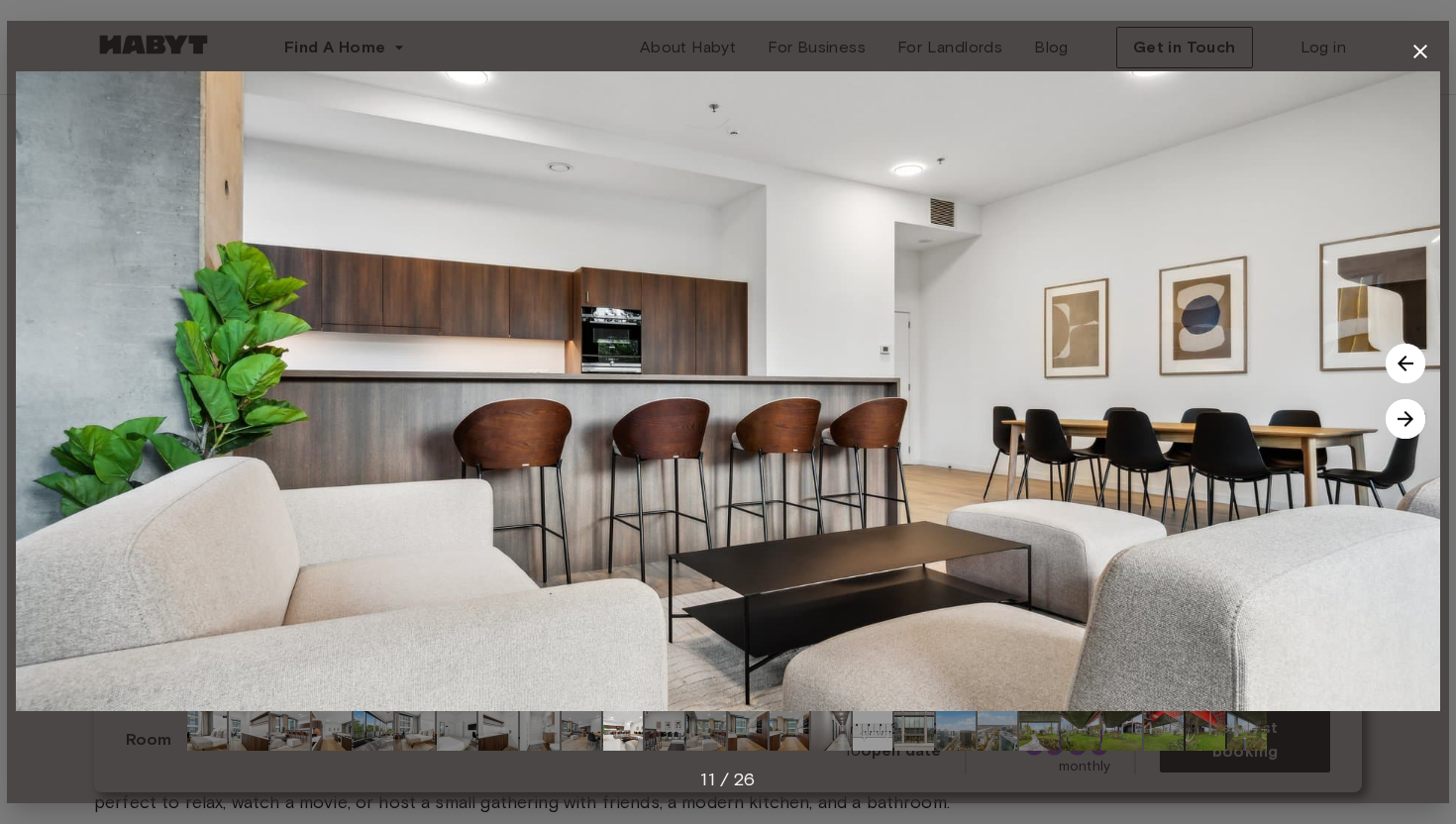 click at bounding box center [1405, 419] 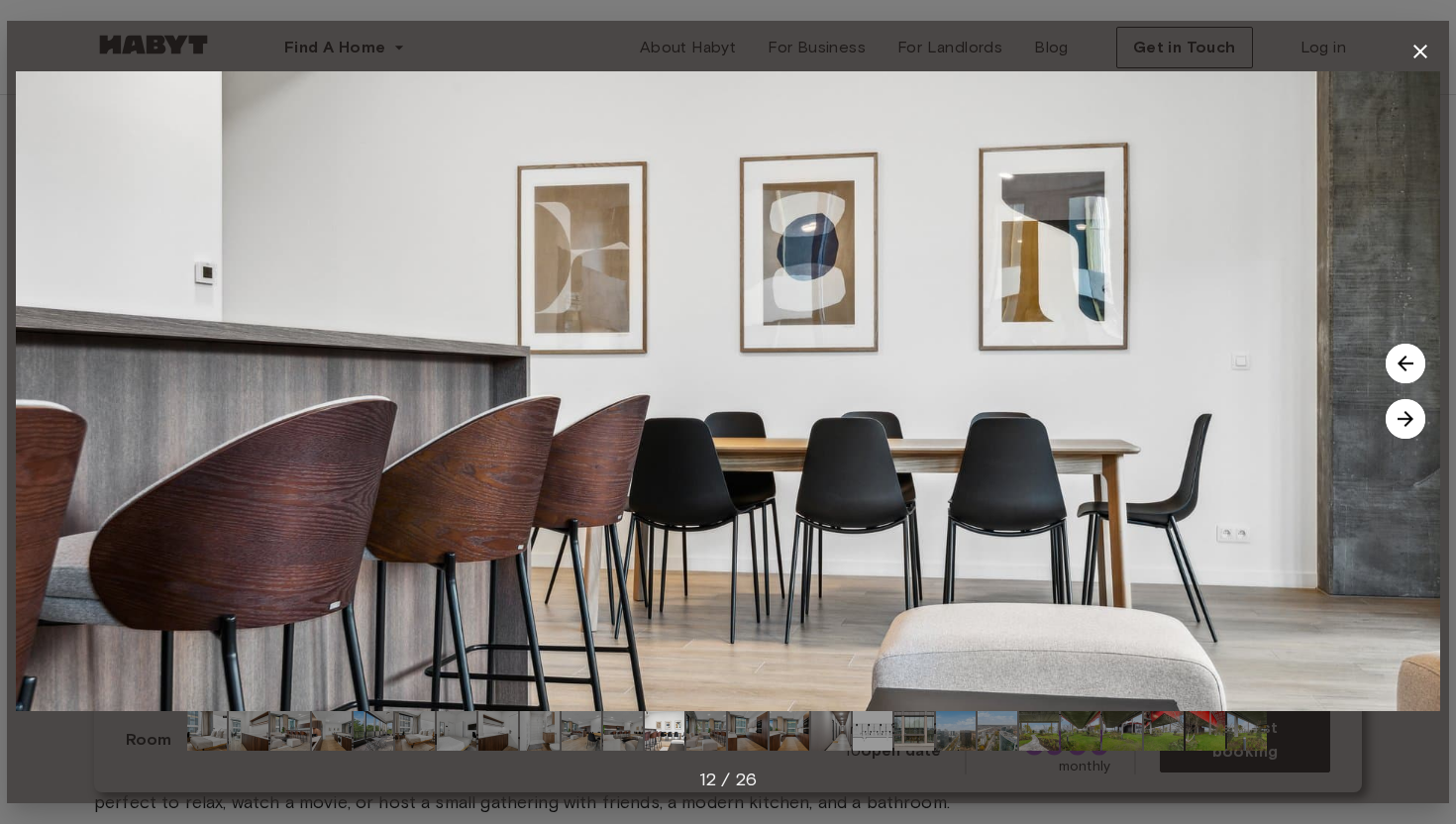 click at bounding box center (1405, 419) 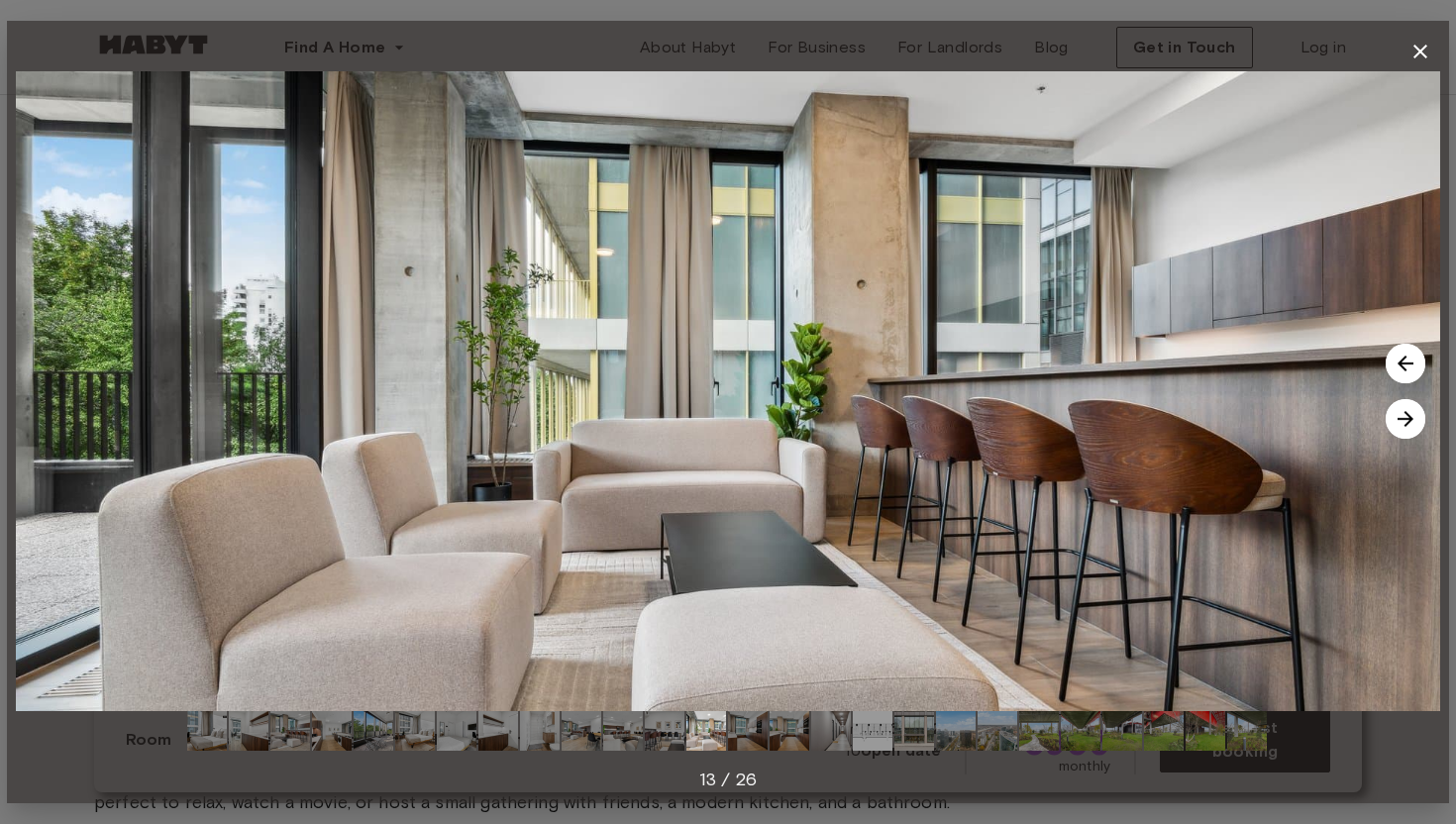 click at bounding box center [1405, 419] 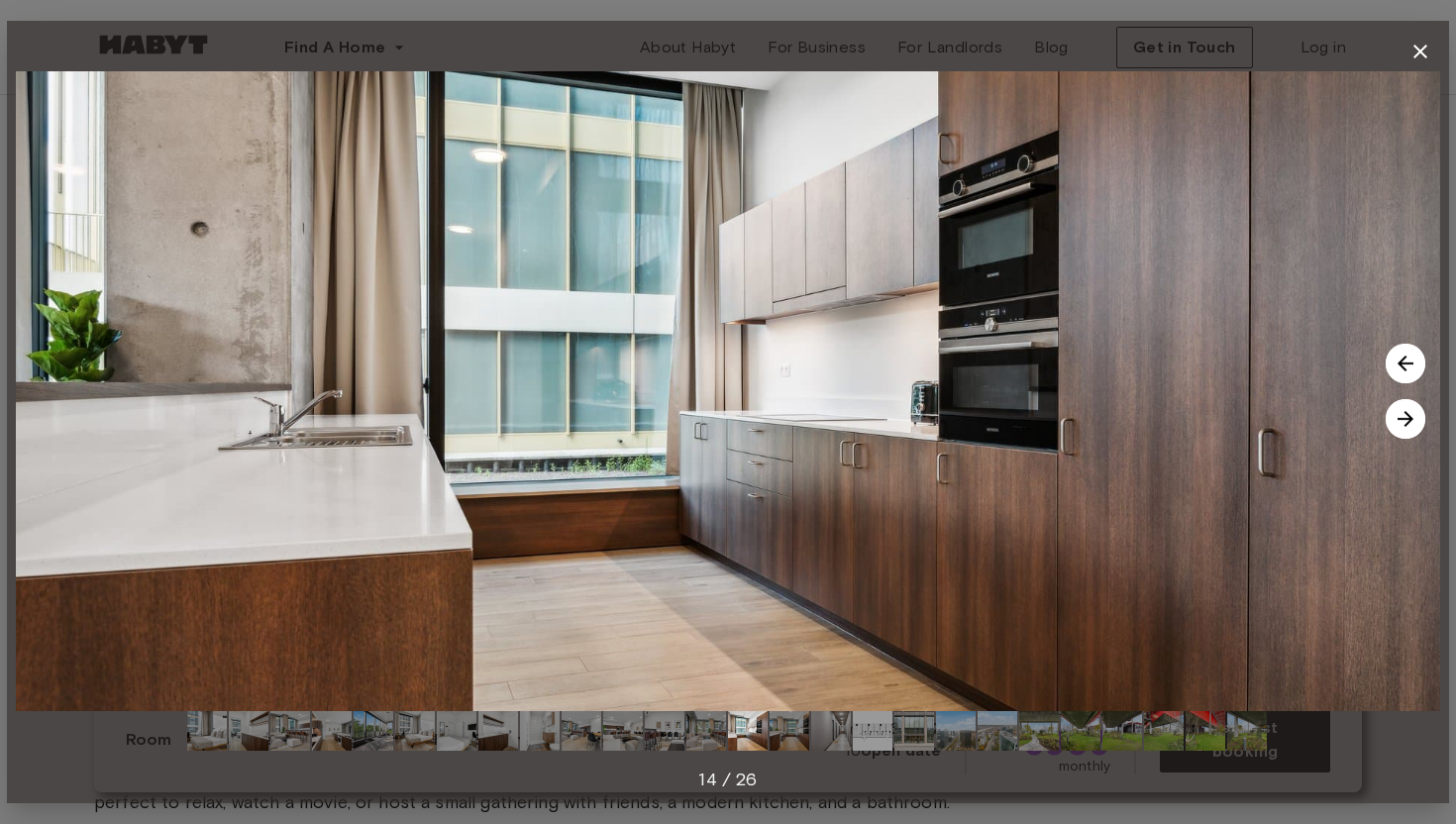 click at bounding box center [1405, 419] 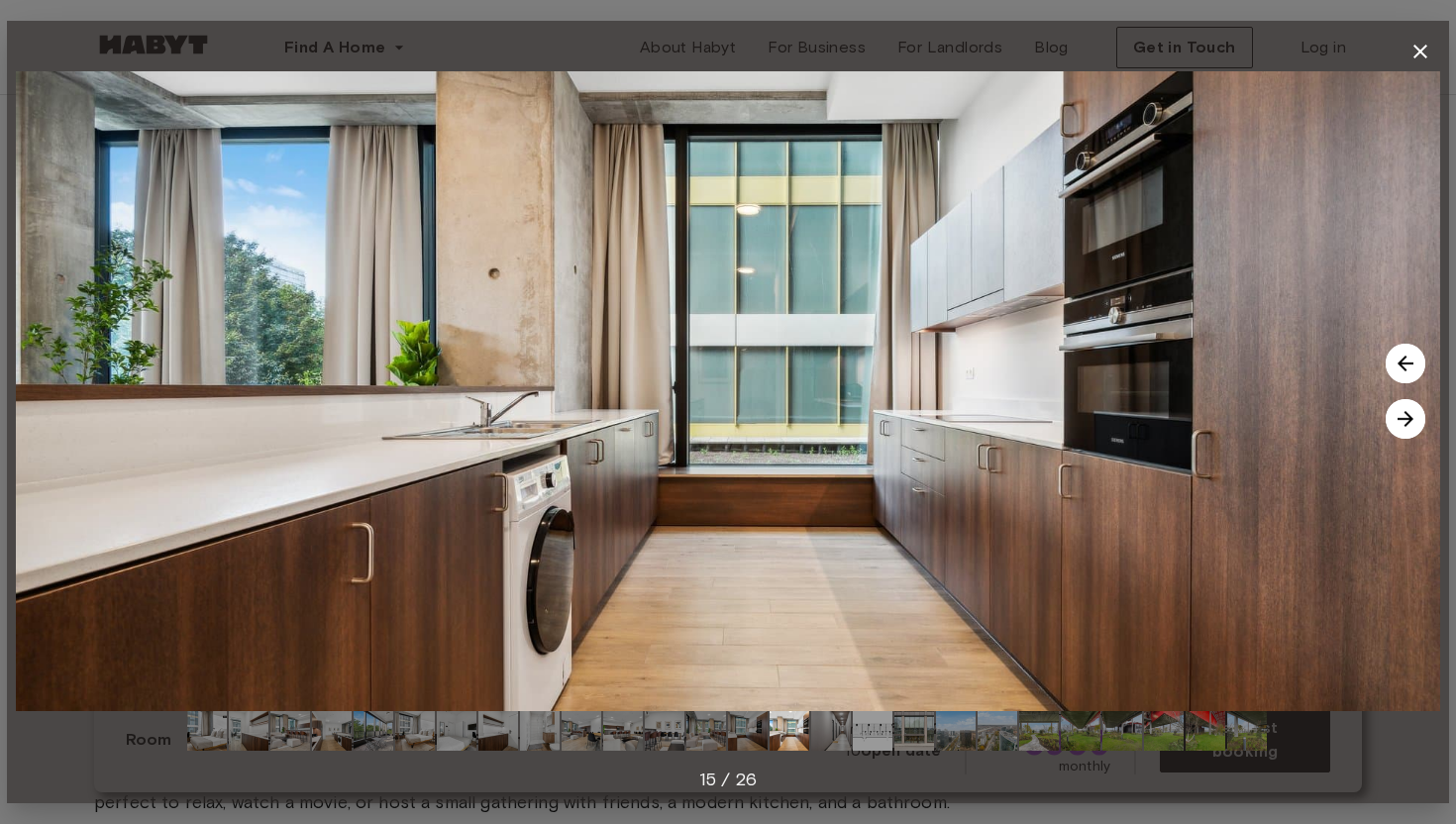 click at bounding box center (1405, 419) 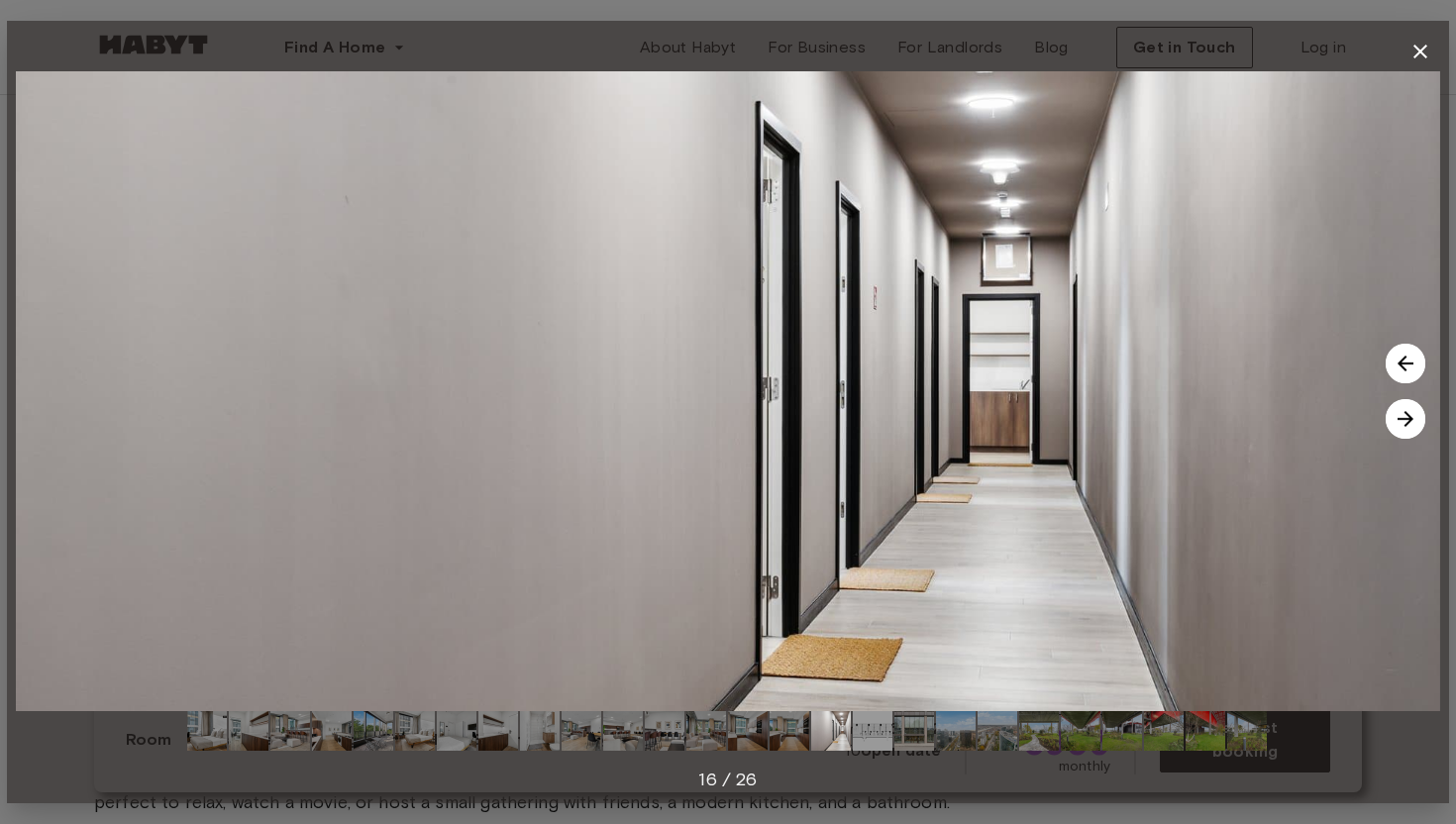 click at bounding box center [1405, 419] 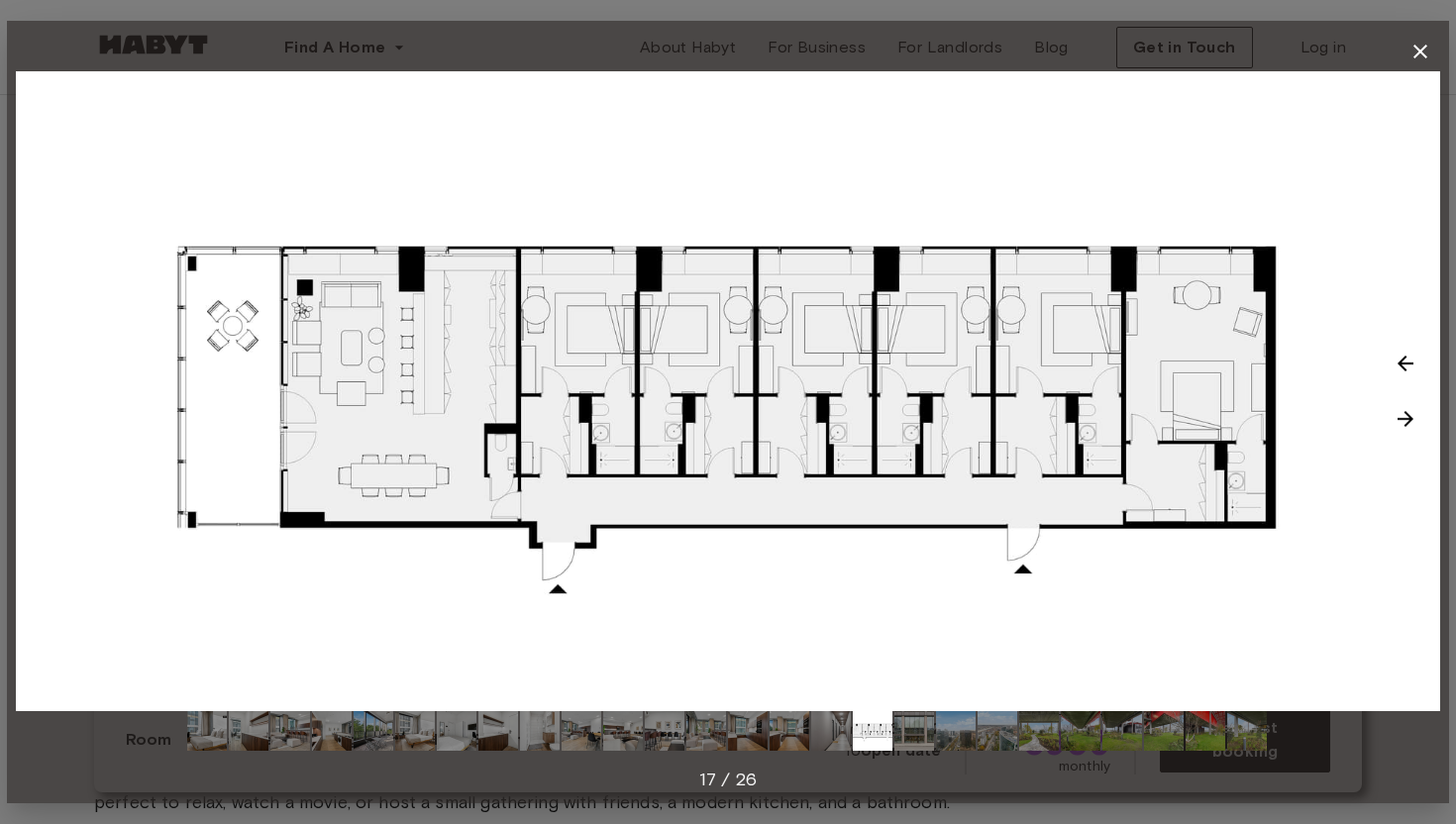 click 